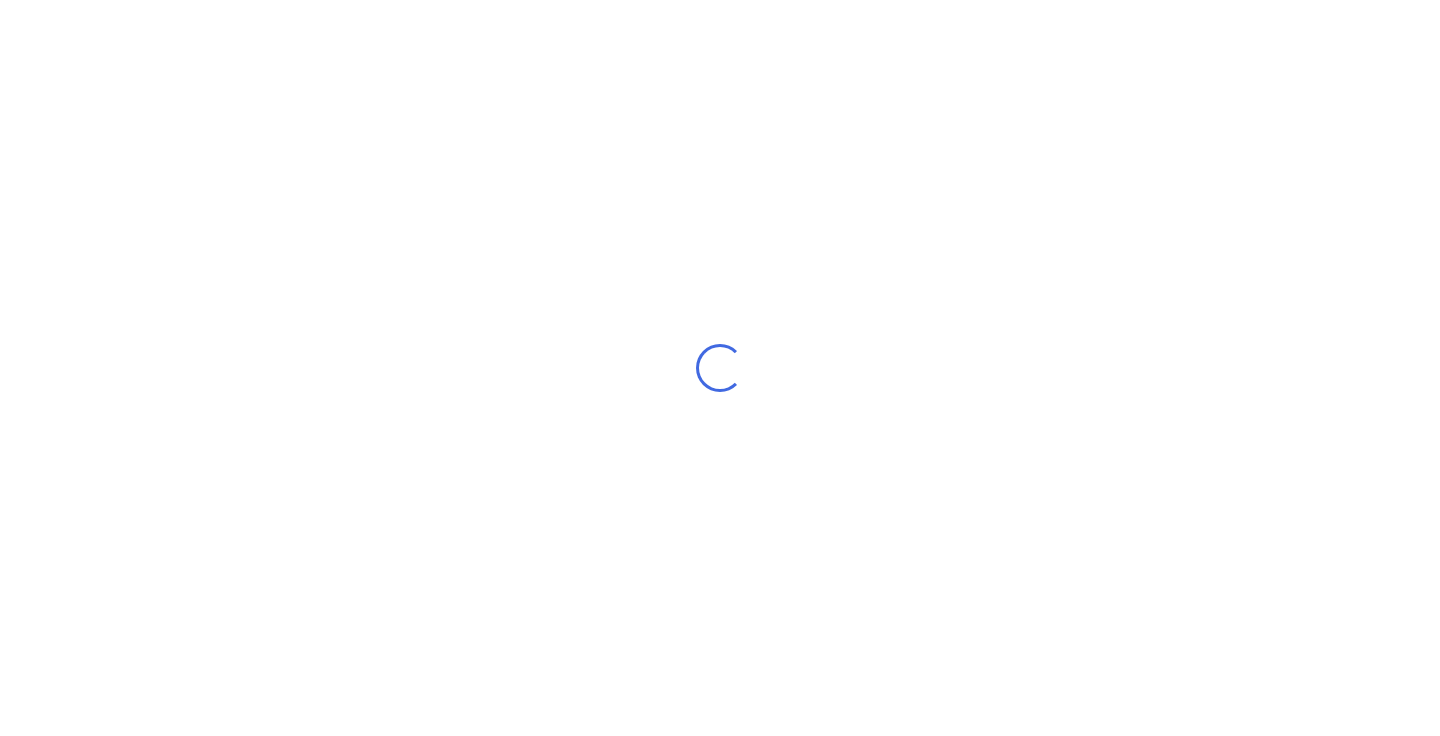 scroll, scrollTop: 0, scrollLeft: 0, axis: both 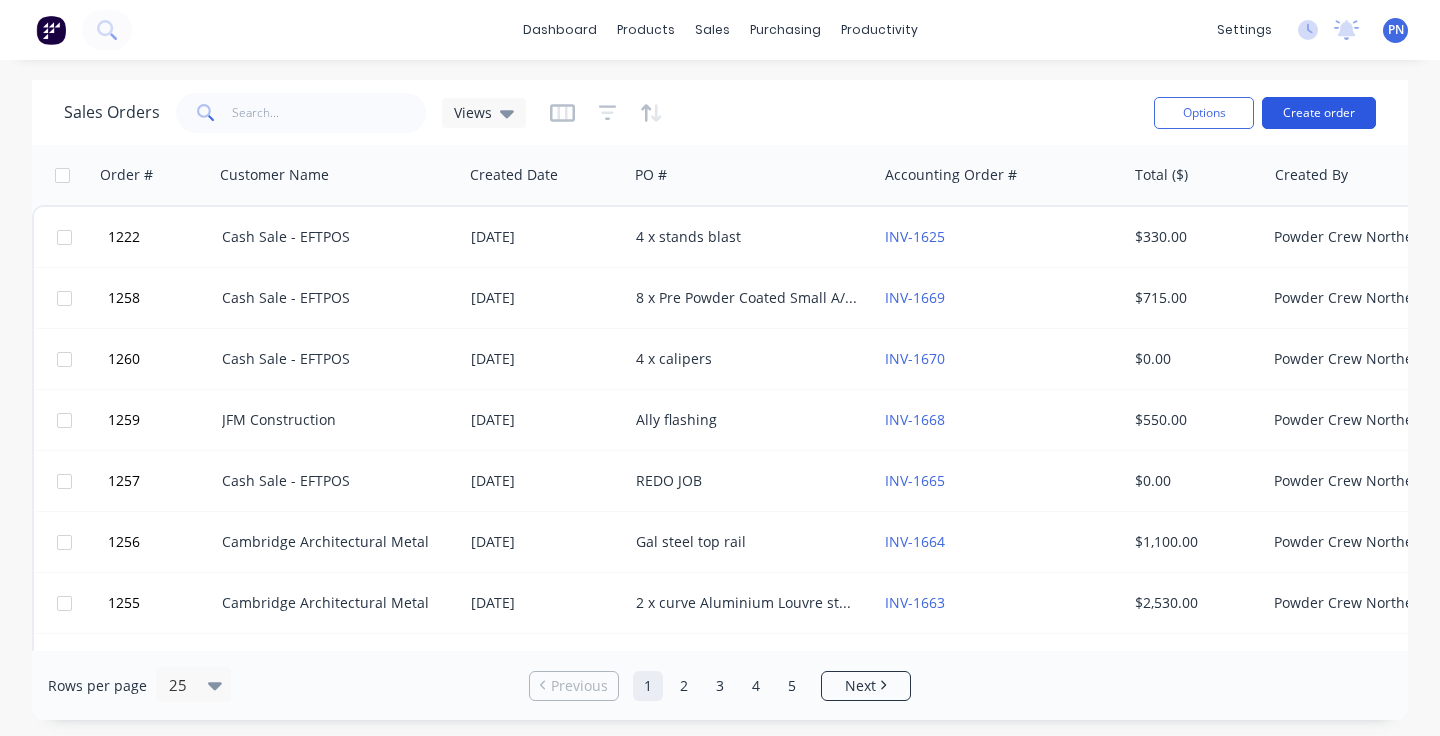 click on "Create order" at bounding box center (1319, 113) 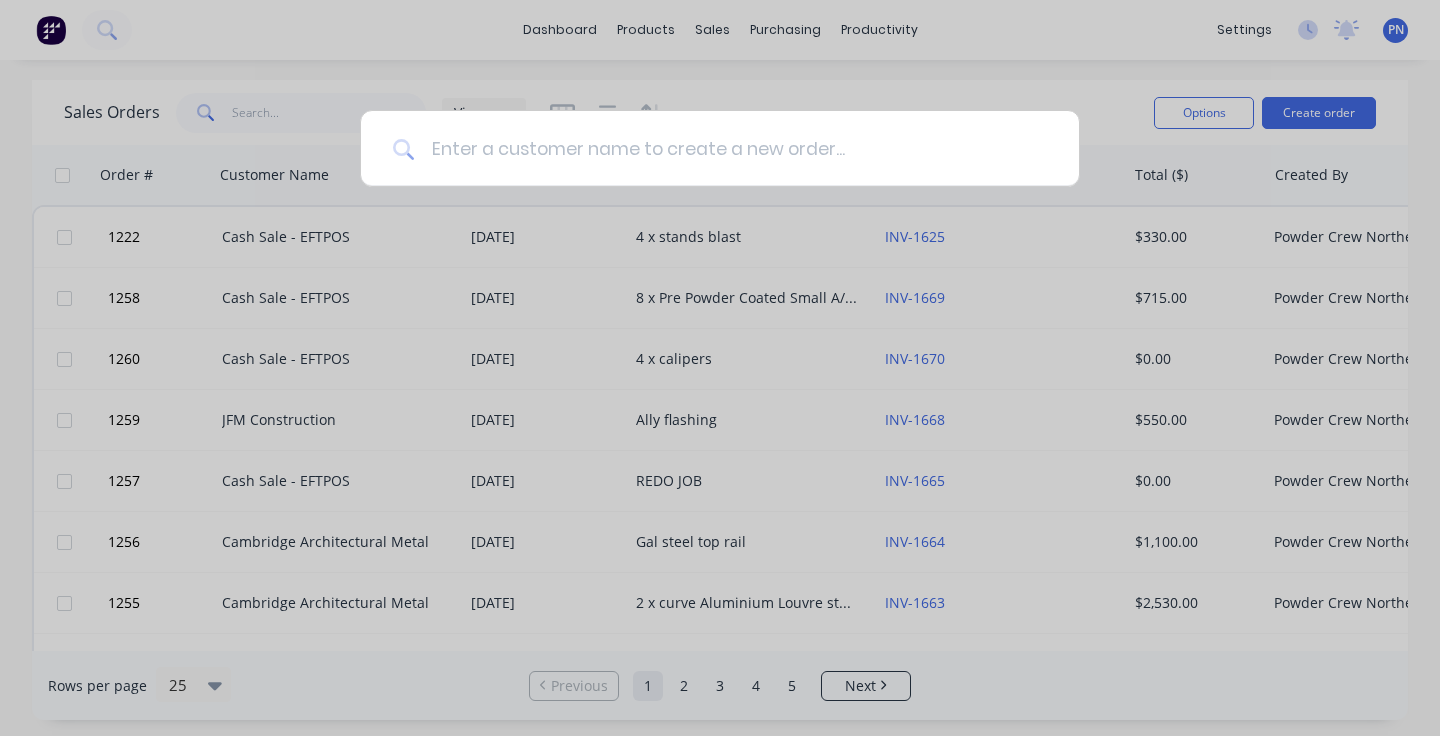 click at bounding box center (731, 148) 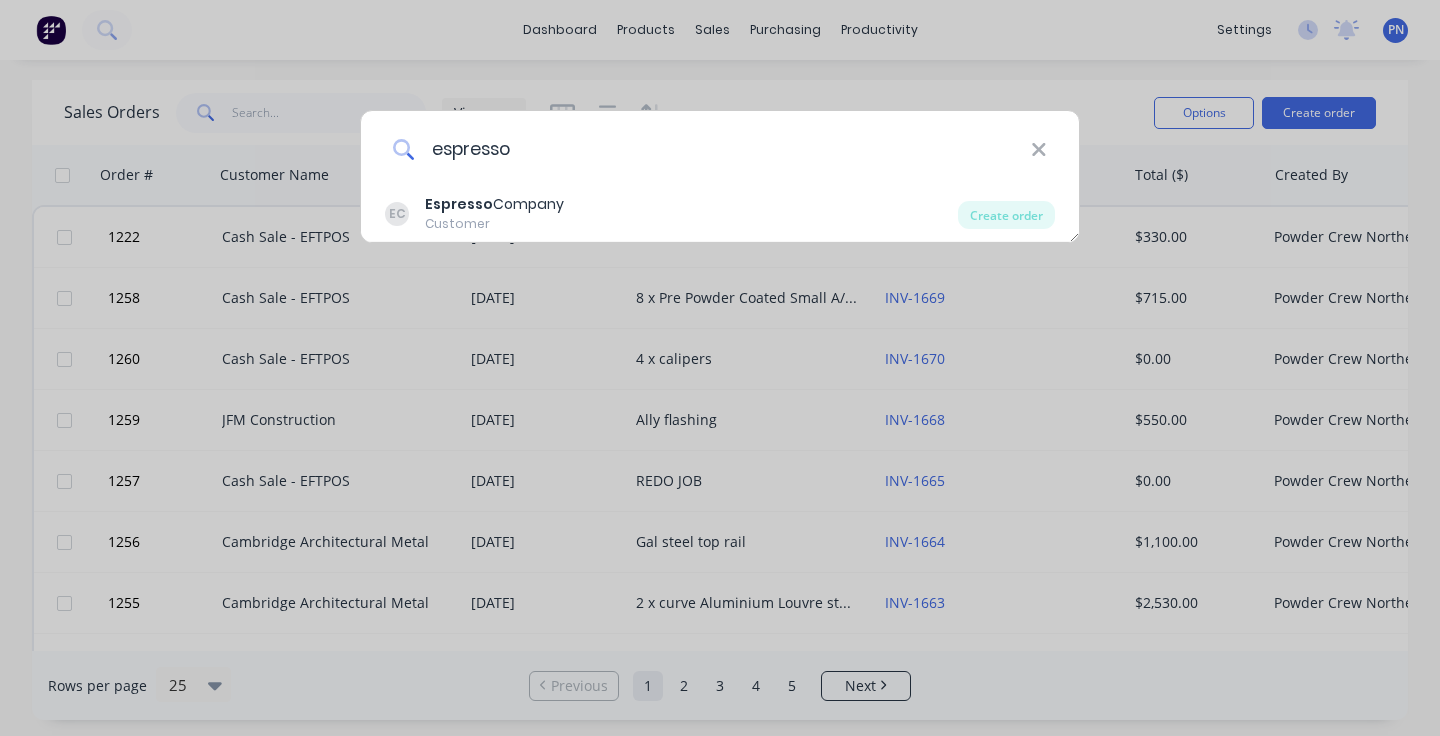 type on "espresso" 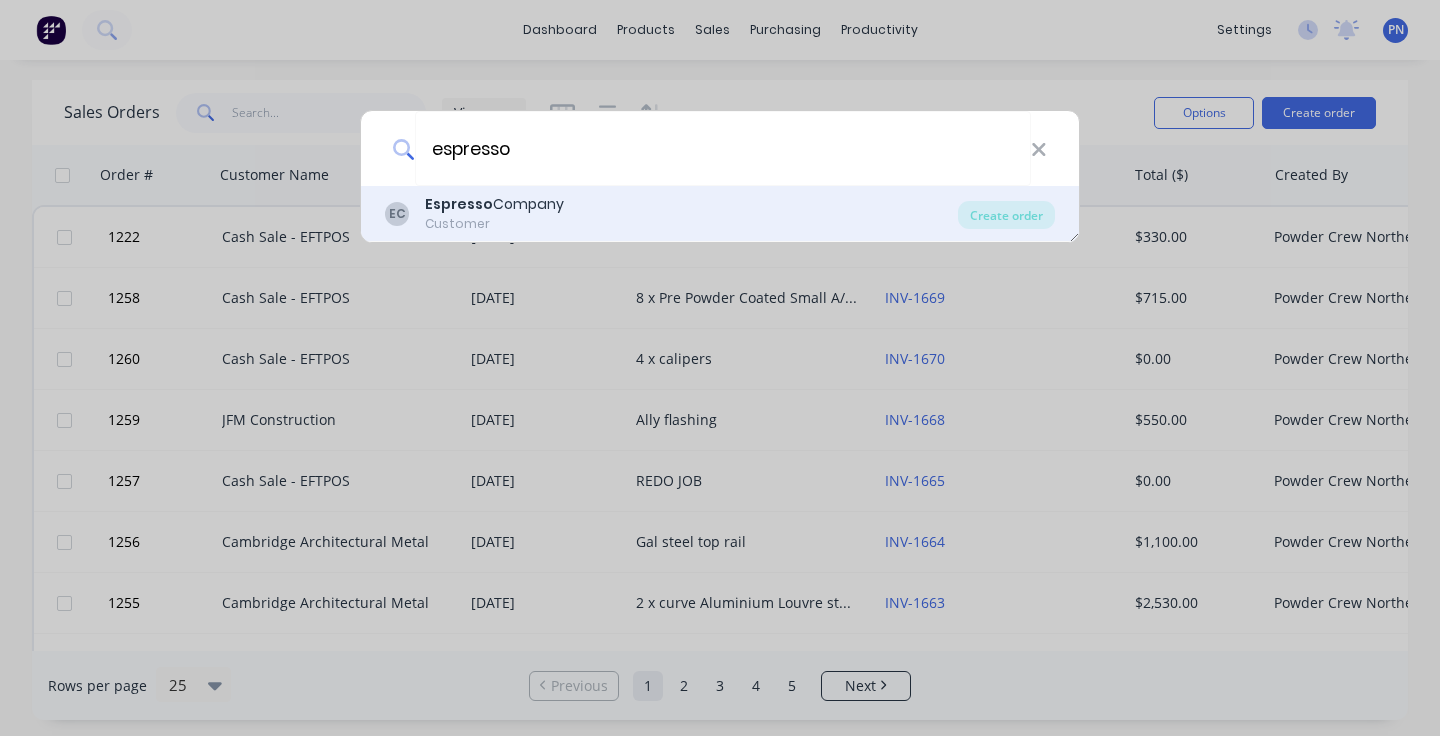 drag, startPoint x: 748, startPoint y: 154, endPoint x: 547, endPoint y: 220, distance: 211.5585 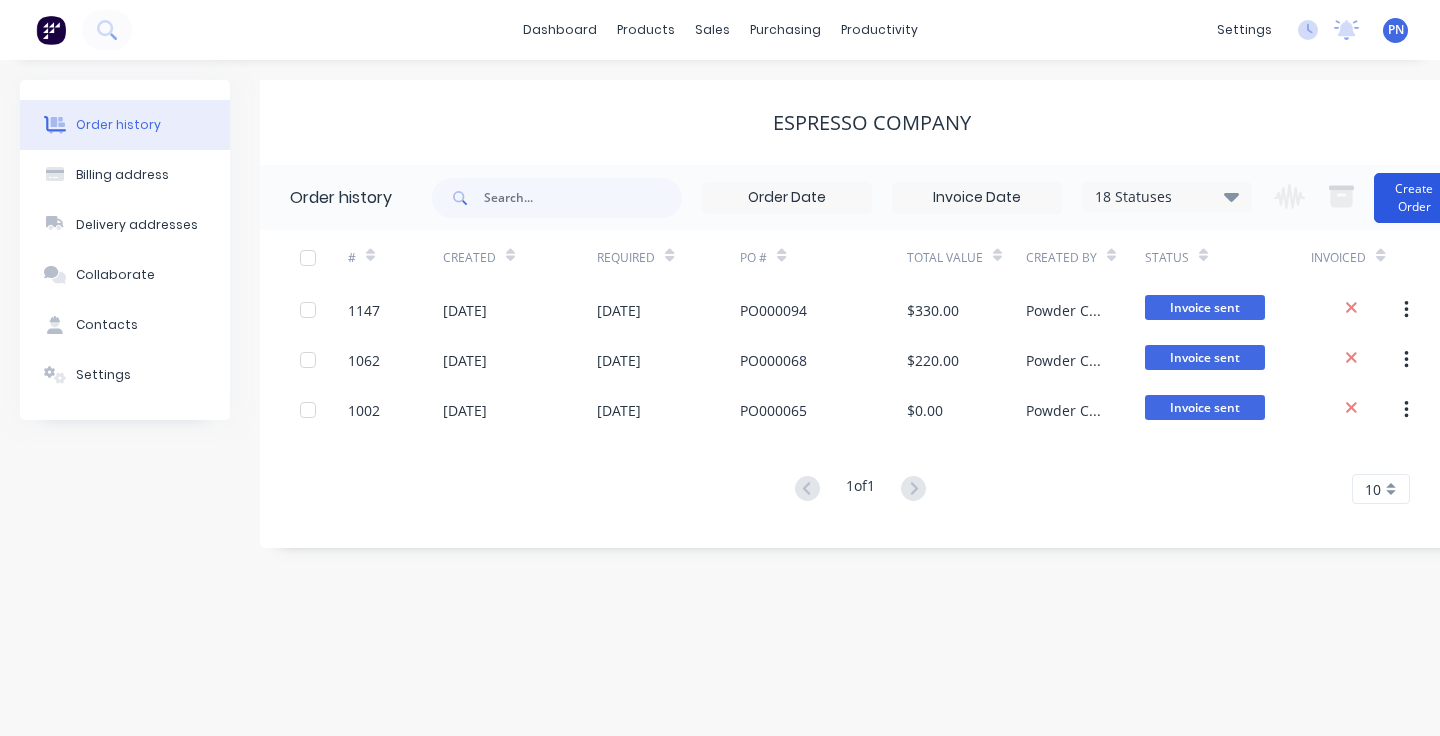 click on "Create Order" at bounding box center (1414, 198) 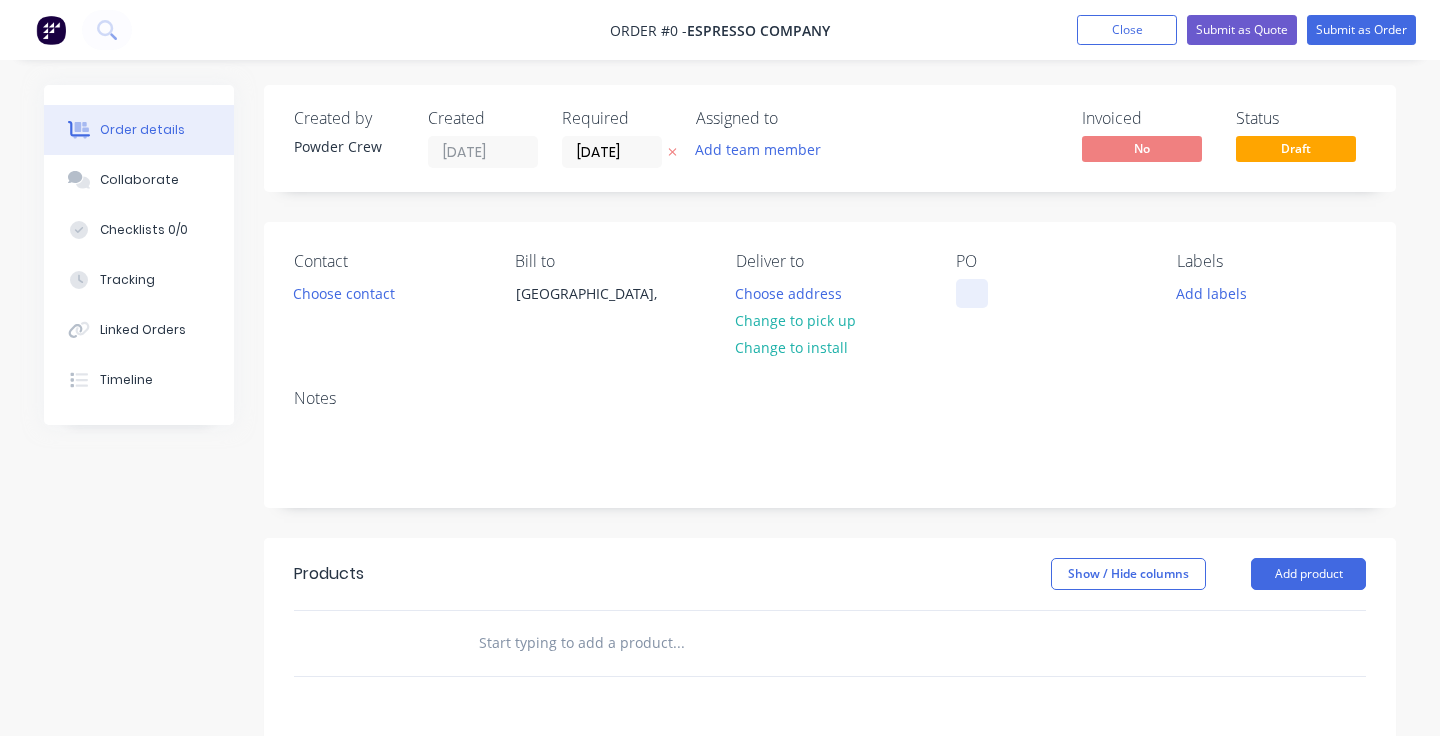 click at bounding box center (972, 293) 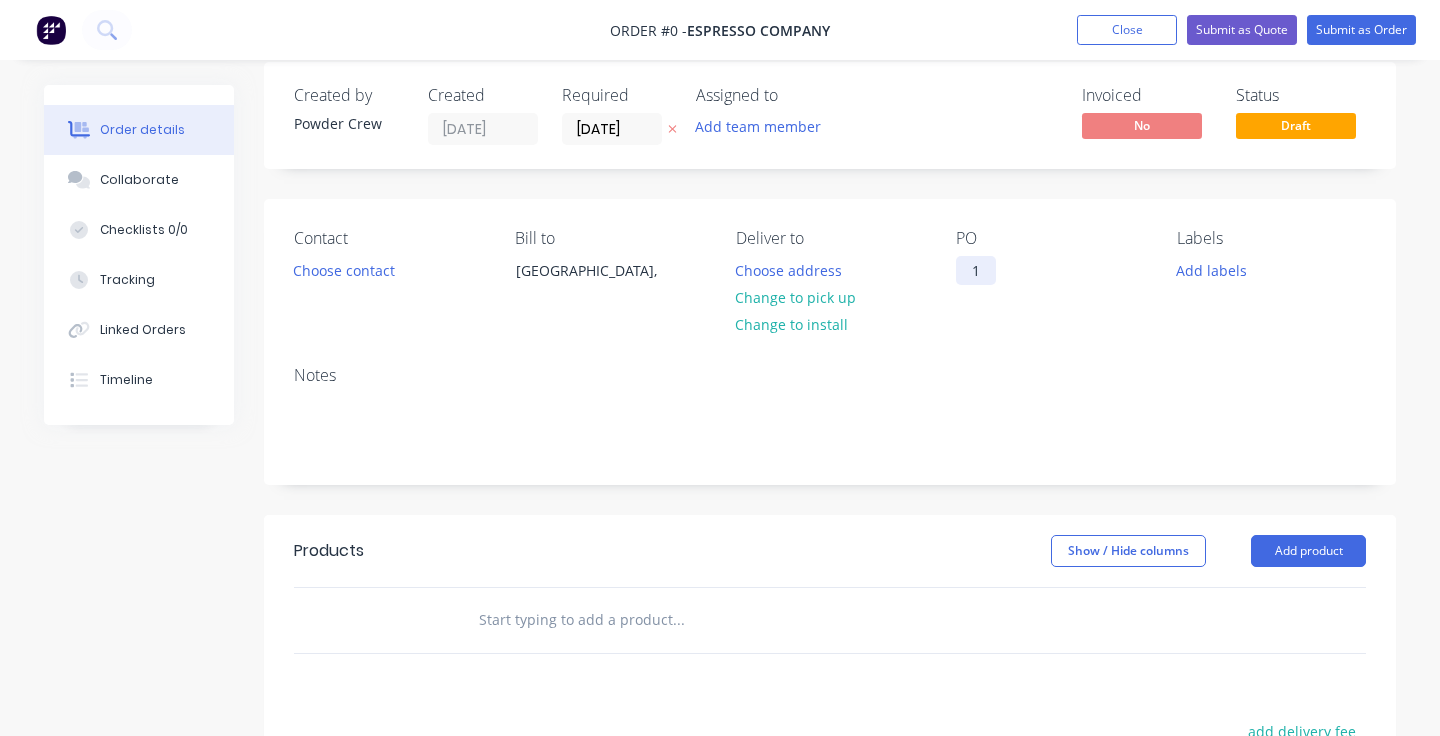 scroll, scrollTop: 25, scrollLeft: 0, axis: vertical 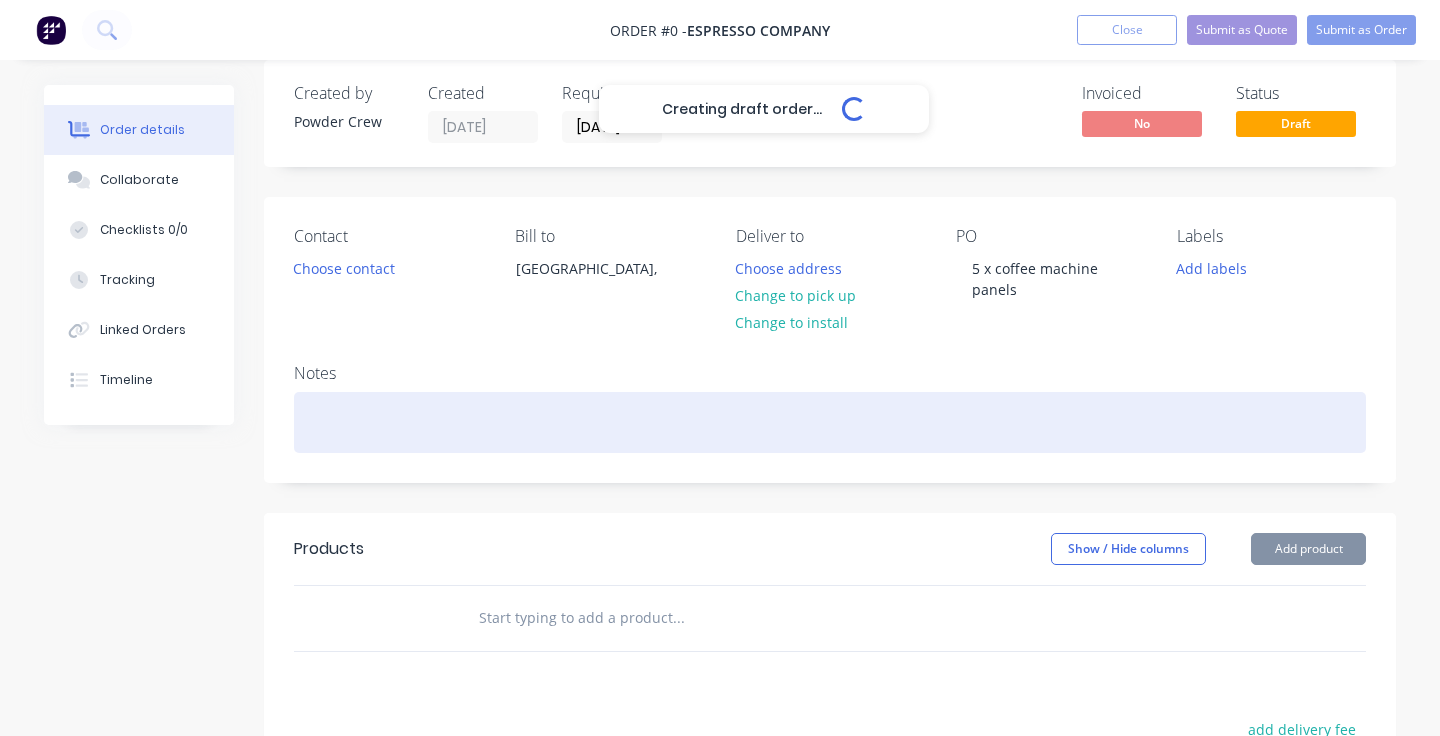 click on "Creating draft order... Loading... Order details Collaborate Checklists 0/0 Tracking Linked Orders Timeline   Order details   Collaborate   Checklists   Tracking   Linked Orders   Timeline Created by Powder Crew Created 25/07/25 Required 25/07/25 Assigned to Add team member Invoiced No Status Draft Contact Choose contact Bill to   Australia,  Deliver to Choose address Change to pick up Change to install PO 5 x coffee machine panels Labels Add labels Notes Products Show / Hide columns Add product     add delivery fee add markup add discount Labour $0.00 Sub total $0.00 Margin $0.00  ( 0 %) Tax $0.00 Total $0.00" at bounding box center [720, 611] 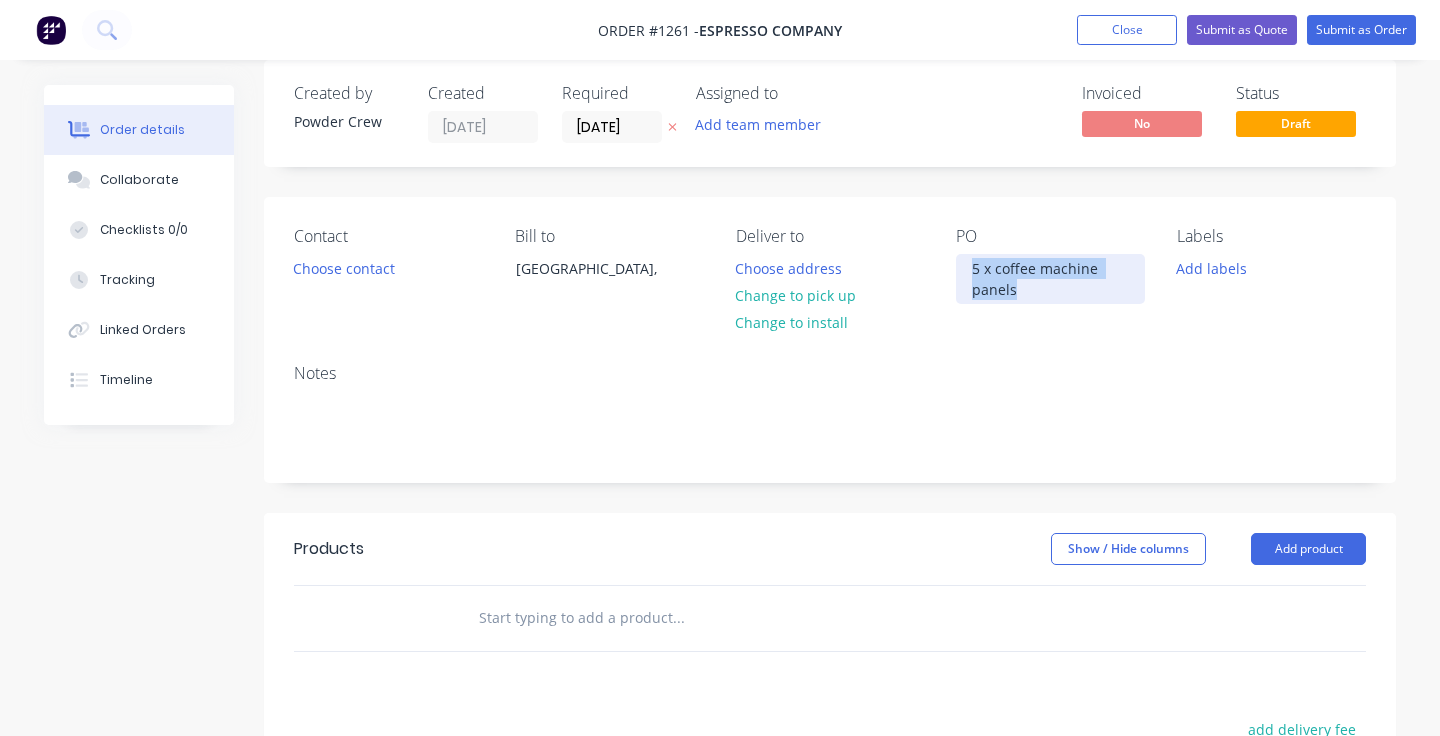drag, startPoint x: 1025, startPoint y: 290, endPoint x: 971, endPoint y: 267, distance: 58.694122 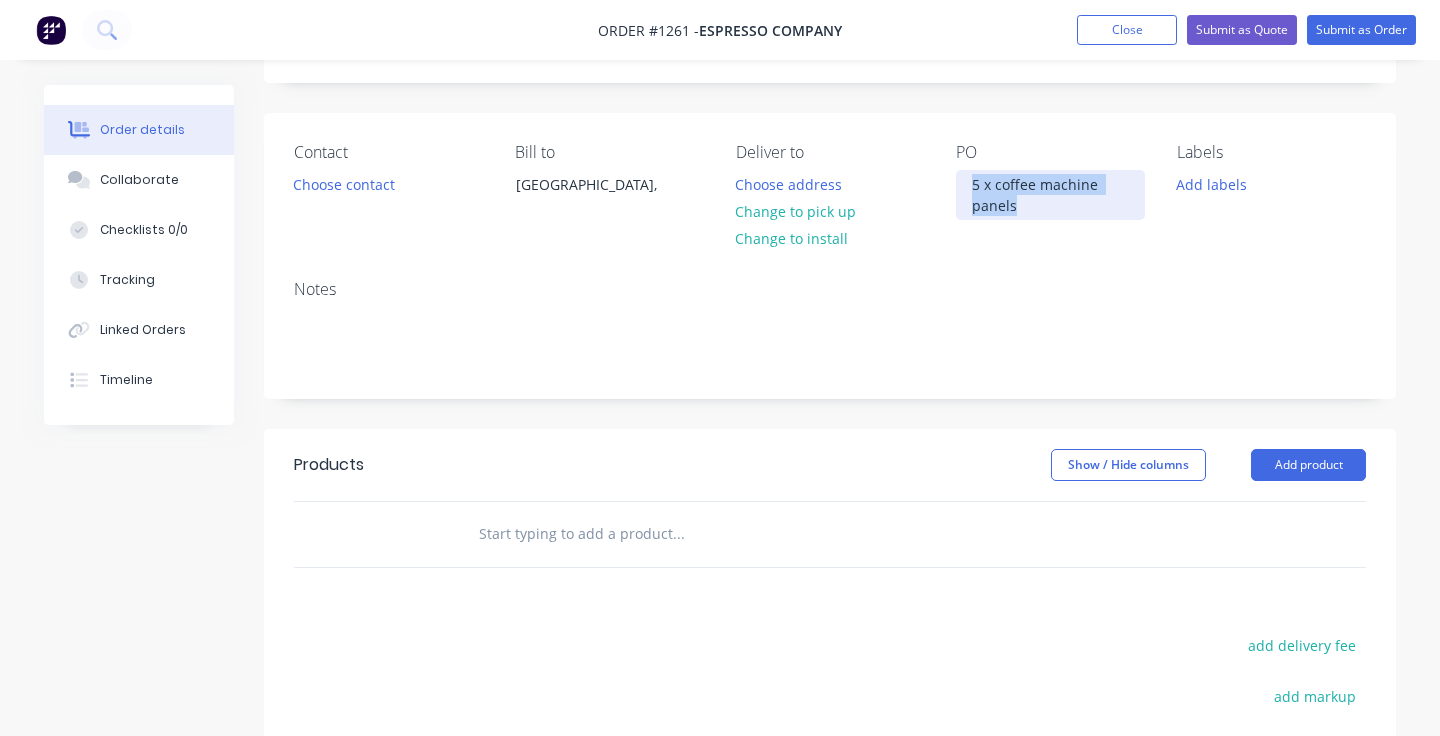 scroll, scrollTop: 197, scrollLeft: 0, axis: vertical 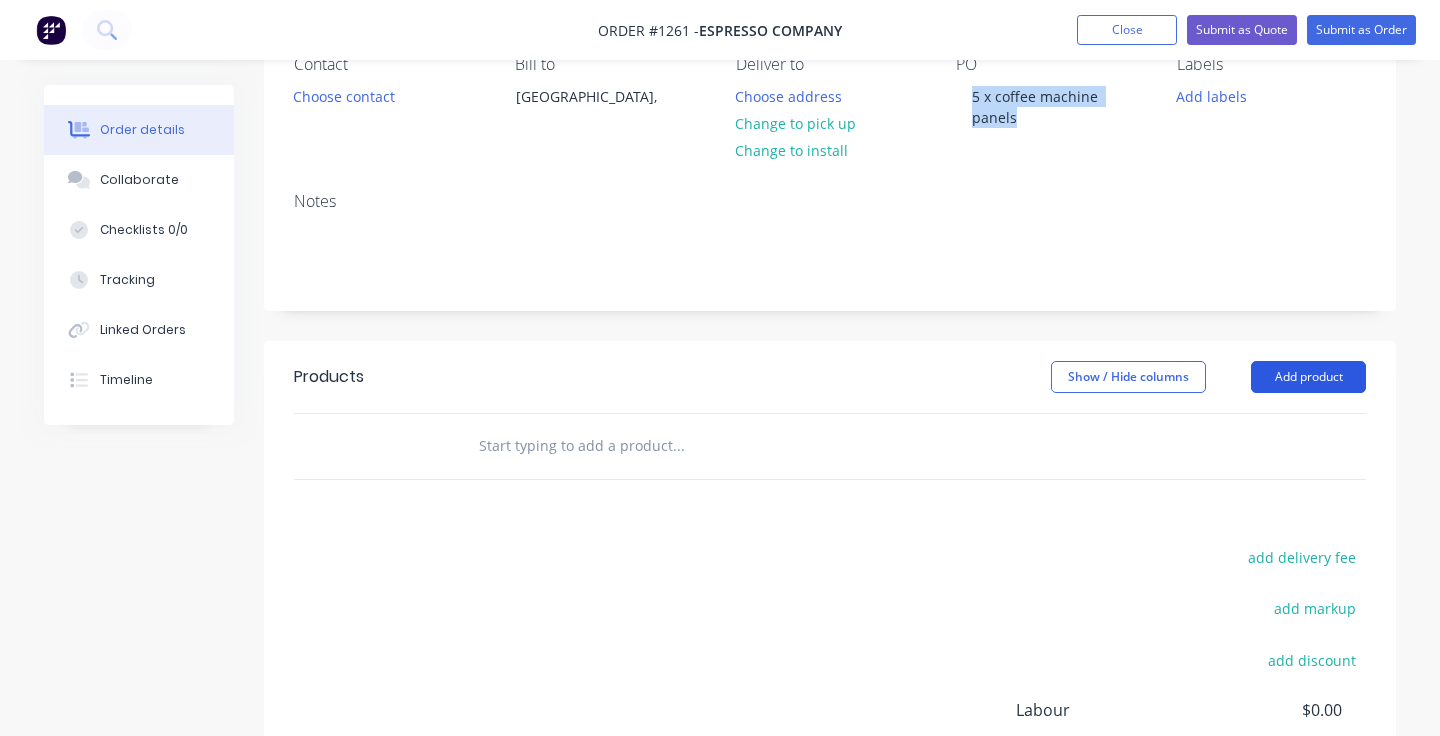 click on "Add product" at bounding box center [1308, 377] 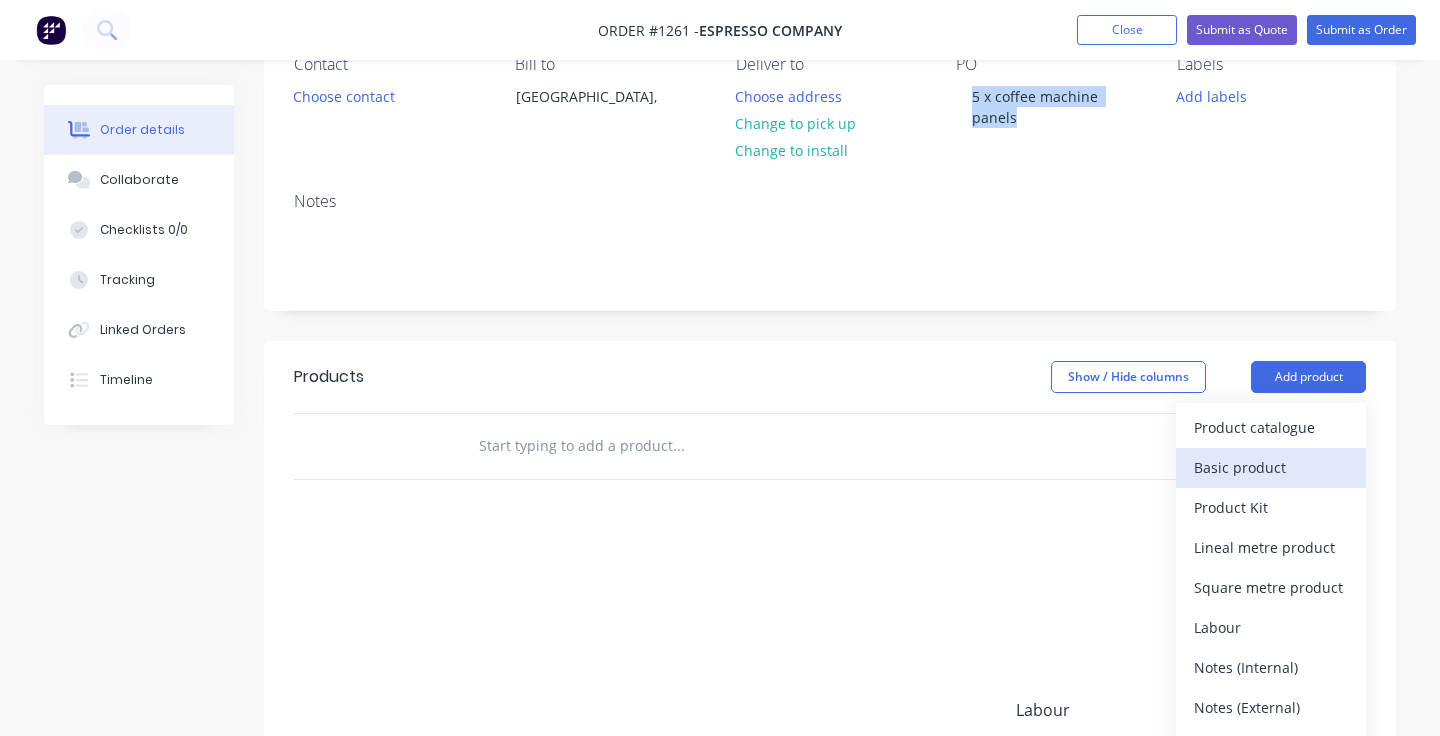 click on "Basic product" at bounding box center [1271, 467] 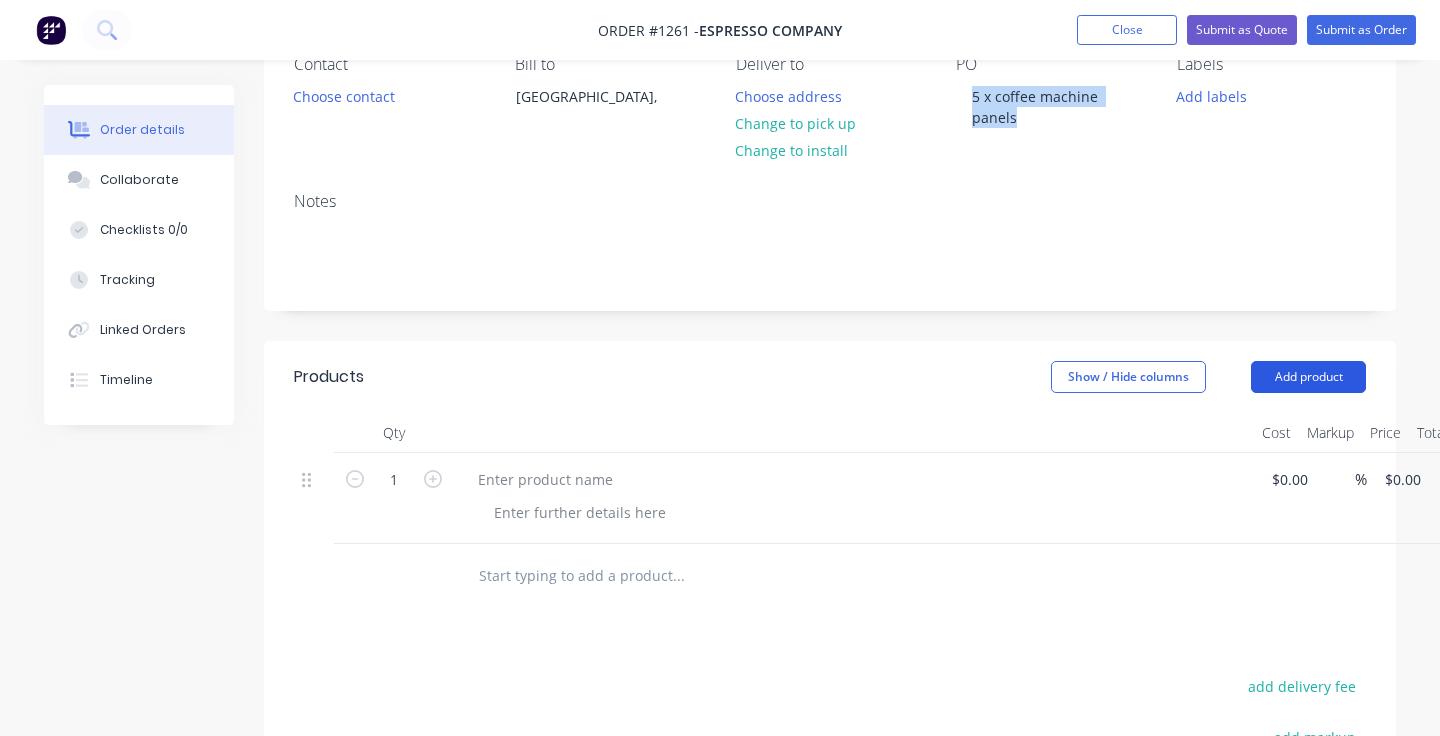 click on "Add product" at bounding box center [1308, 377] 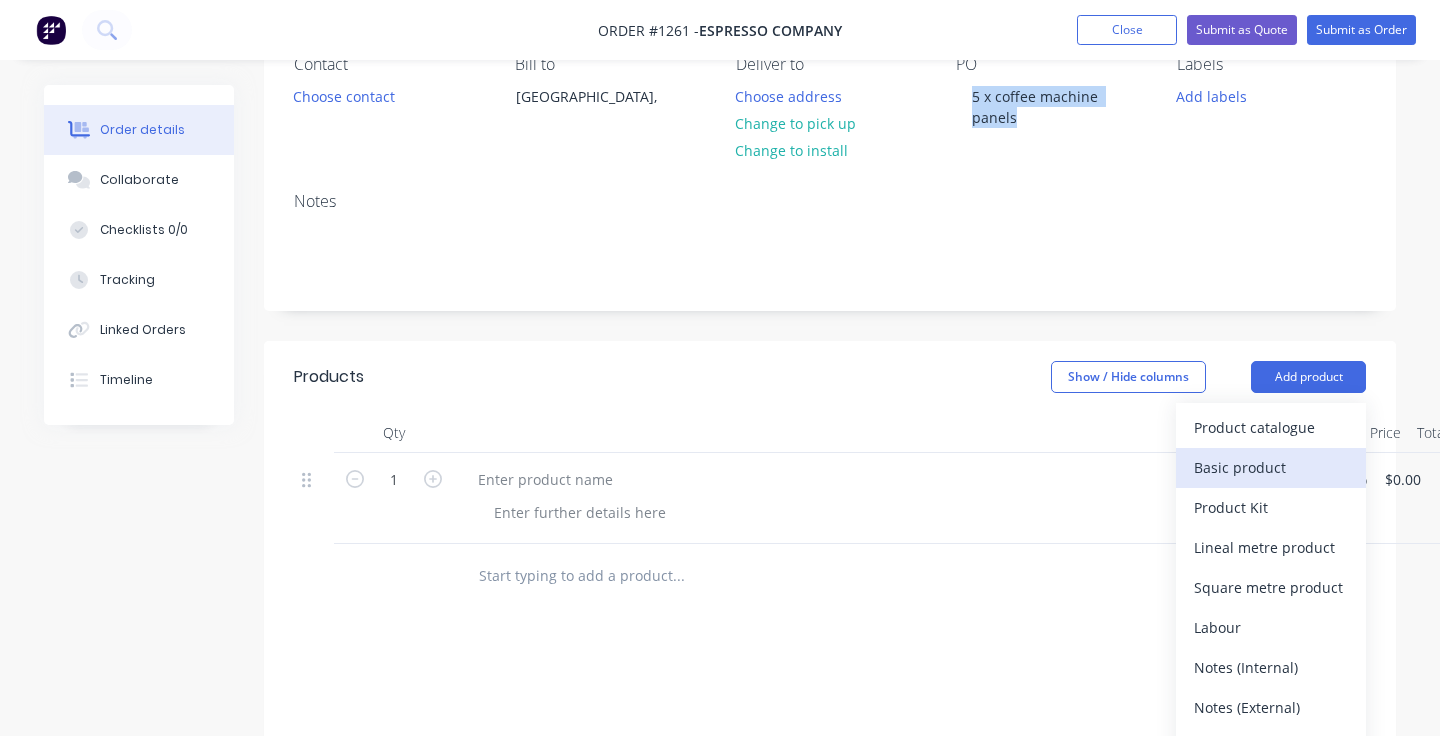 click on "Basic product" at bounding box center (1271, 467) 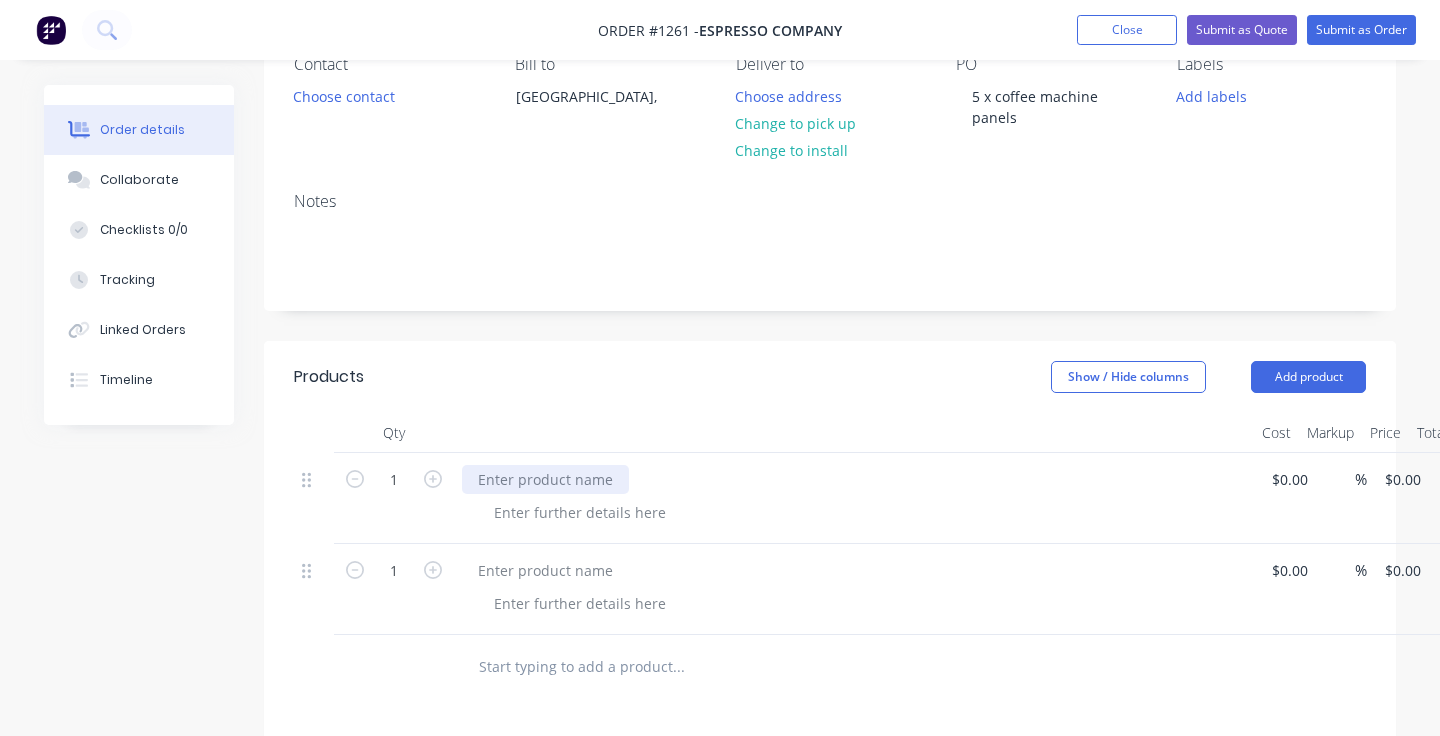 click at bounding box center (545, 479) 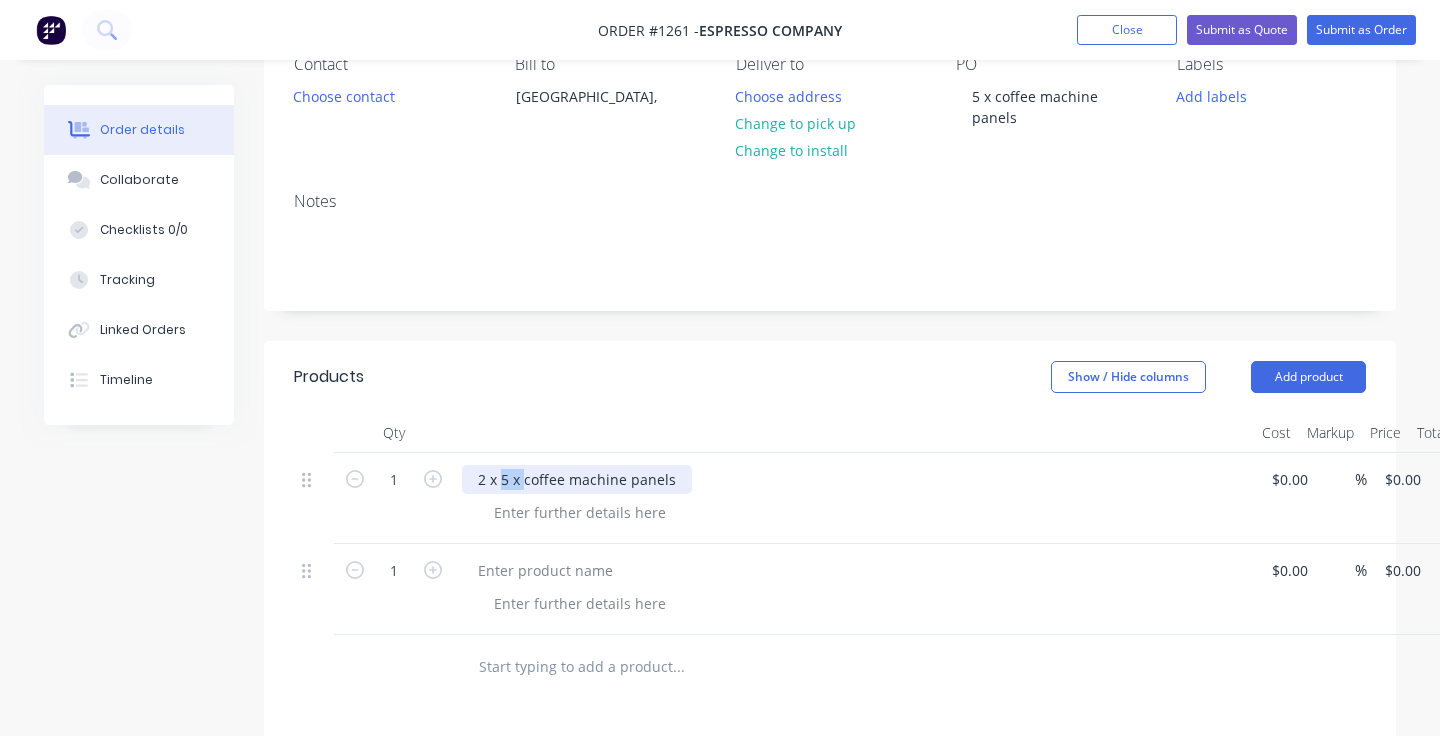 drag, startPoint x: 525, startPoint y: 482, endPoint x: 500, endPoint y: 482, distance: 25 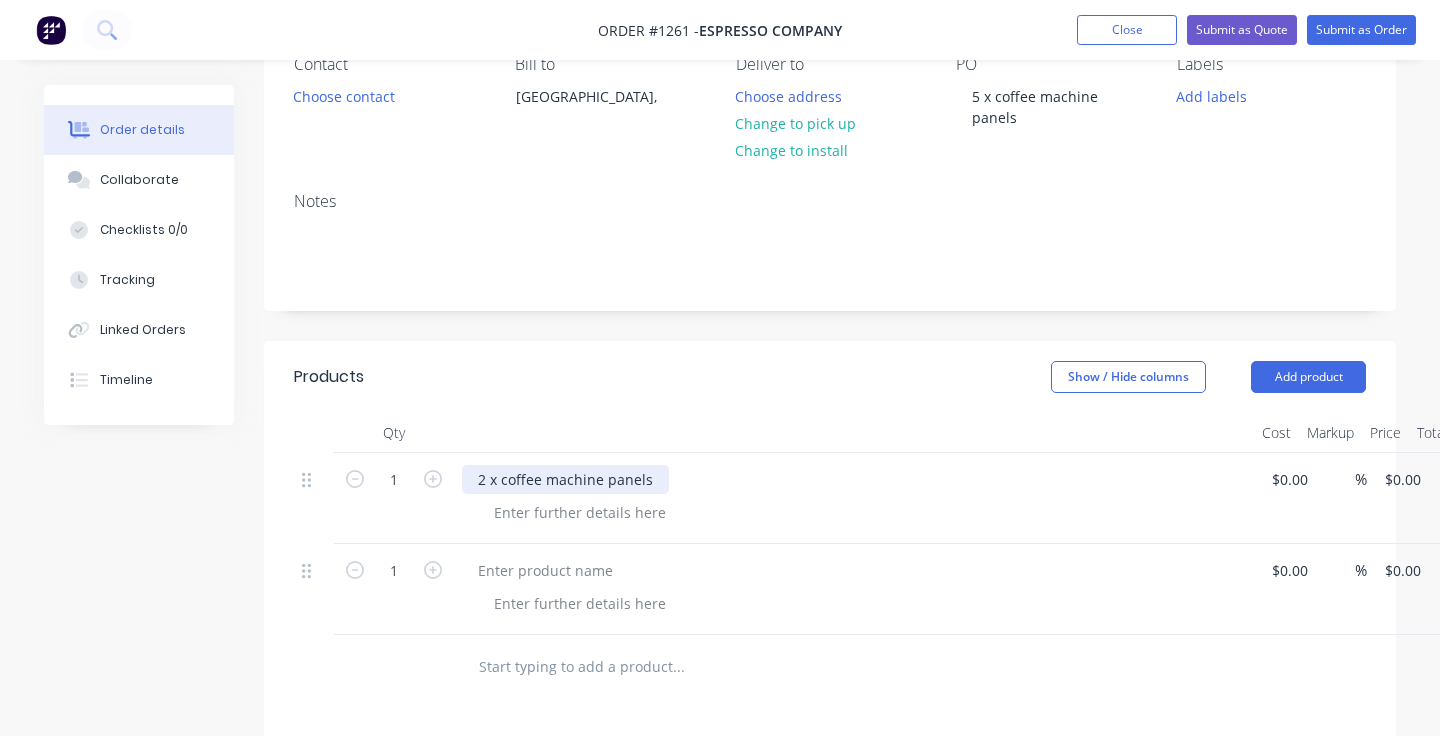 click on "2 x coffee machine panels" at bounding box center (565, 479) 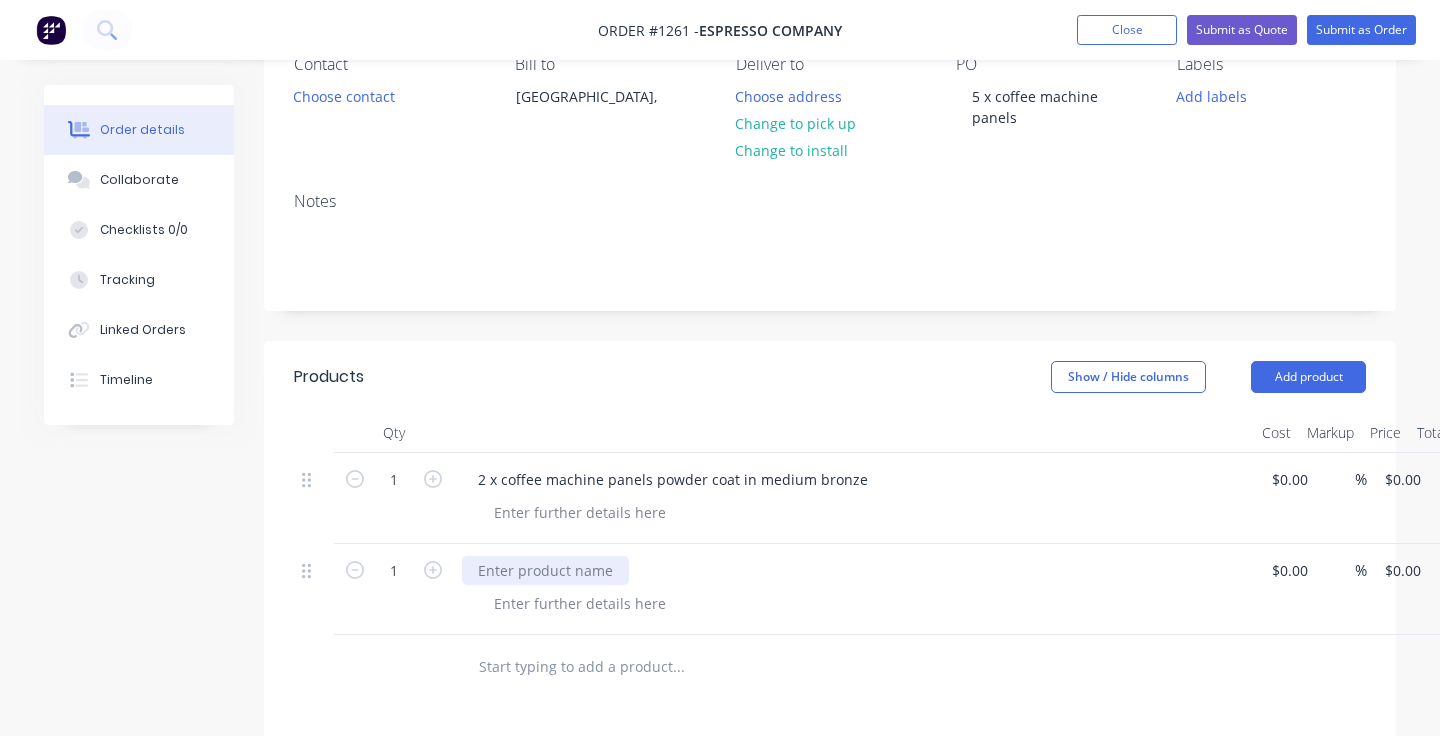 click at bounding box center [545, 570] 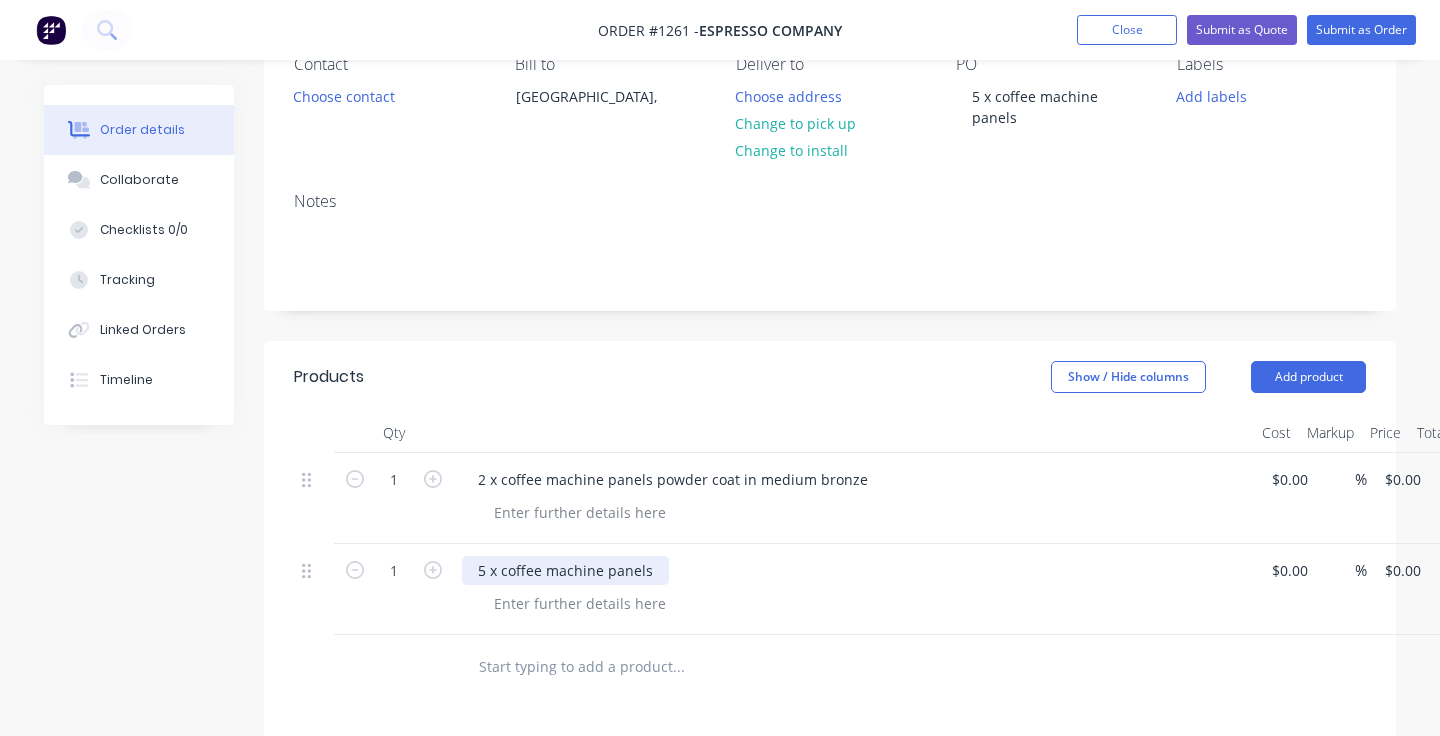 click on "5 x coffee machine panels" at bounding box center (565, 570) 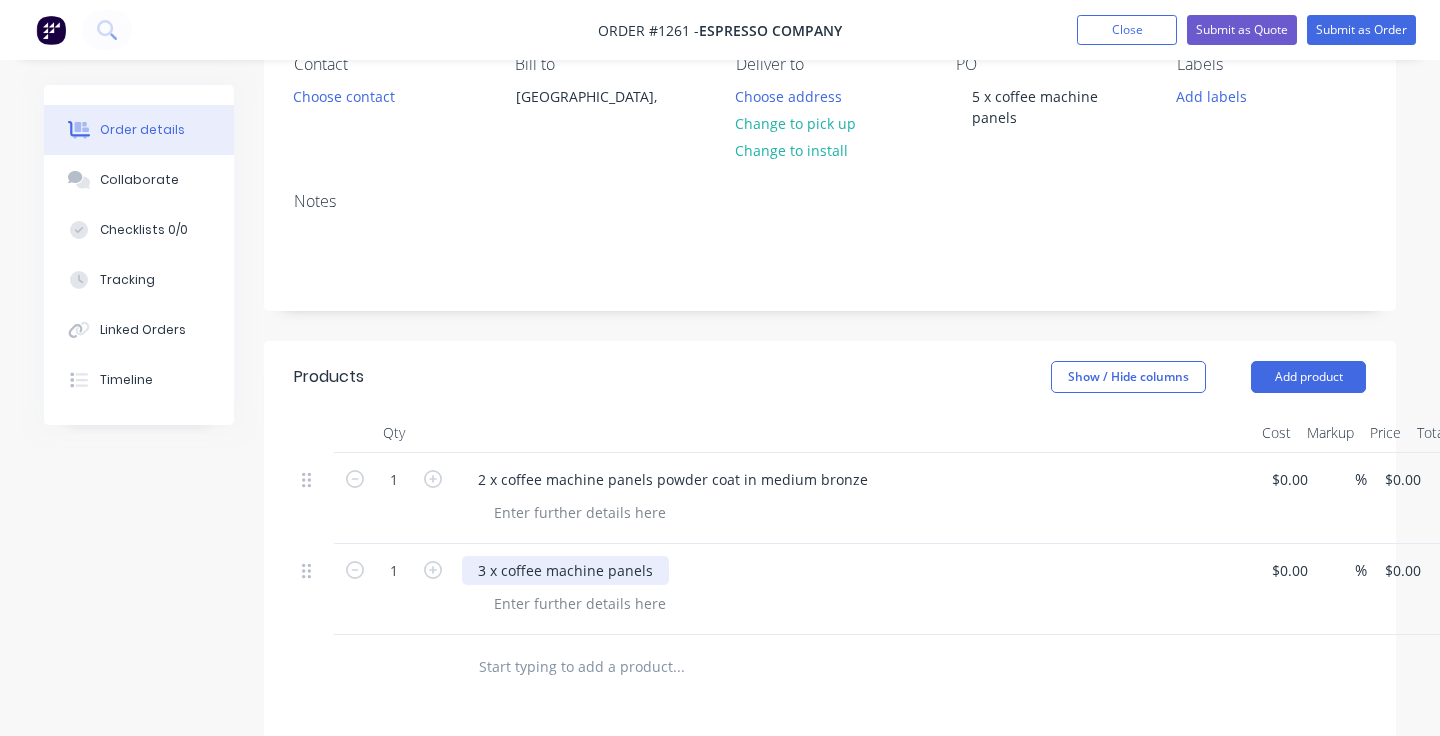 click on "3 x coffee machine panels" at bounding box center [565, 570] 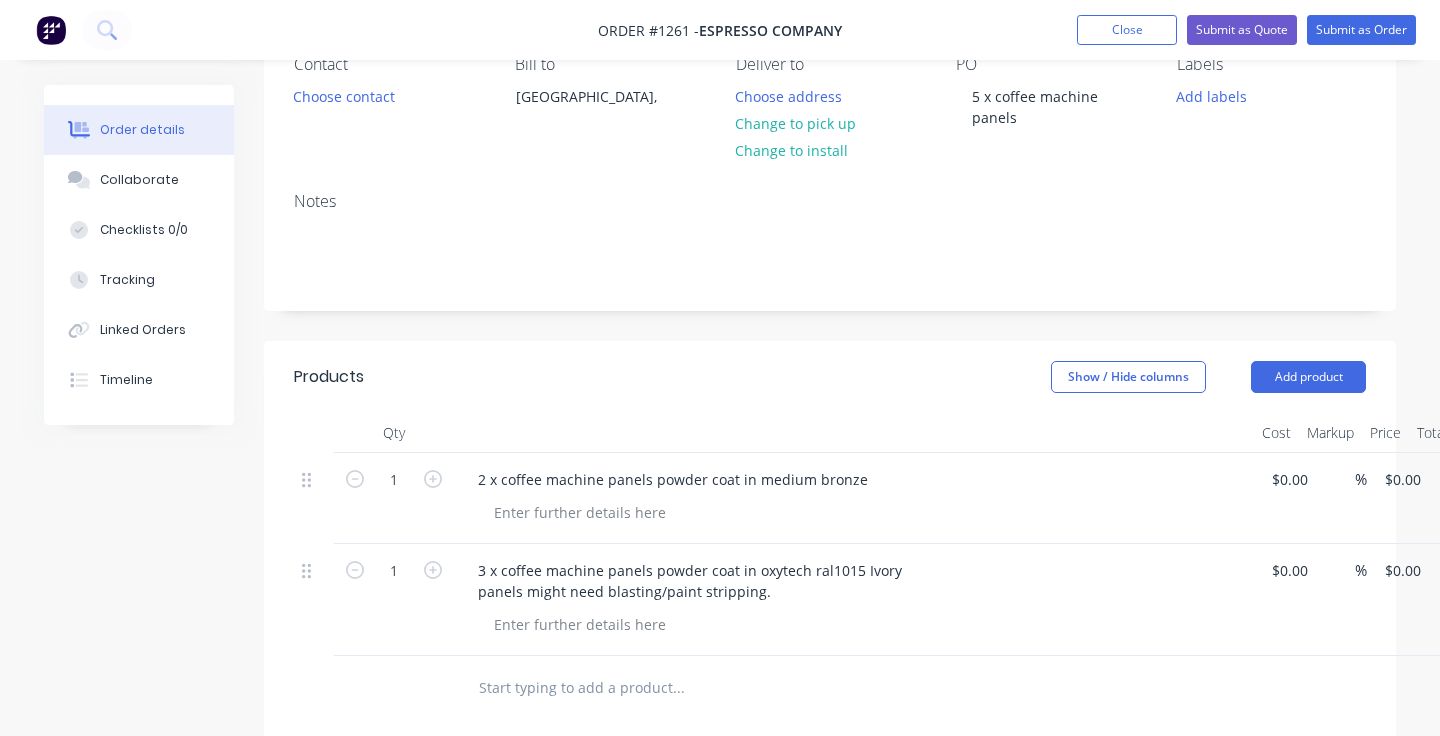 click at bounding box center (862, 624) 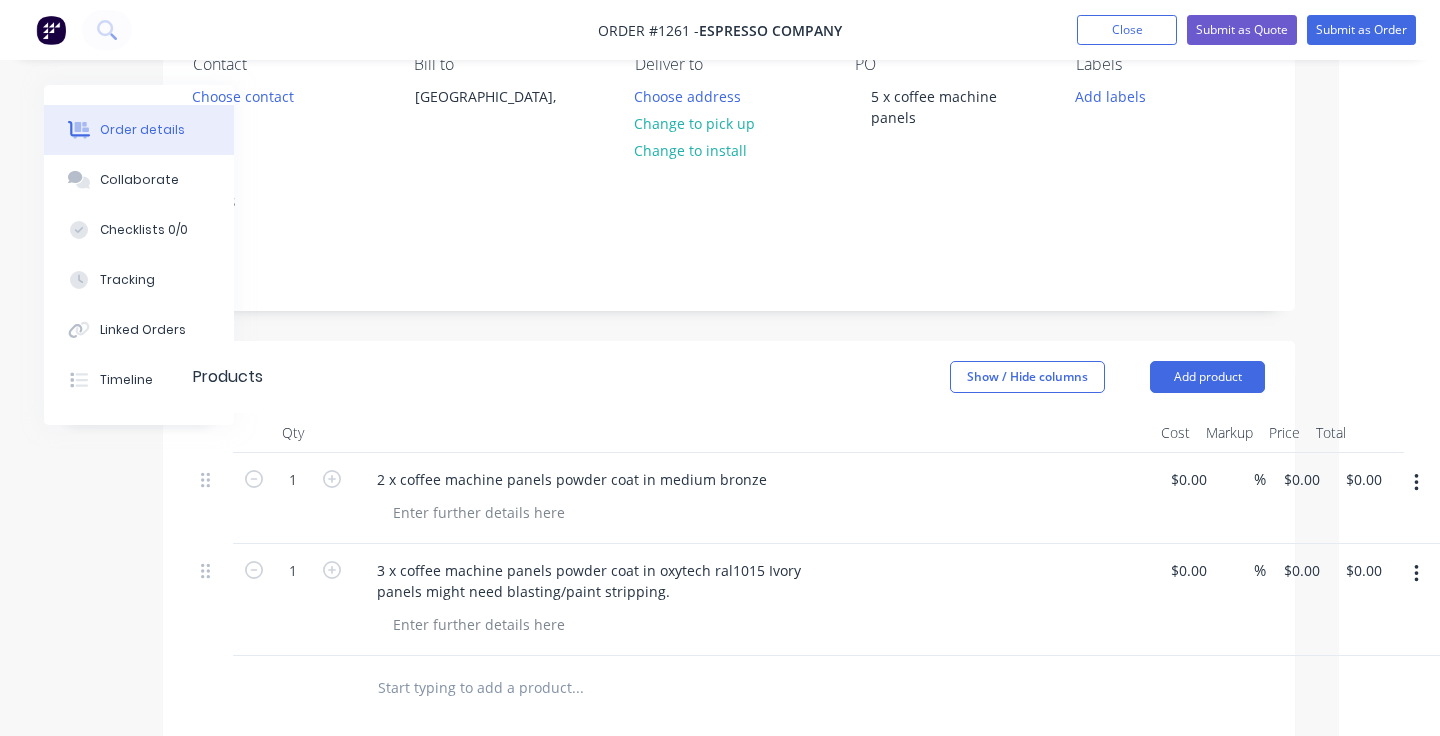 scroll, scrollTop: 197, scrollLeft: 101, axis: both 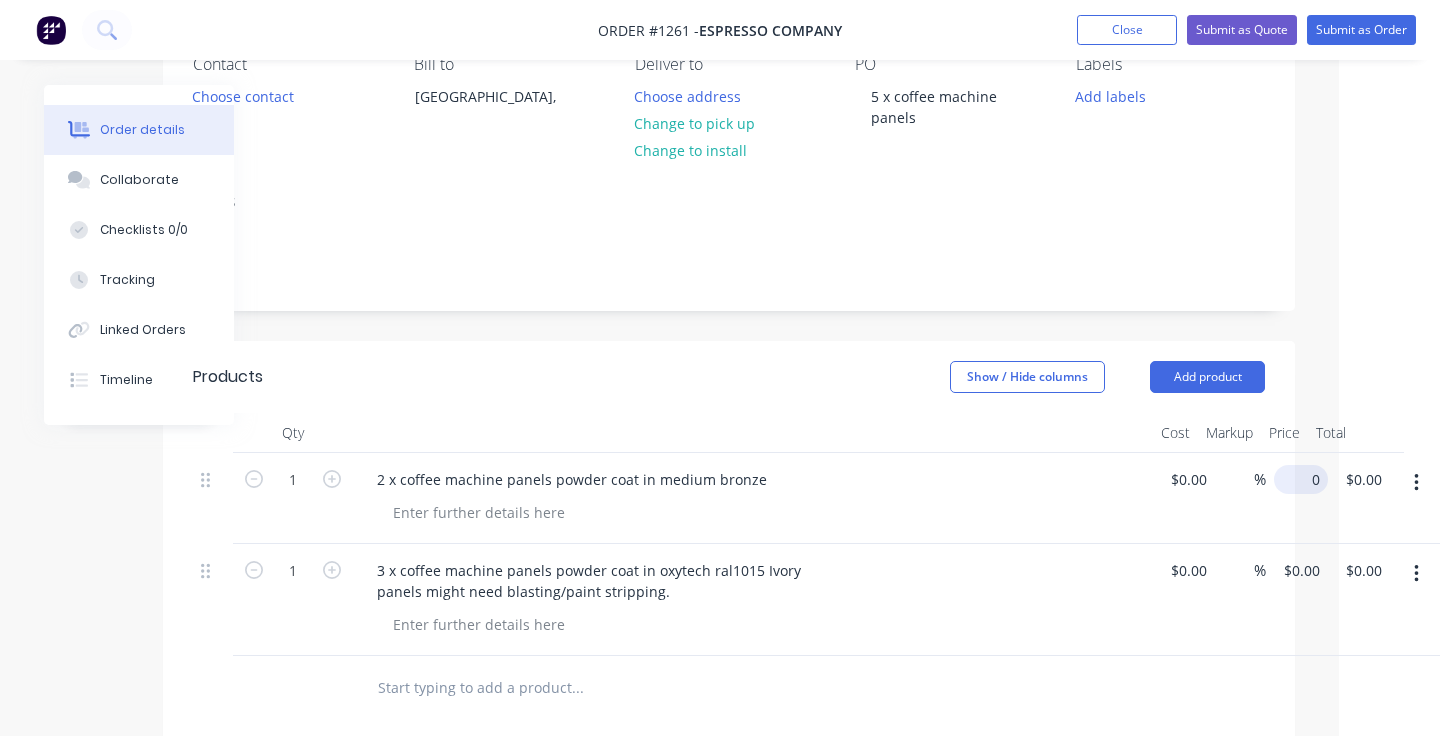 click on "0" at bounding box center (1305, 479) 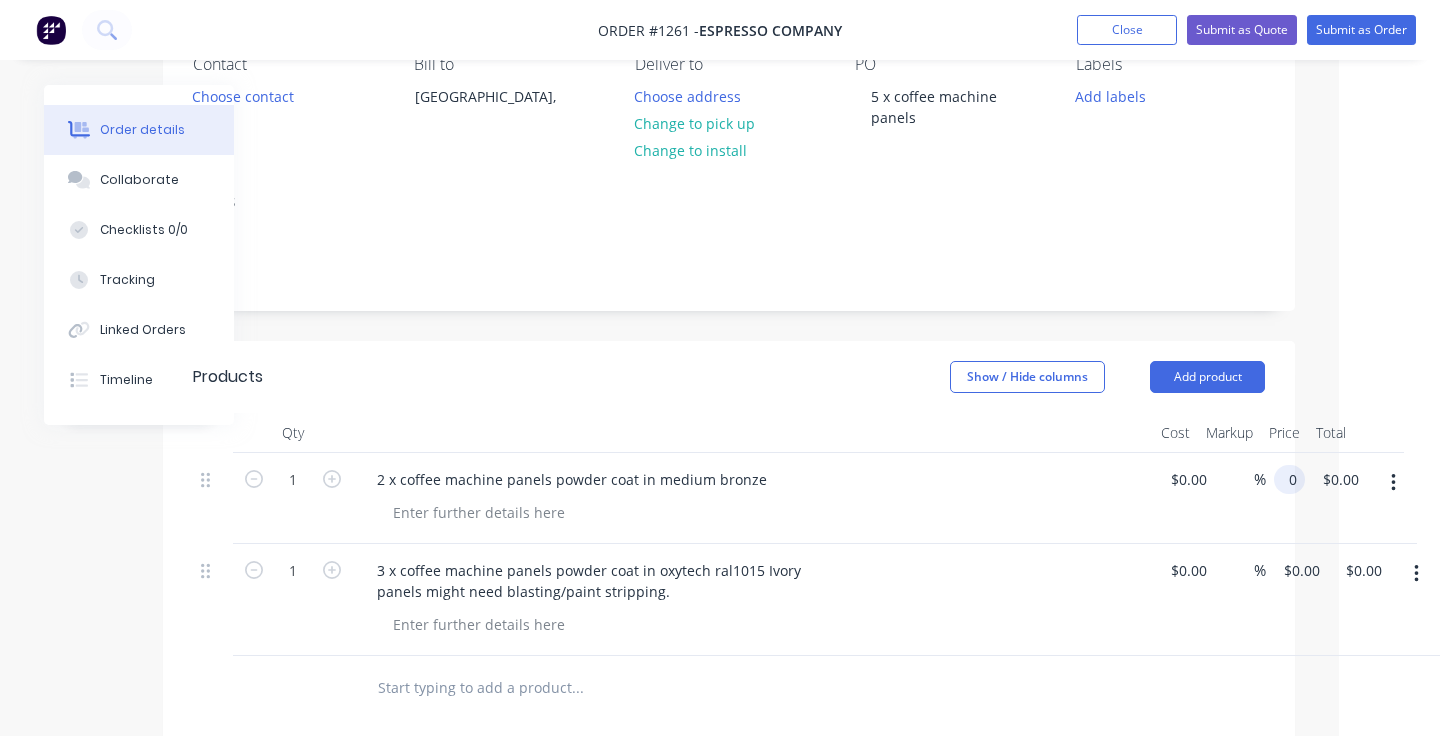 click on "0" at bounding box center [1293, 479] 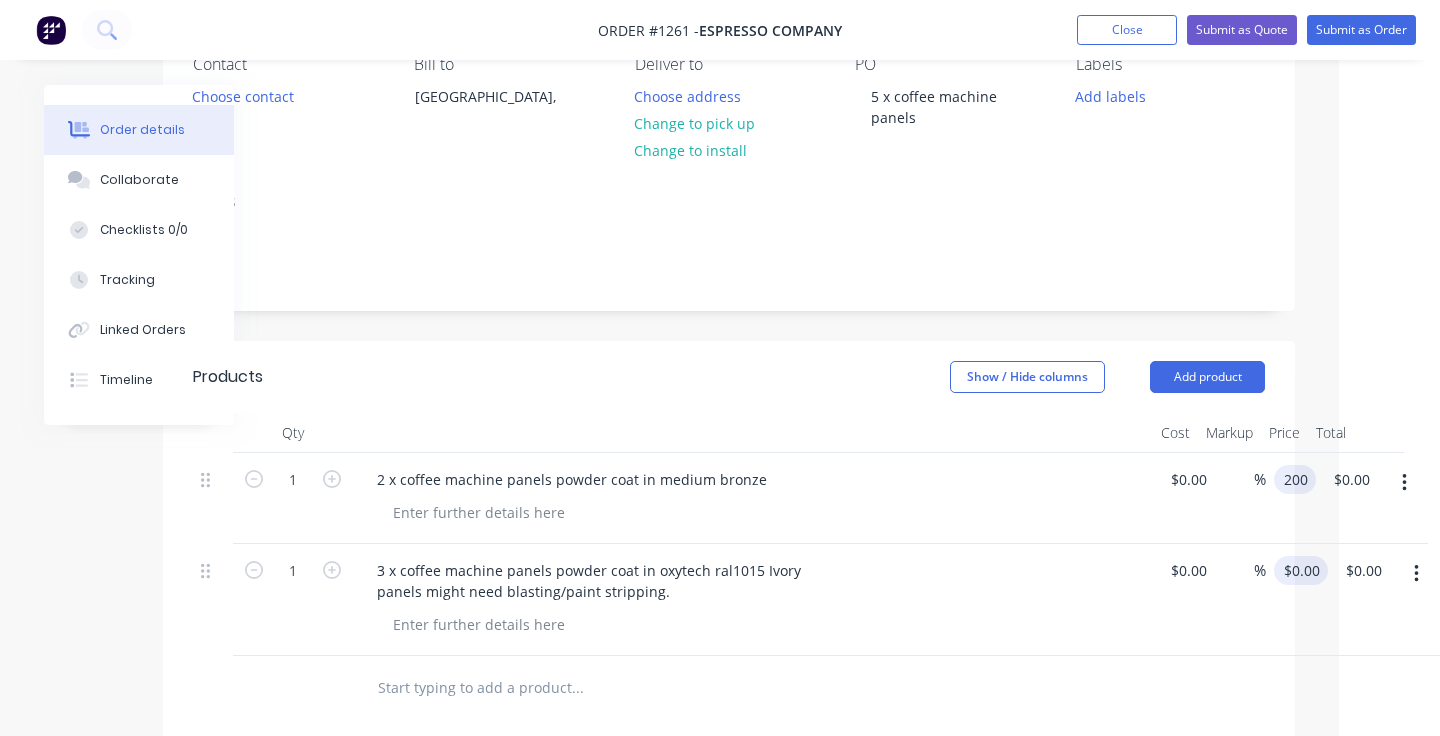type on "$200.00" 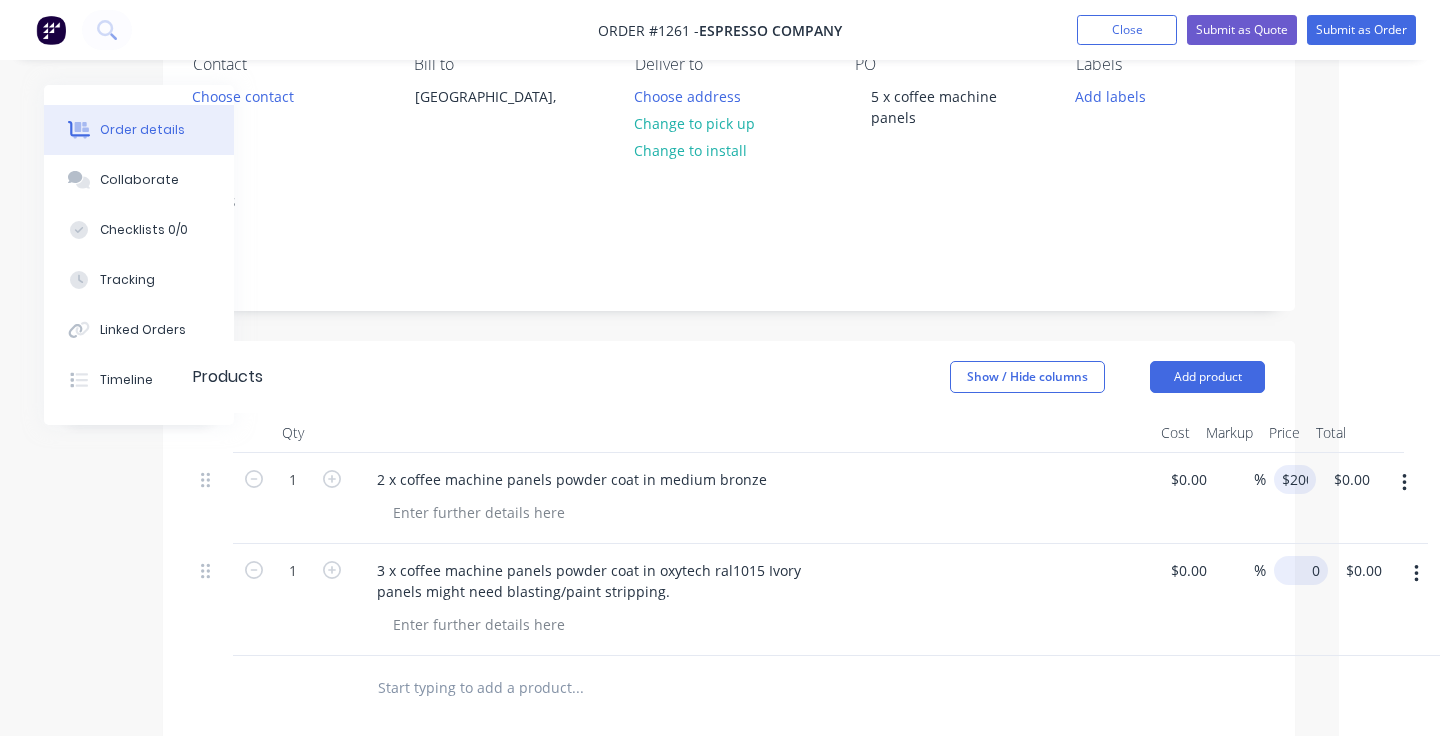 type on "$200.00" 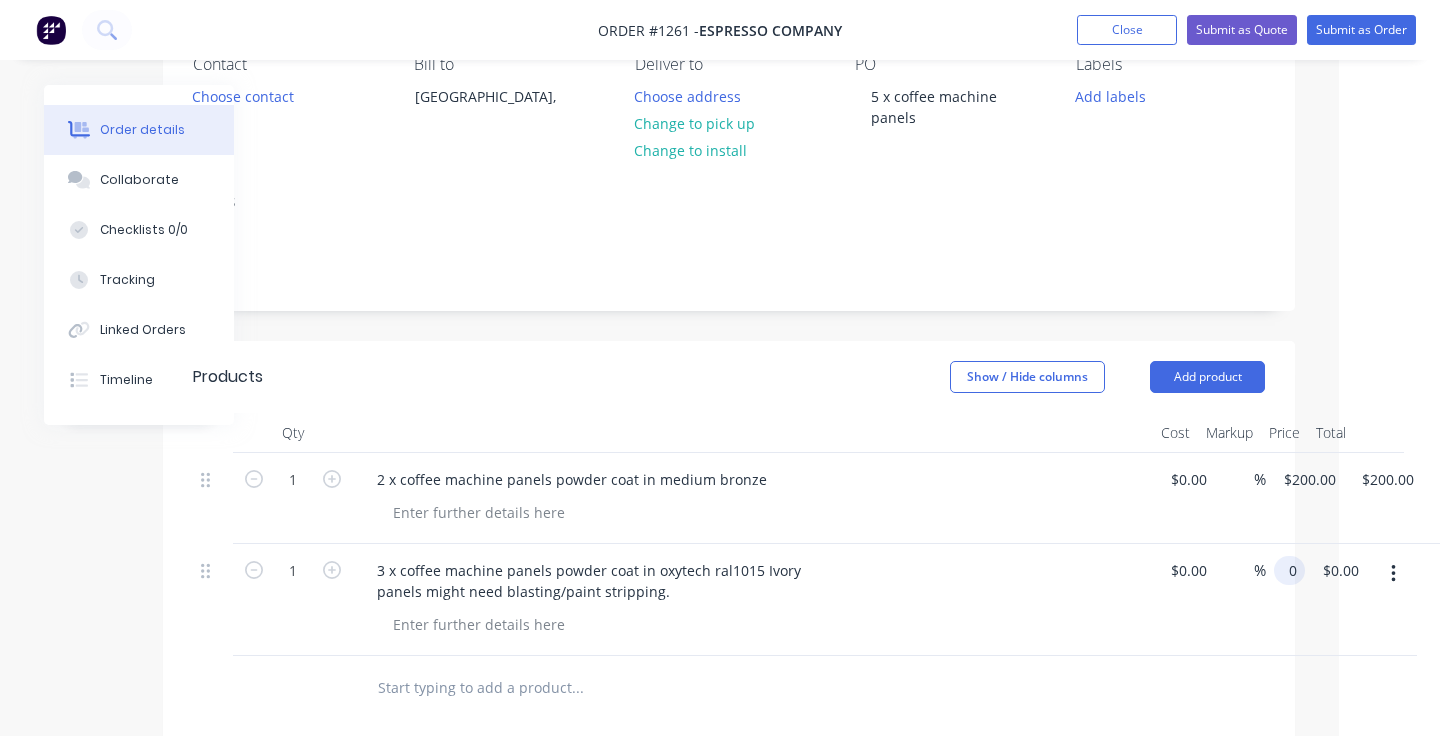 click on "0" at bounding box center [1293, 570] 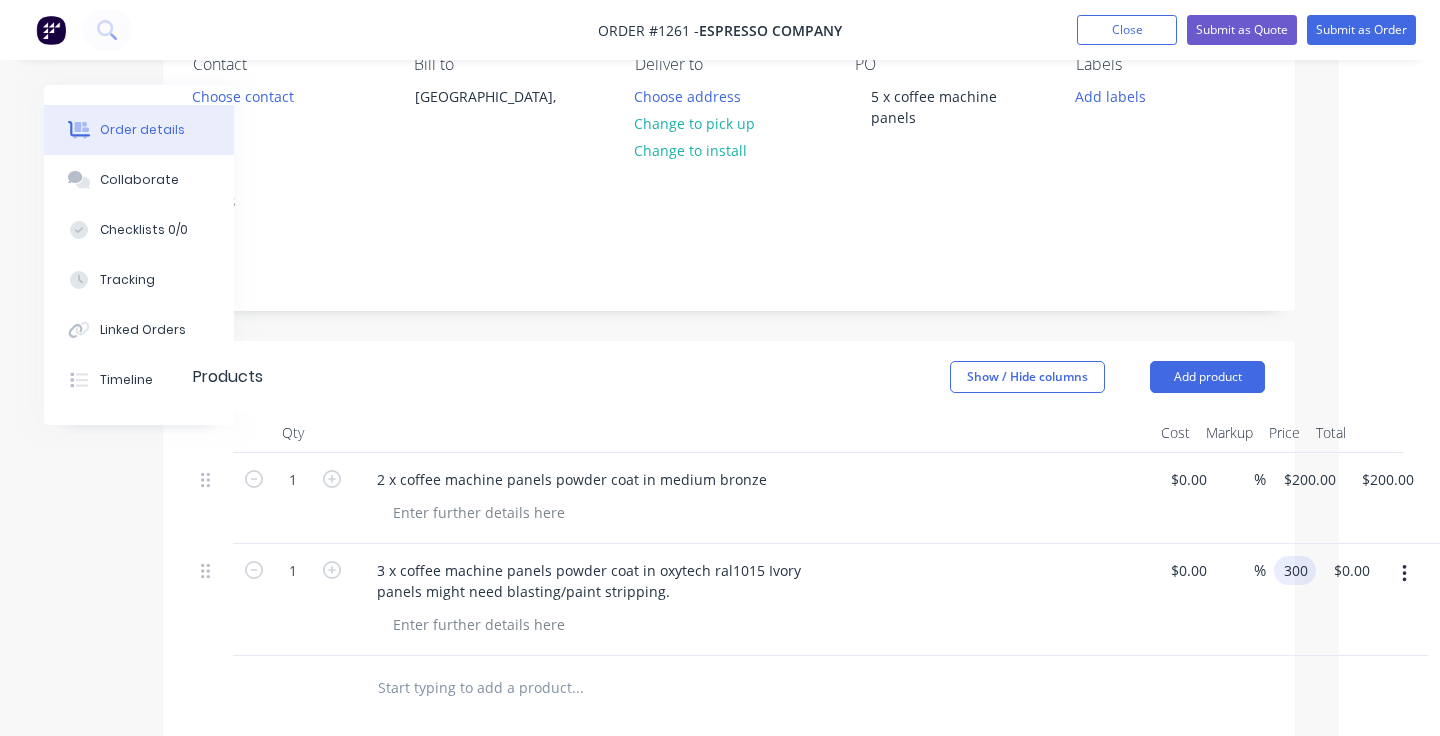 type on "$300.00" 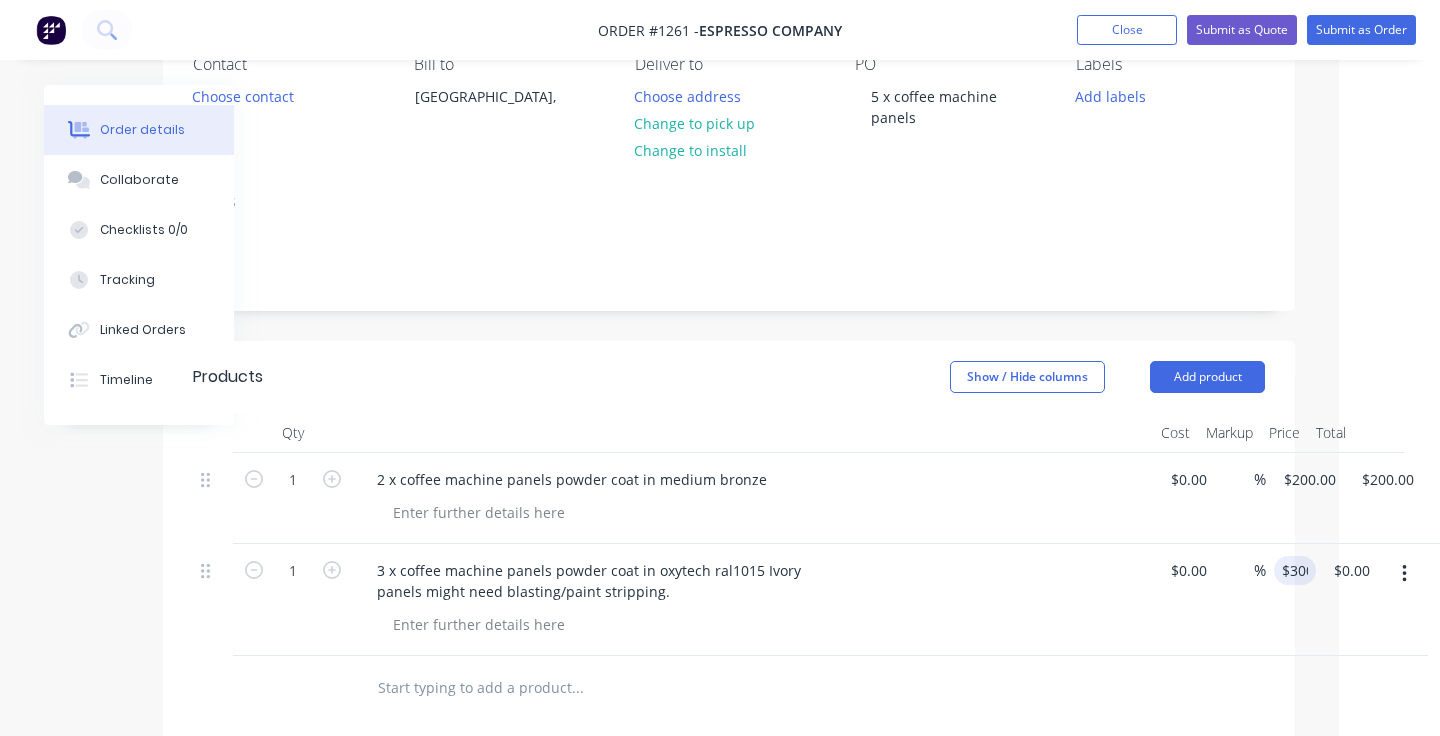 type on "$300.00" 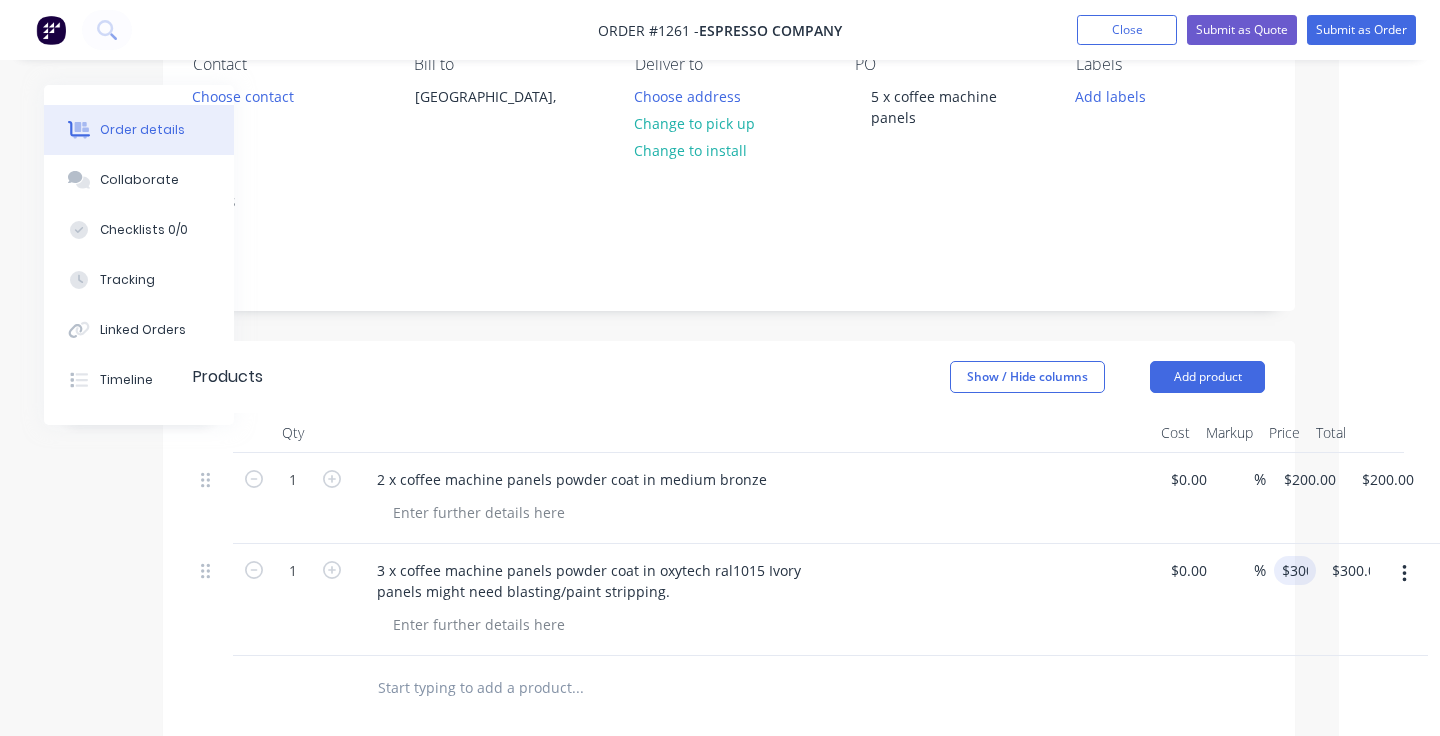 click on "3 x coffee machine panels powder coat in oxytech ral1015 Ivory
panels might need blasting/paint stripping." at bounding box center [753, 581] 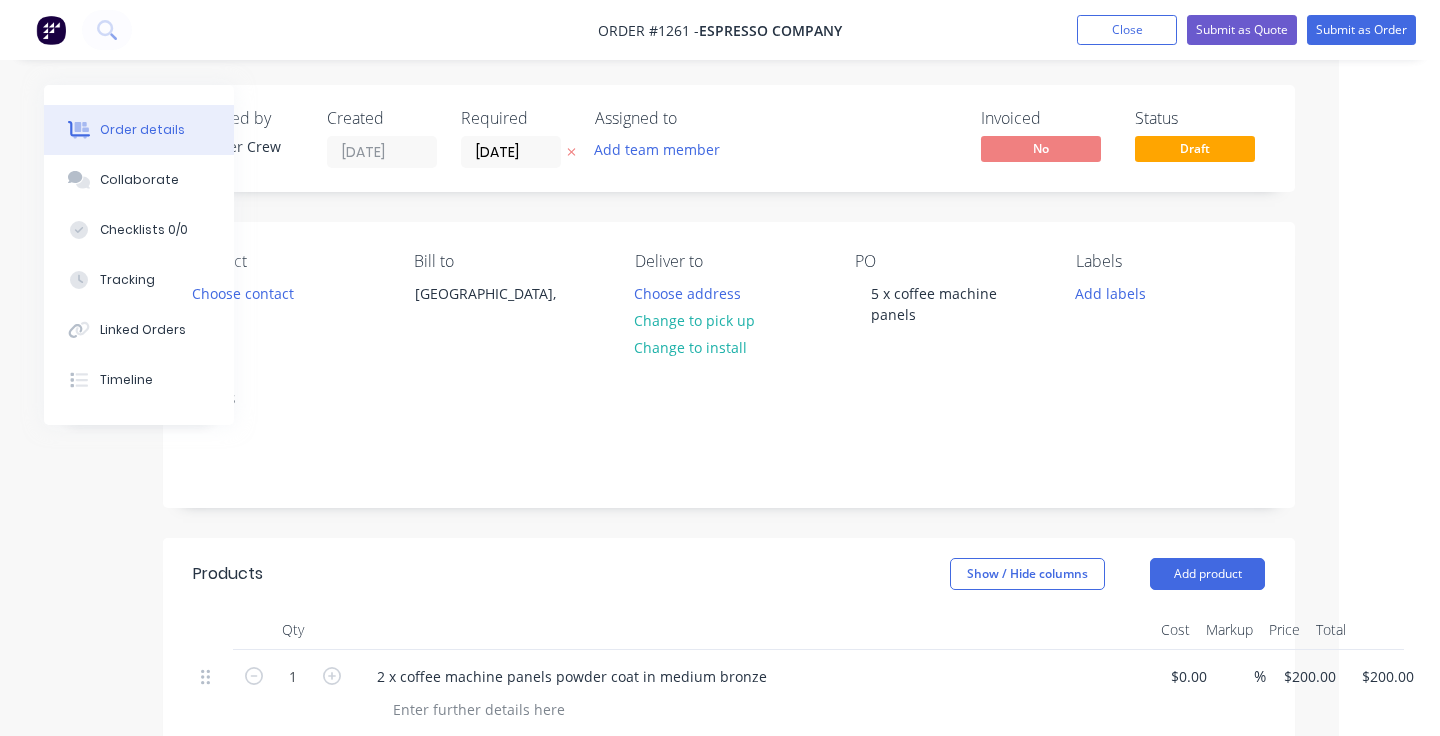 scroll, scrollTop: 0, scrollLeft: 101, axis: horizontal 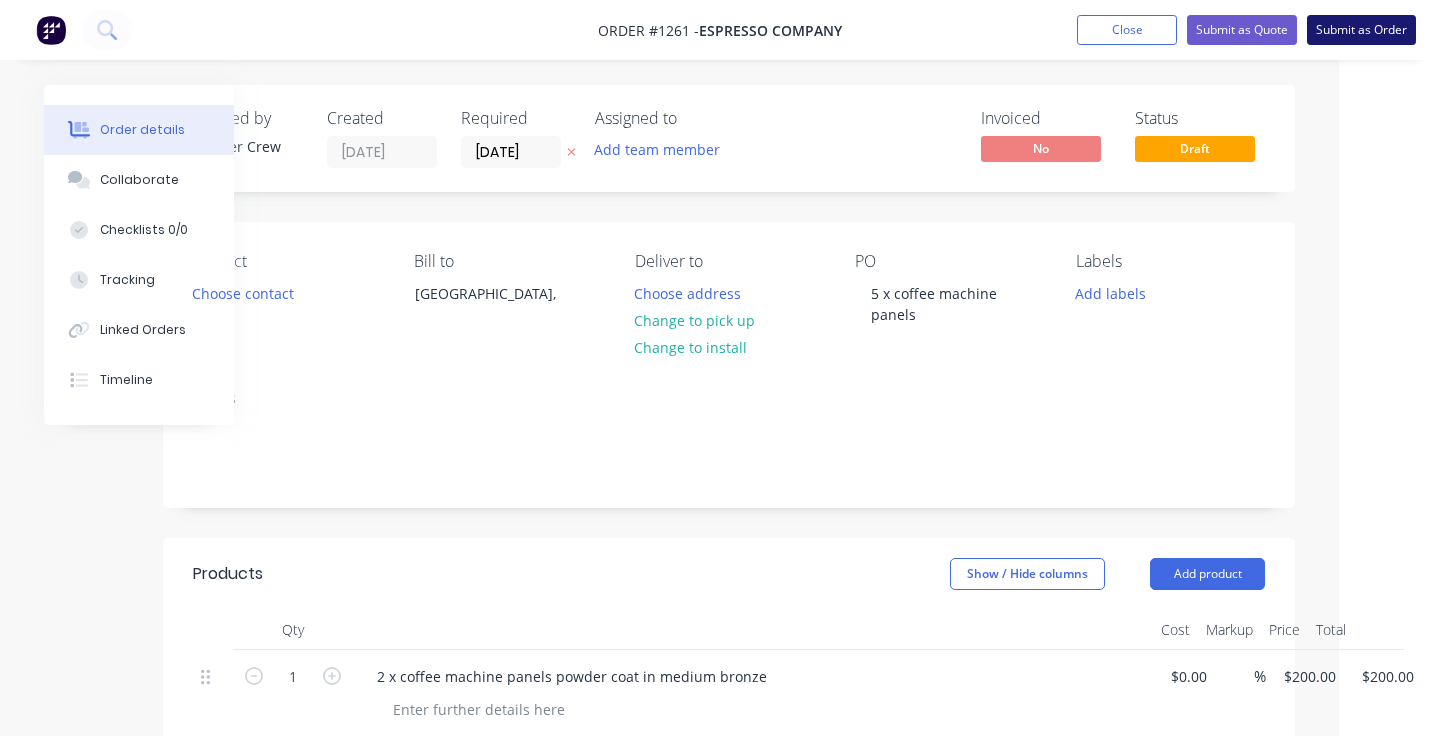 click on "Submit as Order" at bounding box center (1361, 30) 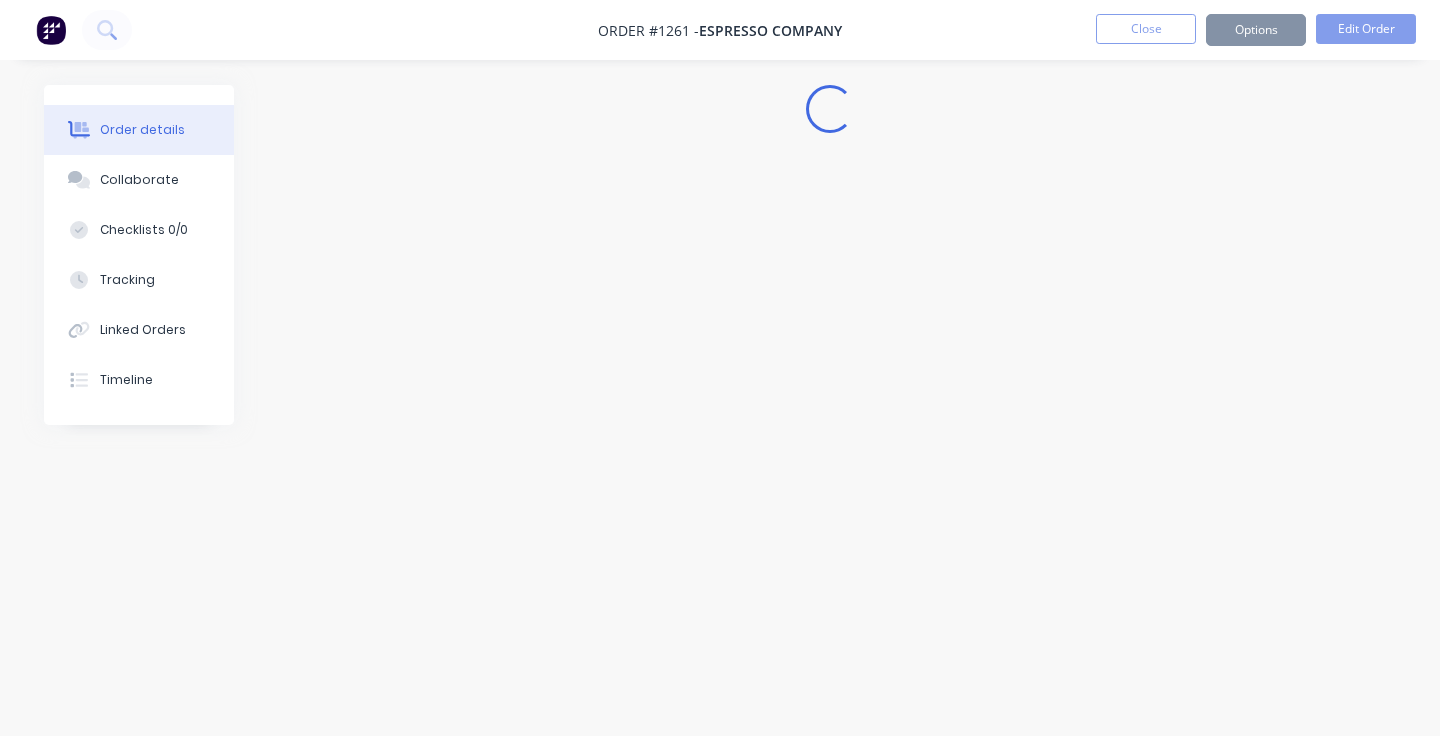 scroll, scrollTop: 0, scrollLeft: 0, axis: both 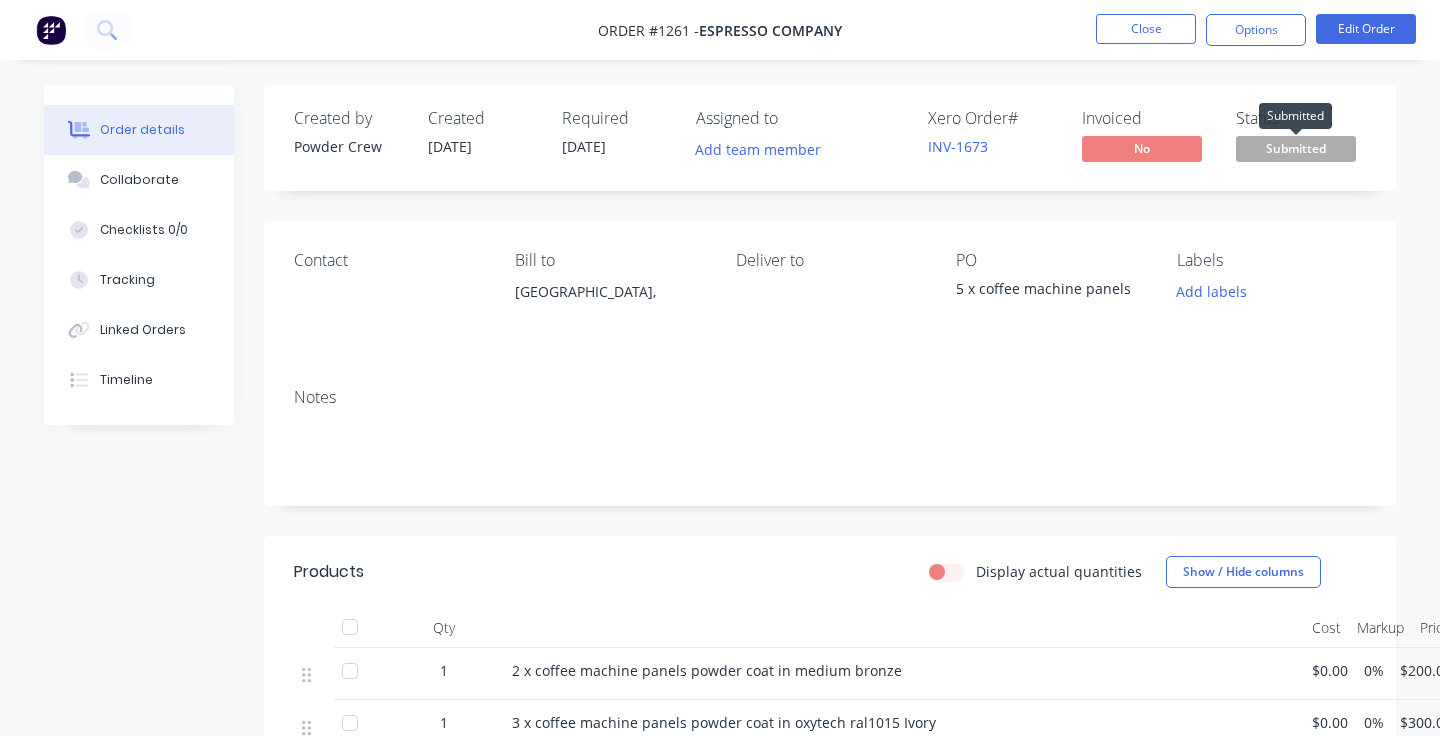 click on "Submitted" at bounding box center [1296, 148] 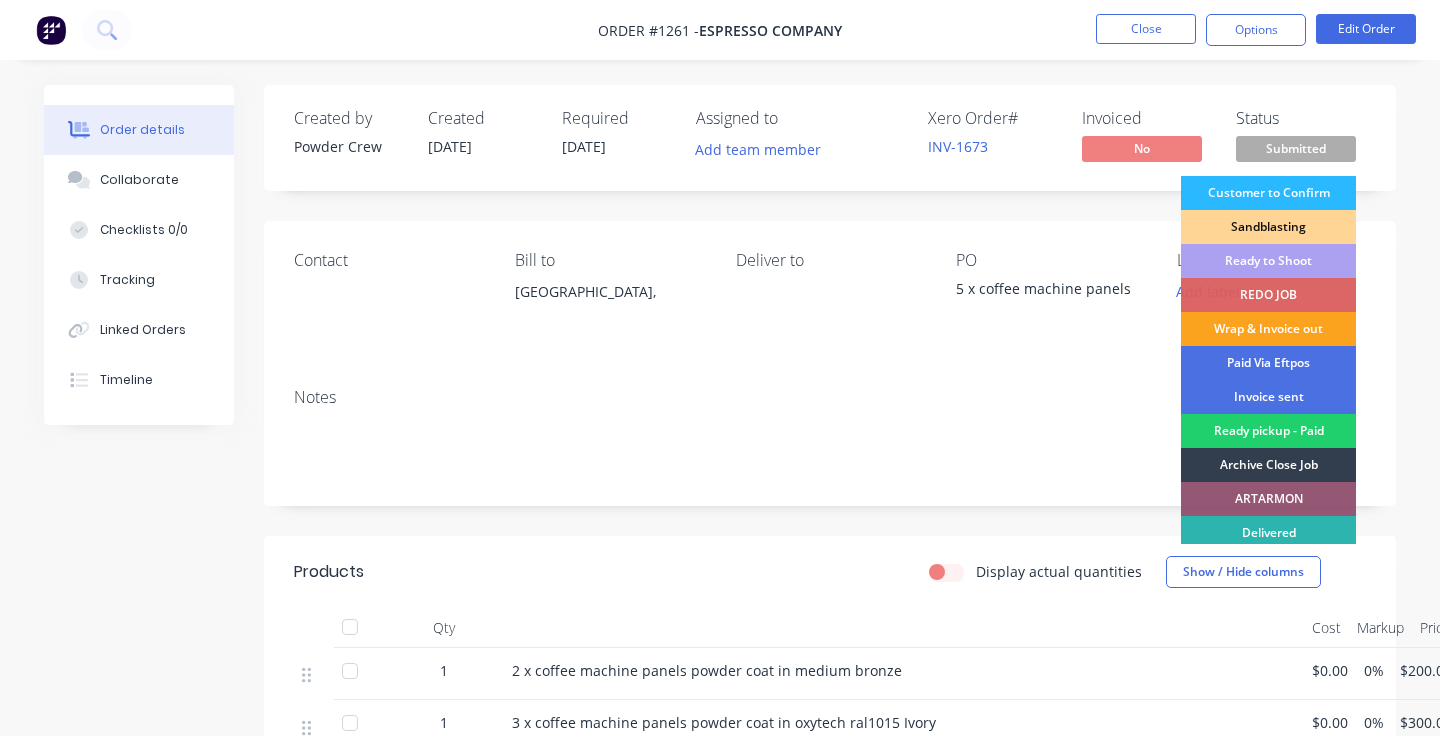 click on "Ready to Shoot" at bounding box center (1268, 261) 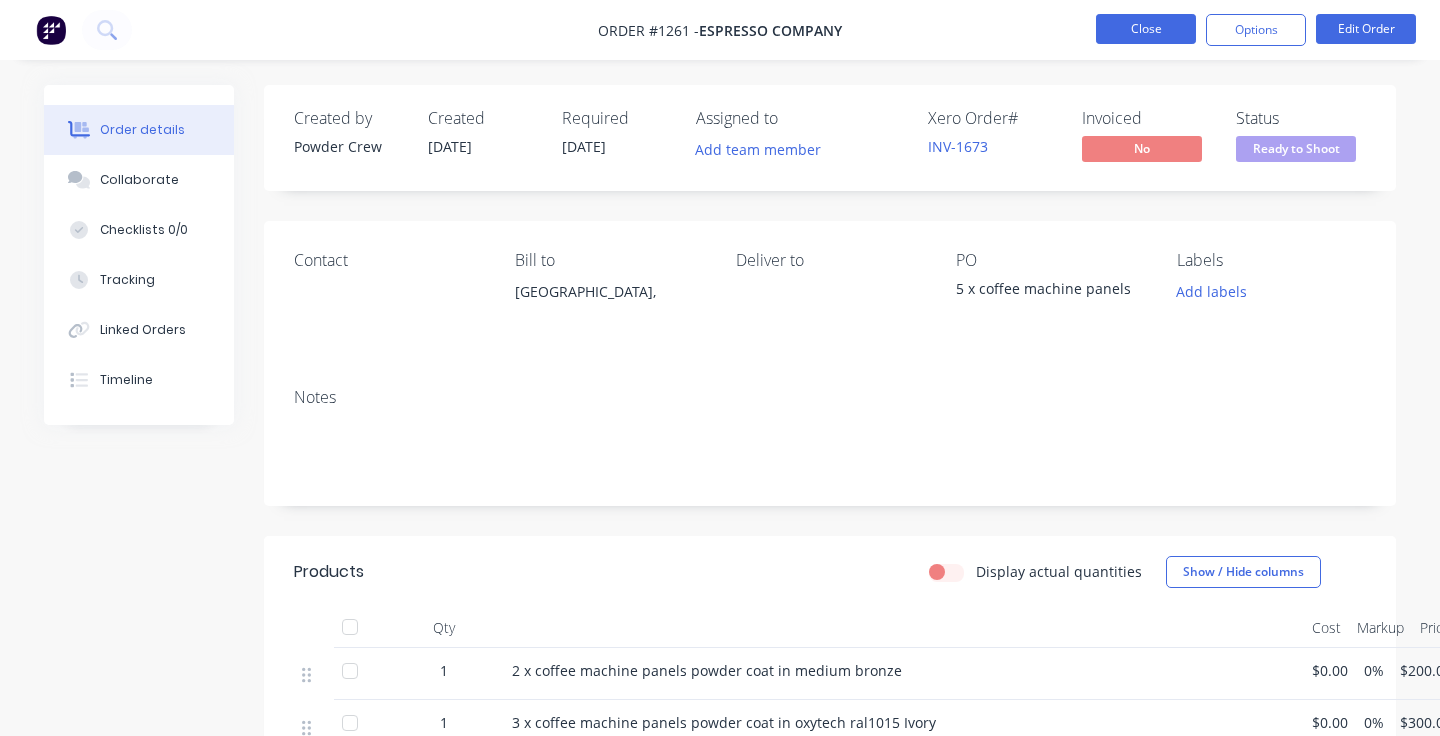 click on "Close" at bounding box center (1146, 29) 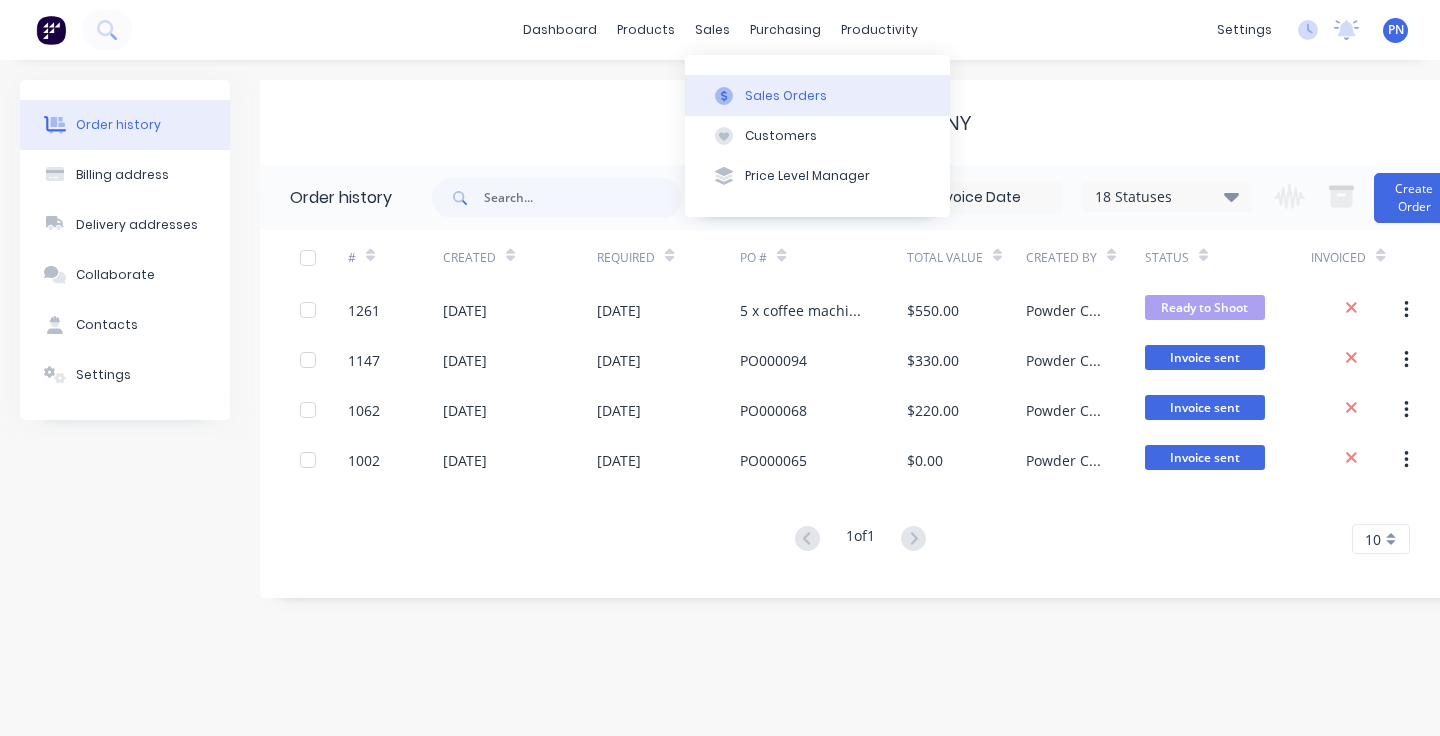 click on "Sales Orders" at bounding box center [786, 96] 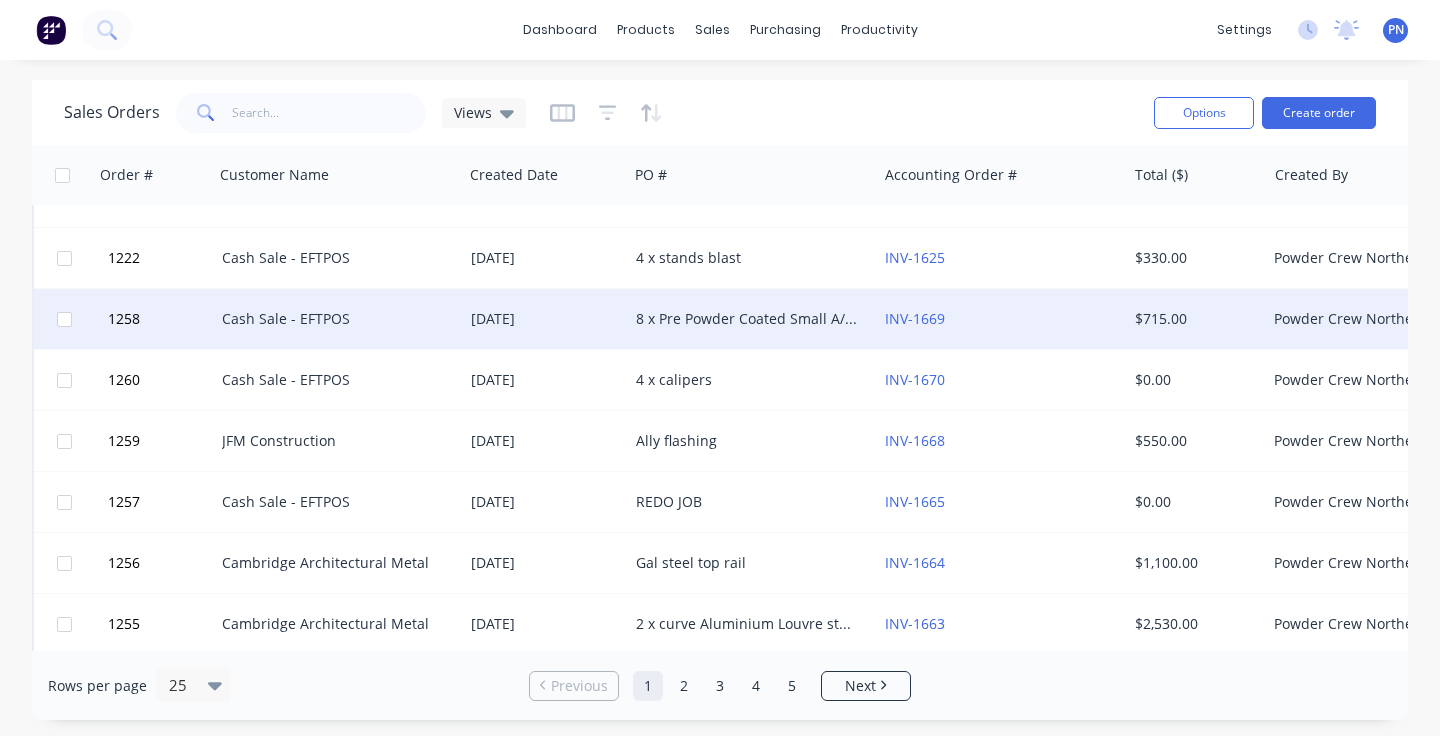 scroll, scrollTop: 44, scrollLeft: 0, axis: vertical 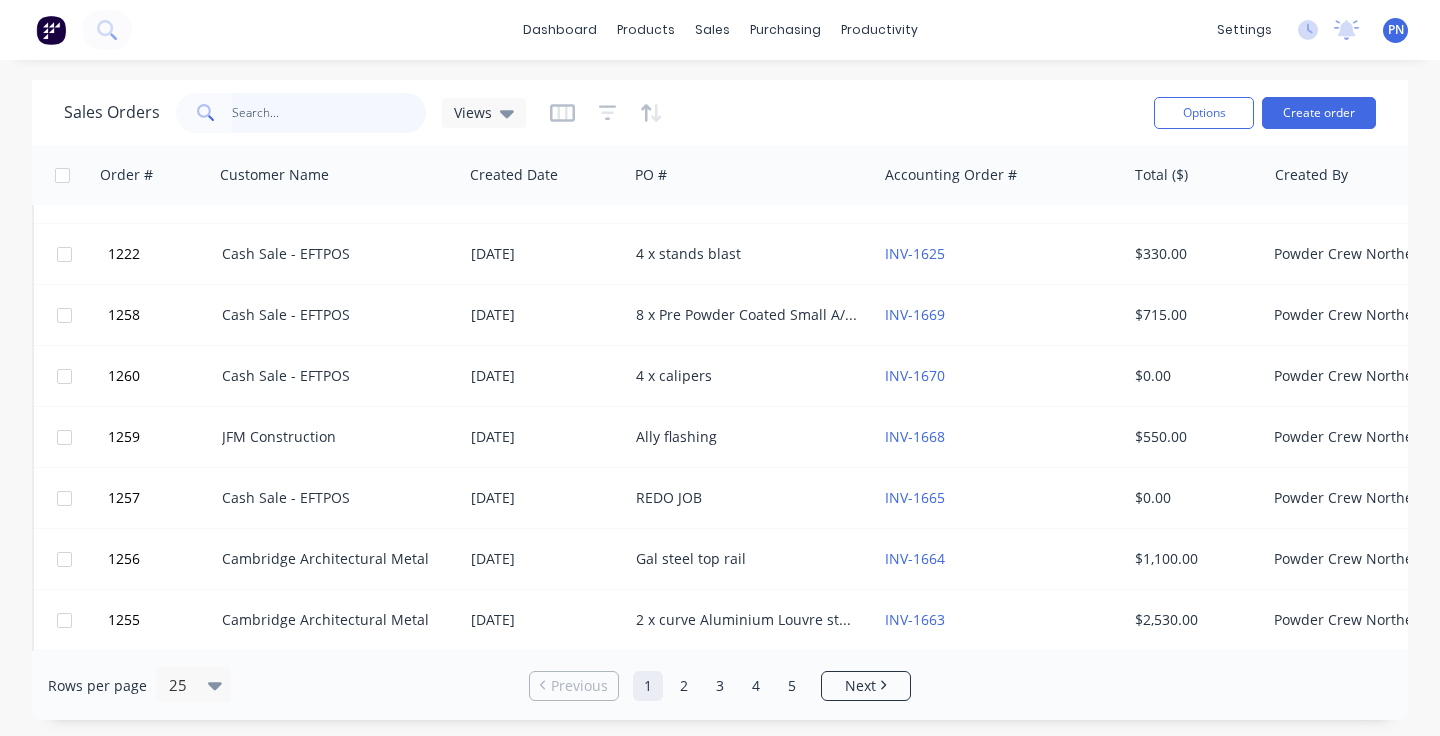 click at bounding box center (329, 113) 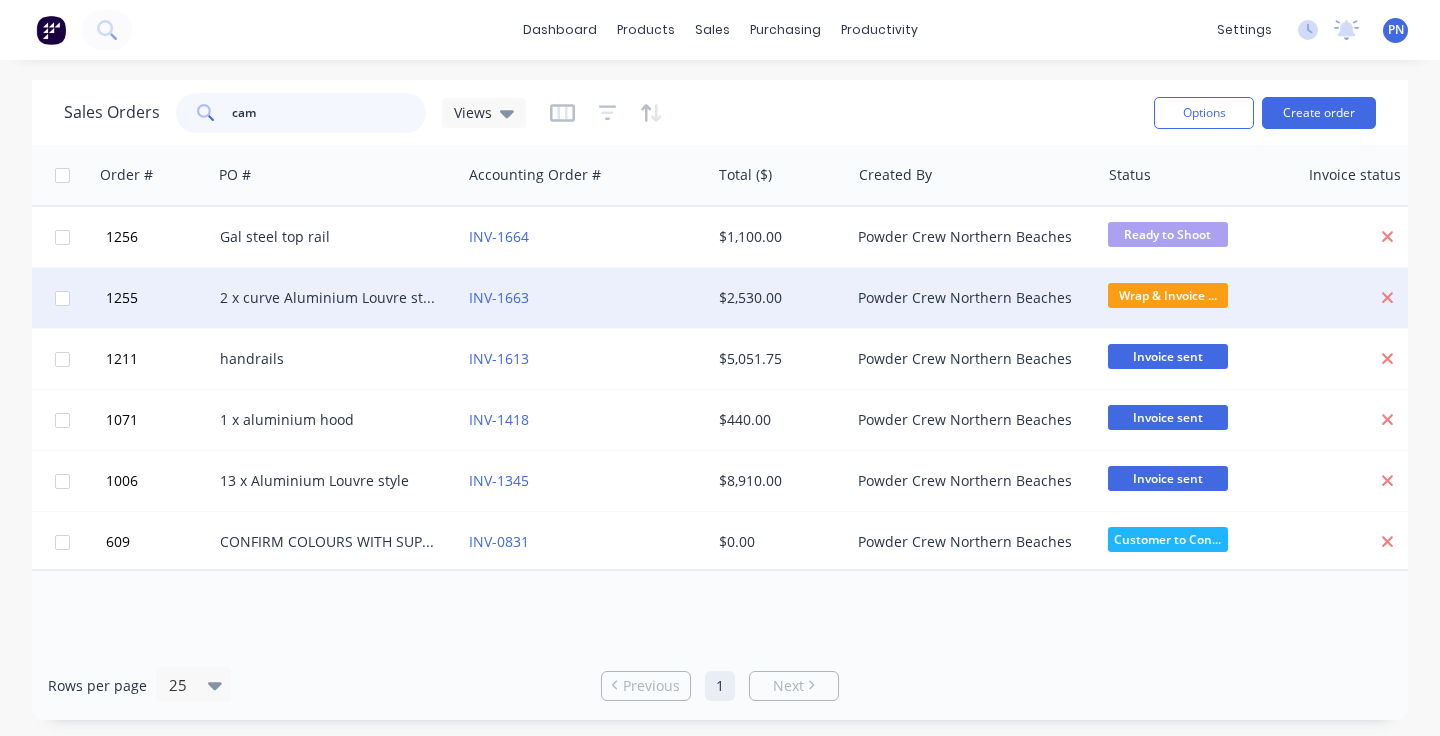 scroll, scrollTop: 0, scrollLeft: 434, axis: horizontal 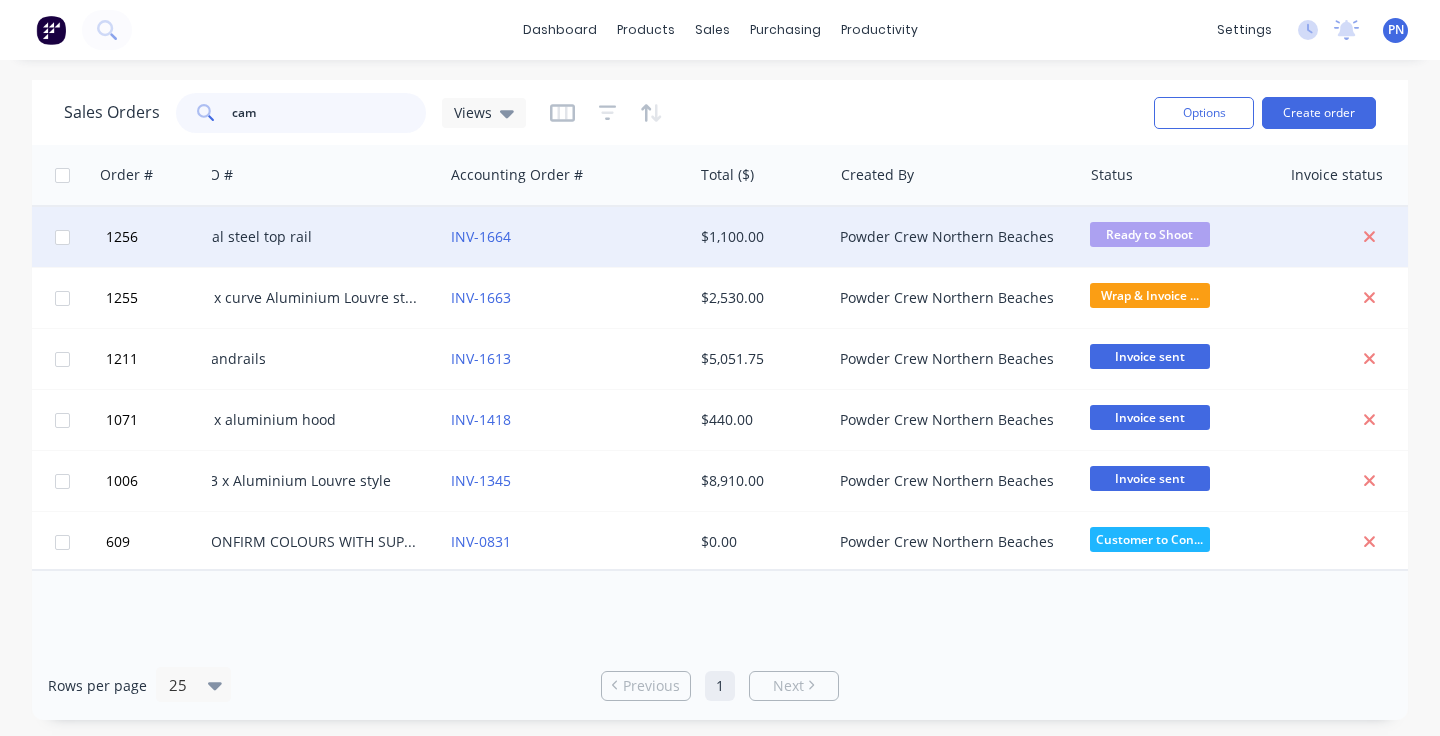 type on "cam" 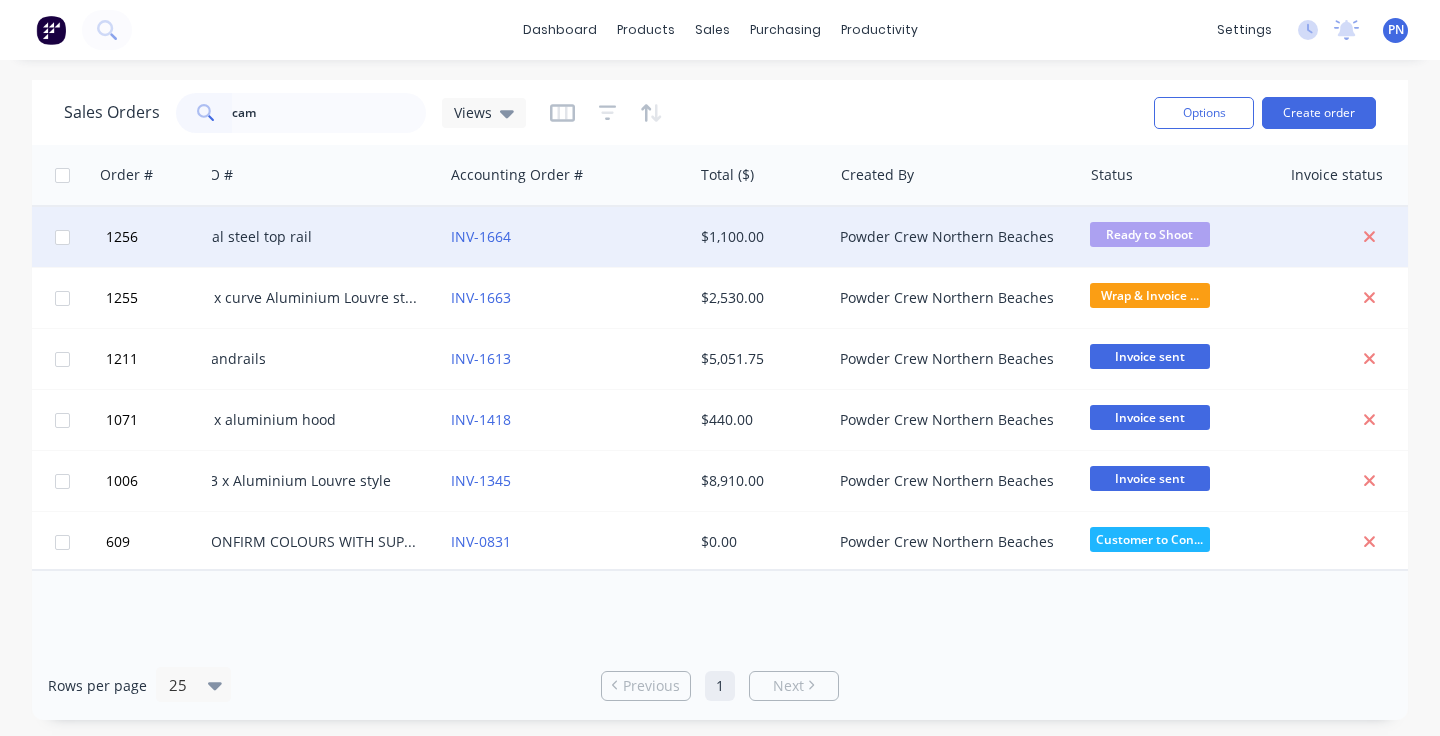 click on "INV-1664" at bounding box center (562, 237) 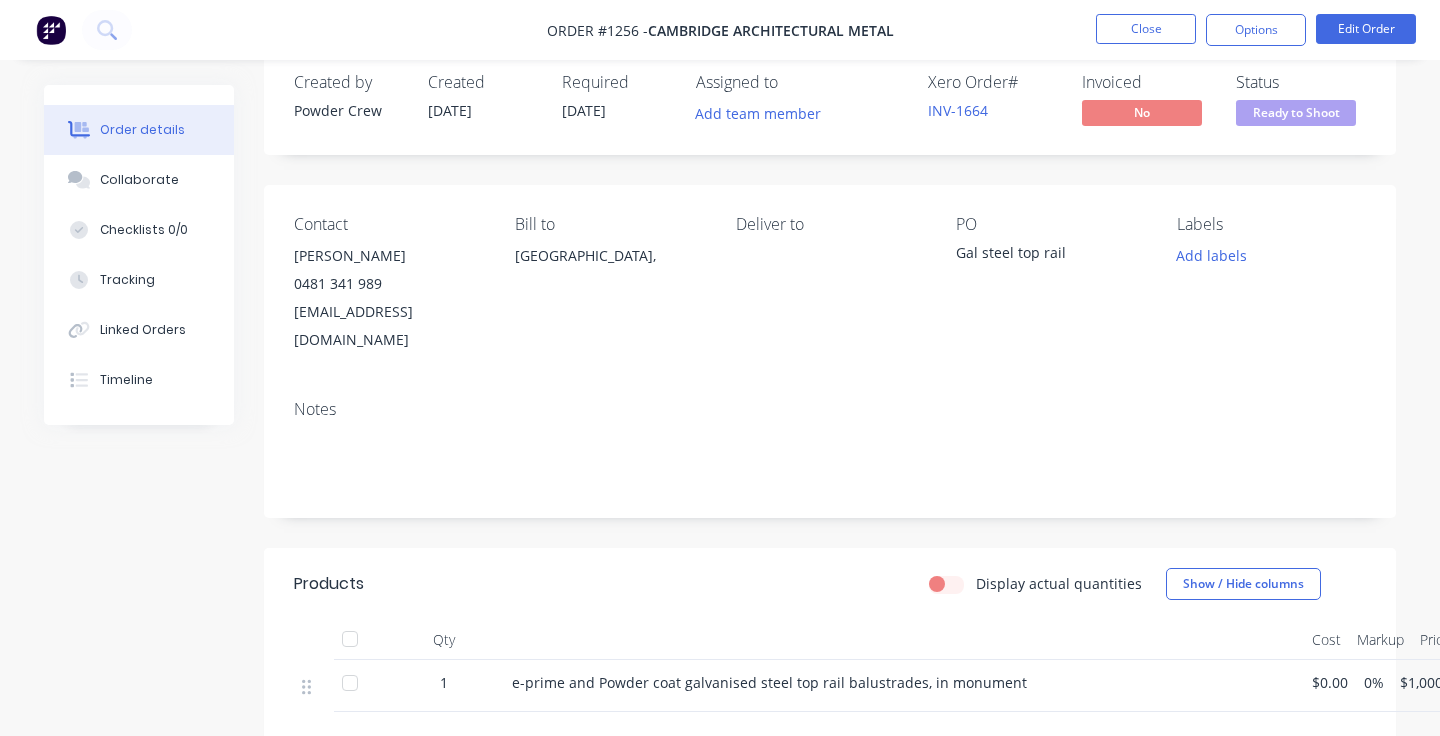 scroll, scrollTop: 18, scrollLeft: 0, axis: vertical 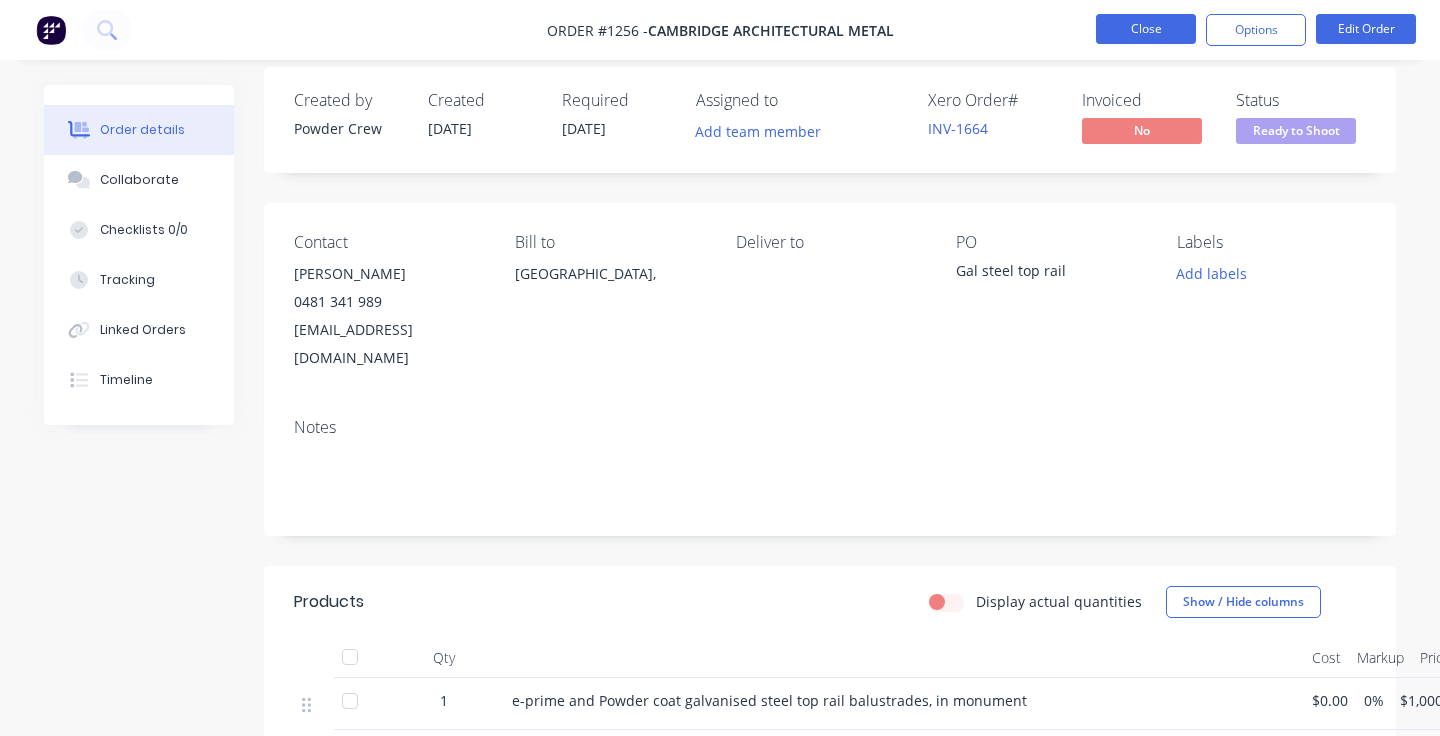click on "Close" at bounding box center [1146, 29] 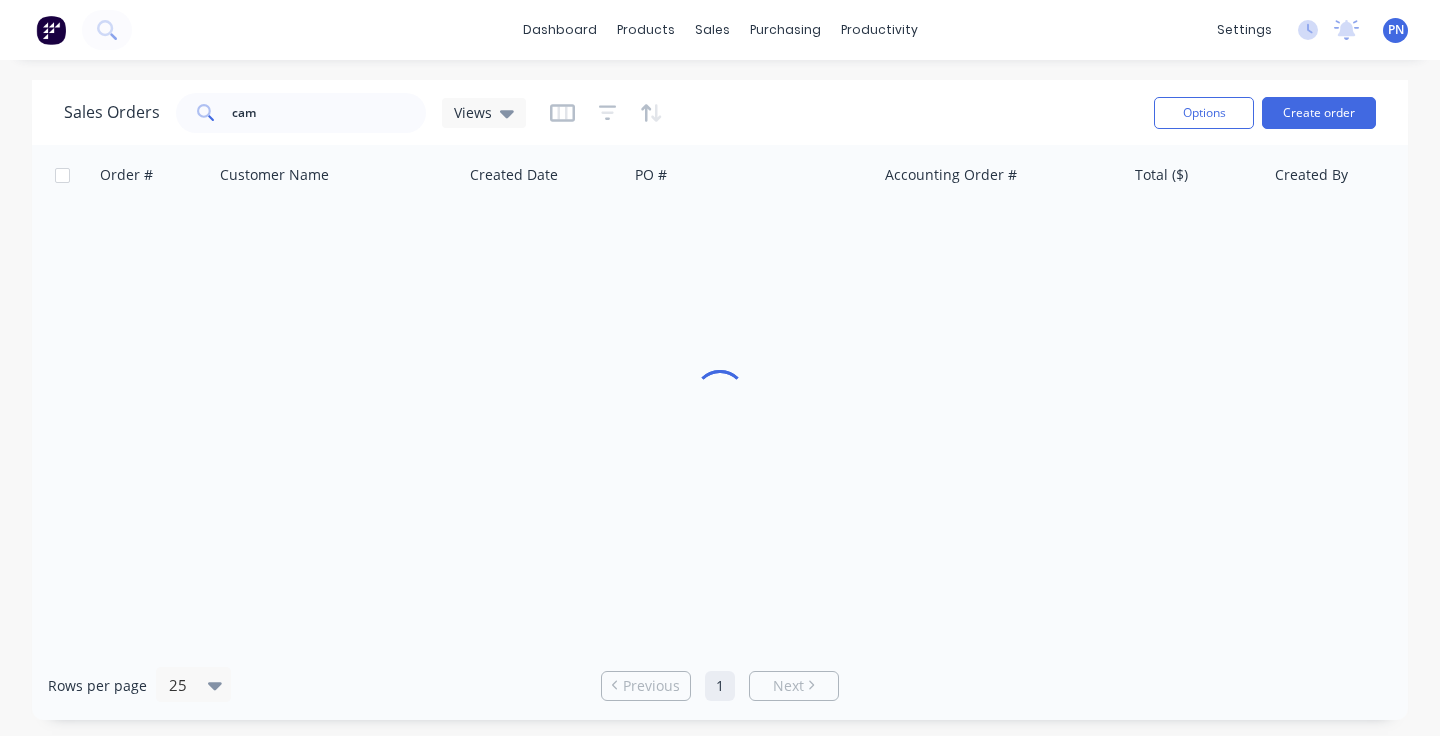scroll, scrollTop: 0, scrollLeft: 0, axis: both 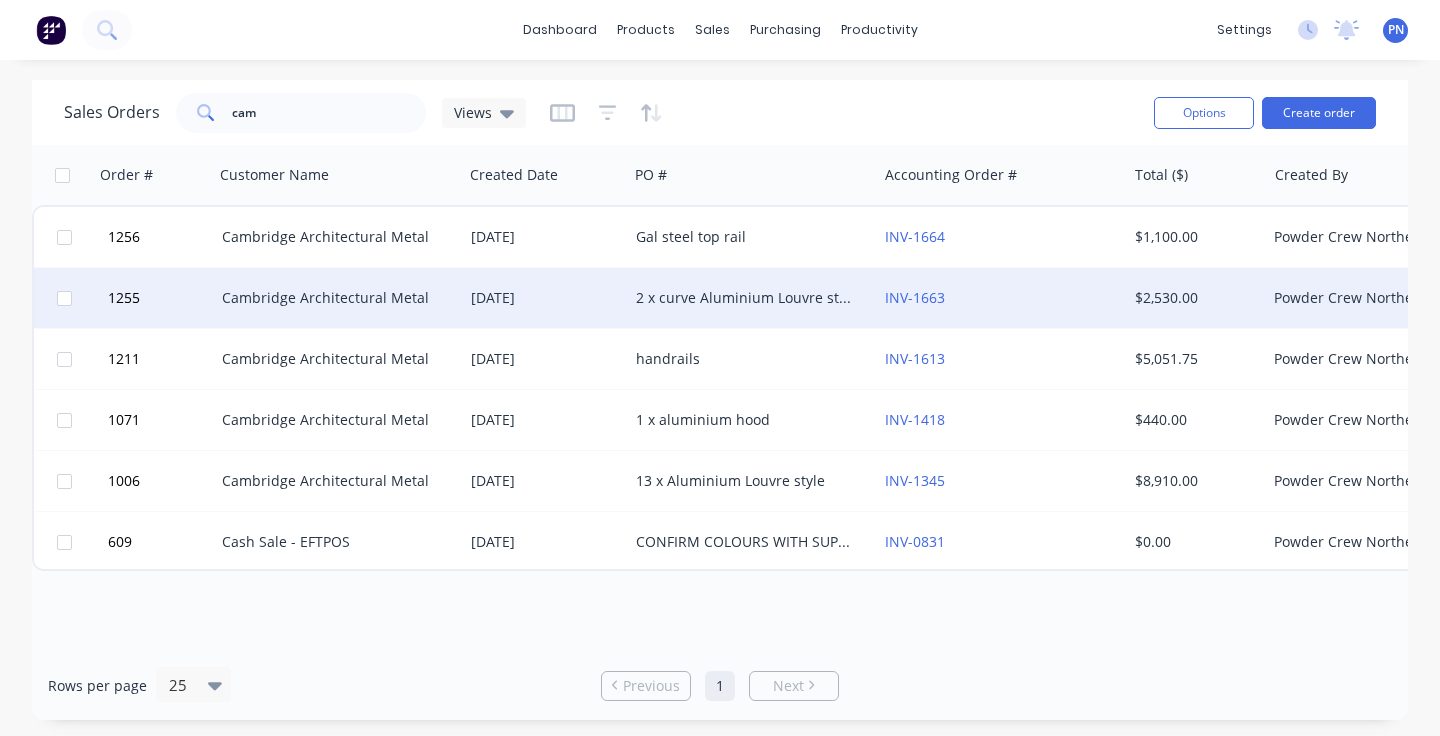 click on "INV-1663" at bounding box center (996, 298) 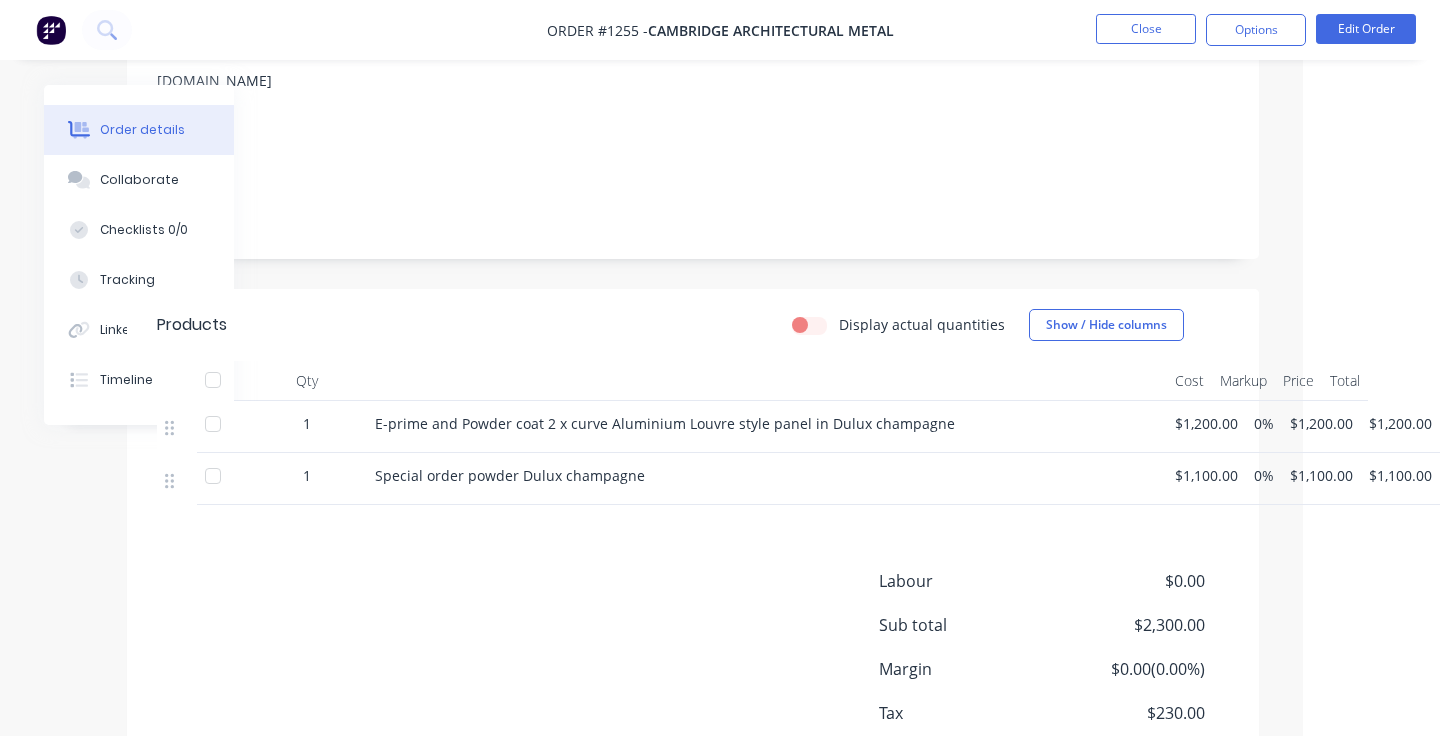 scroll, scrollTop: 295, scrollLeft: 137, axis: both 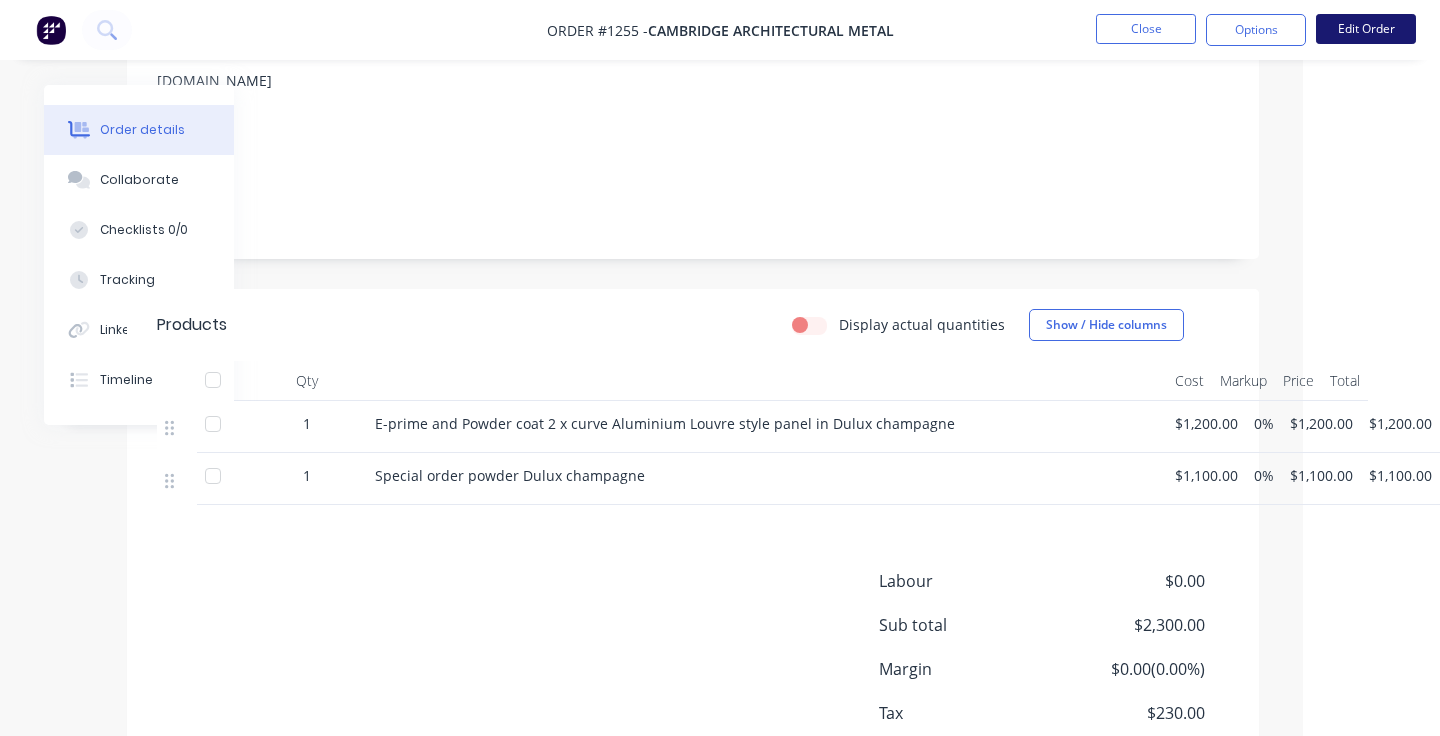 click on "Edit Order" at bounding box center (1366, 29) 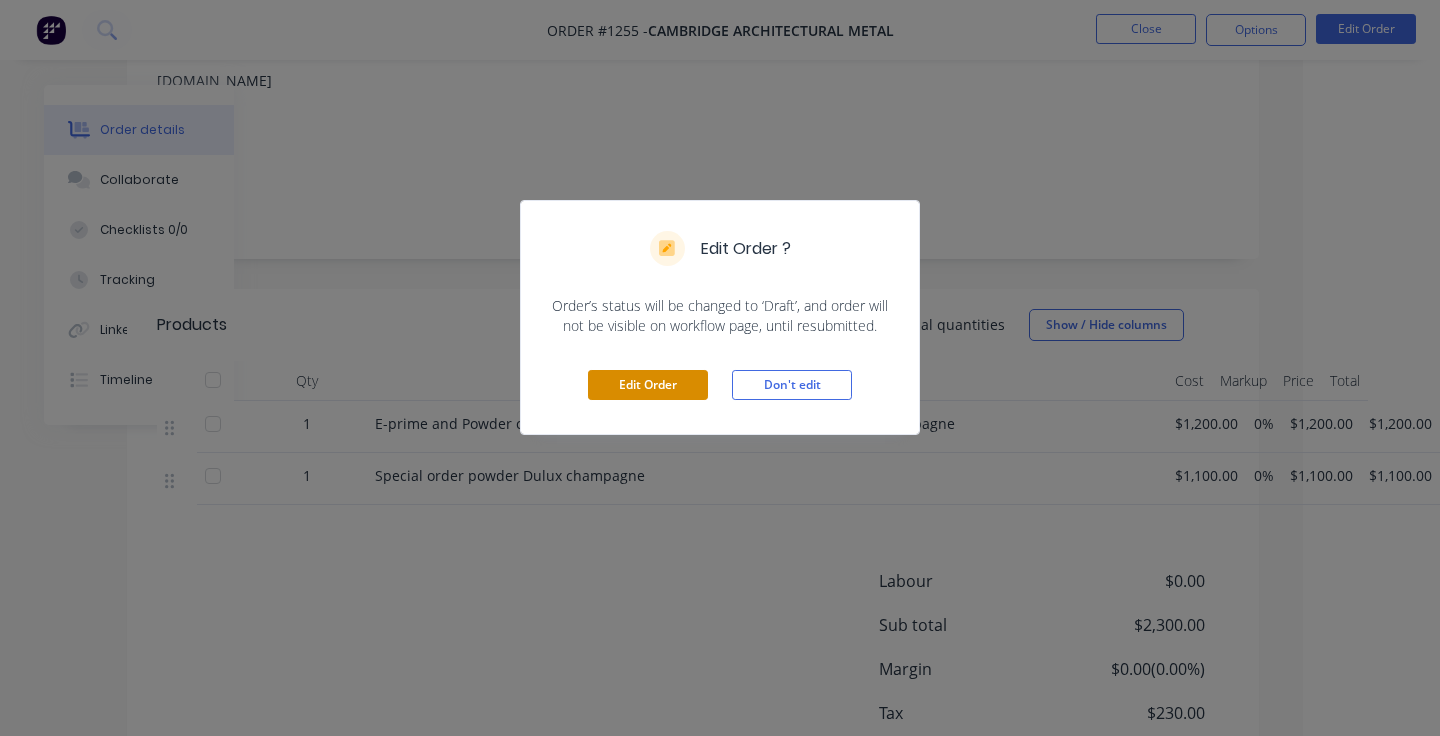 click on "Edit Order" at bounding box center [648, 385] 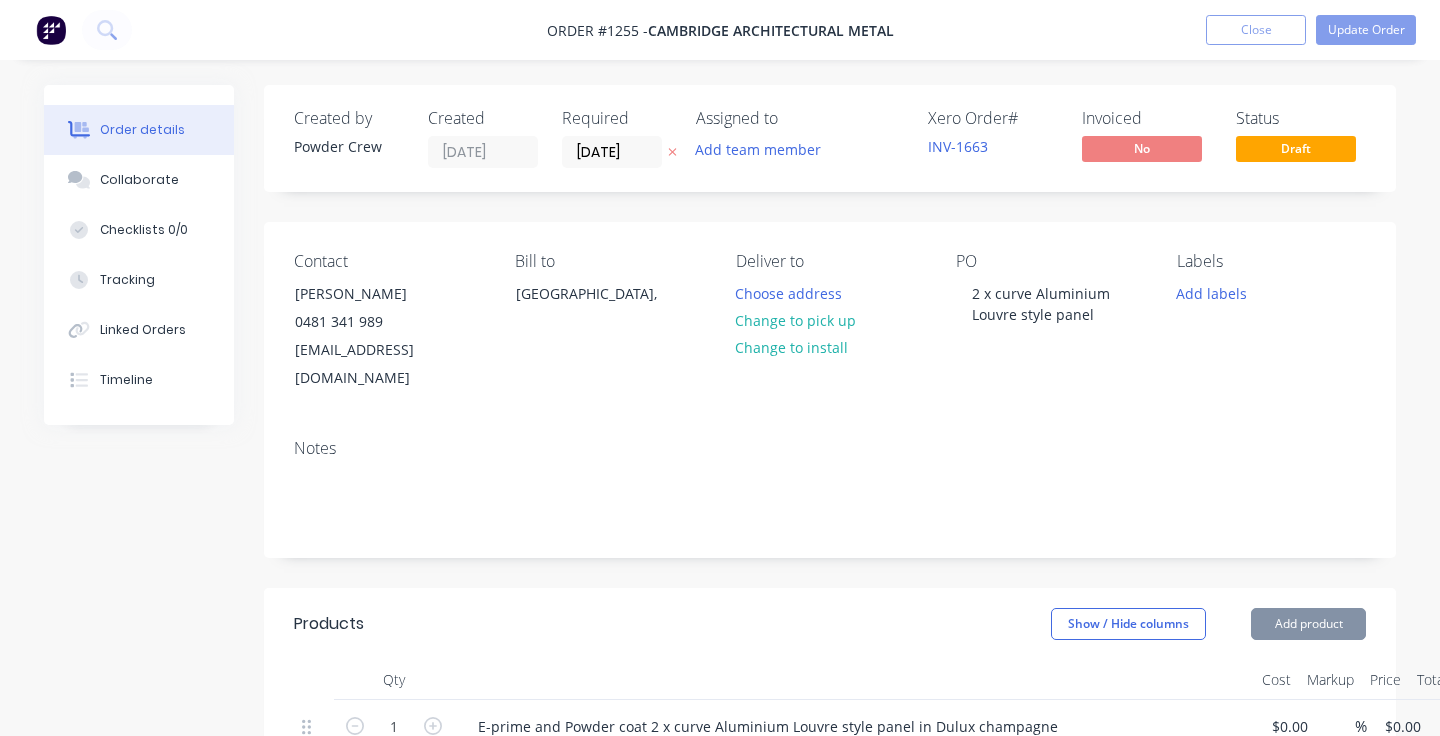 type on "$1,200.00" 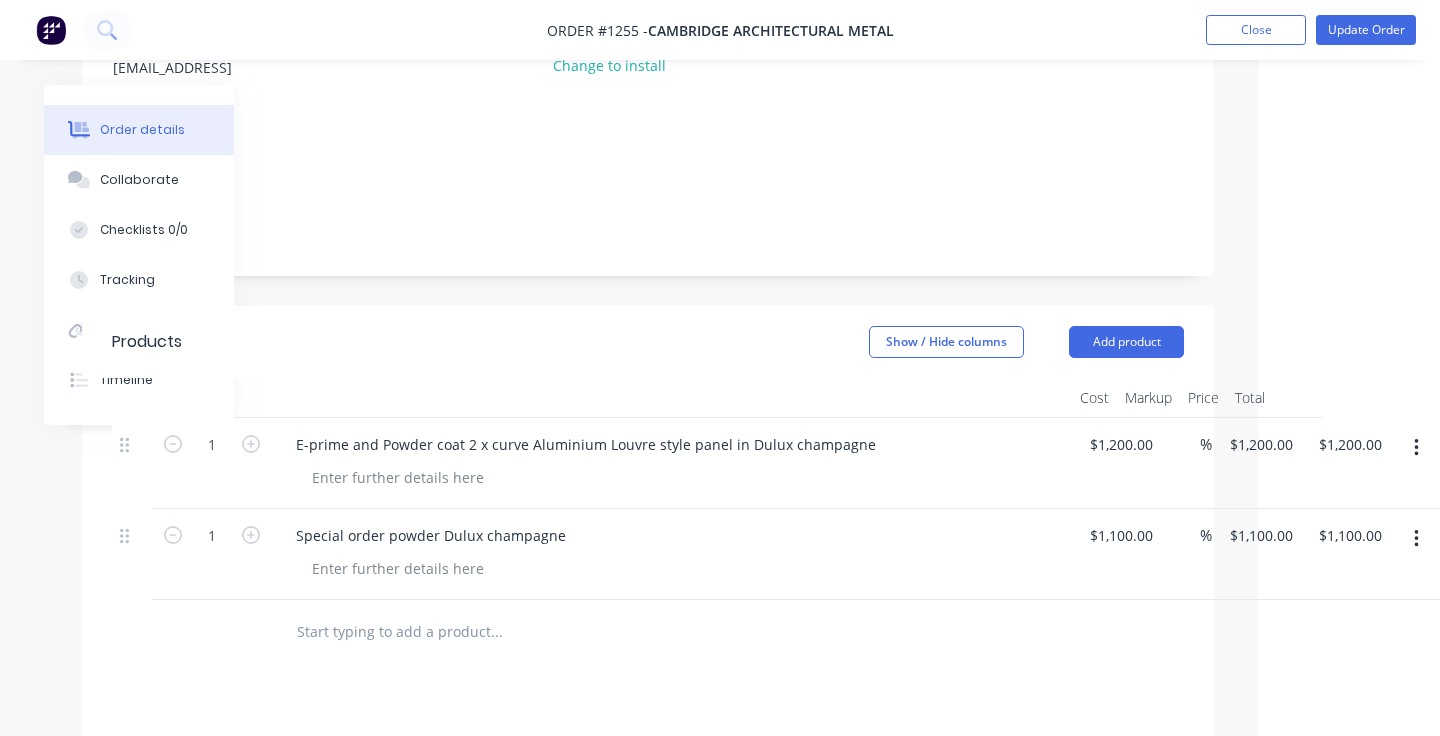 scroll, scrollTop: 282, scrollLeft: 182, axis: both 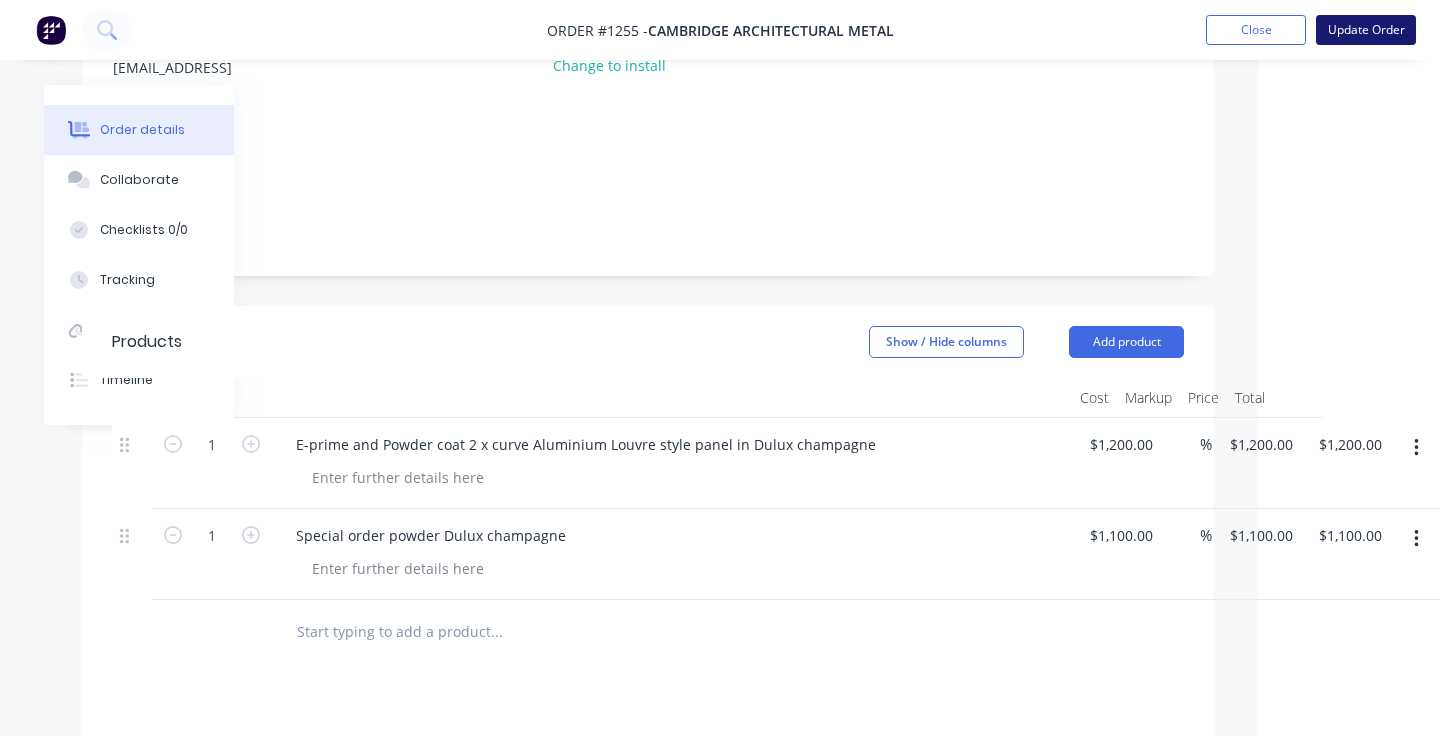 click on "Update Order" at bounding box center [1366, 30] 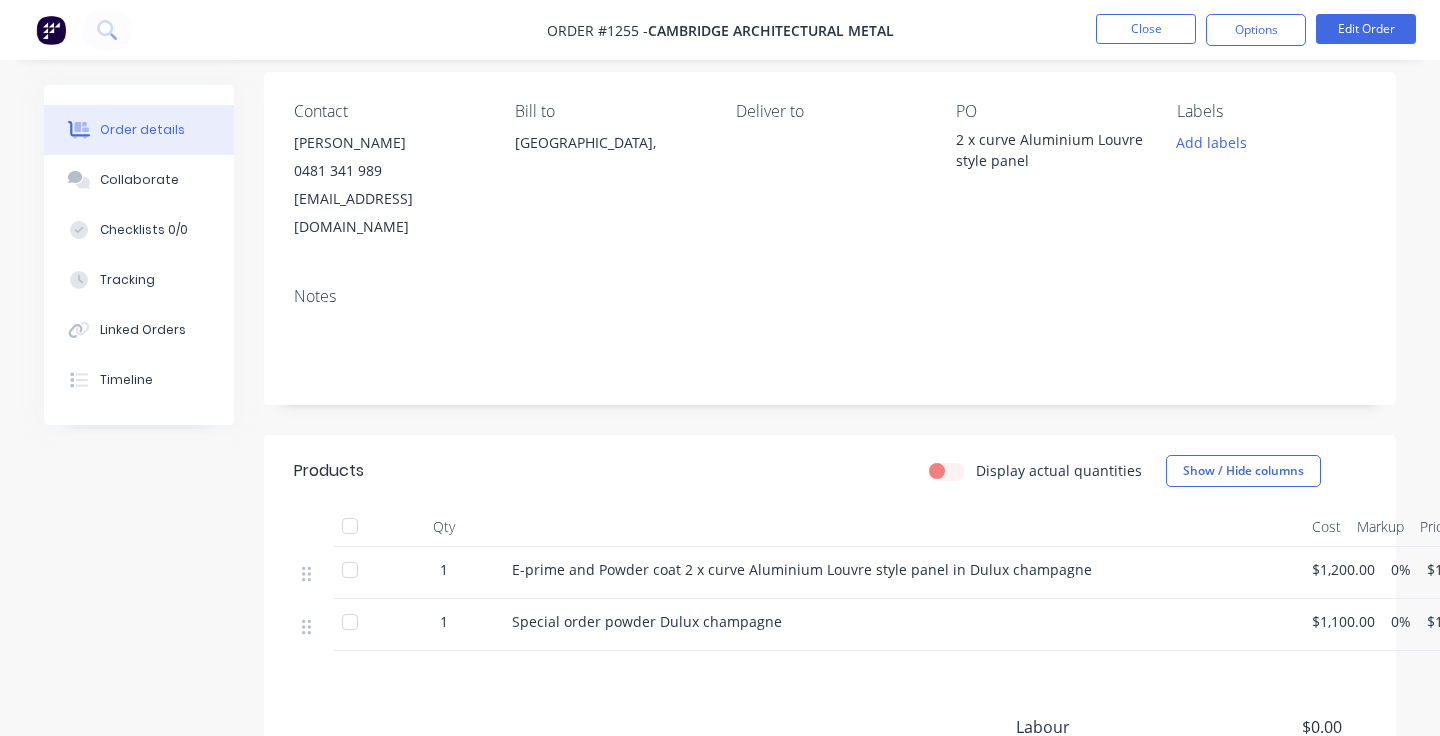 scroll, scrollTop: 158, scrollLeft: 0, axis: vertical 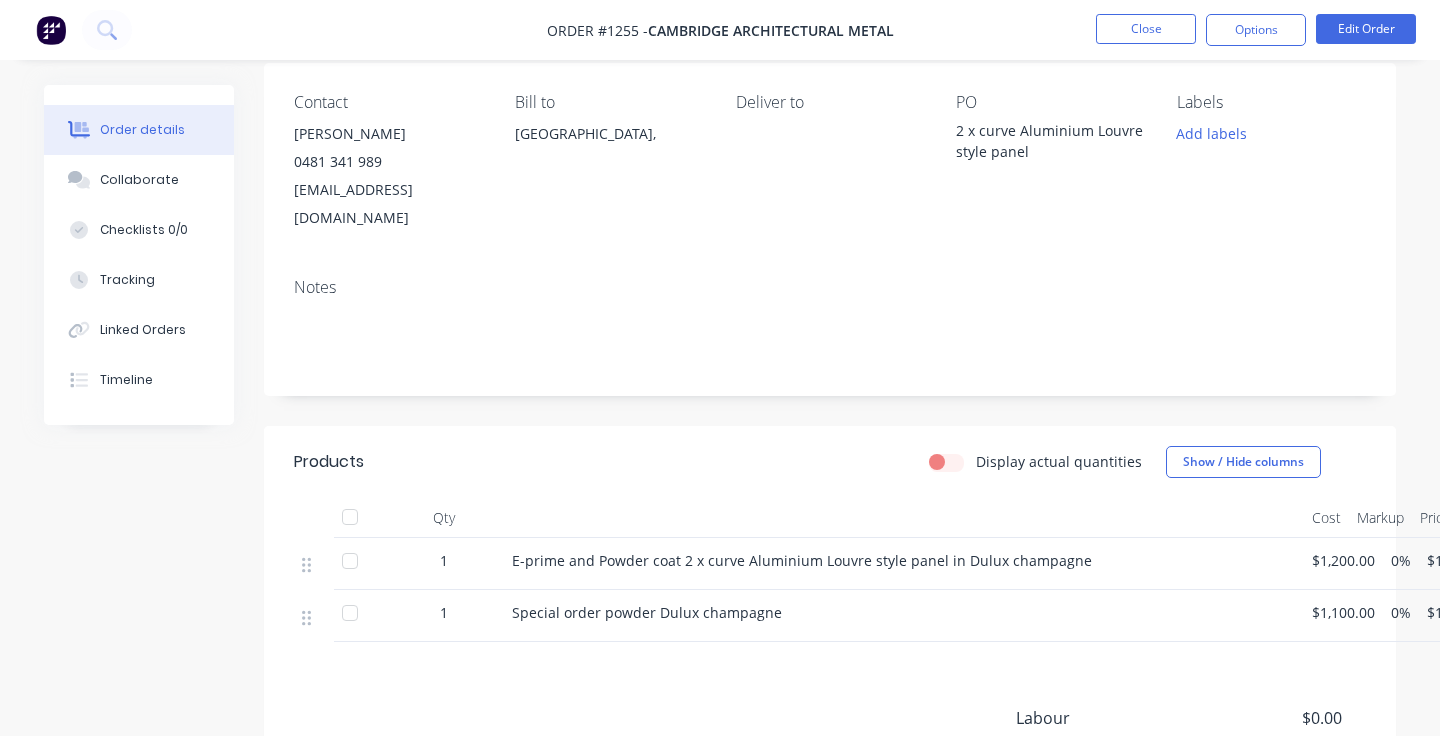 click on "E-prime and Powder coat 2 x curve Aluminium Louvre style panel in Dulux champagne" at bounding box center (904, 560) 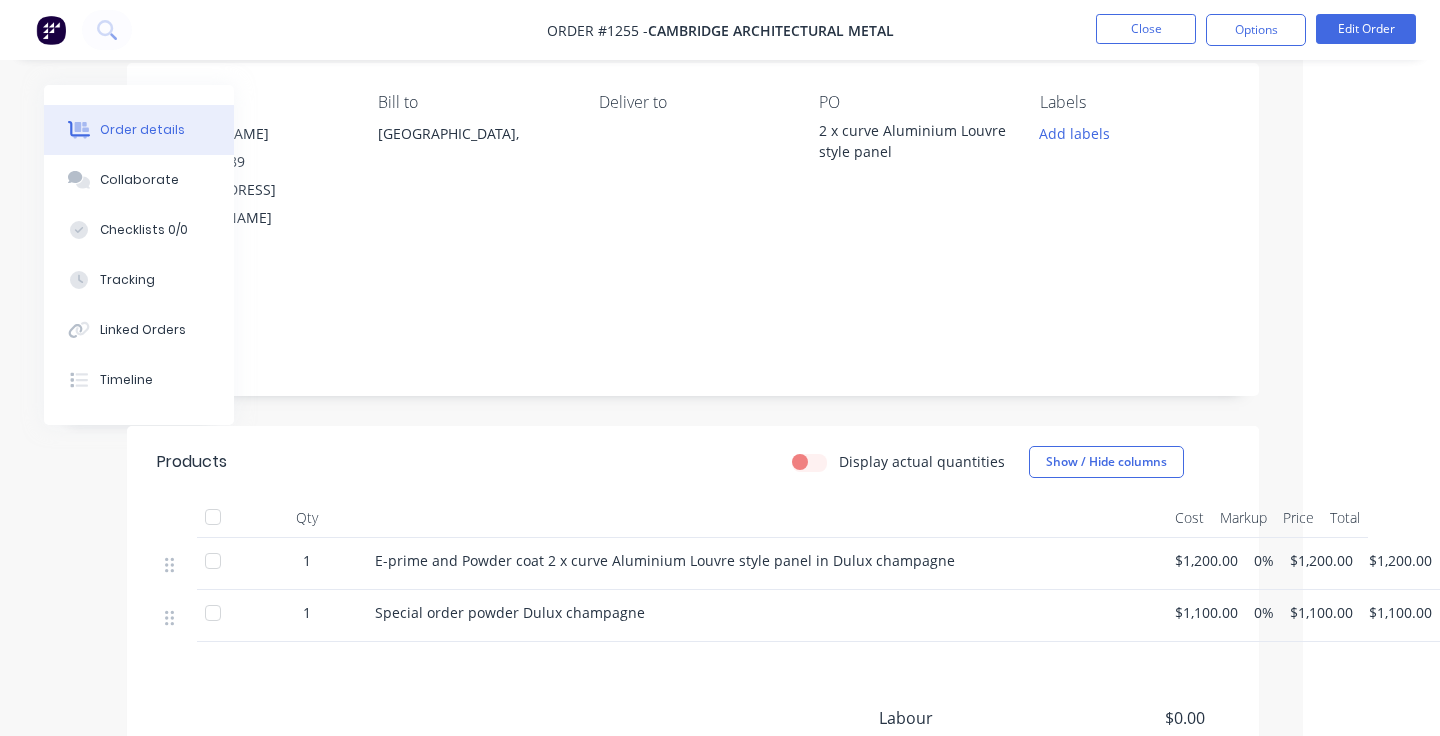 scroll, scrollTop: 187, scrollLeft: 137, axis: both 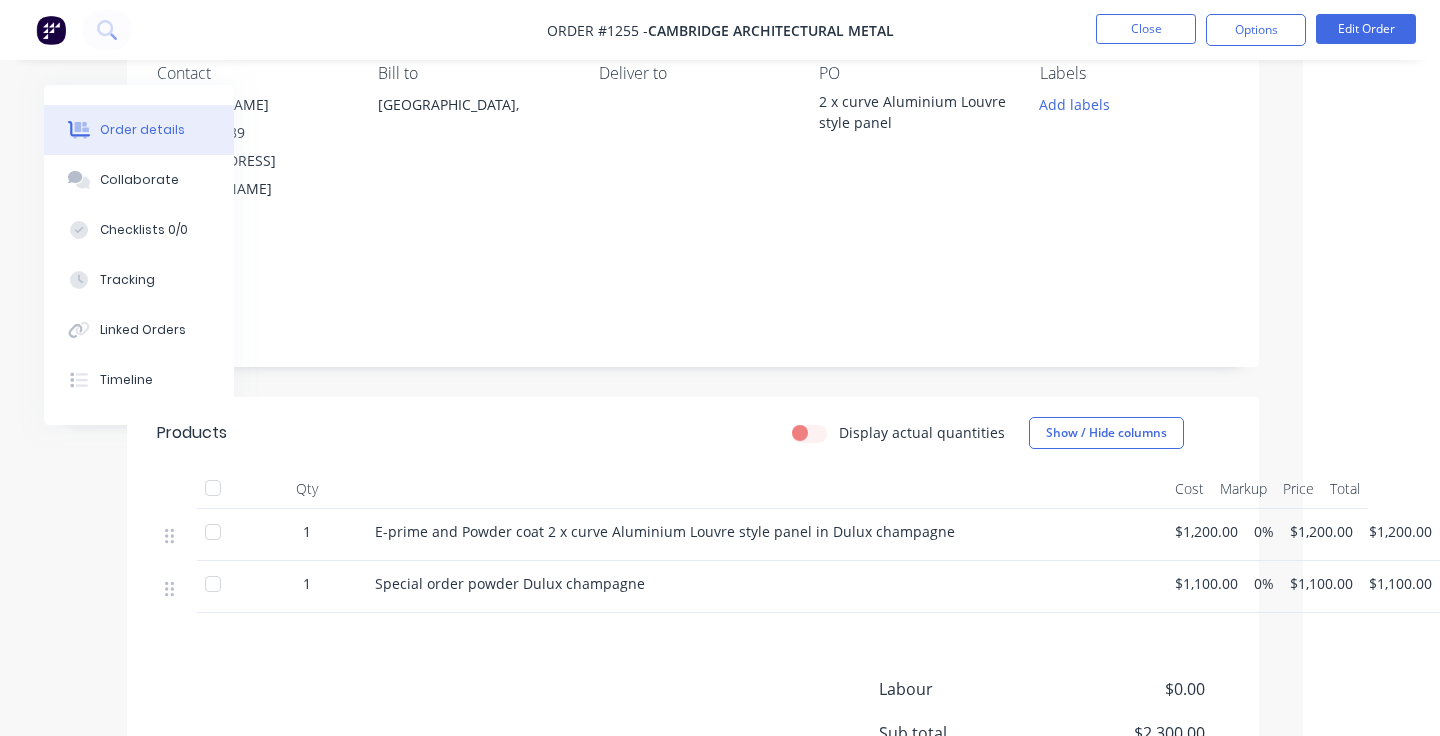 click on "$1,200.00" at bounding box center (1321, 531) 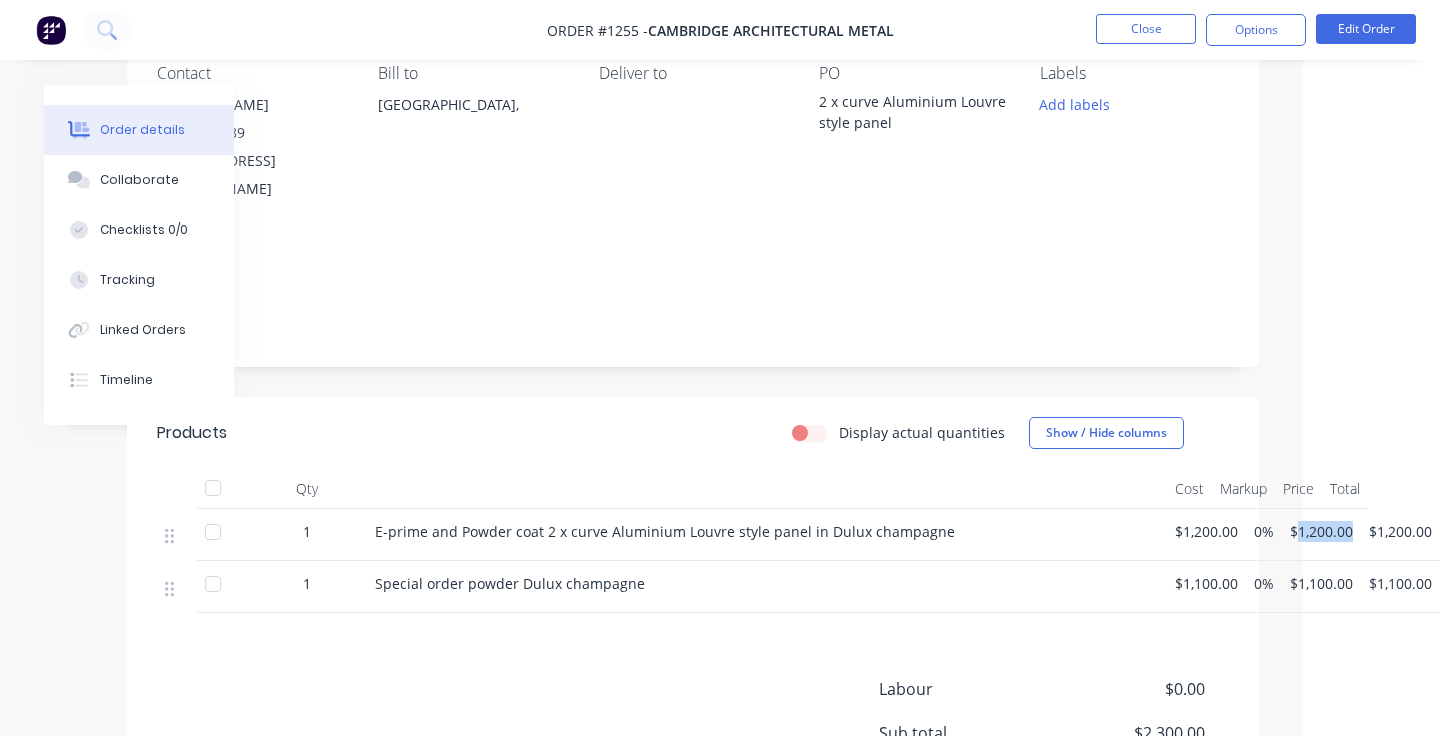 click on "$1,200.00" at bounding box center [1321, 531] 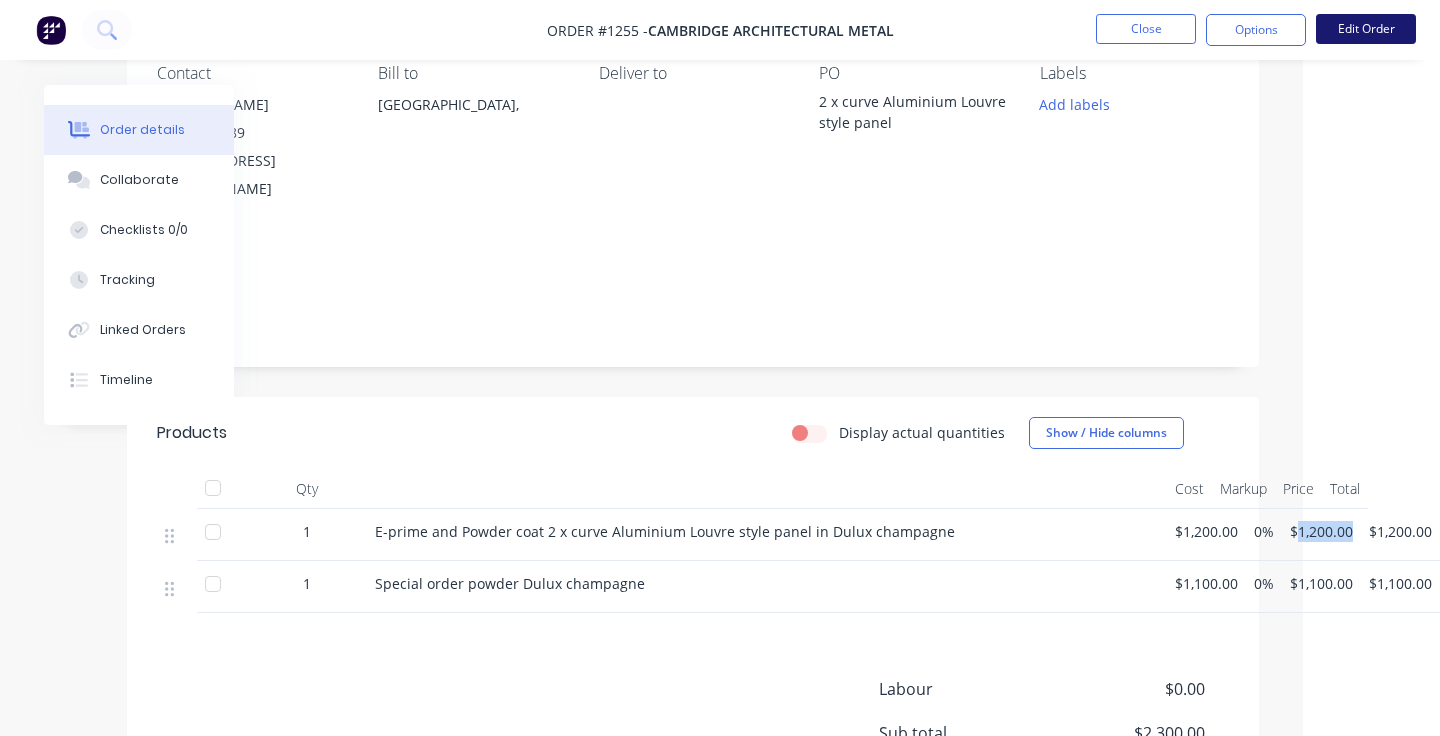 click on "Edit Order" at bounding box center [1366, 29] 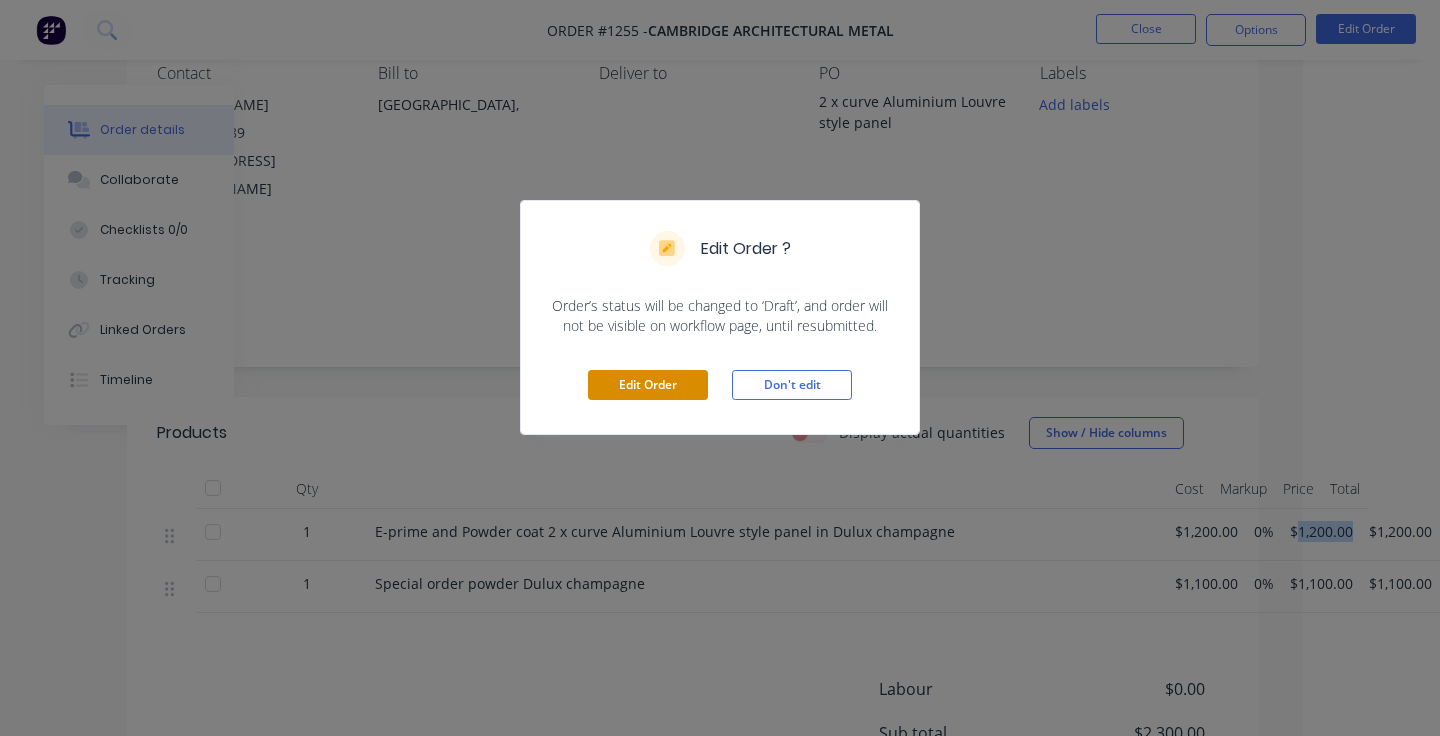 click on "Edit Order" at bounding box center (648, 385) 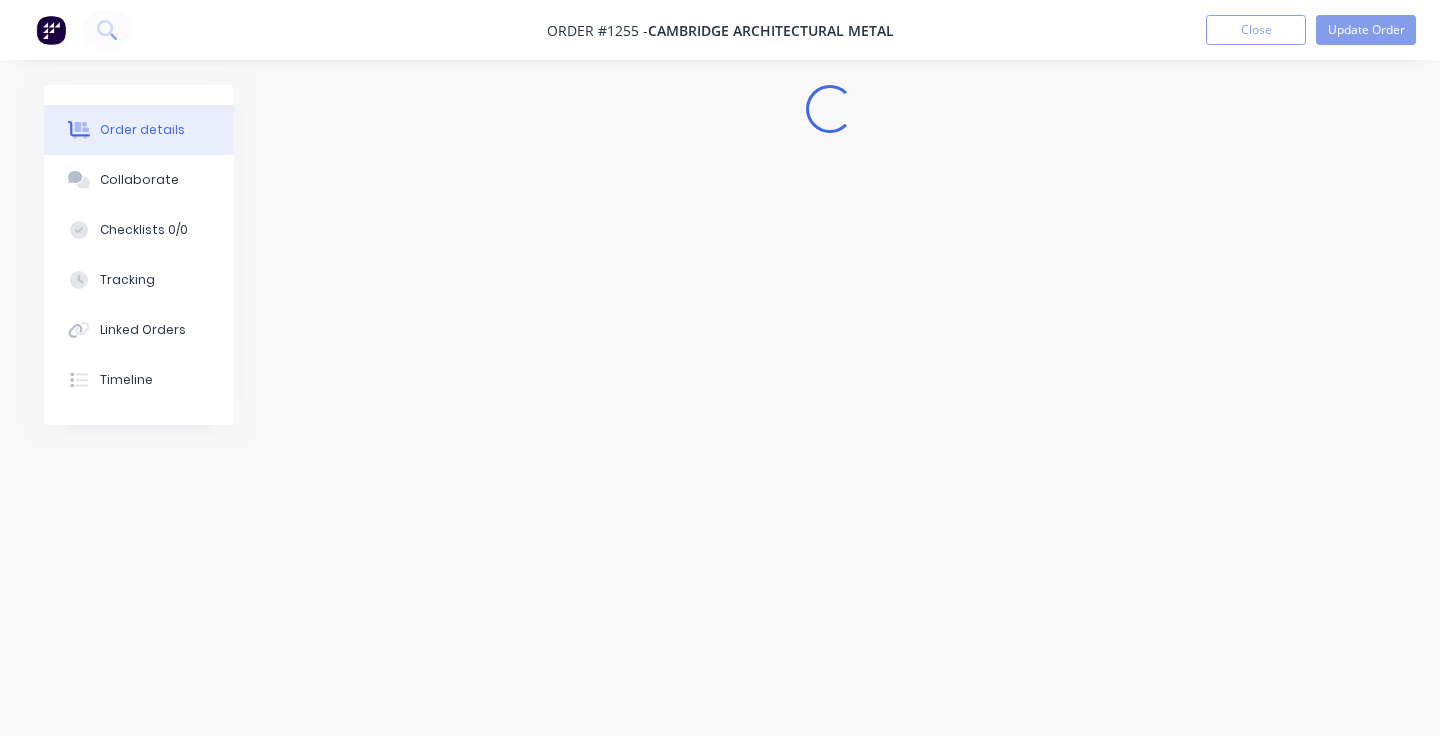 scroll, scrollTop: 0, scrollLeft: 0, axis: both 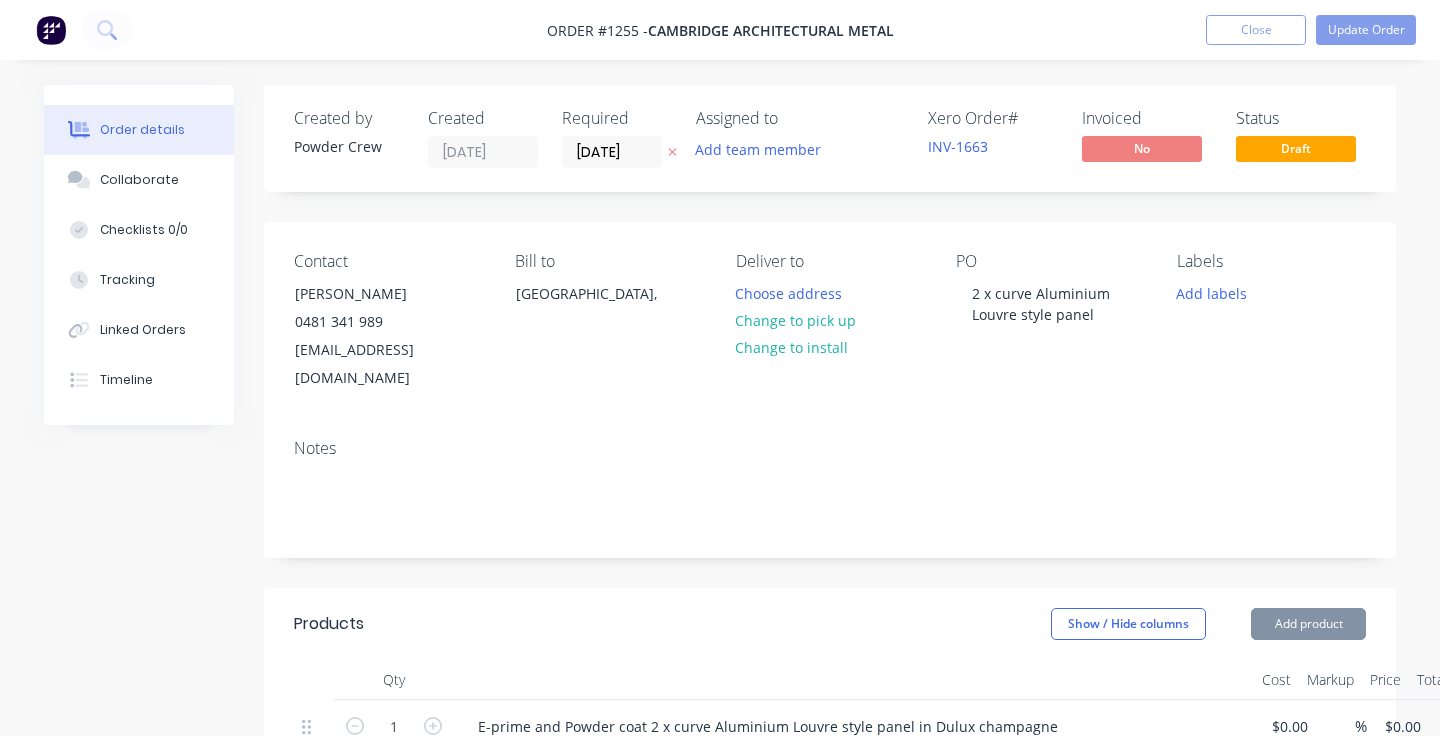 type on "$1,200.00" 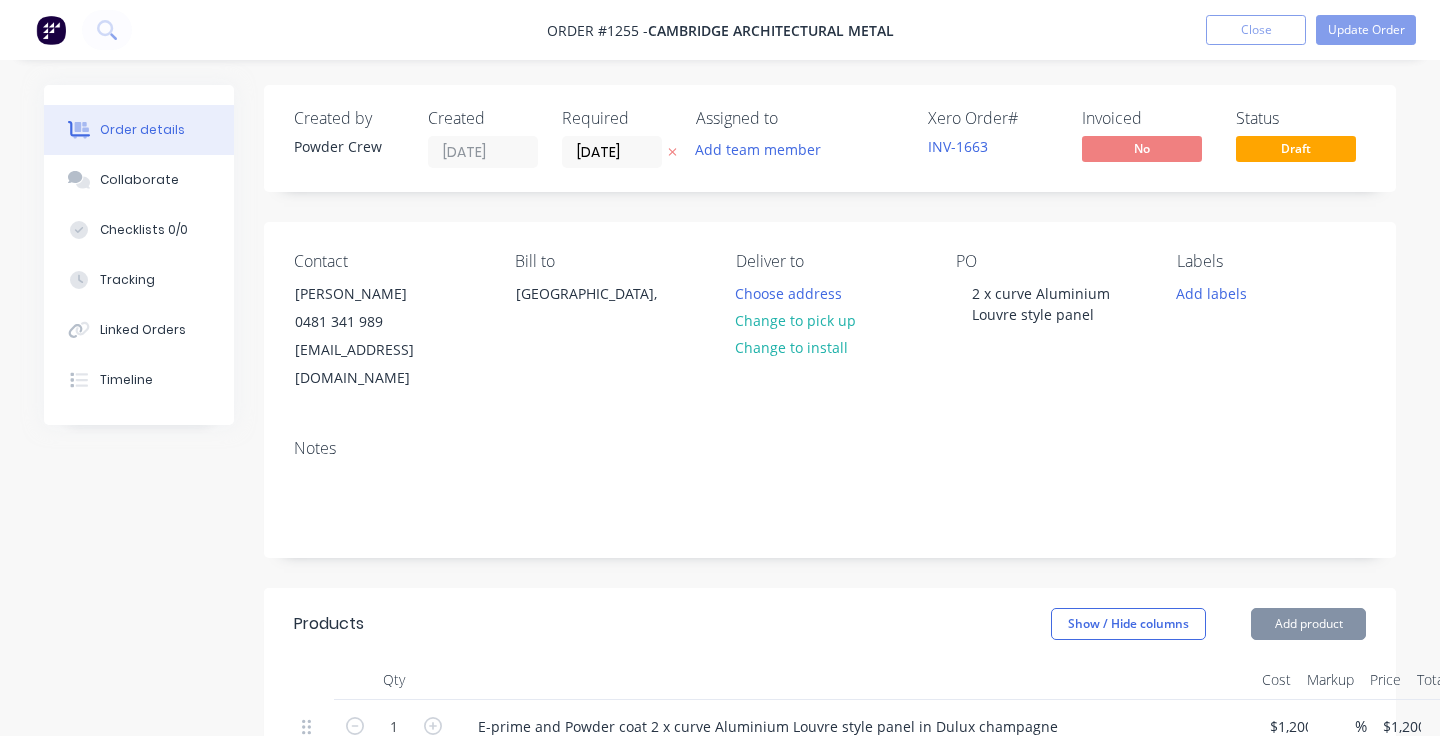type on "$1,100.00" 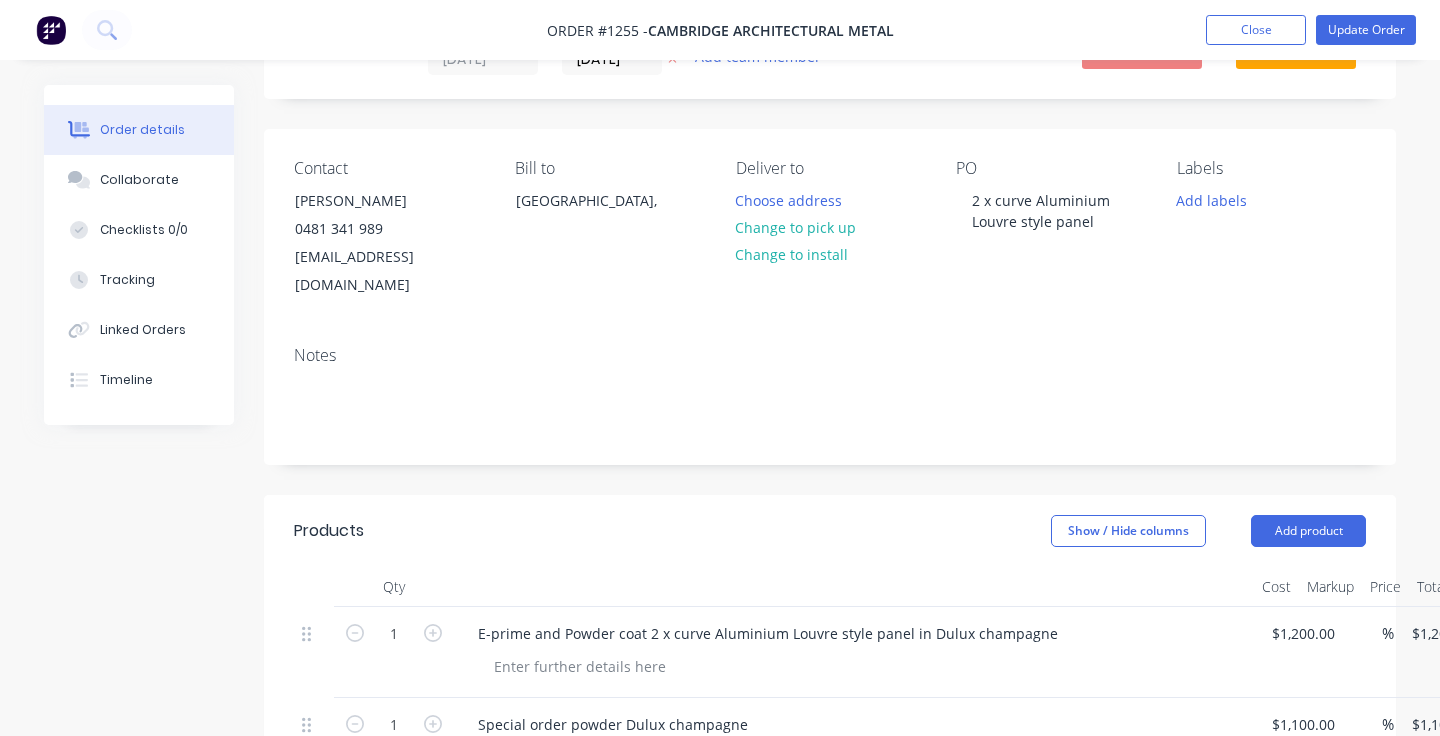 scroll, scrollTop: 168, scrollLeft: 0, axis: vertical 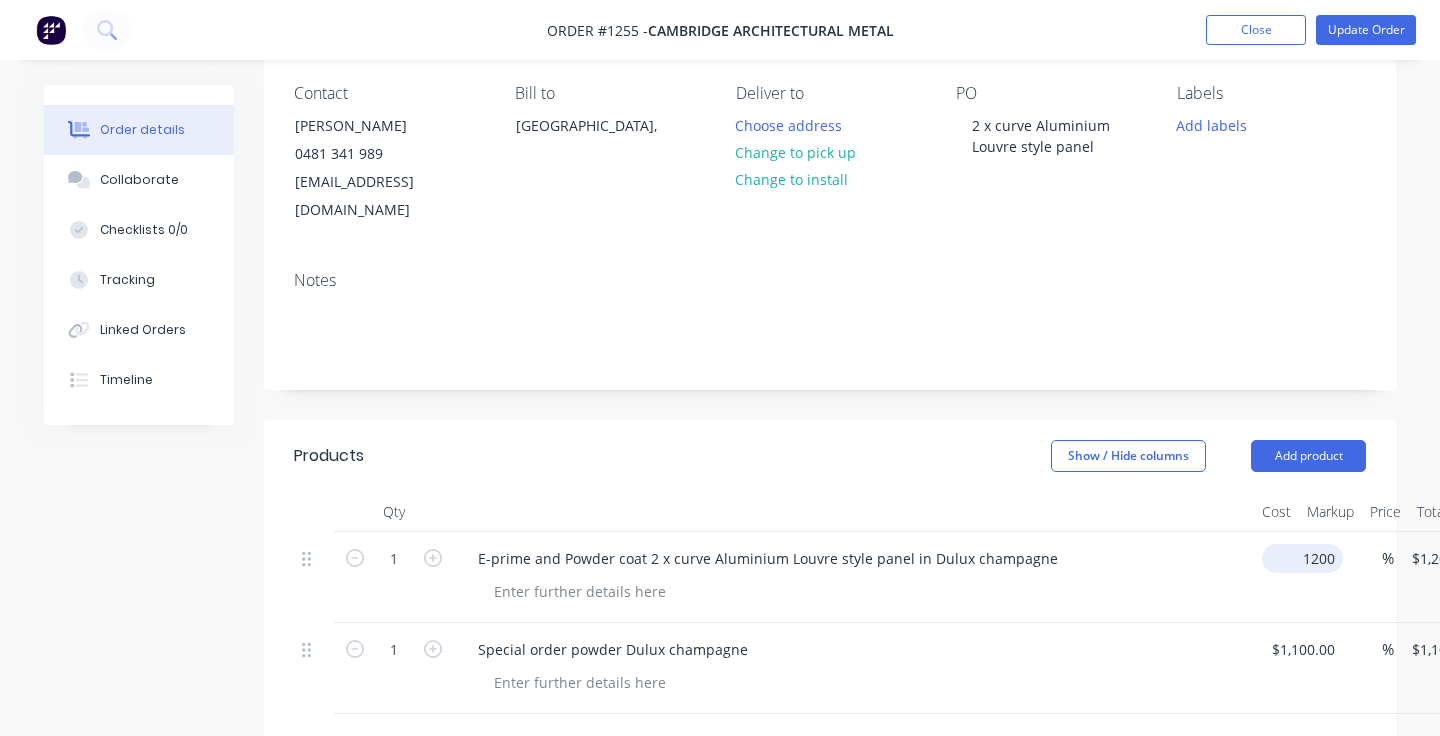 click on "1200" at bounding box center (1306, 558) 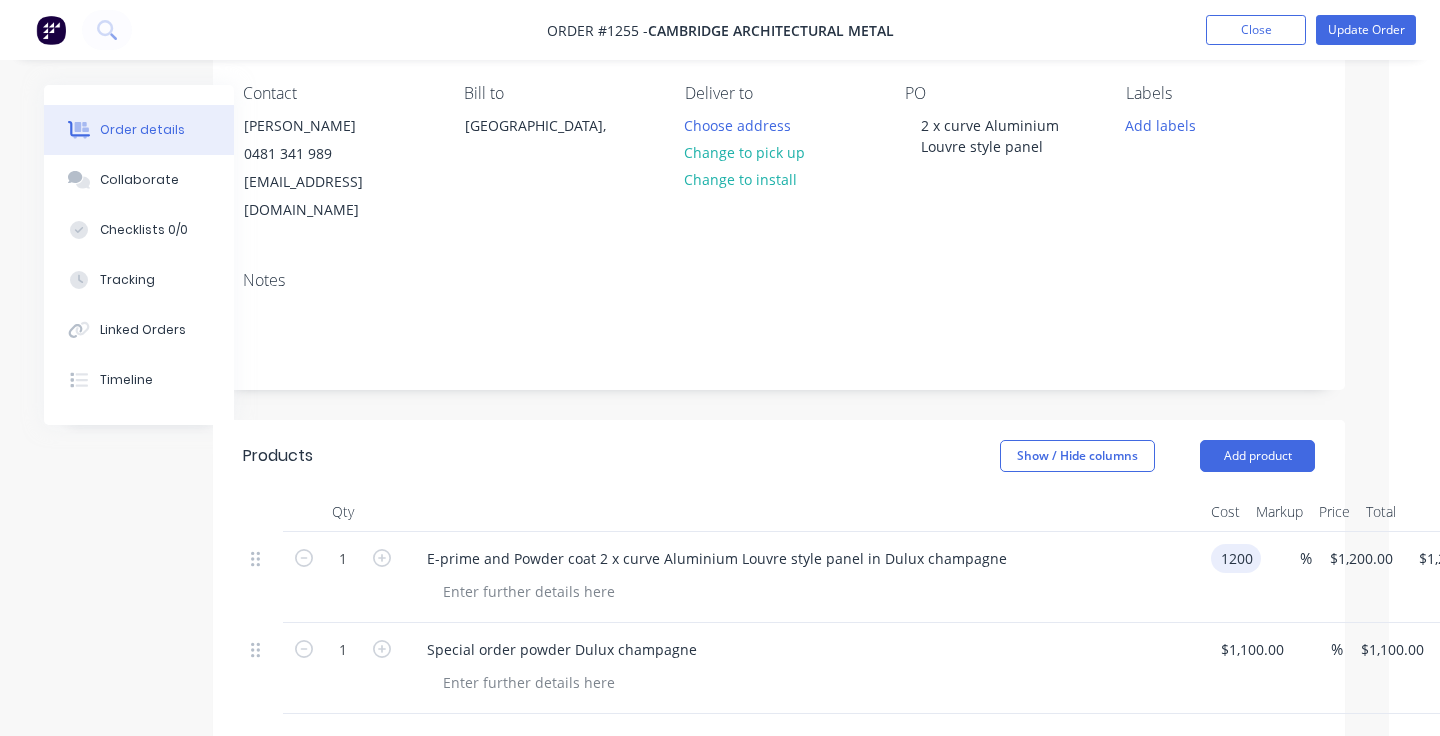 scroll, scrollTop: 168, scrollLeft: 103, axis: both 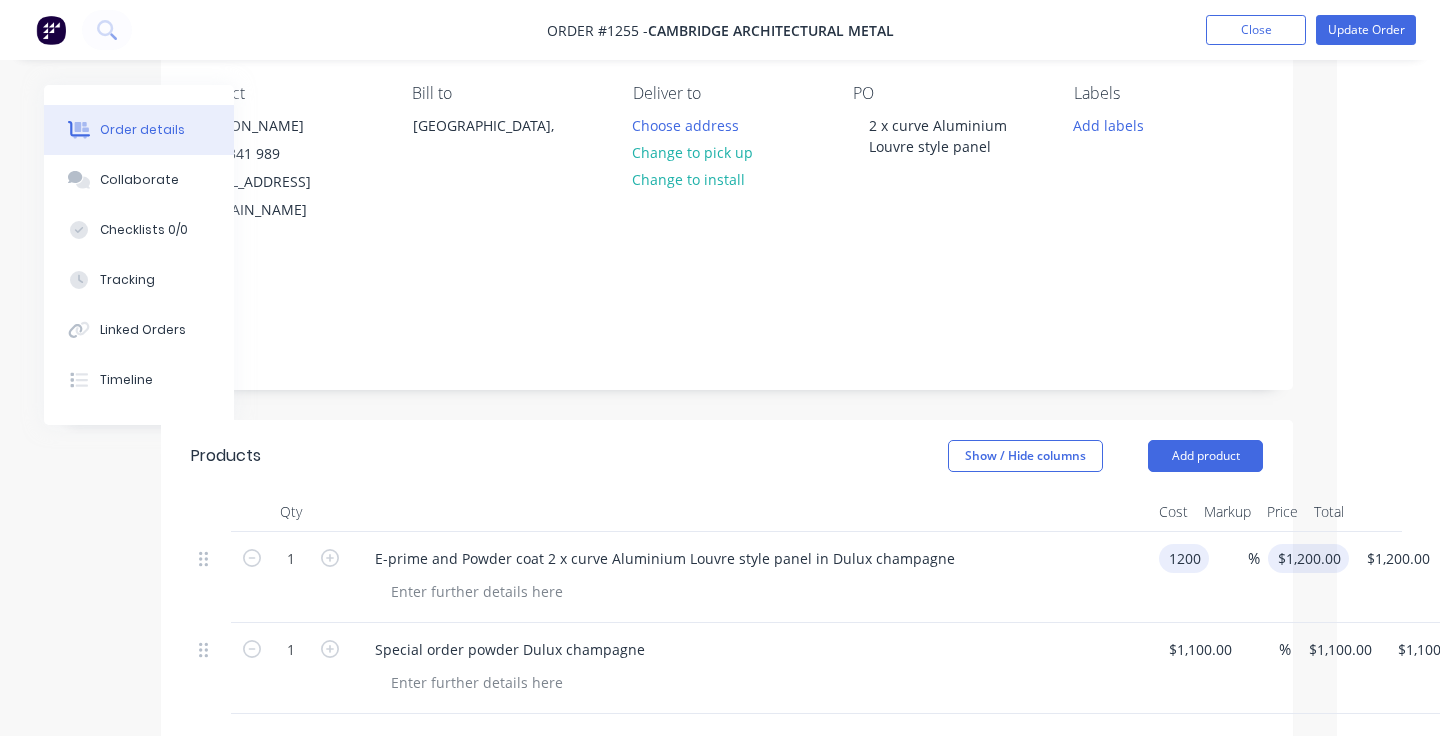 type on "$1,200.00" 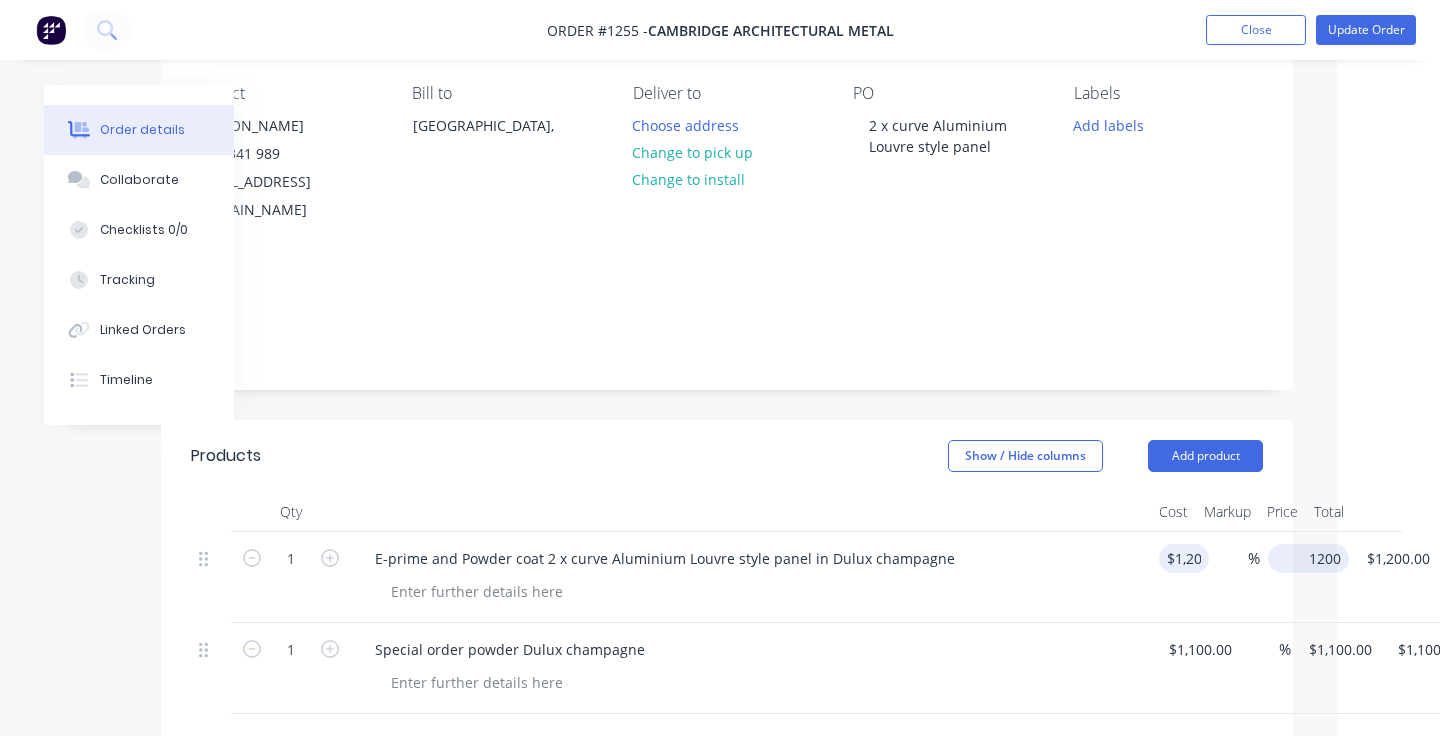click on "1200 $1,200.00" at bounding box center [1308, 558] 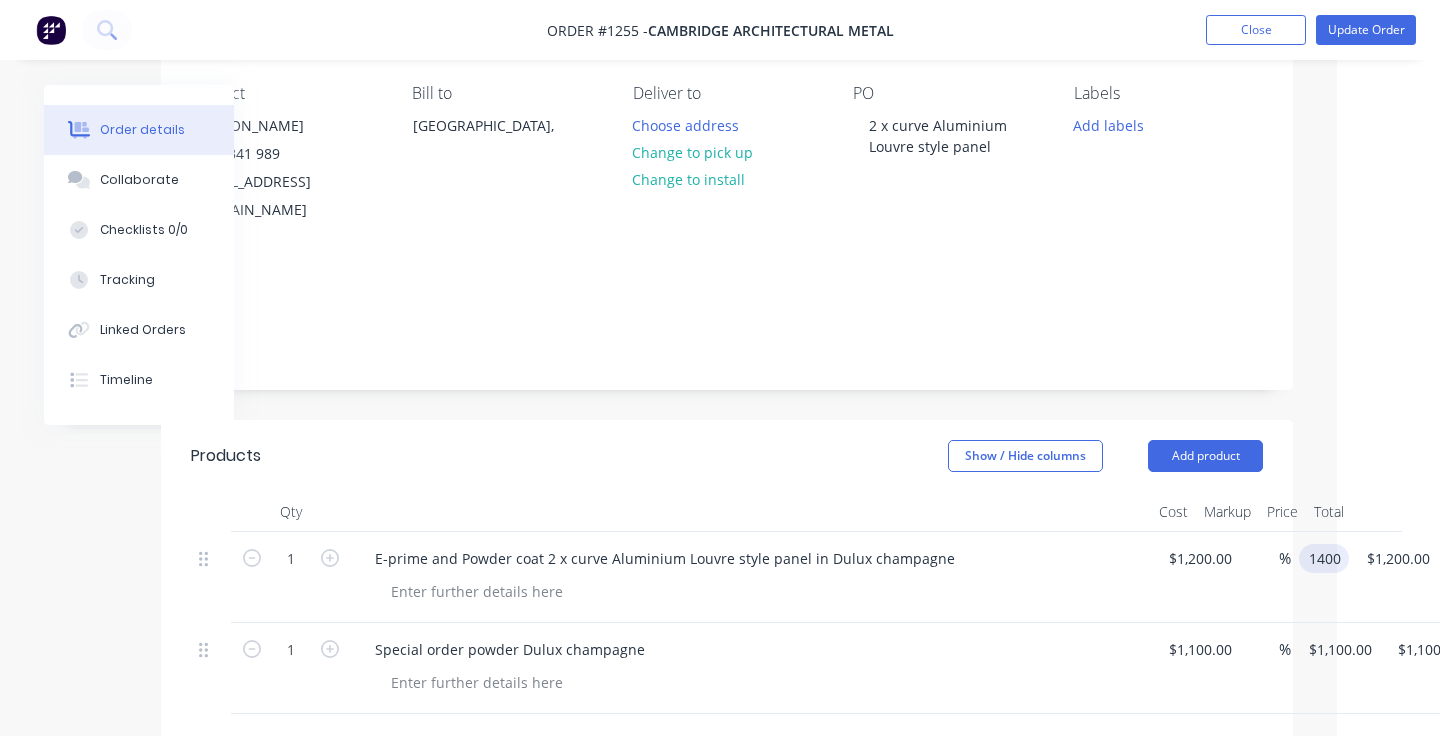 type on "1400" 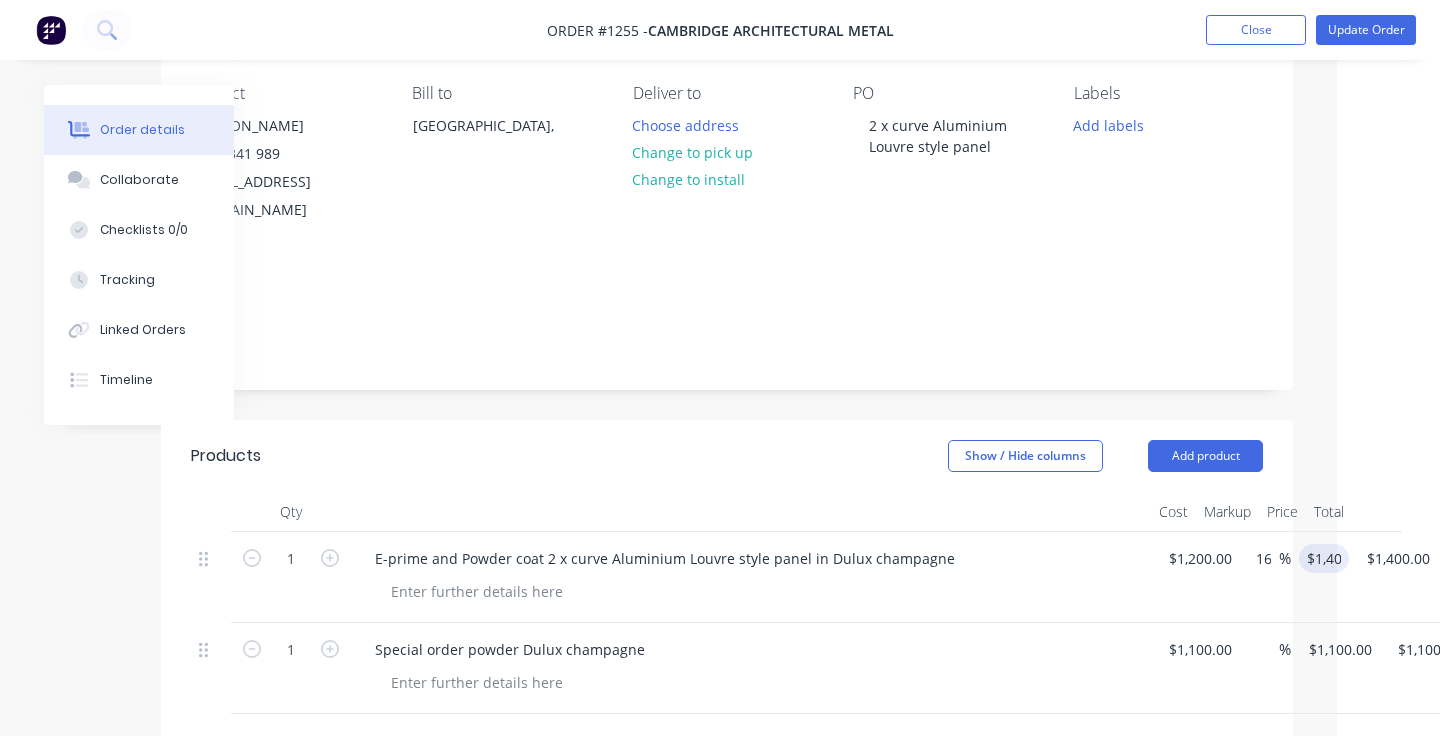 click at bounding box center [759, 591] 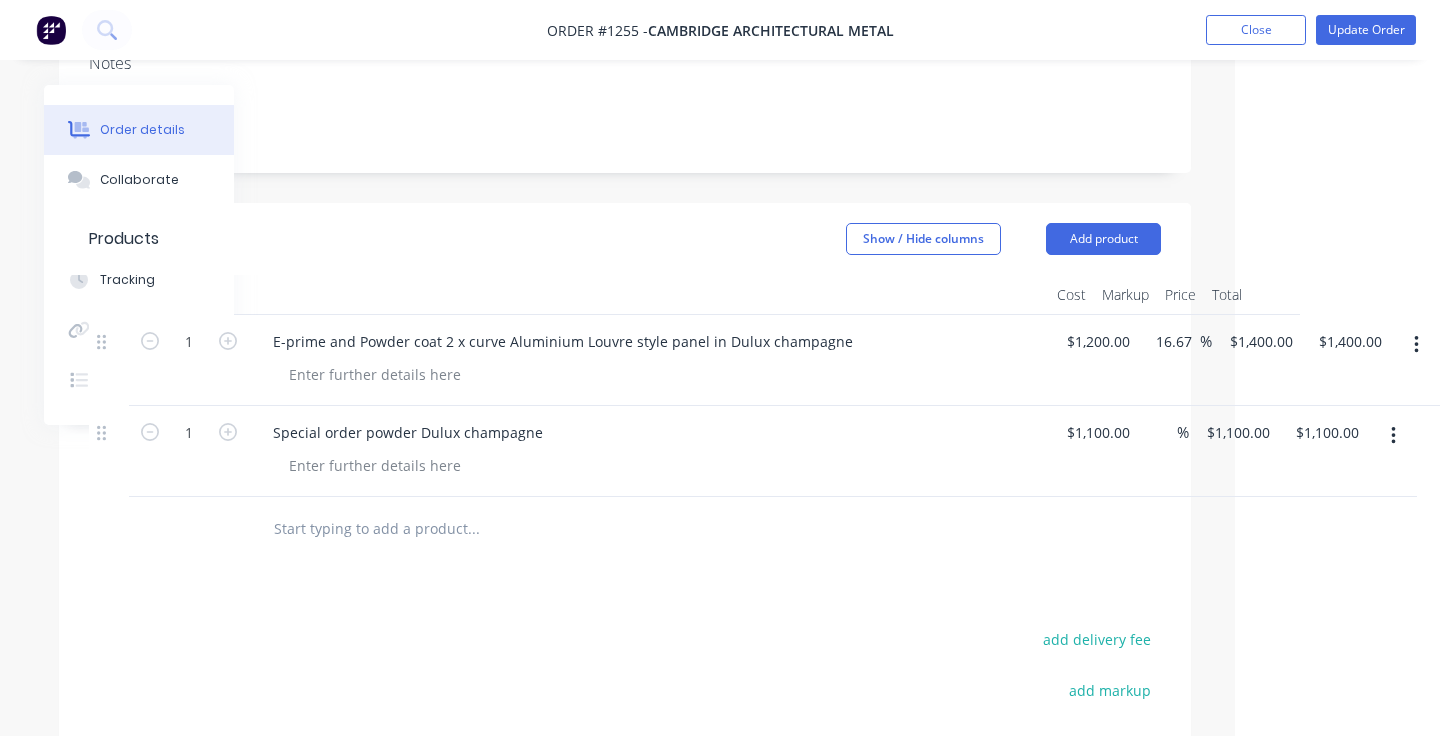 scroll, scrollTop: 274, scrollLeft: 205, axis: both 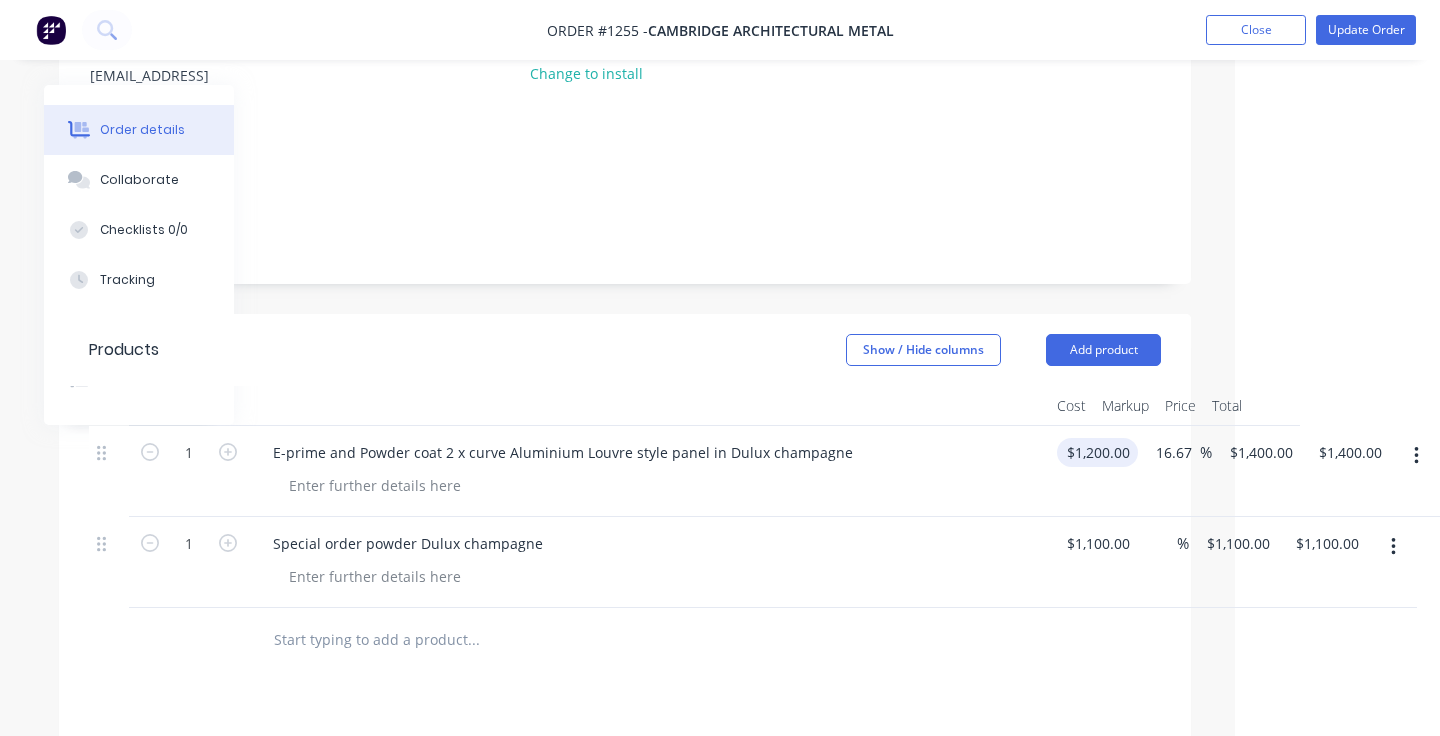 type on "1200" 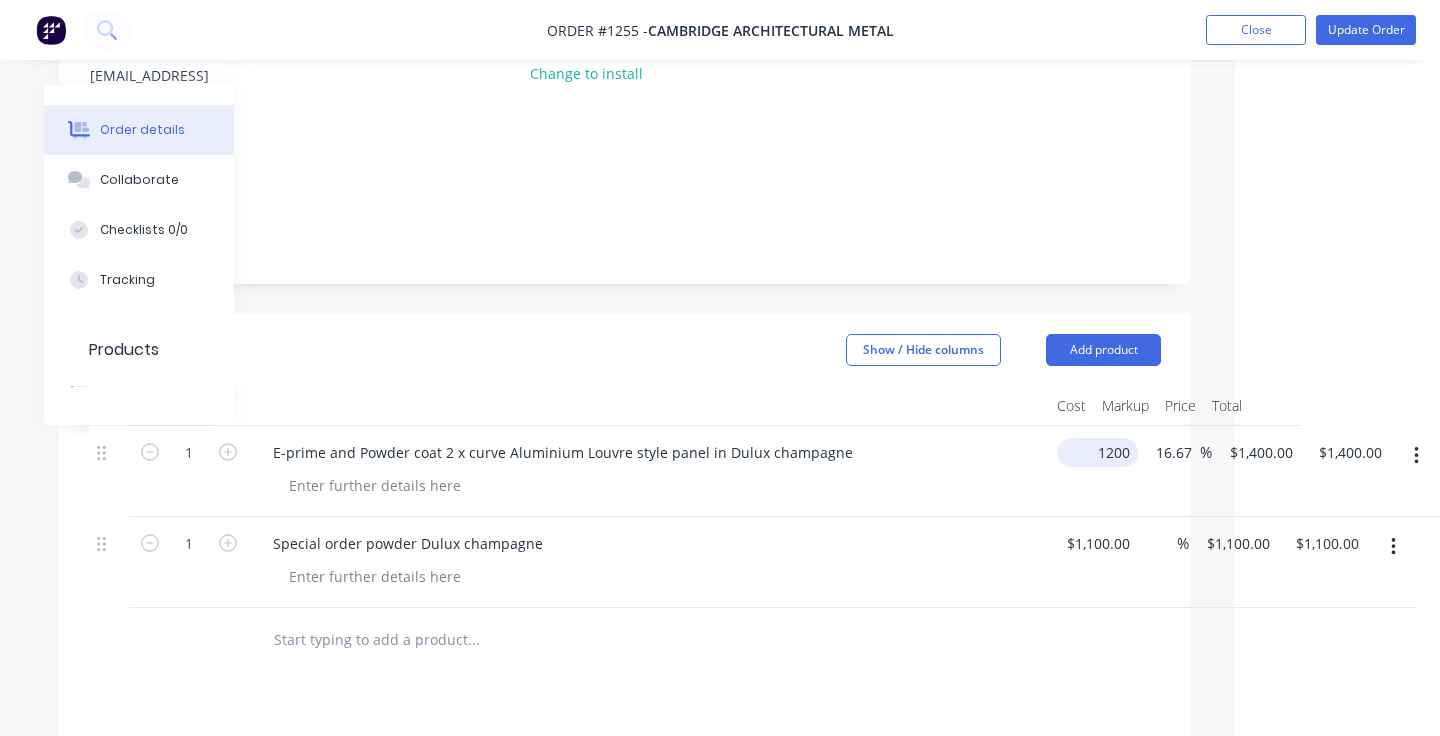 scroll, scrollTop: 274, scrollLeft: 182, axis: both 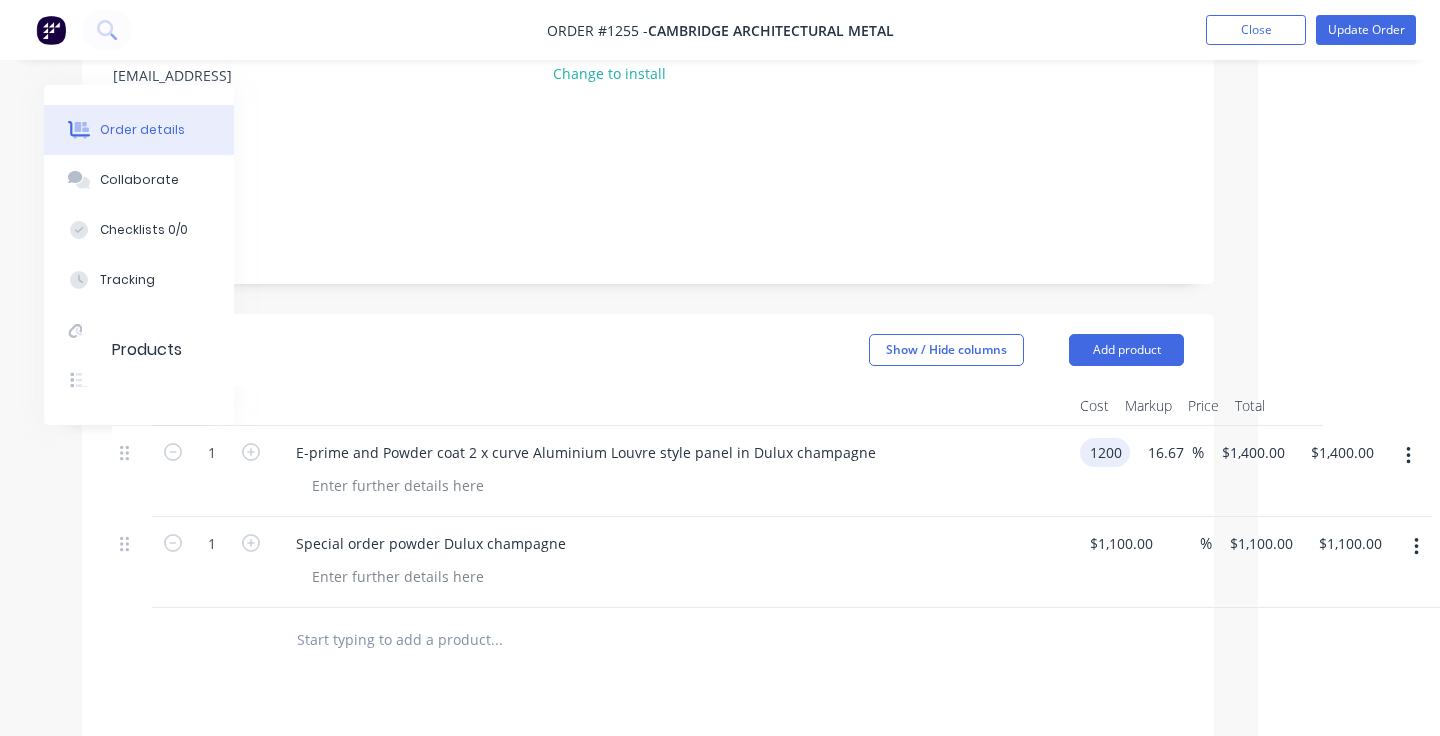 drag, startPoint x: 1132, startPoint y: 423, endPoint x: 1009, endPoint y: 420, distance: 123.03658 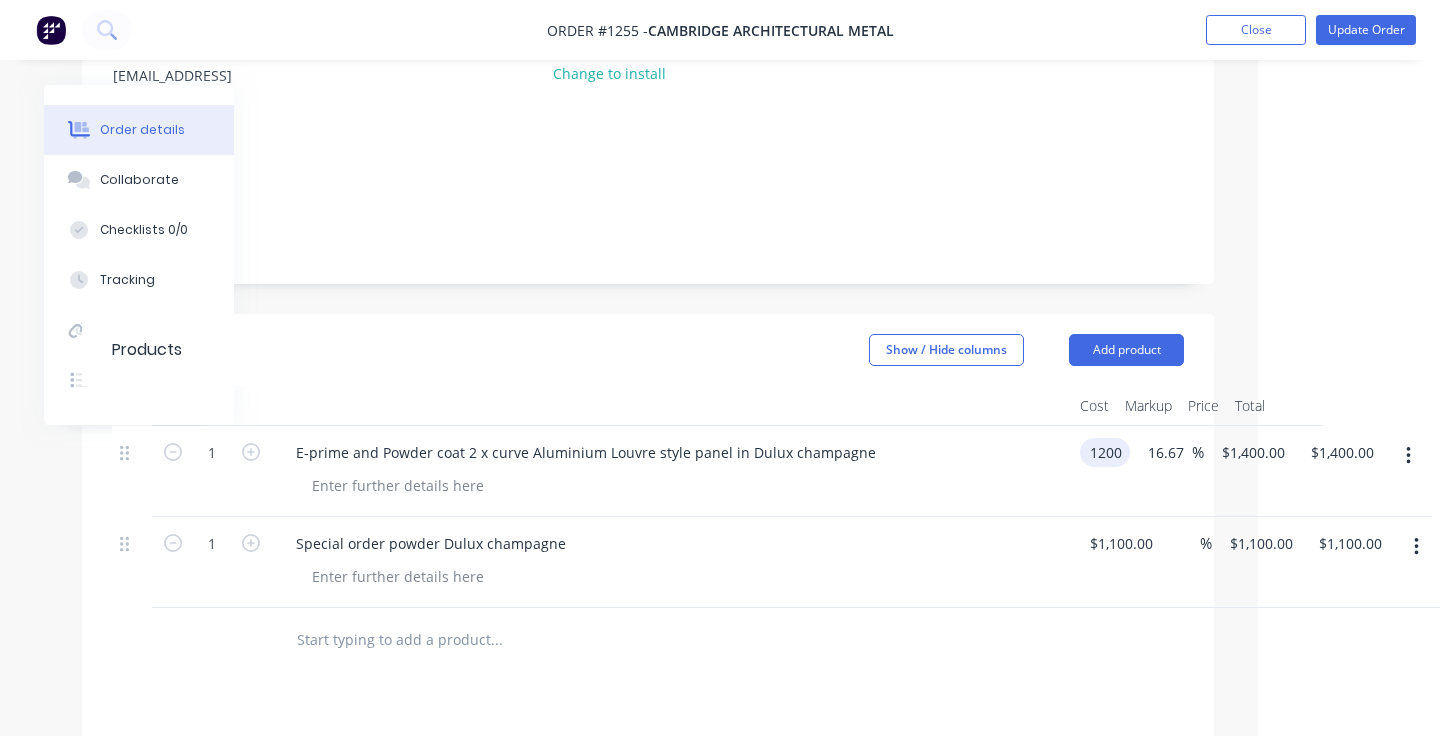click on "1 E-prime and Powder coat 2 x curve Aluminium Louvre style panel in Dulux champagne 1200 1200 16.67 16.67 % $1,400.00 $1,400.00 $1,400.00 $1,400.00" at bounding box center (648, 471) 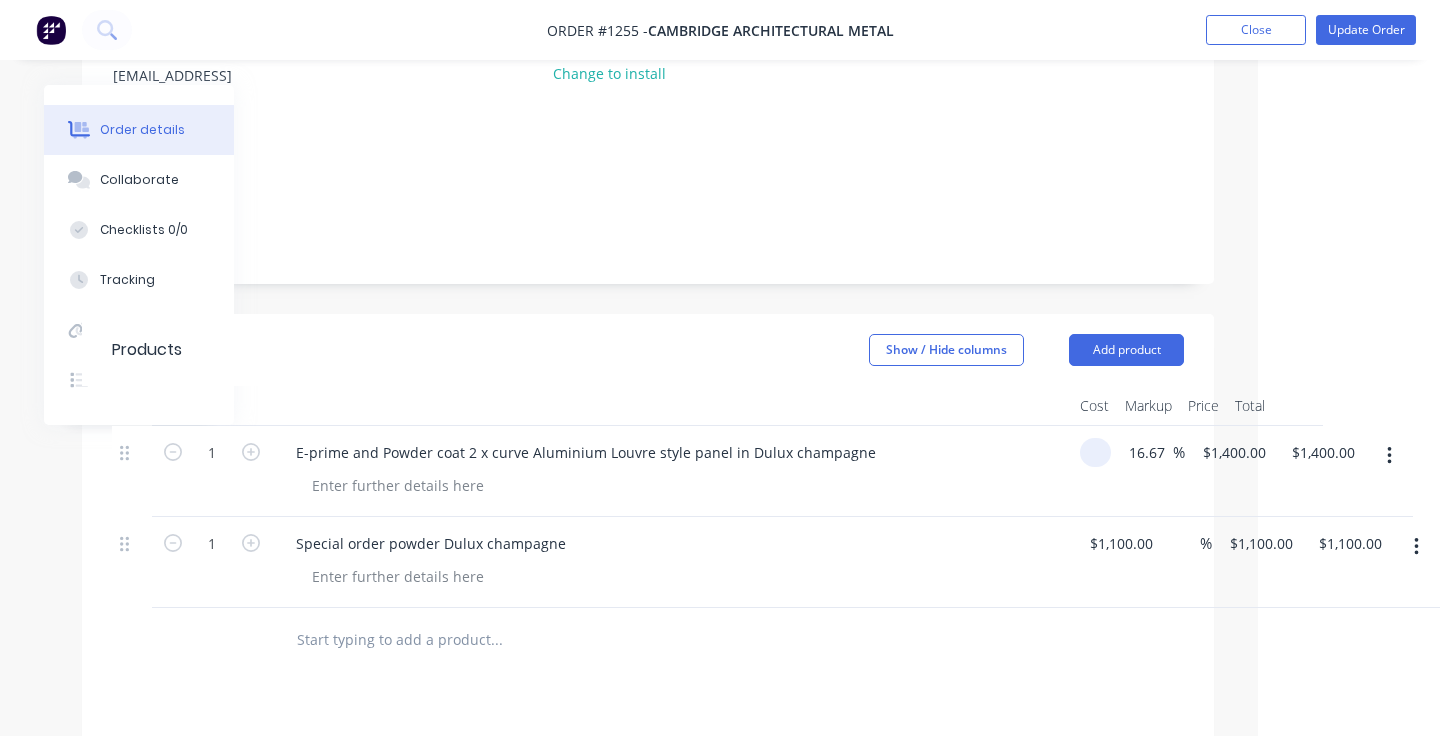 type on "$0.00" 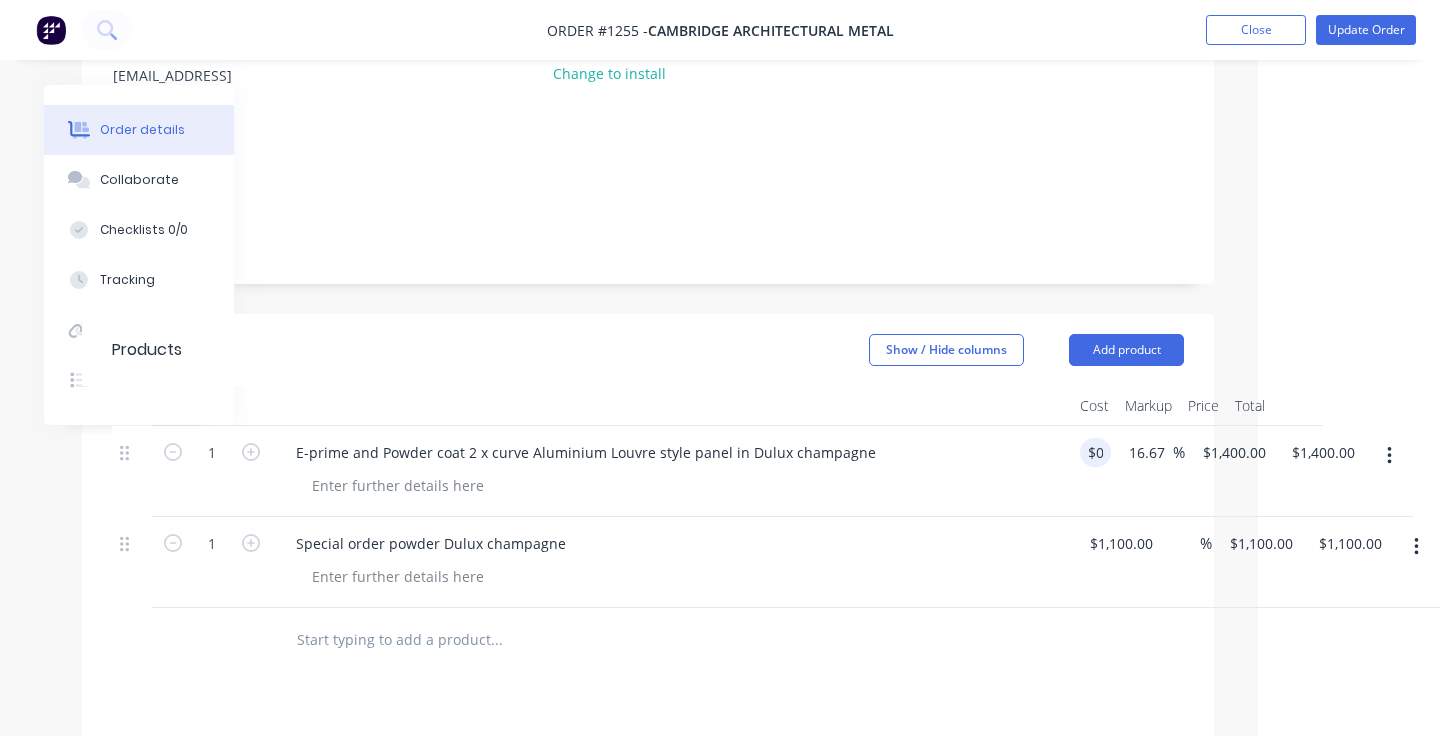 type on "$0.00" 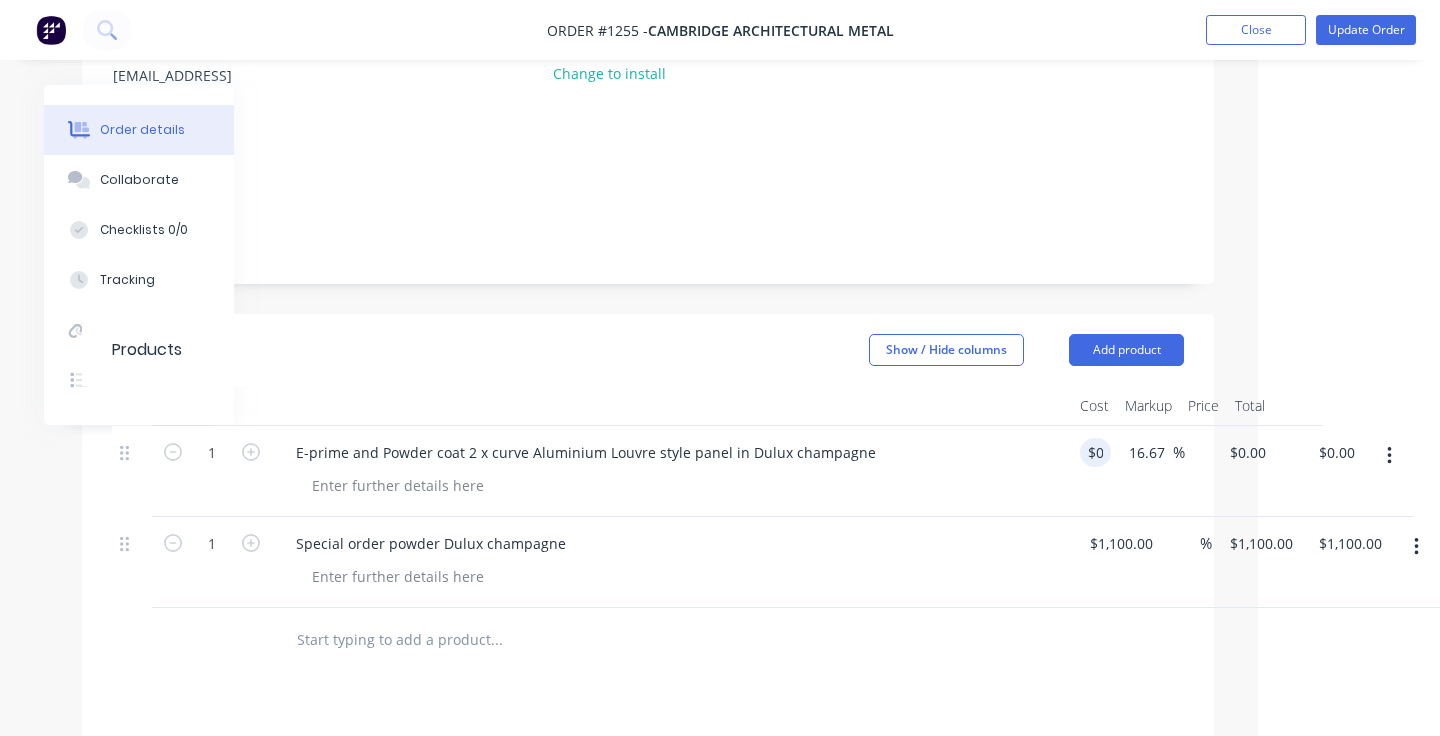 click on "E-prime and Powder coat 2 x curve Aluminium Louvre style panel in Dulux champagne" at bounding box center (672, 471) 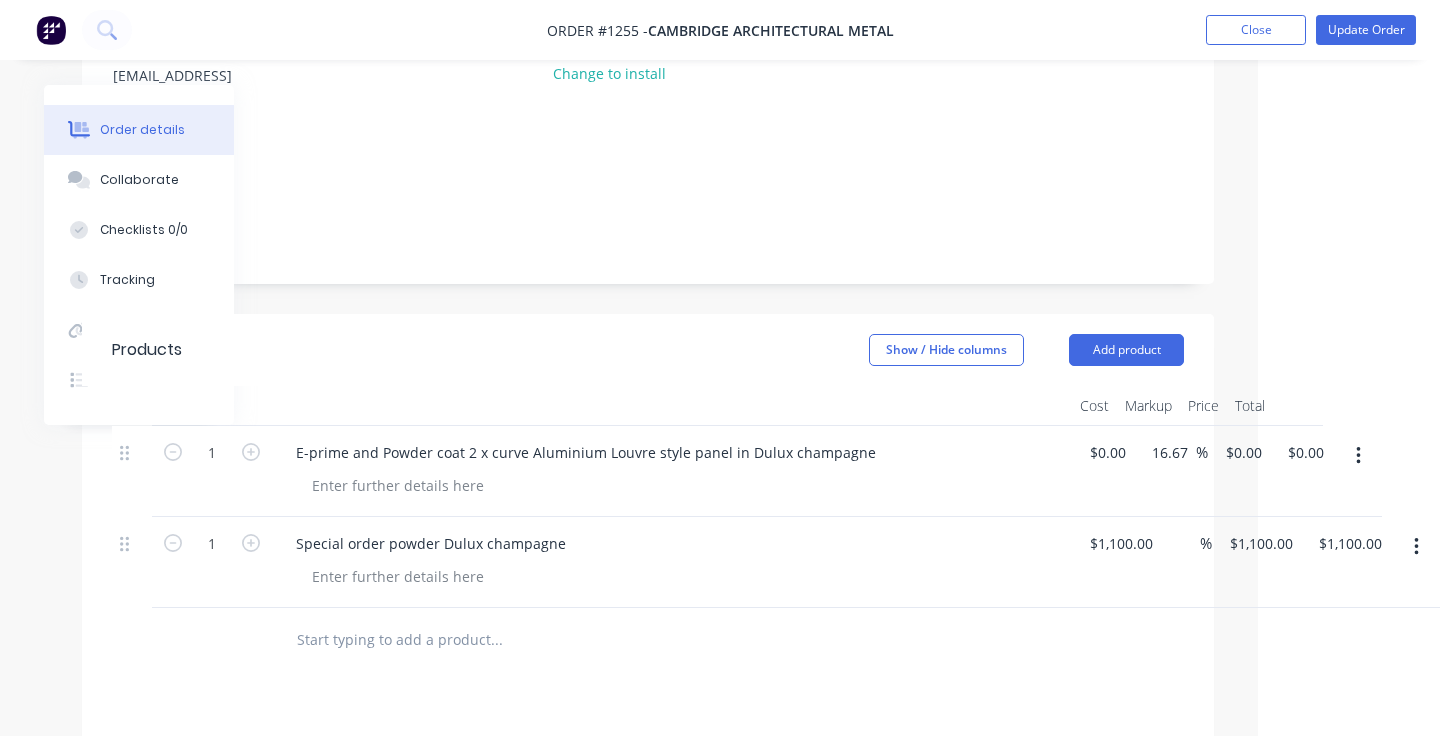 drag, startPoint x: 1190, startPoint y: 427, endPoint x: 1067, endPoint y: 427, distance: 123 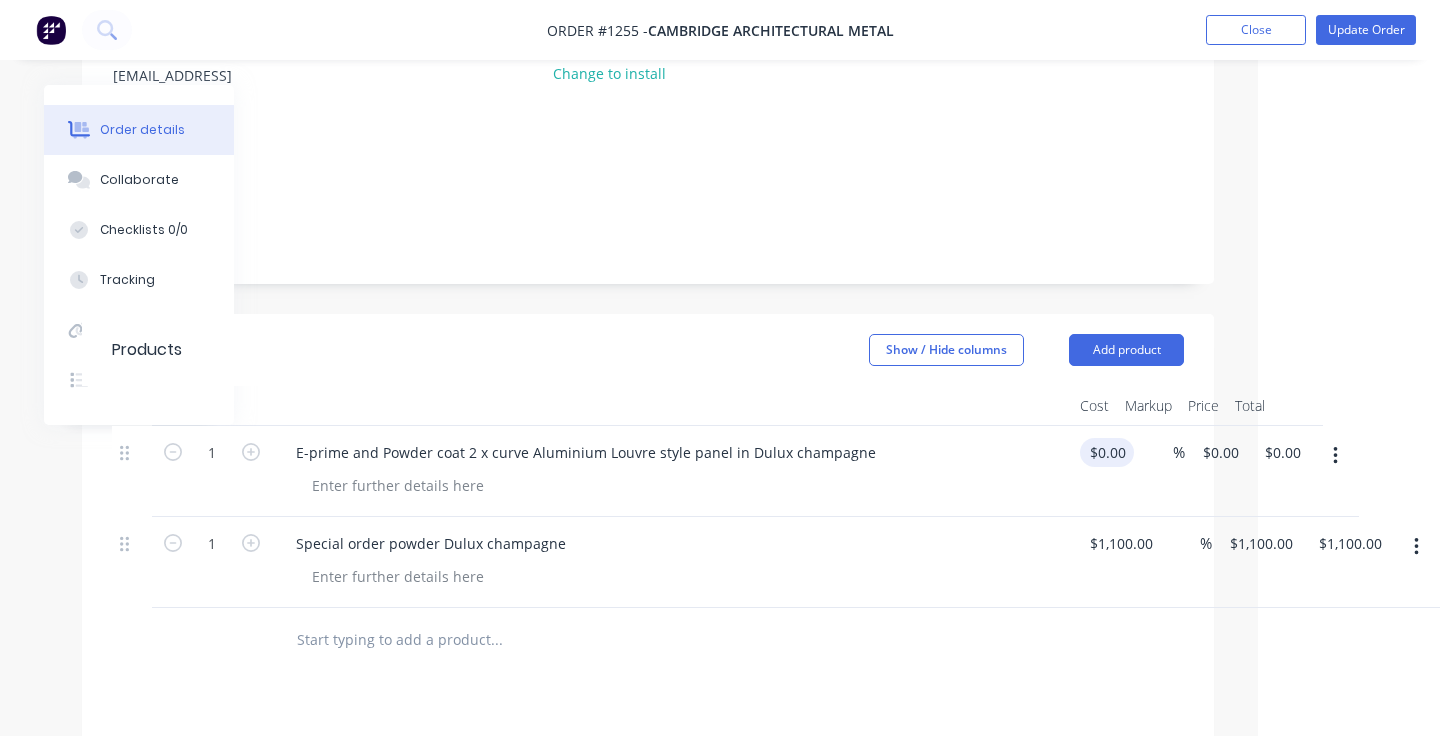 type 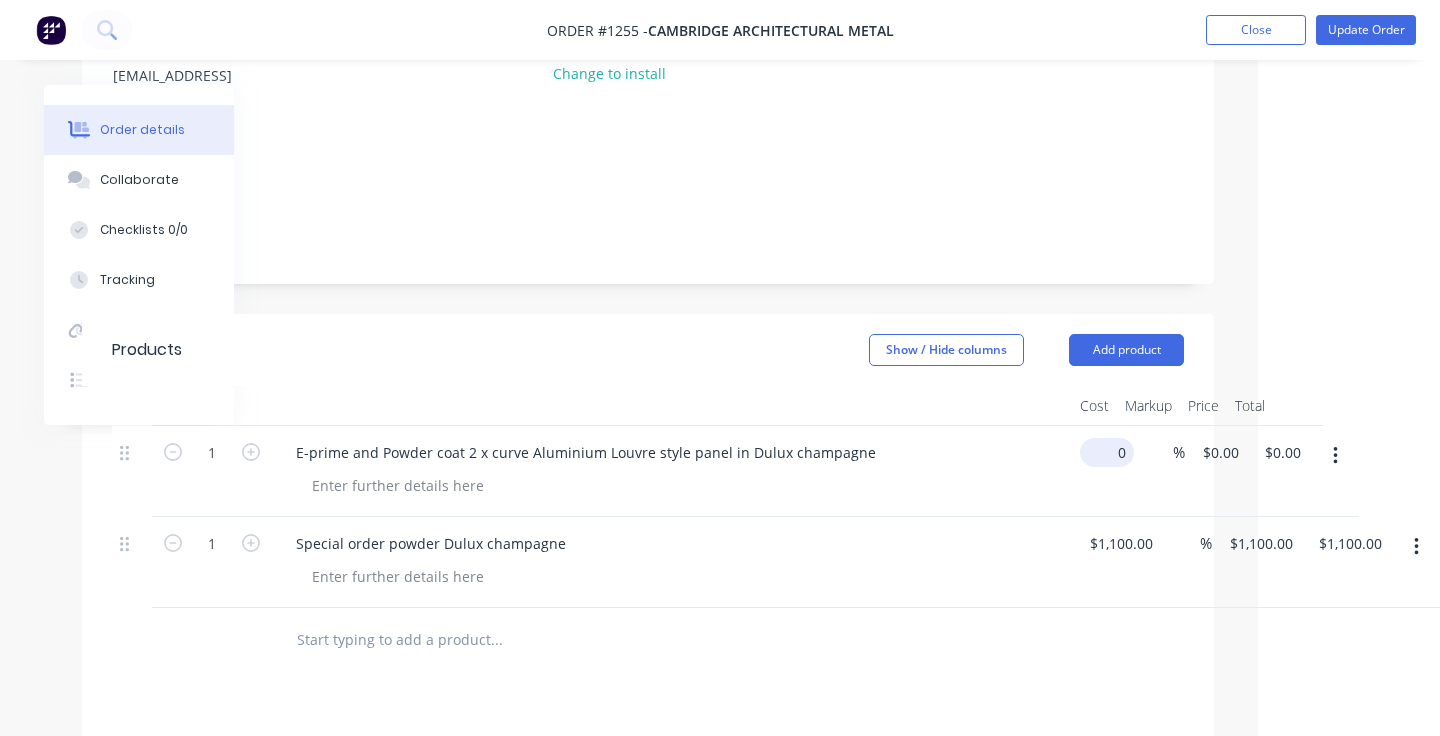 click on "0 $0.00" at bounding box center [1107, 452] 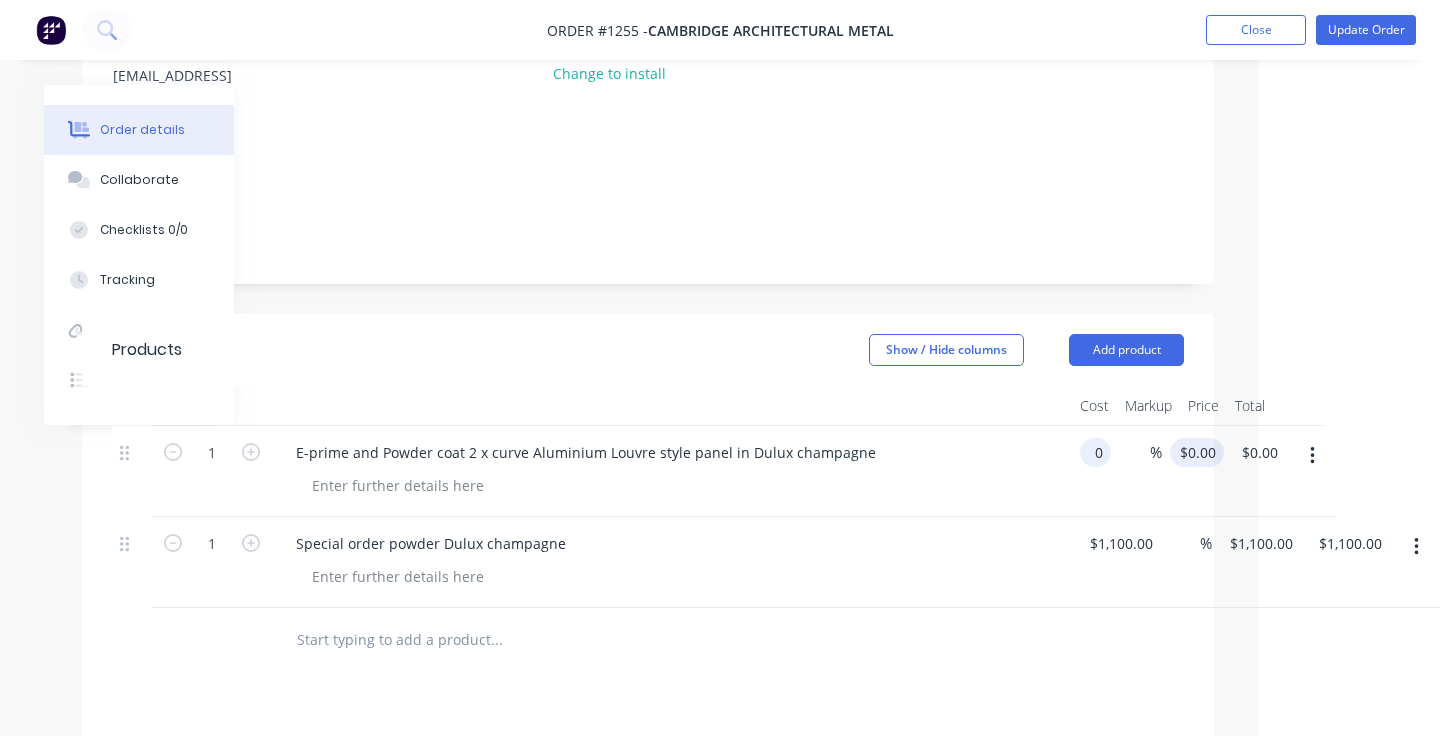 type on "$0.00" 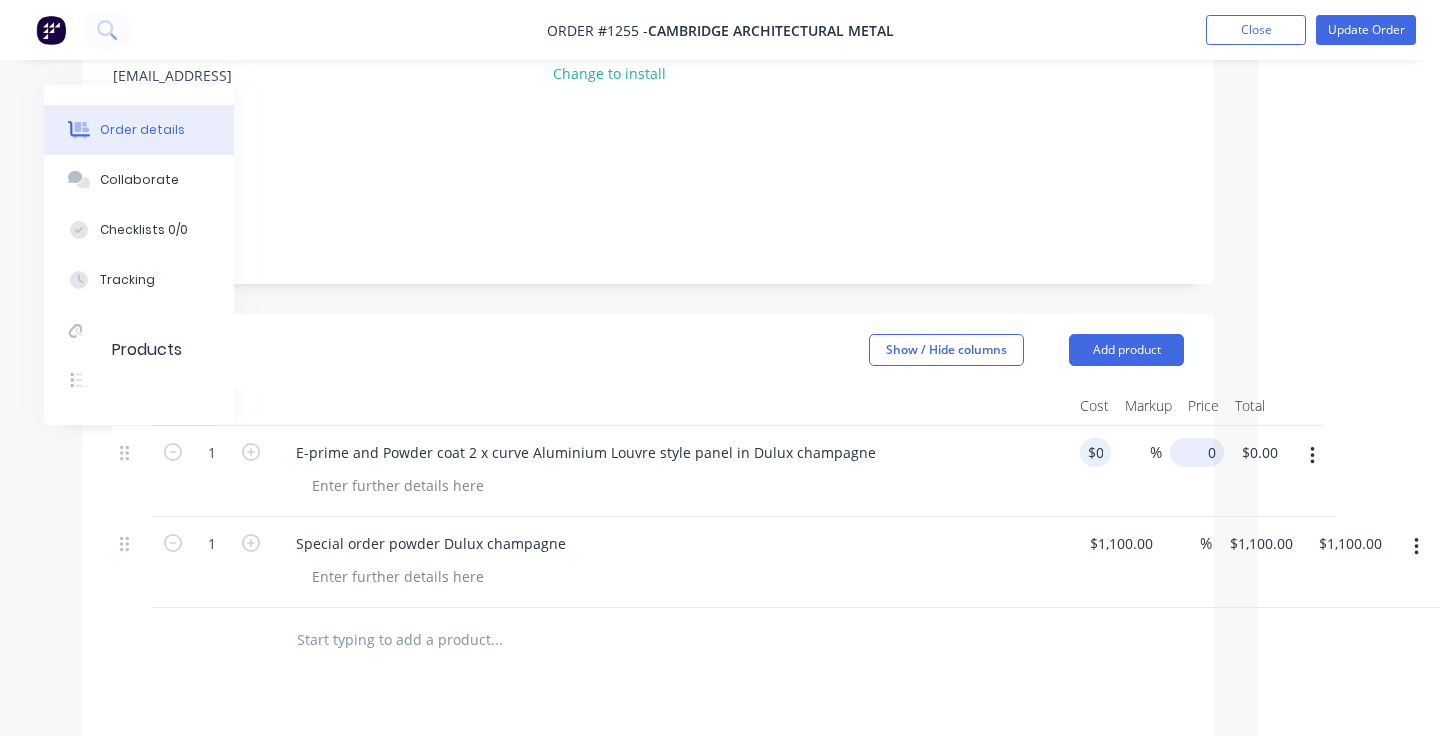 click on "0" at bounding box center (1201, 452) 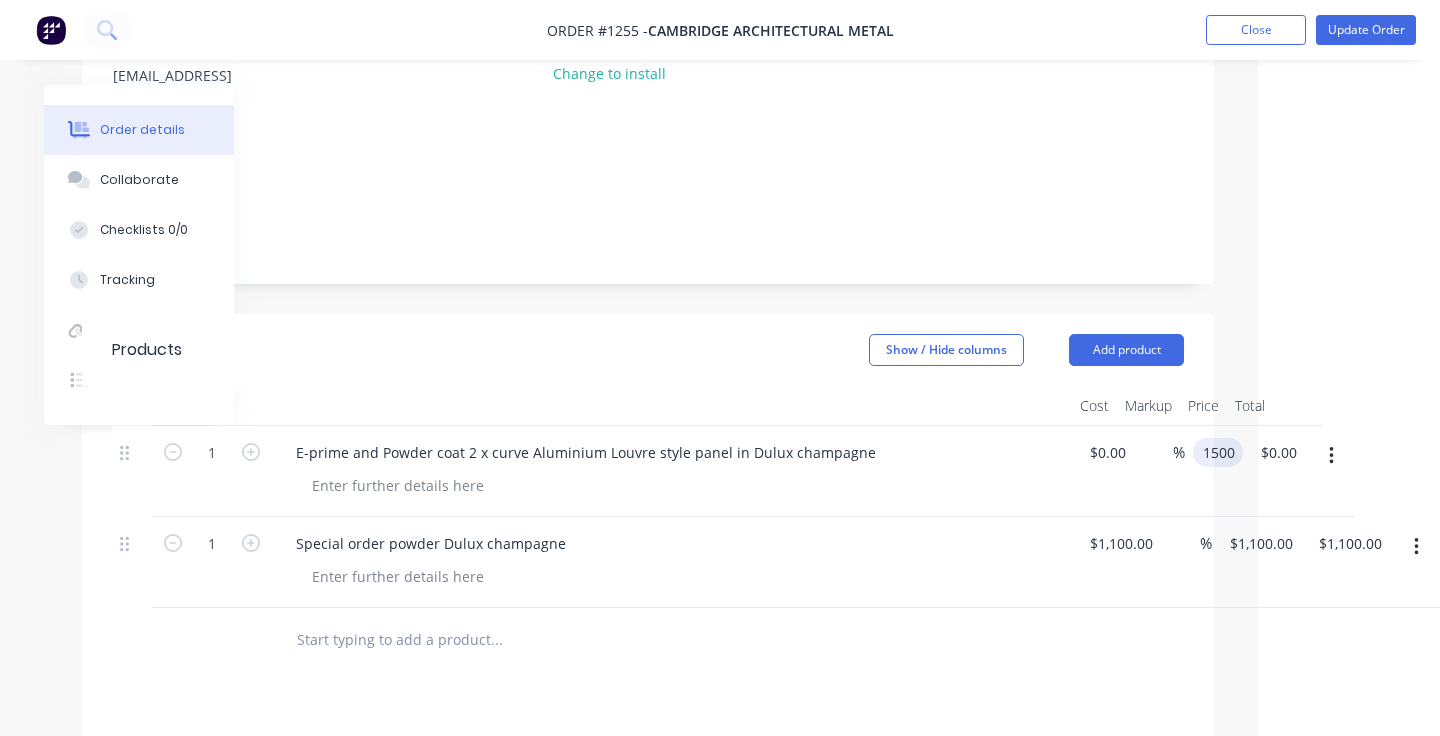 type on "$1,500.00" 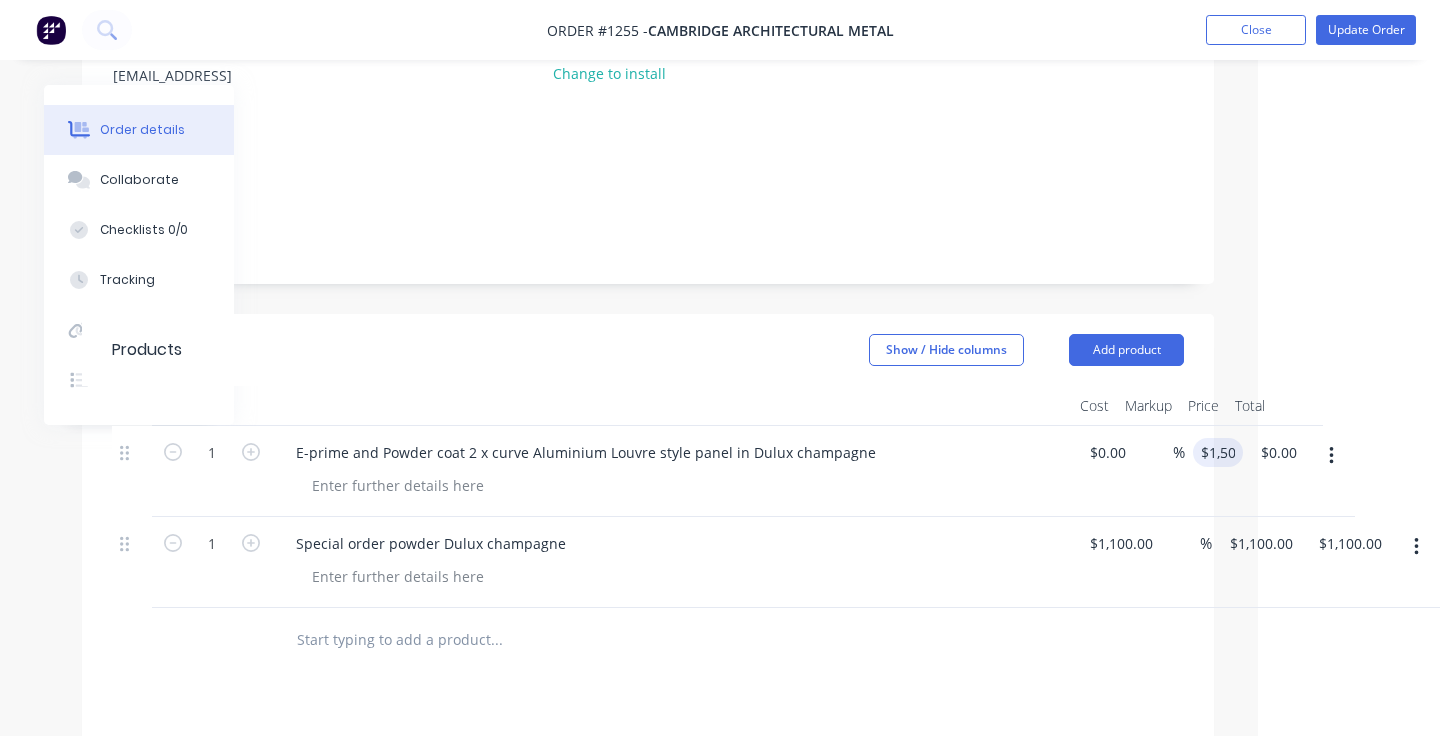 type on "$1,500.00" 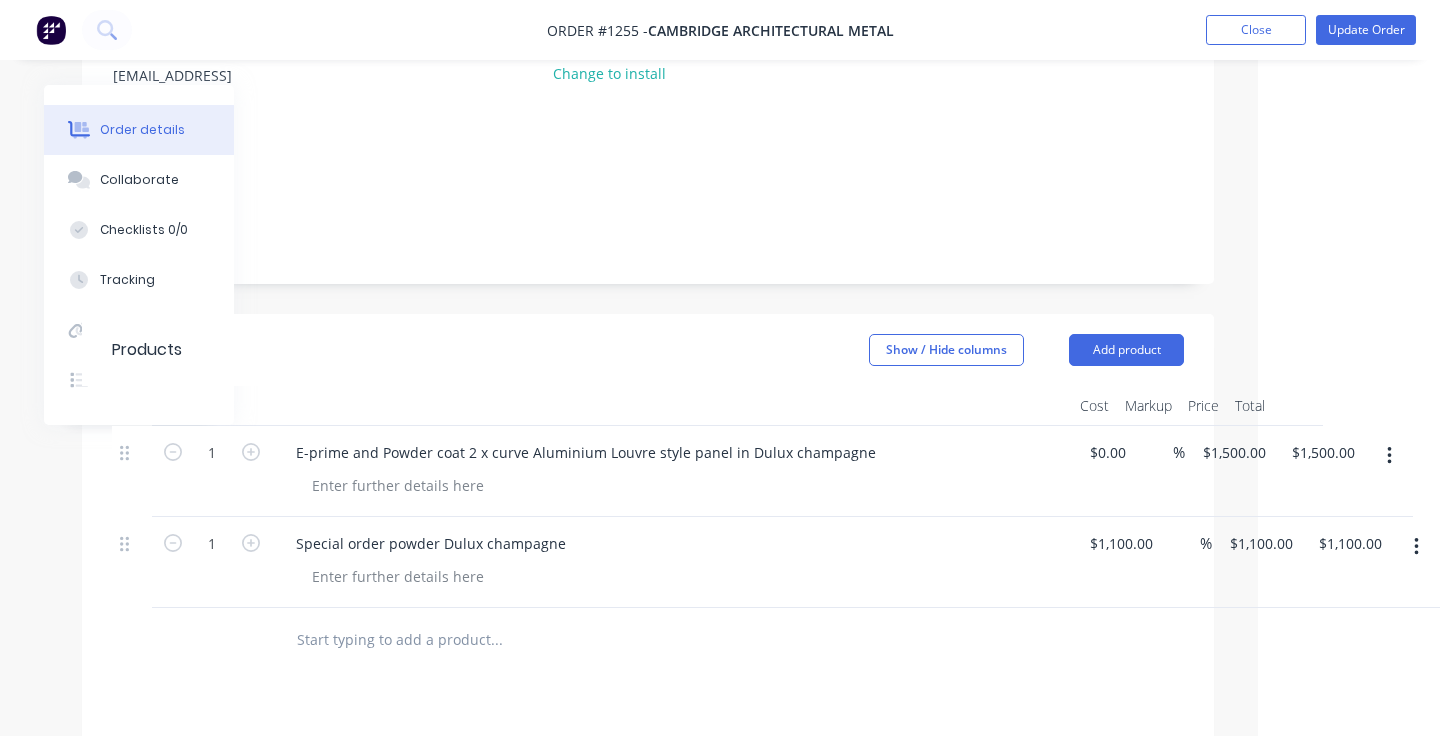 click on "$1,100.00 $1,100.00" at bounding box center [1116, 562] 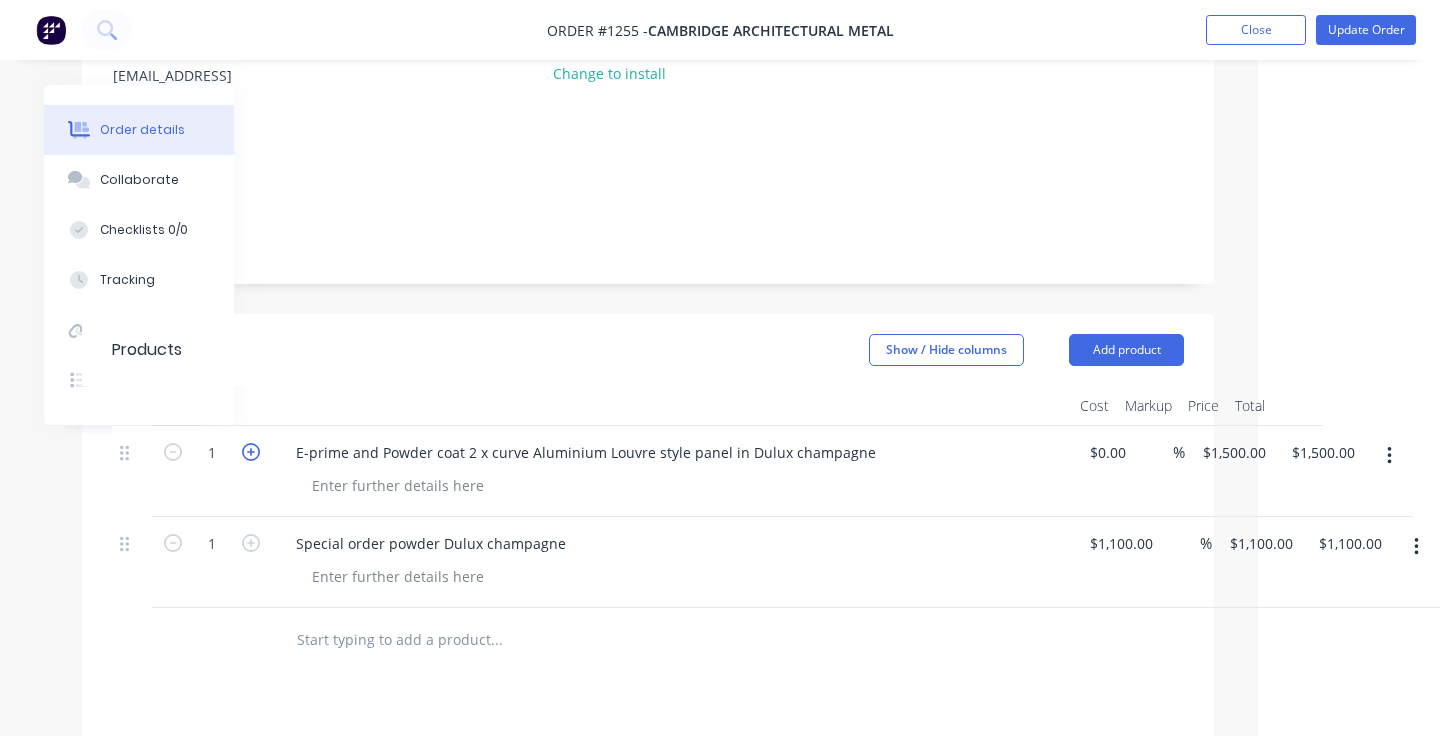 click 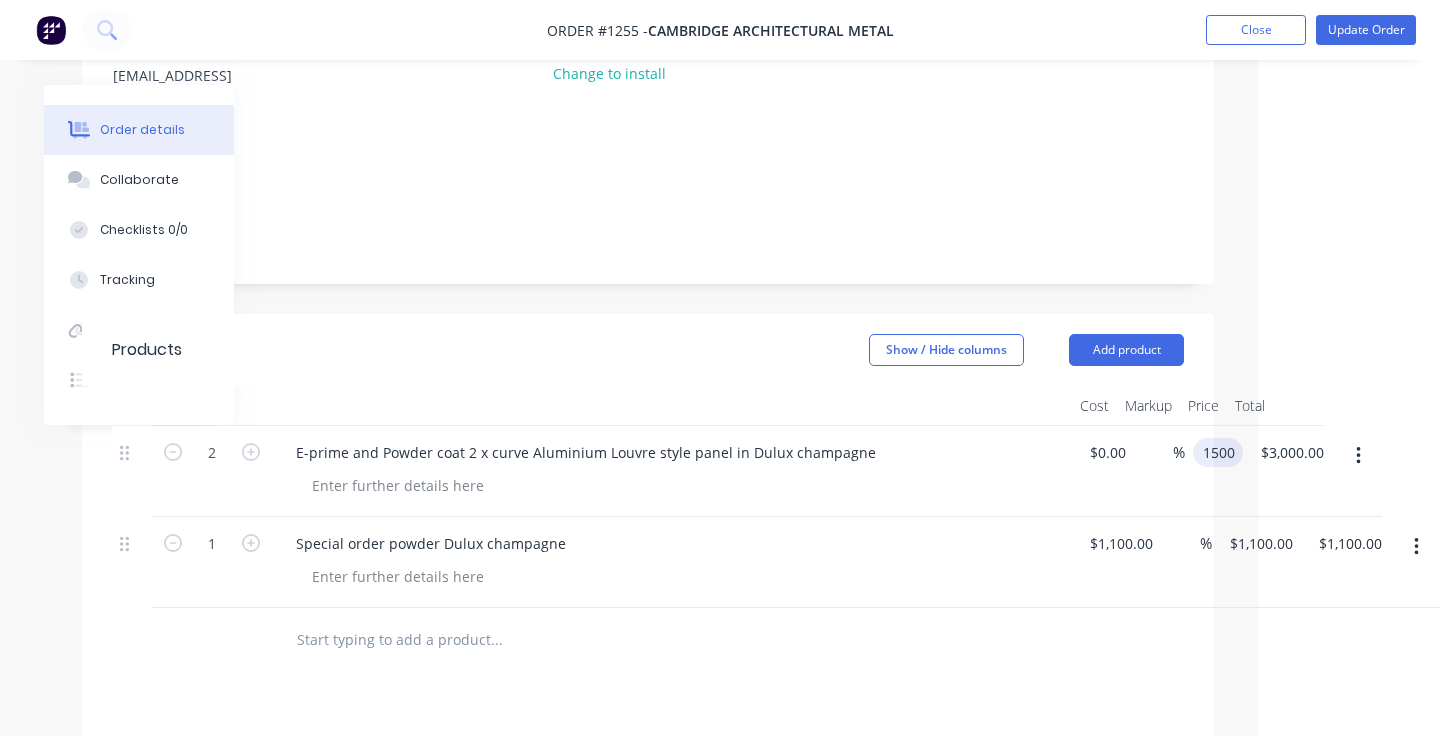 click on "1500" at bounding box center [1222, 452] 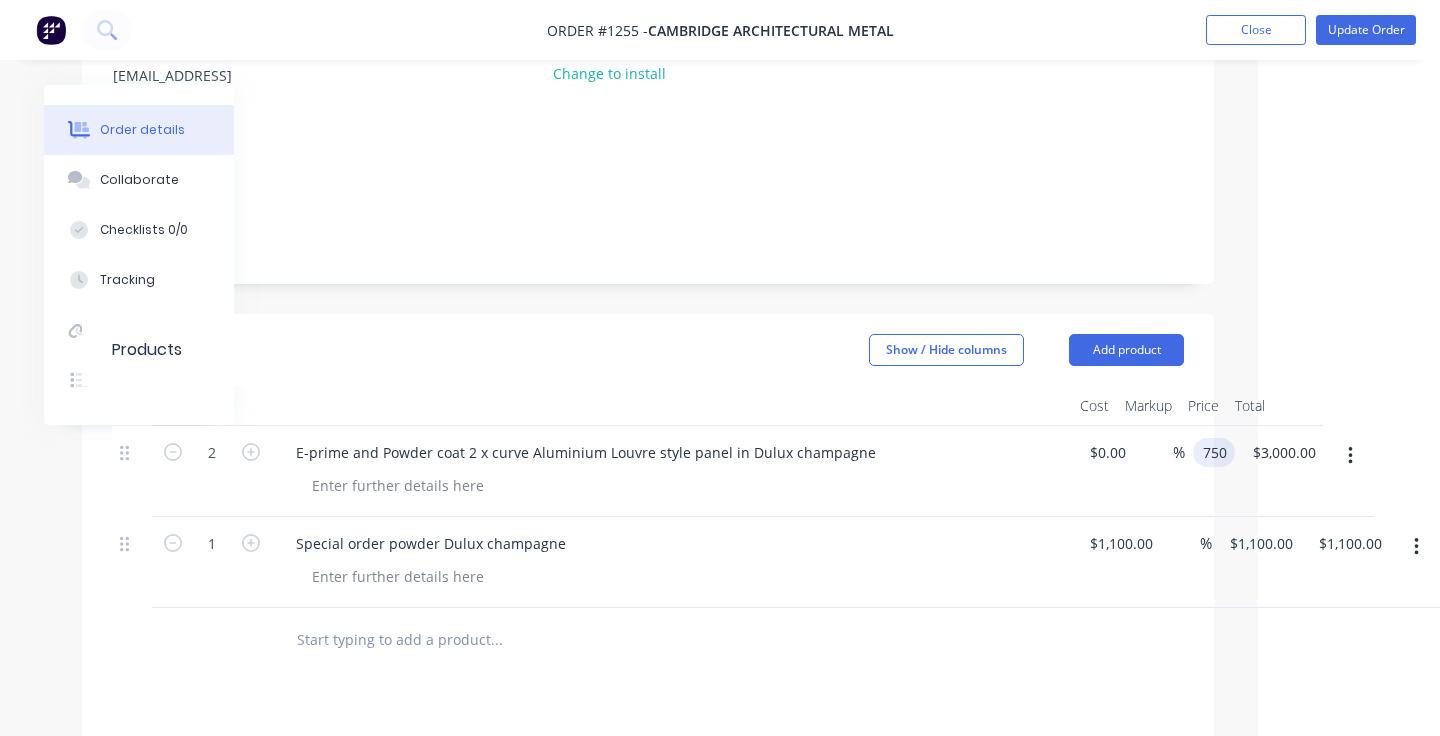 type on "$750.00" 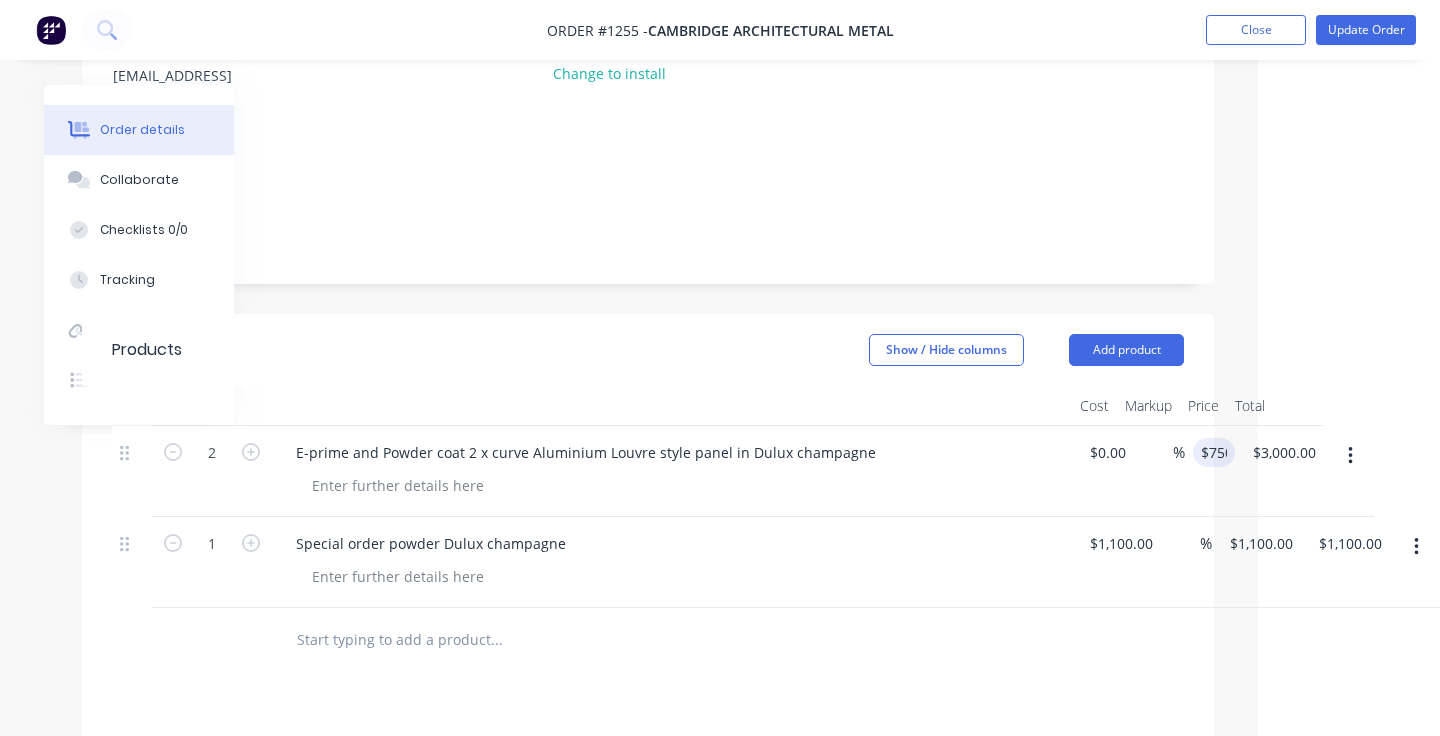 type on "$1,500.00" 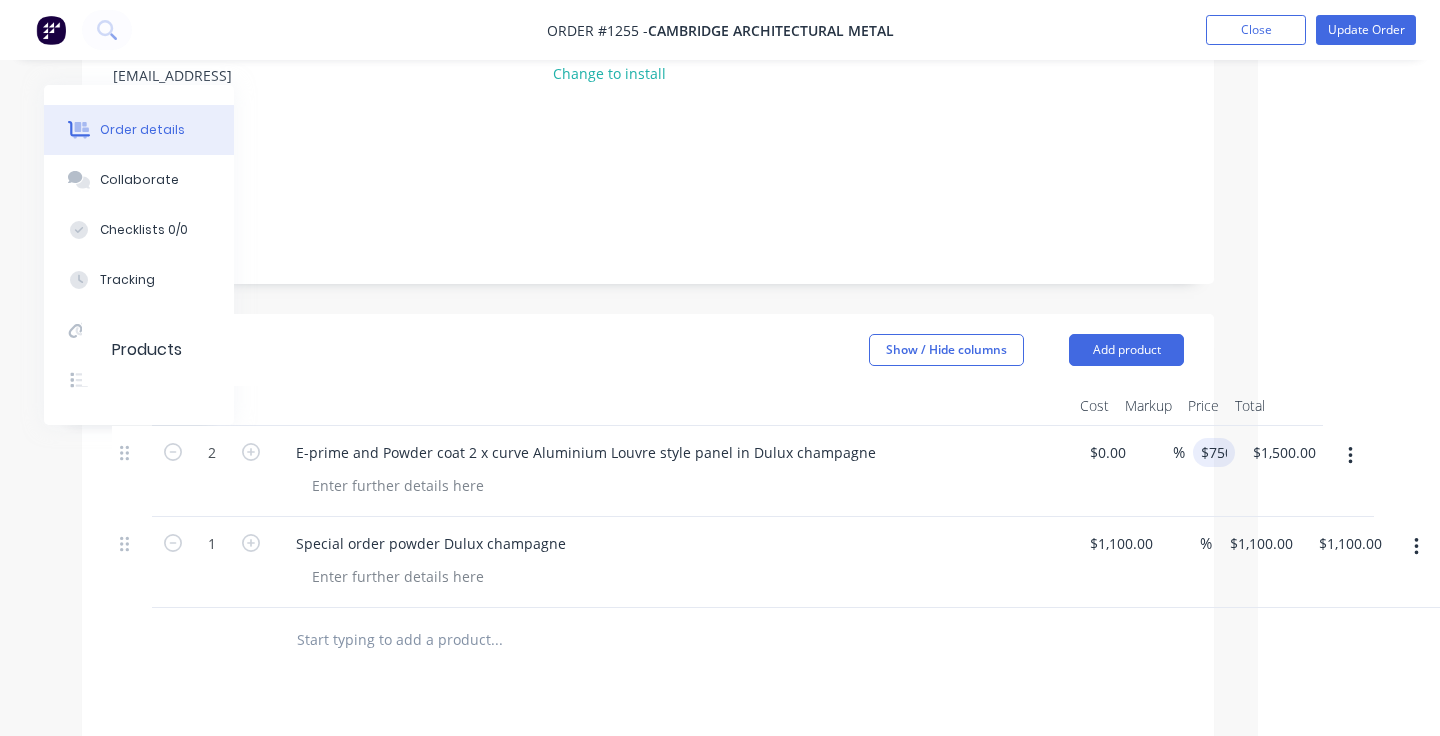 click on "$0.00 $0.00" at bounding box center (1103, 471) 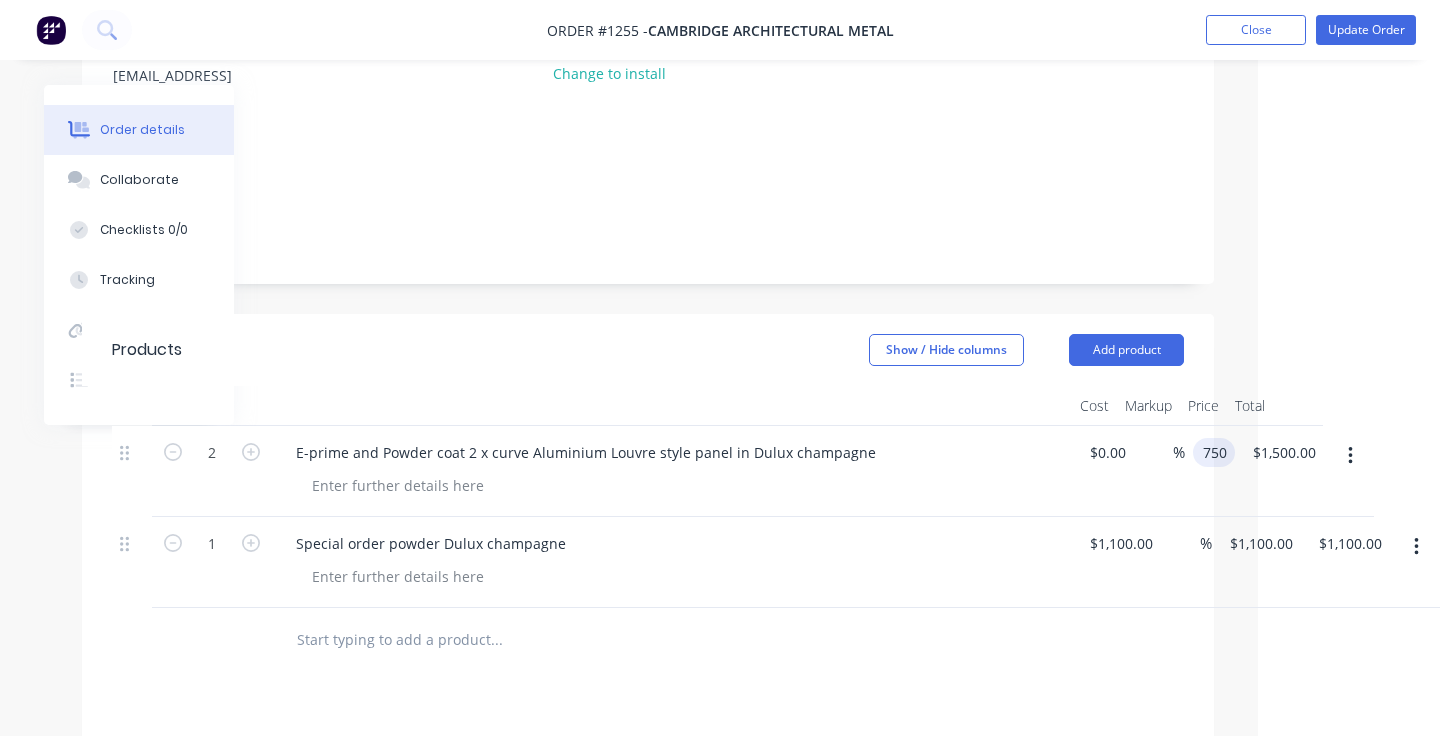 click on "750" at bounding box center [1218, 452] 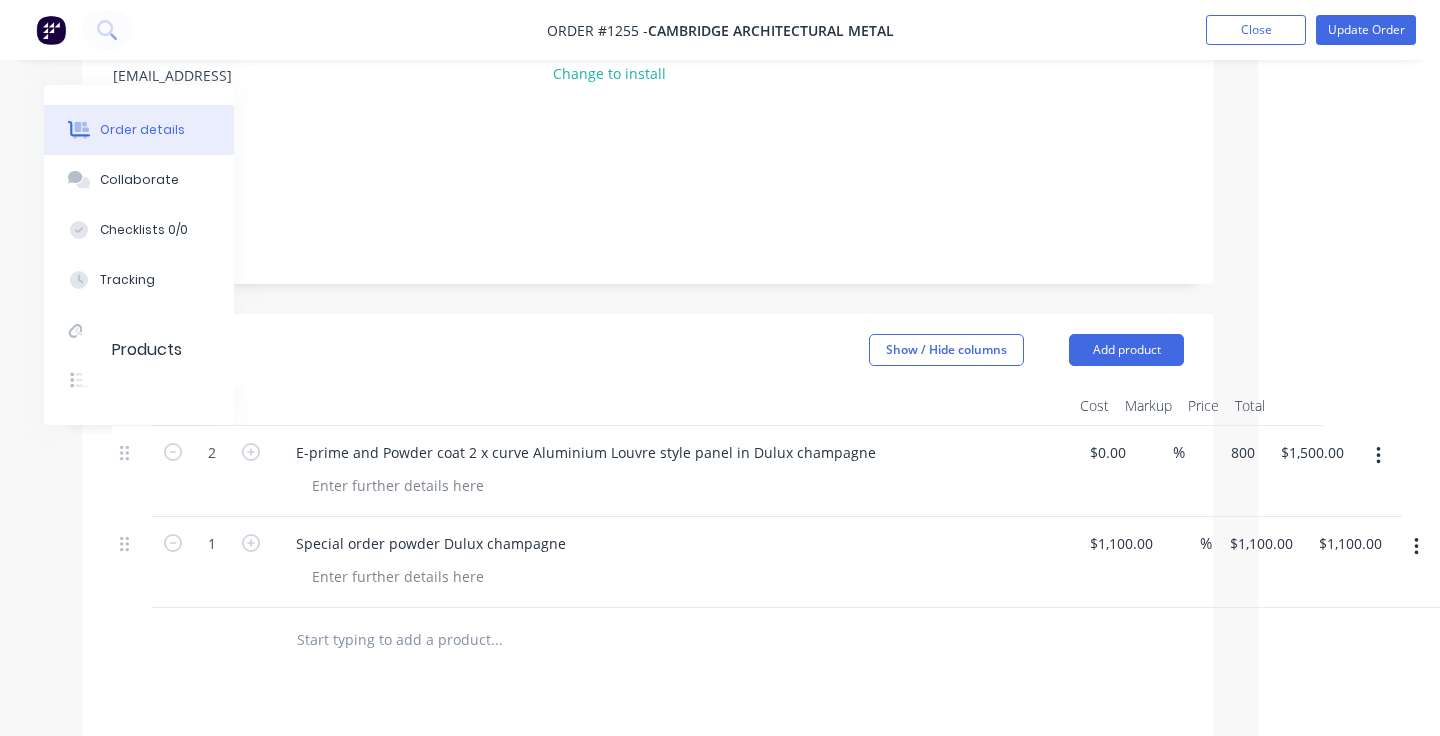 type on "$800.00" 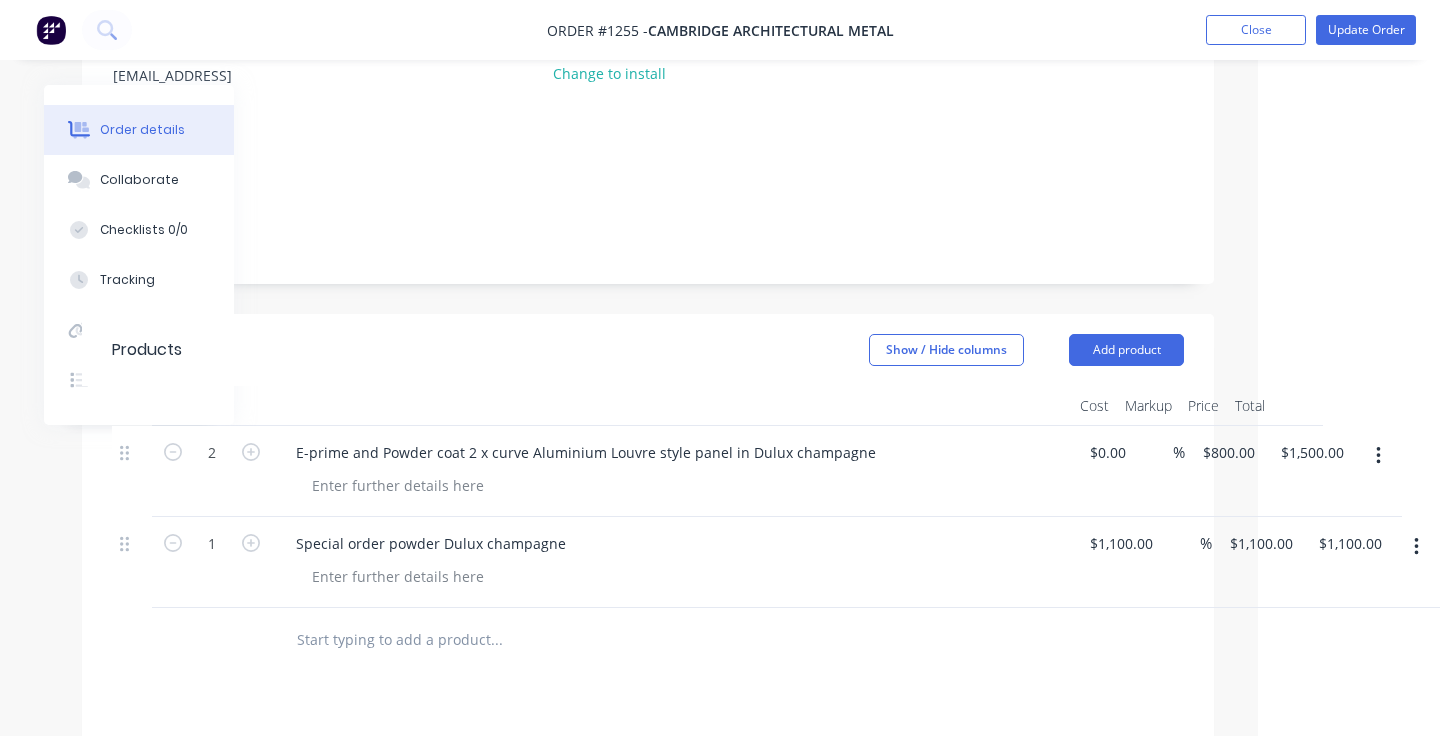 type on "$1,600.00" 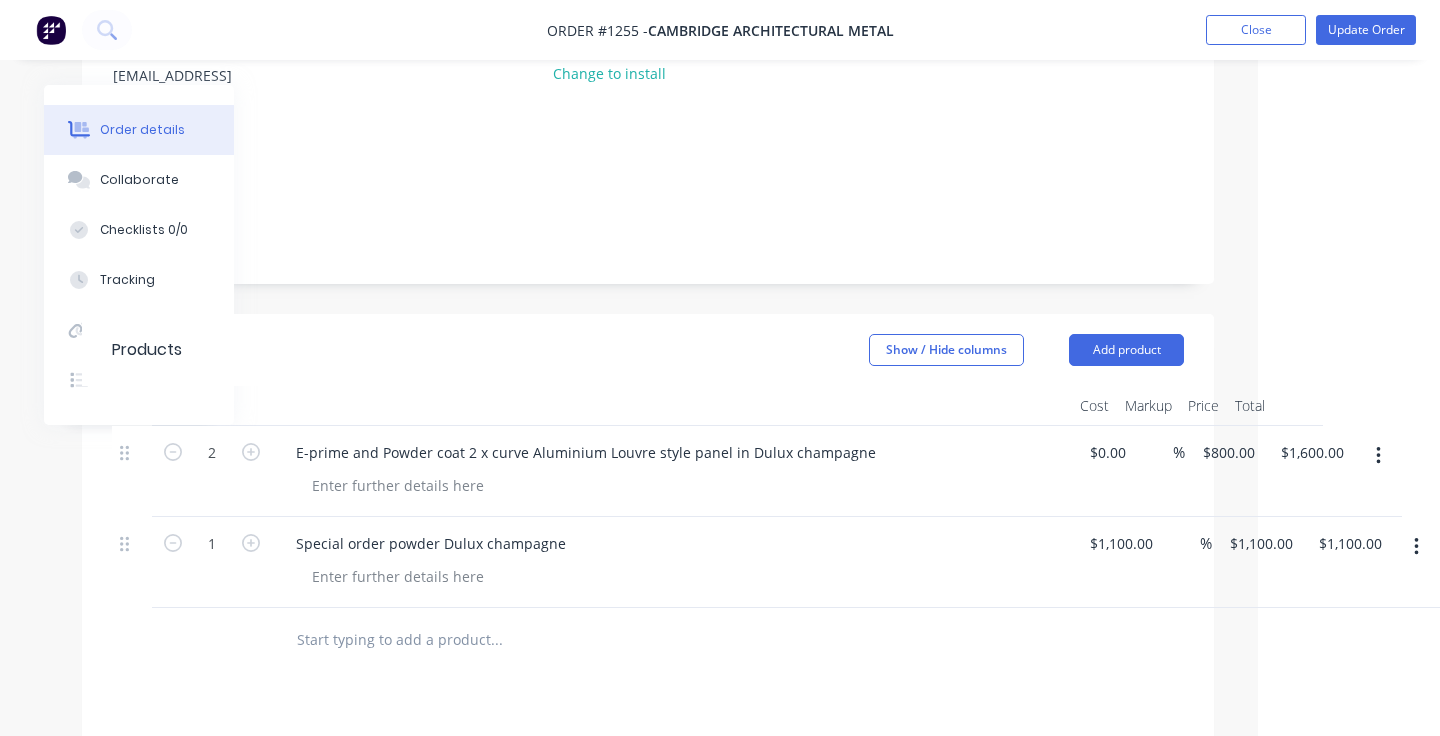 click on "$0.00 $0.00" at bounding box center (1103, 471) 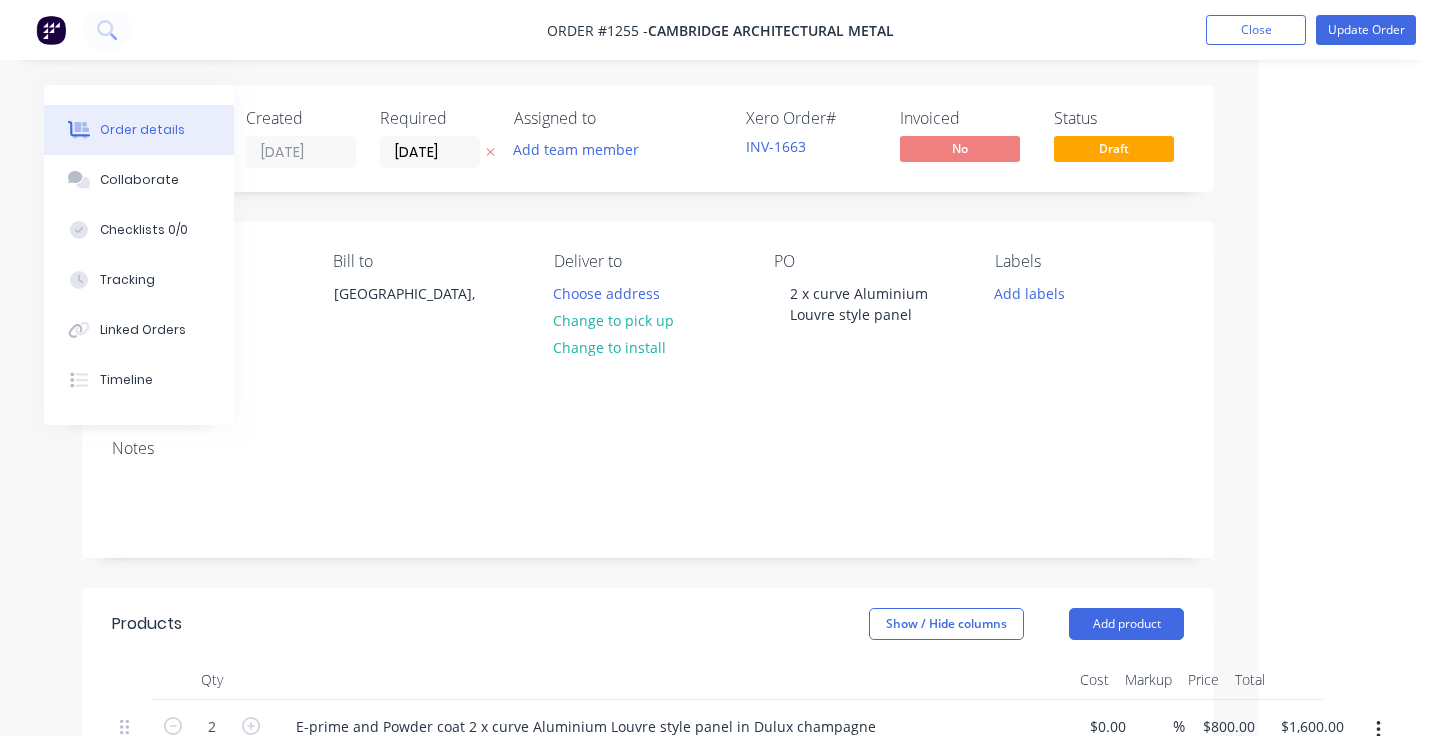 scroll, scrollTop: 0, scrollLeft: 182, axis: horizontal 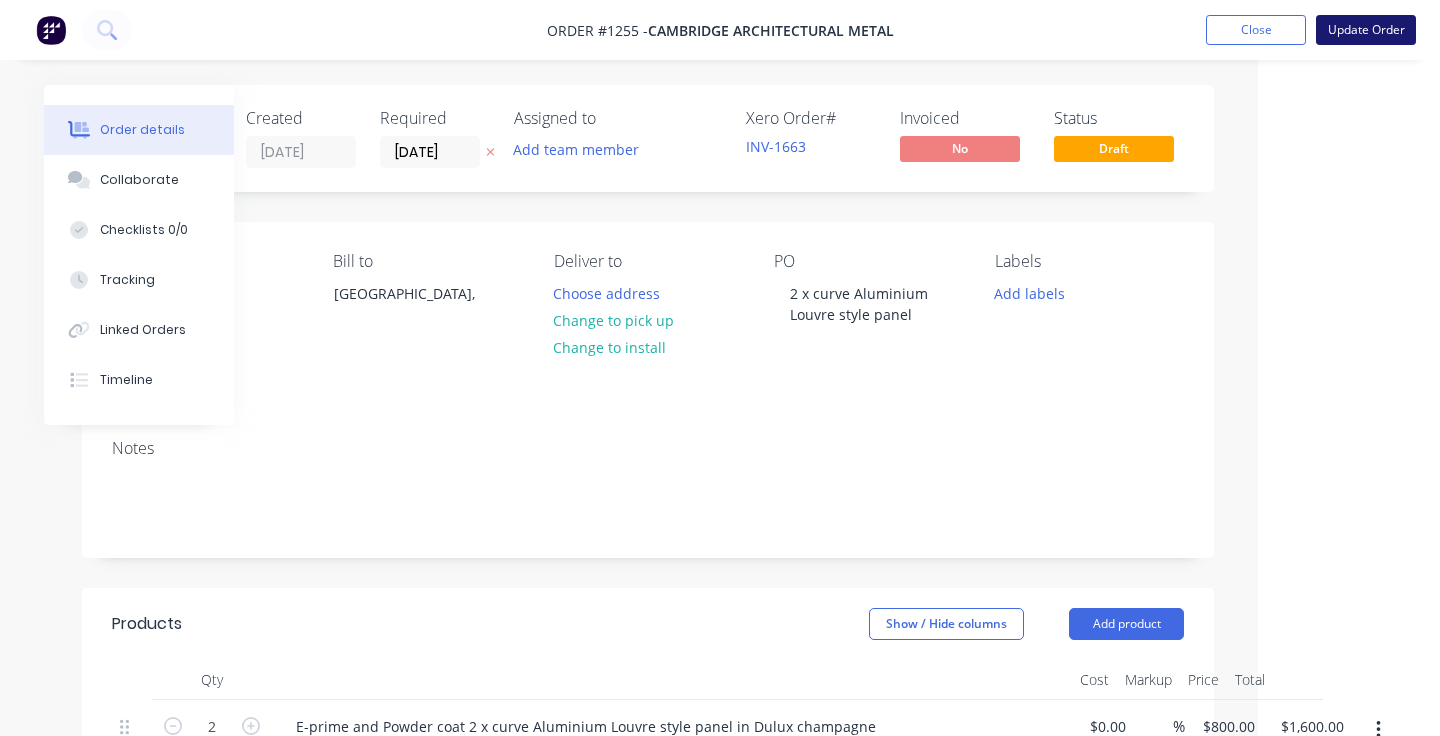 click on "Update Order" at bounding box center [1366, 30] 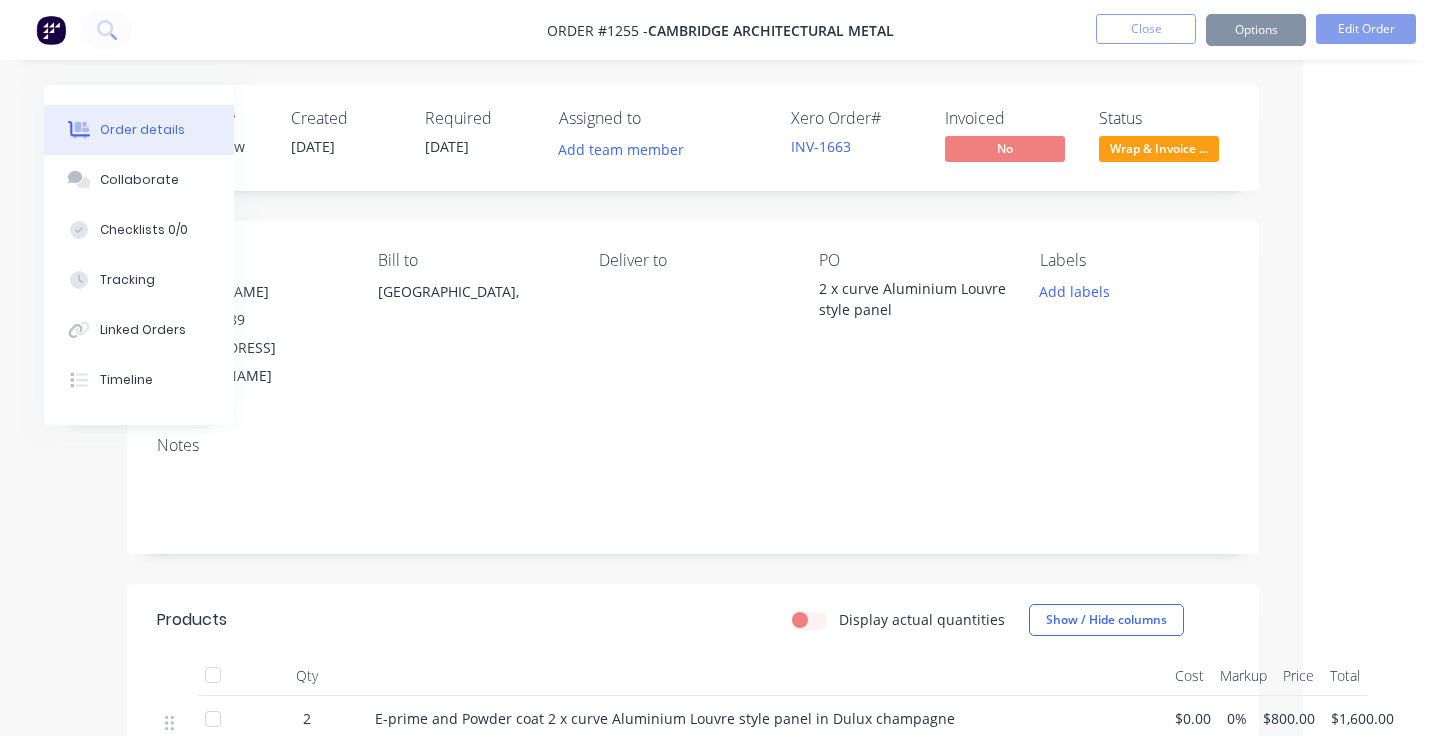 scroll, scrollTop: 0, scrollLeft: 0, axis: both 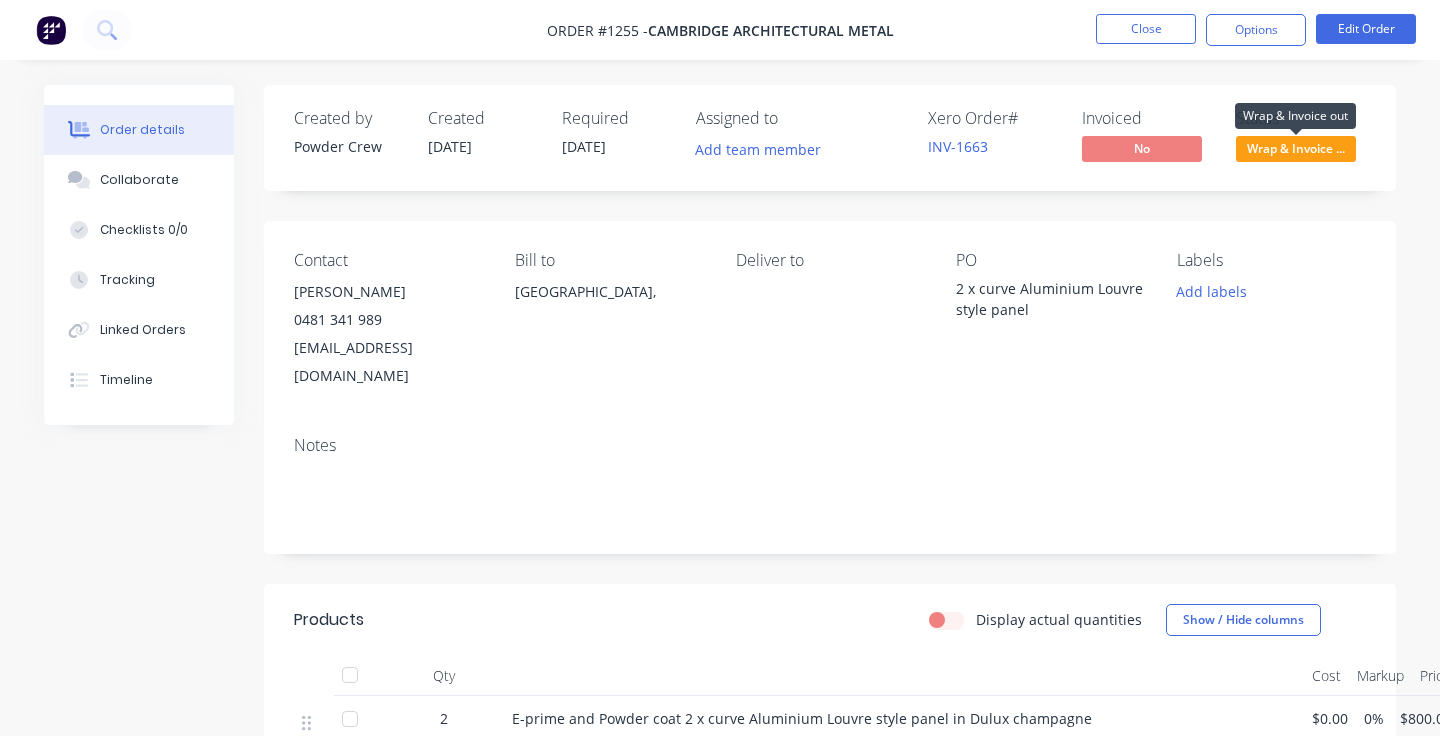 click on "Wrap & Invoice ..." at bounding box center (1296, 148) 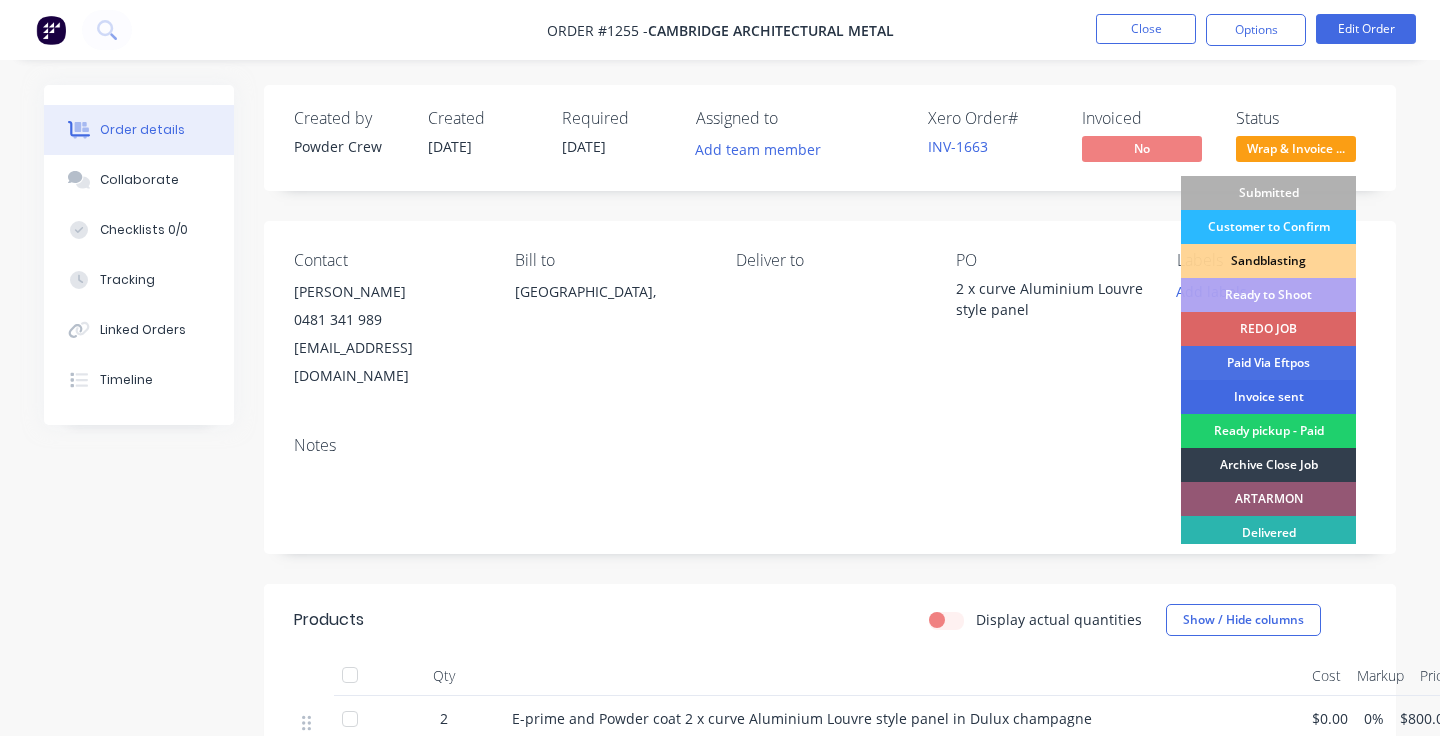 click on "Invoice sent" at bounding box center [1268, 397] 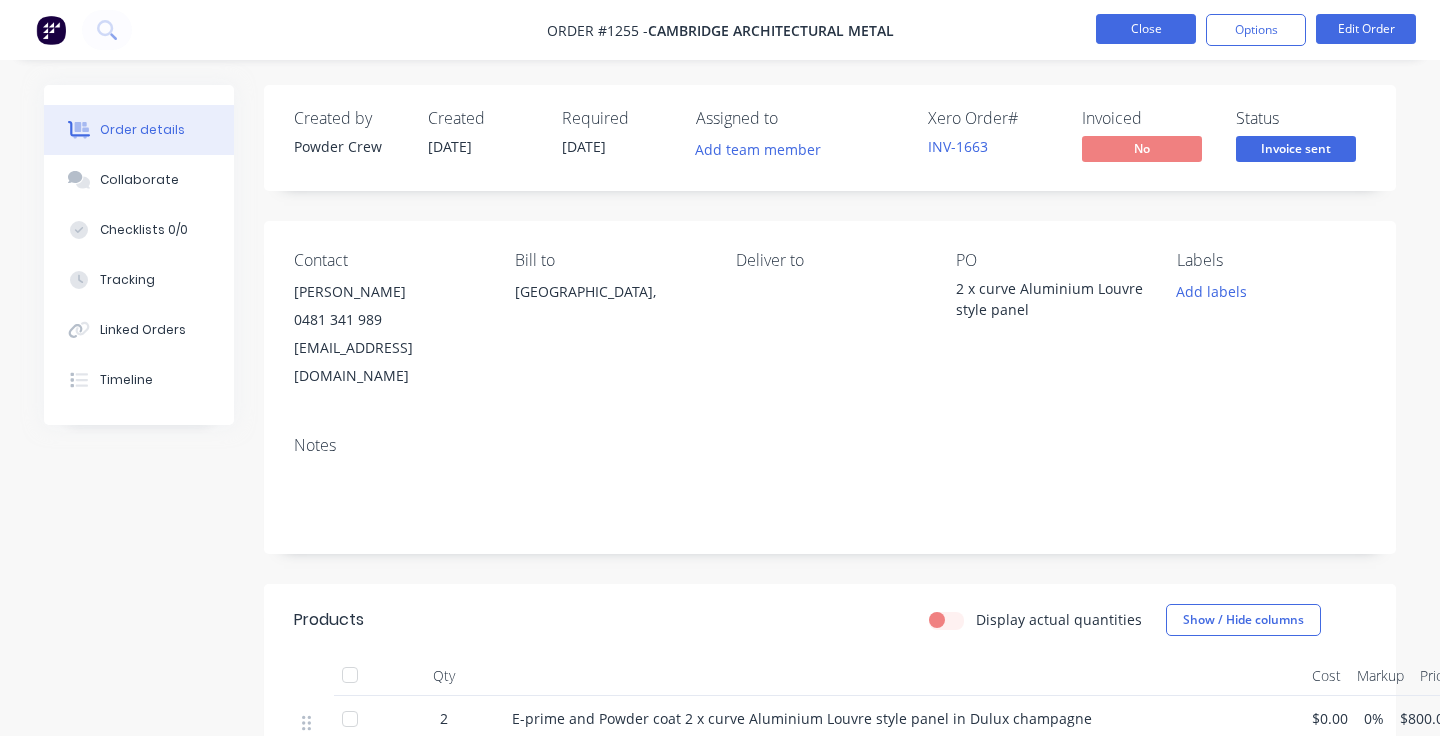 click on "Close" at bounding box center (1146, 29) 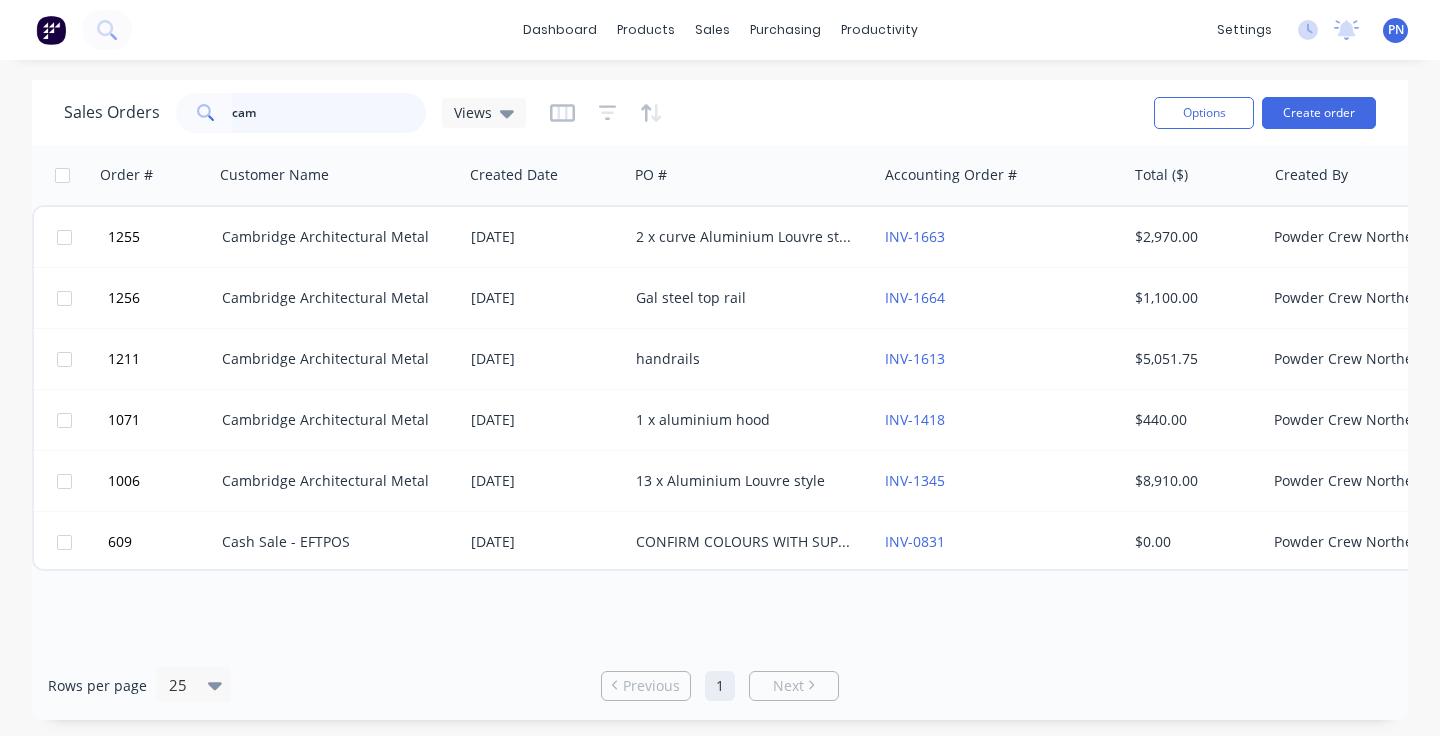 click on "cam" at bounding box center (329, 113) 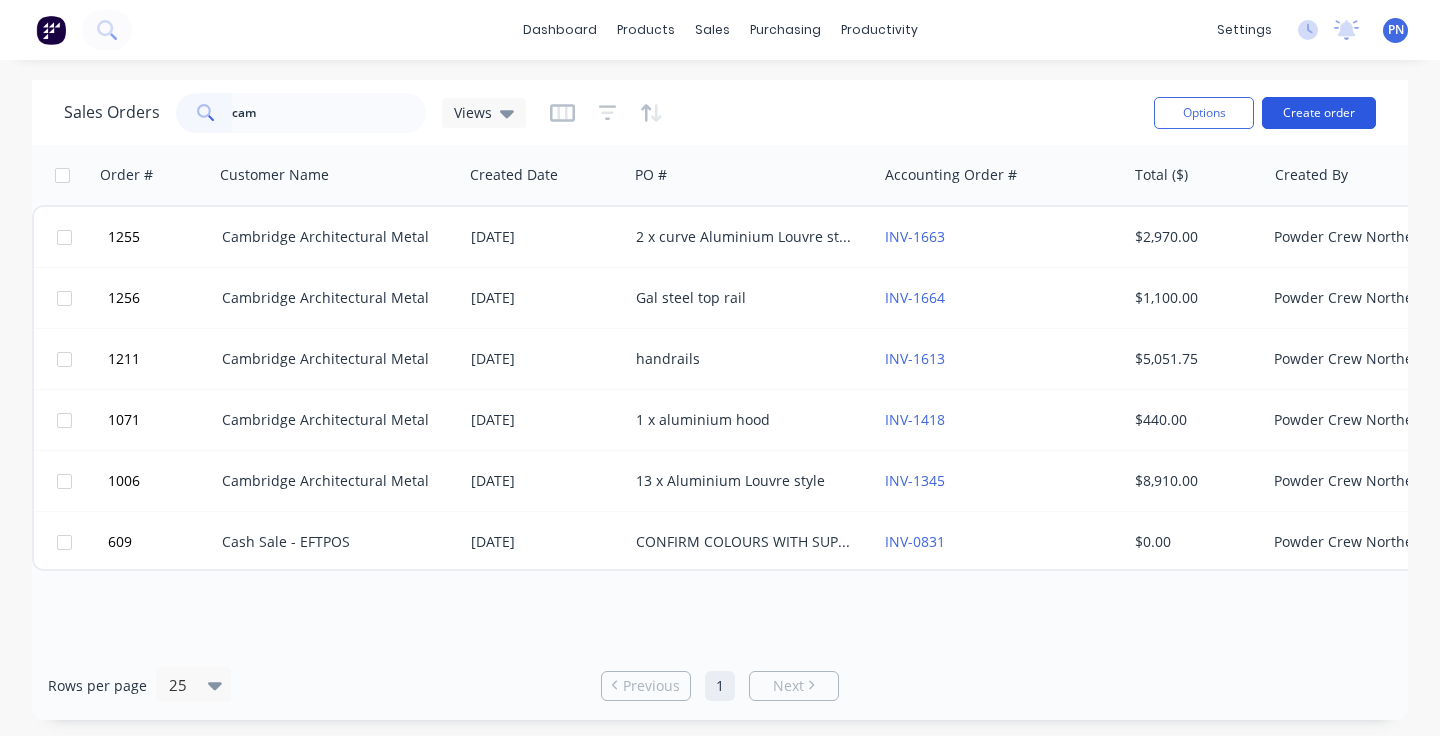 click on "Create order" at bounding box center [1319, 113] 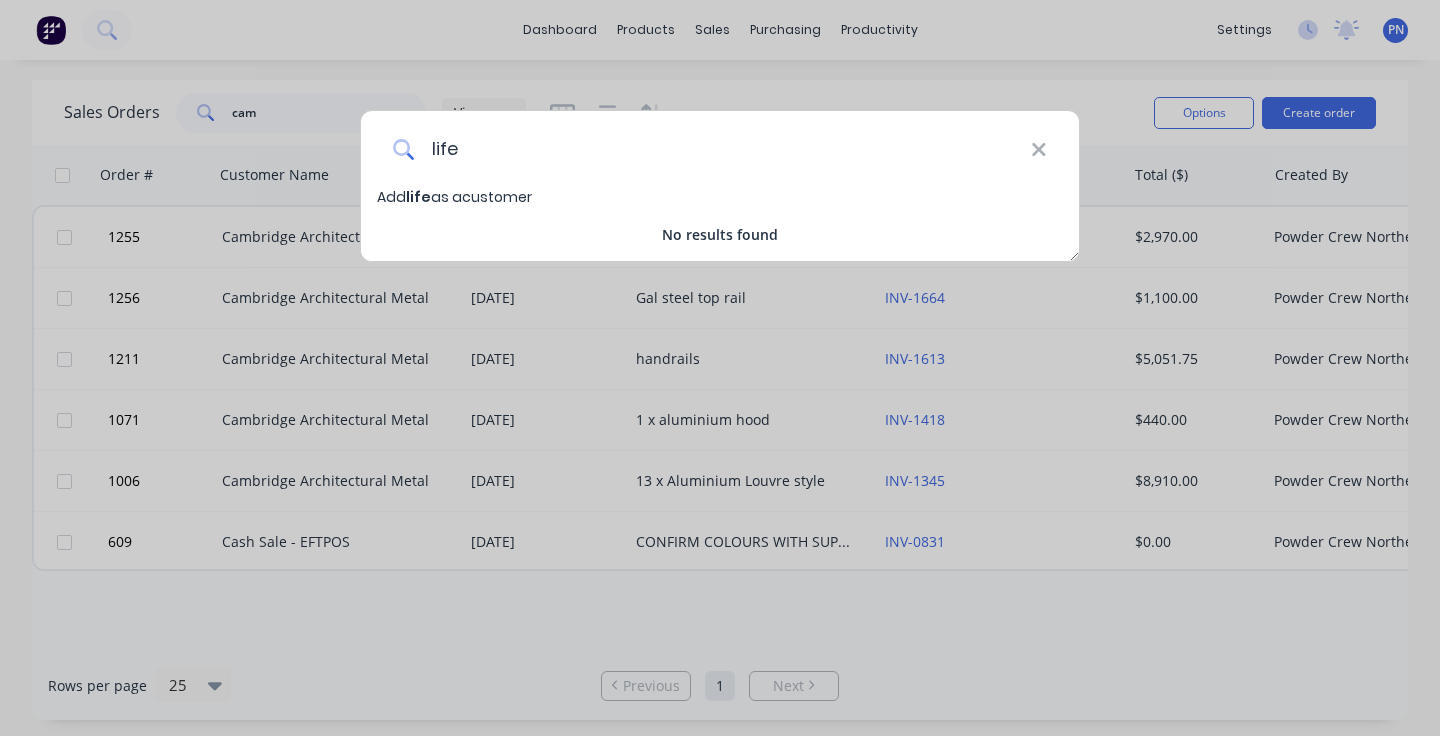 click on "life" at bounding box center [723, 148] 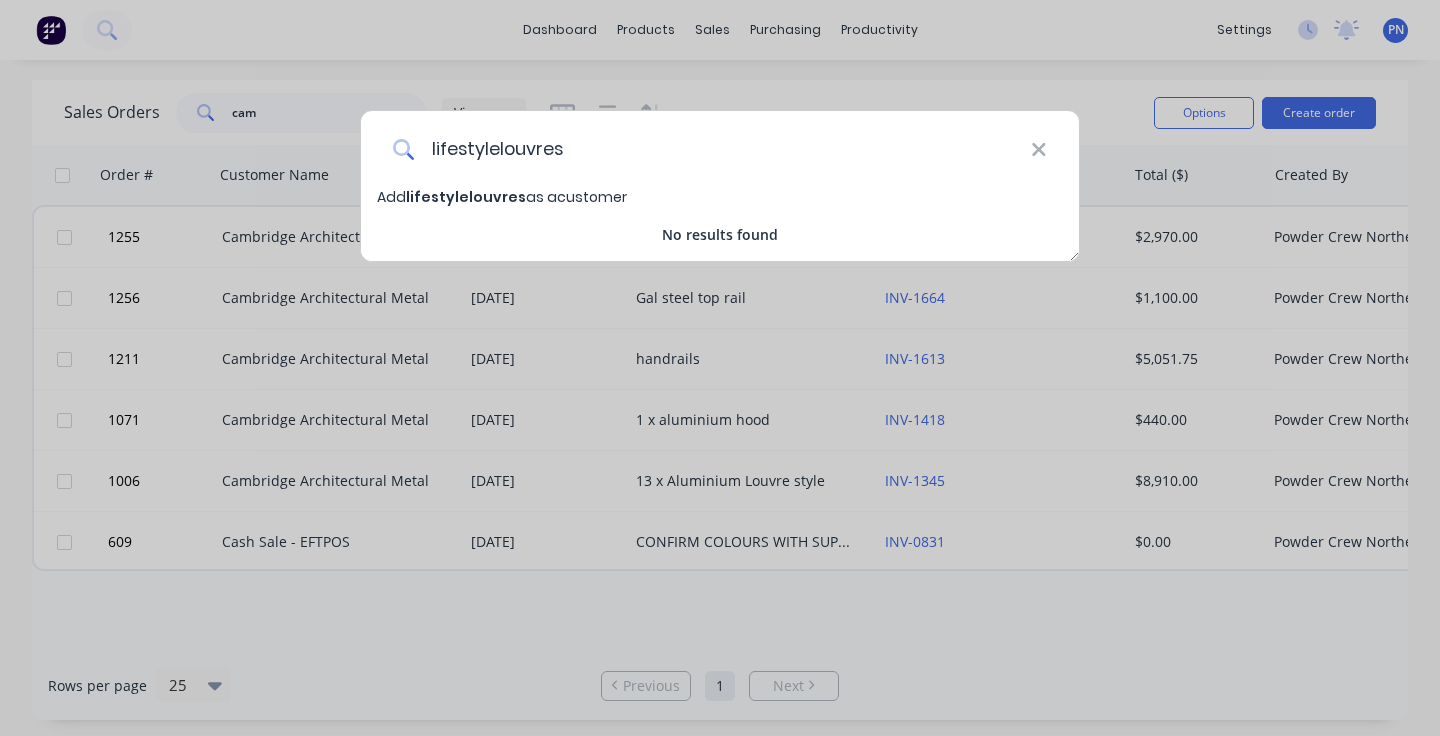 click on "lifestylelouvres" at bounding box center (723, 148) 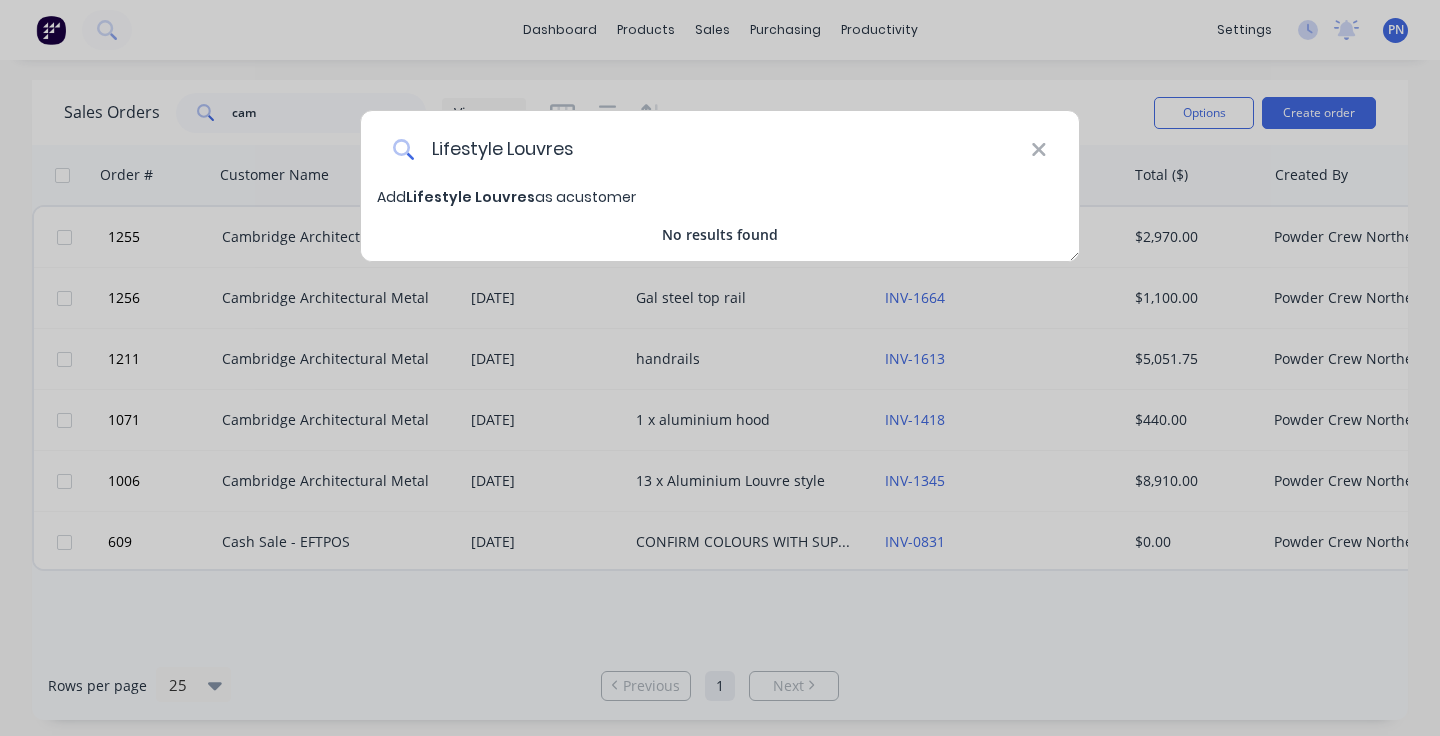 type on "Lifestyle Louvres" 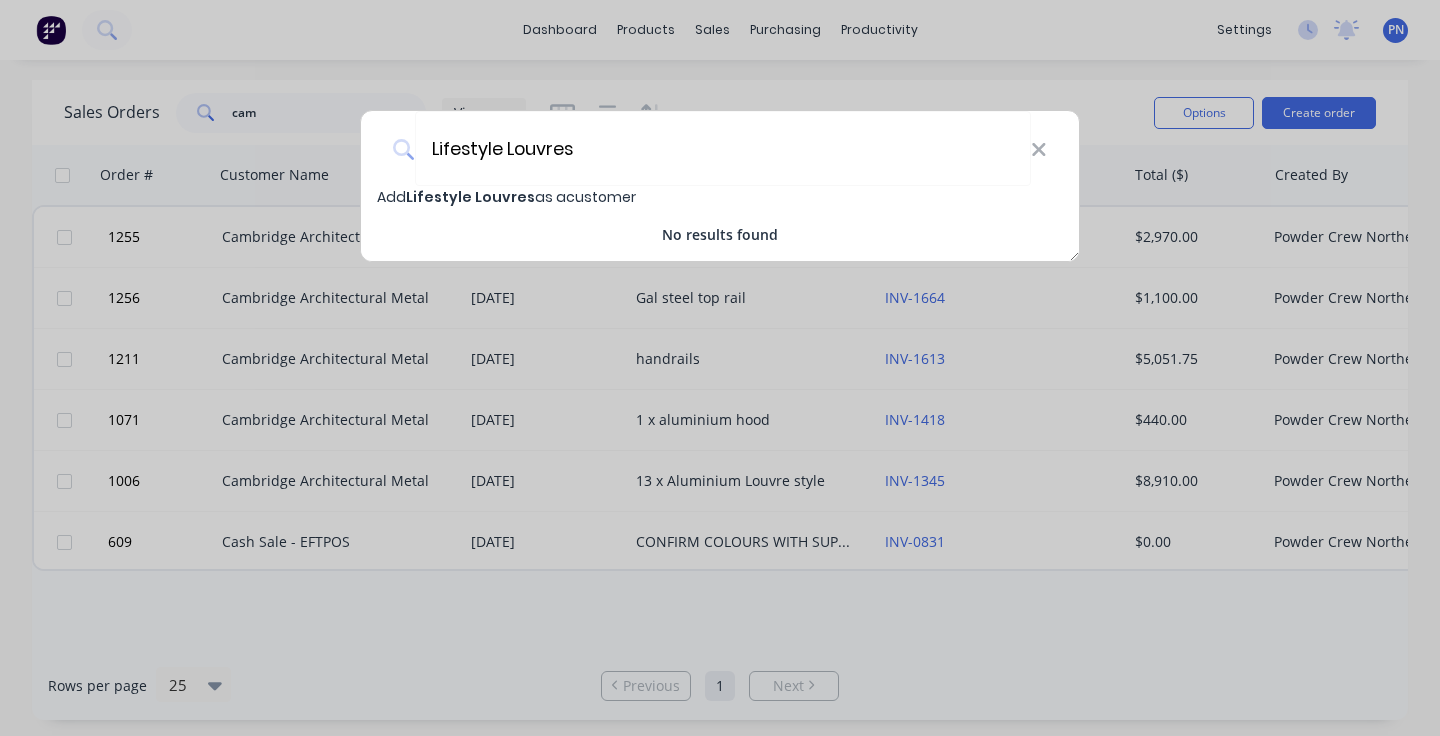 click on "Lifestyle Louvres" at bounding box center (470, 197) 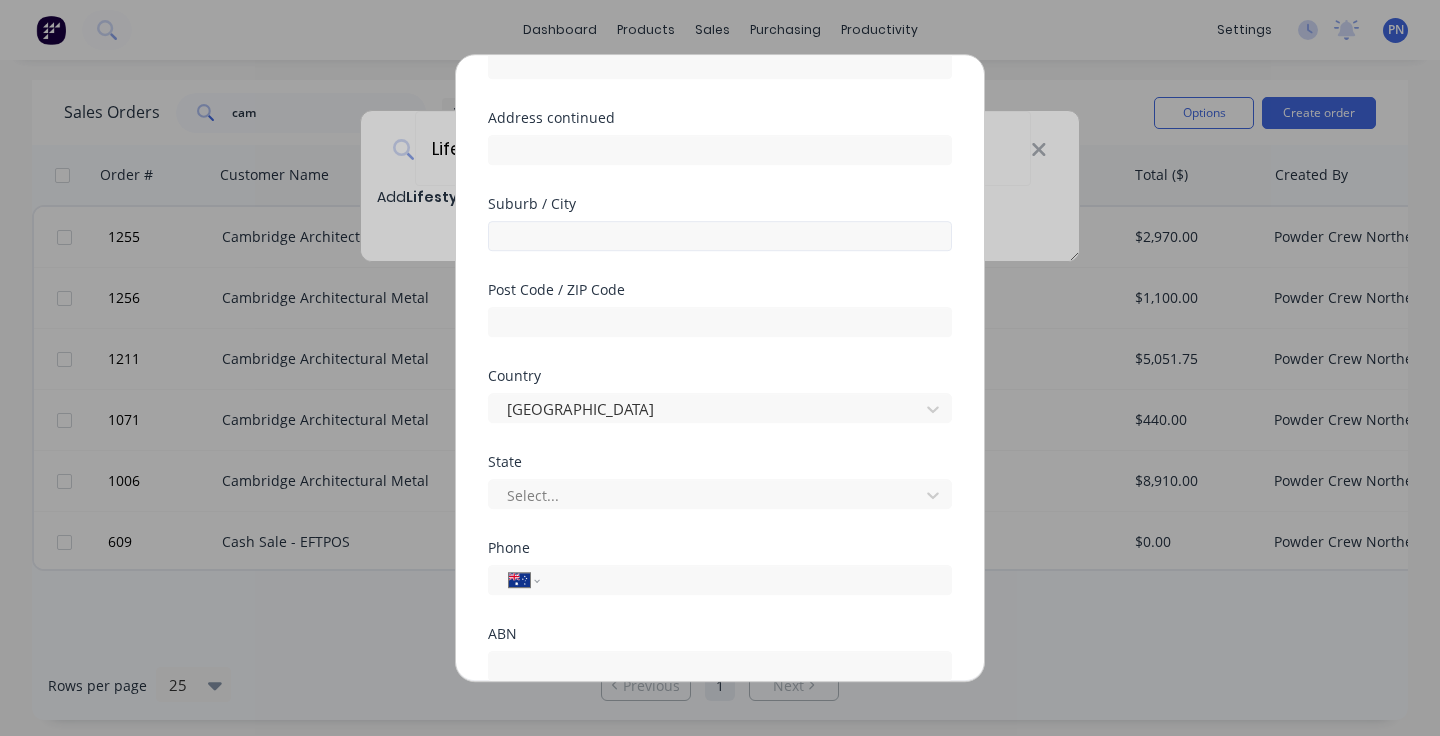 scroll, scrollTop: 246, scrollLeft: 0, axis: vertical 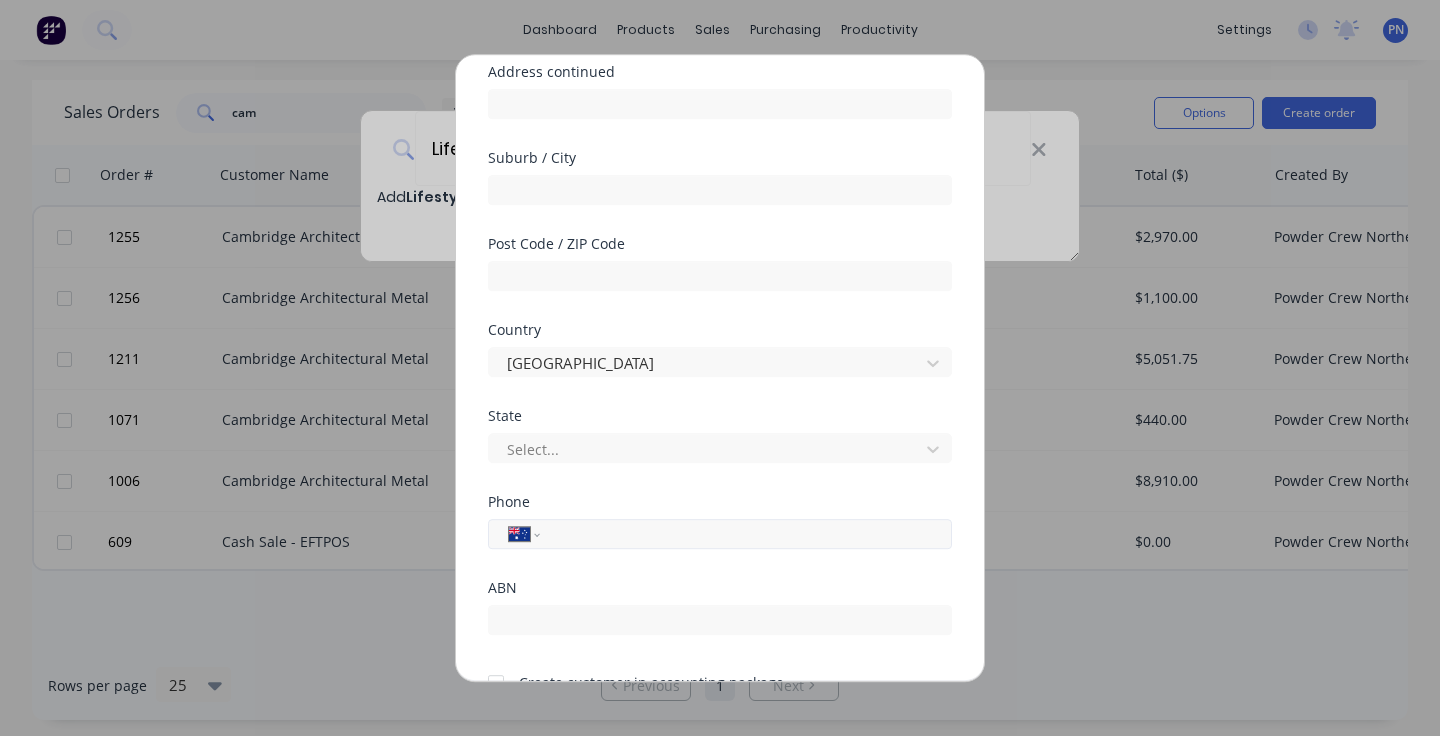 paste on "0420 828 150" 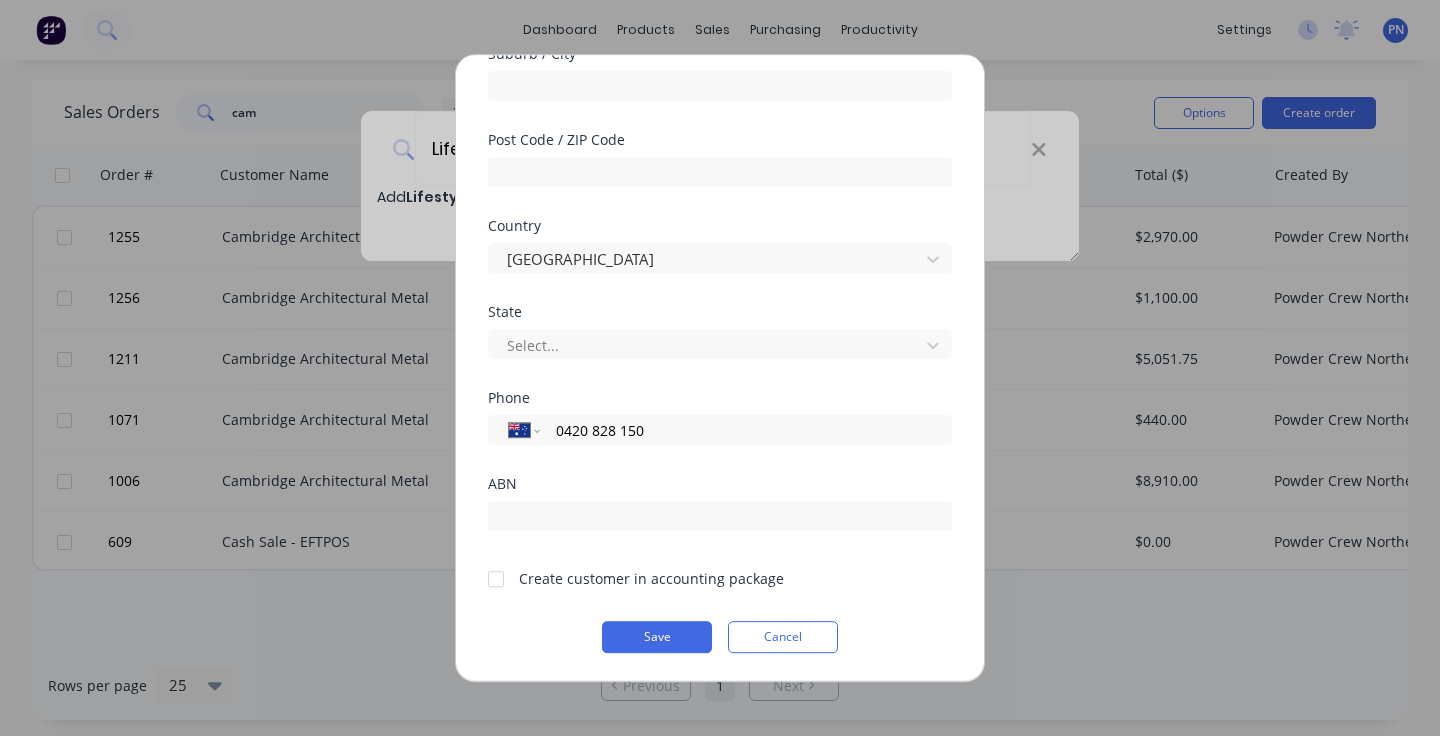 scroll, scrollTop: 350, scrollLeft: 0, axis: vertical 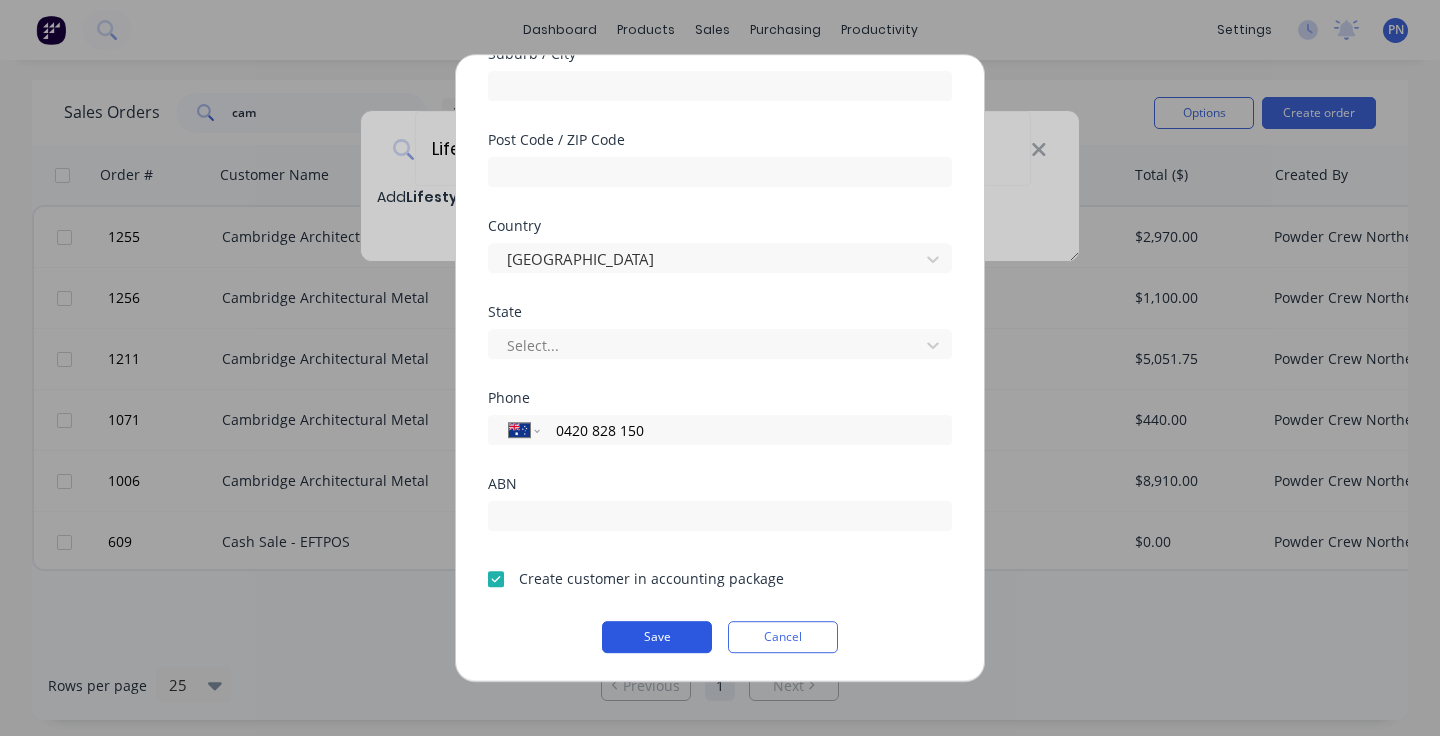 click on "Save" at bounding box center (657, 637) 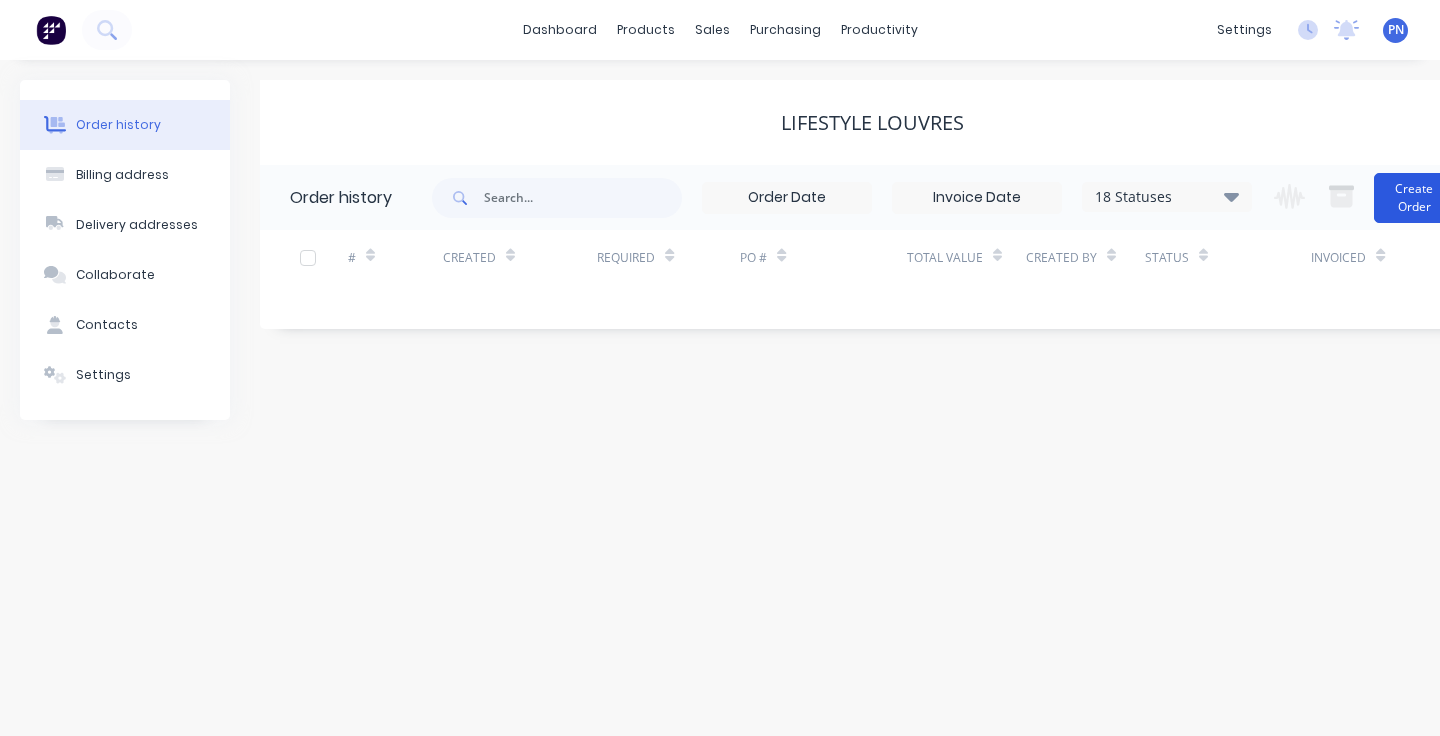 click on "Create Order" at bounding box center [1414, 198] 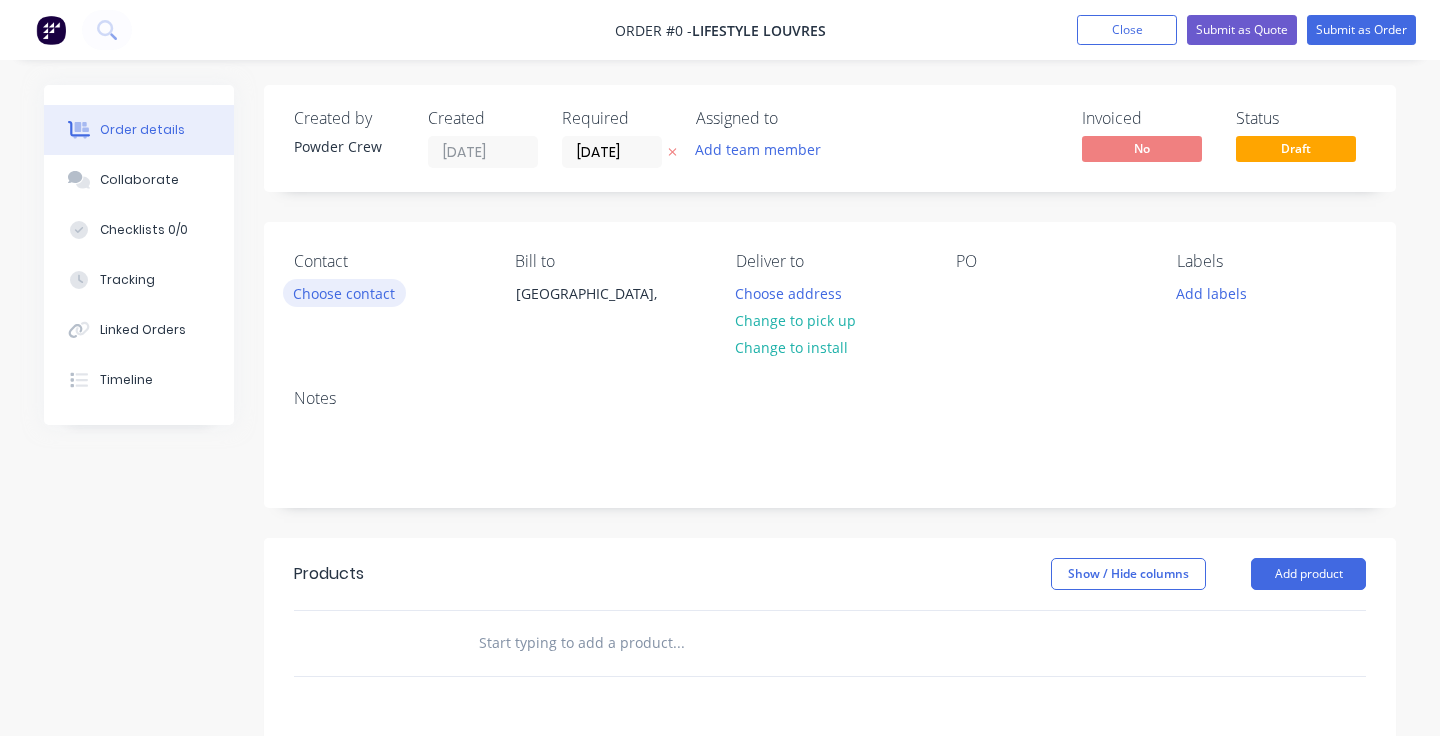 click on "Choose contact" at bounding box center [344, 292] 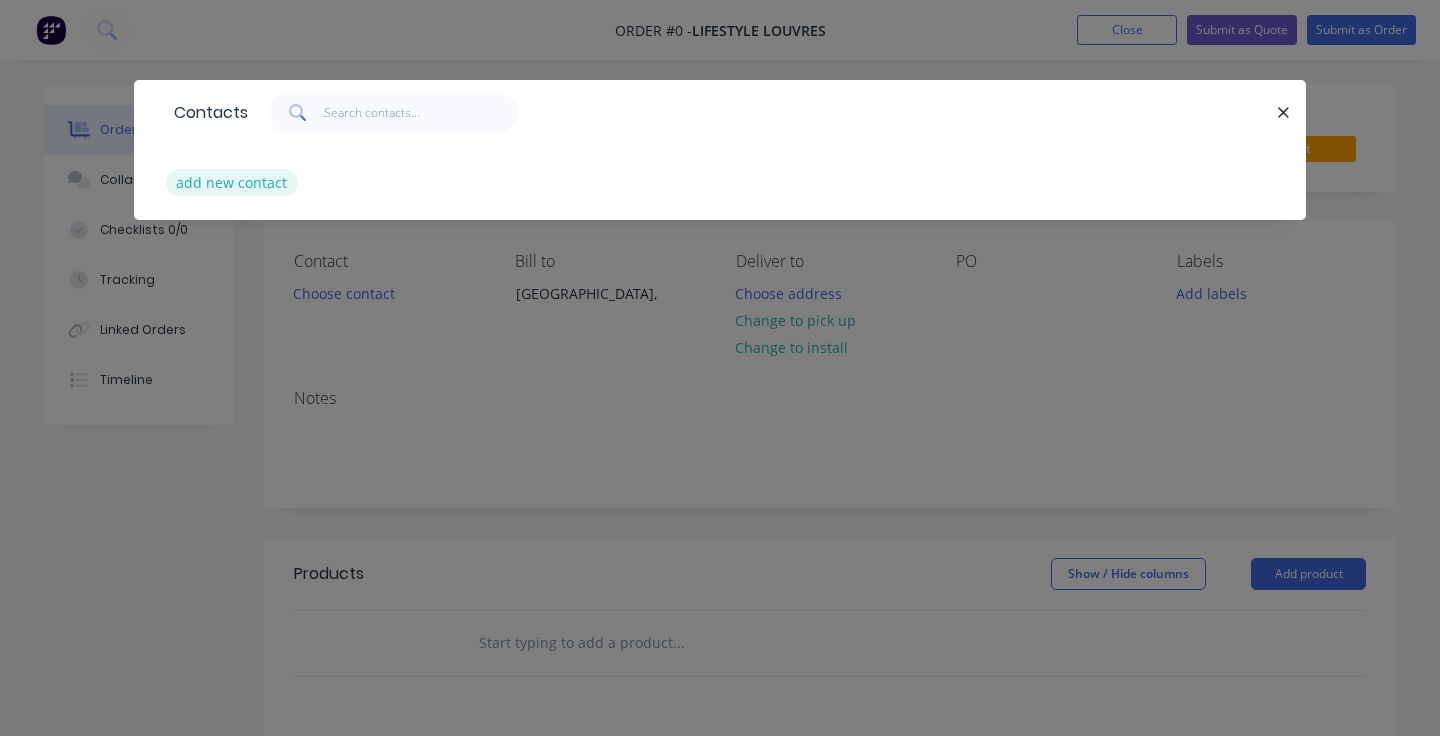 click on "add new contact" at bounding box center (232, 182) 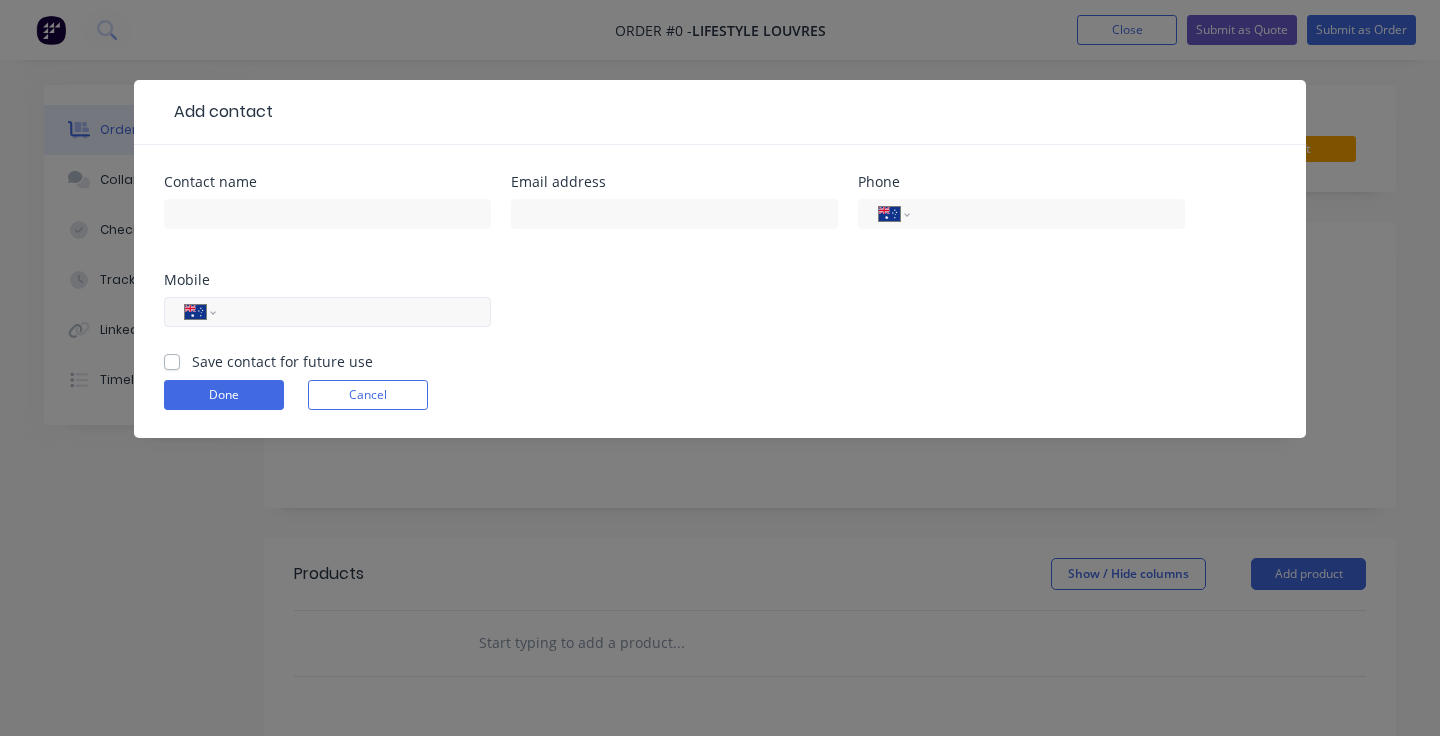 click at bounding box center (350, 312) 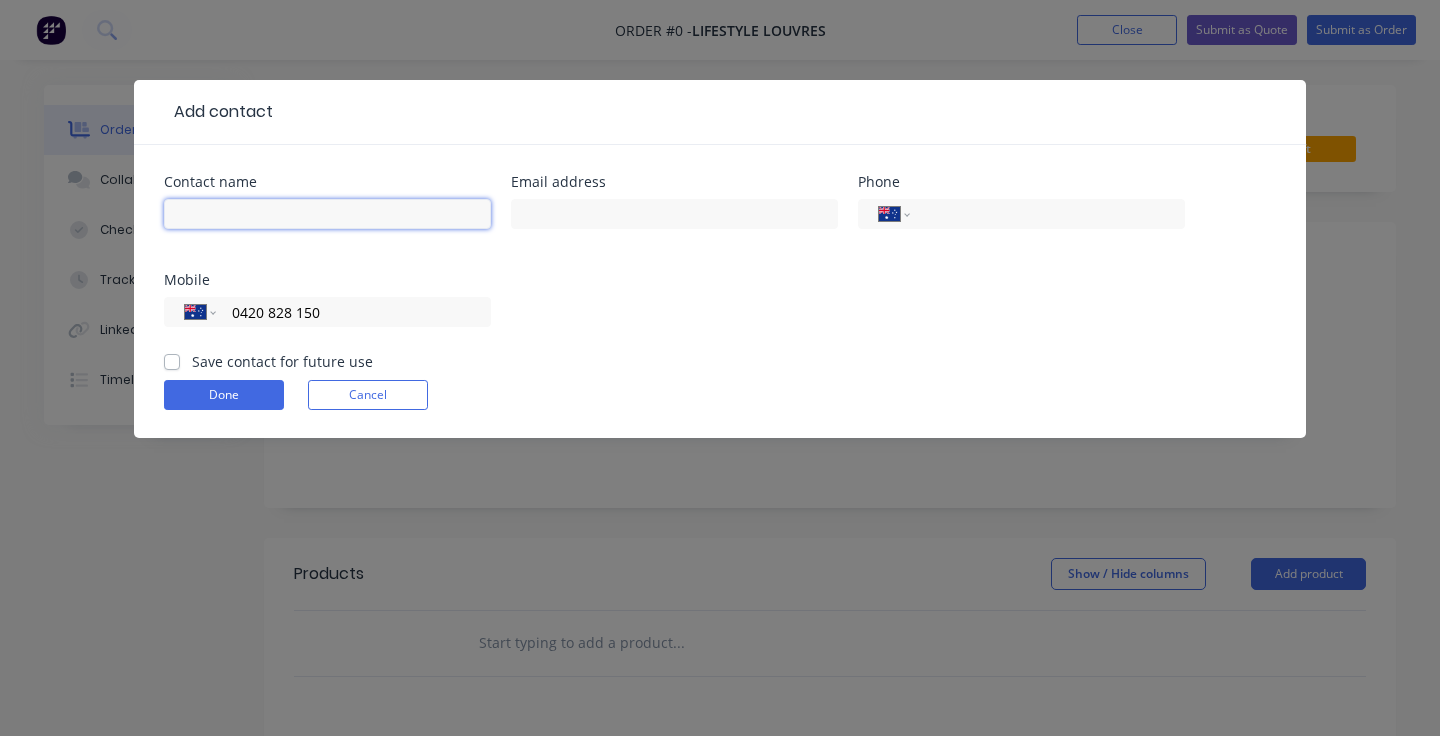 paste on "Tane Bisset" 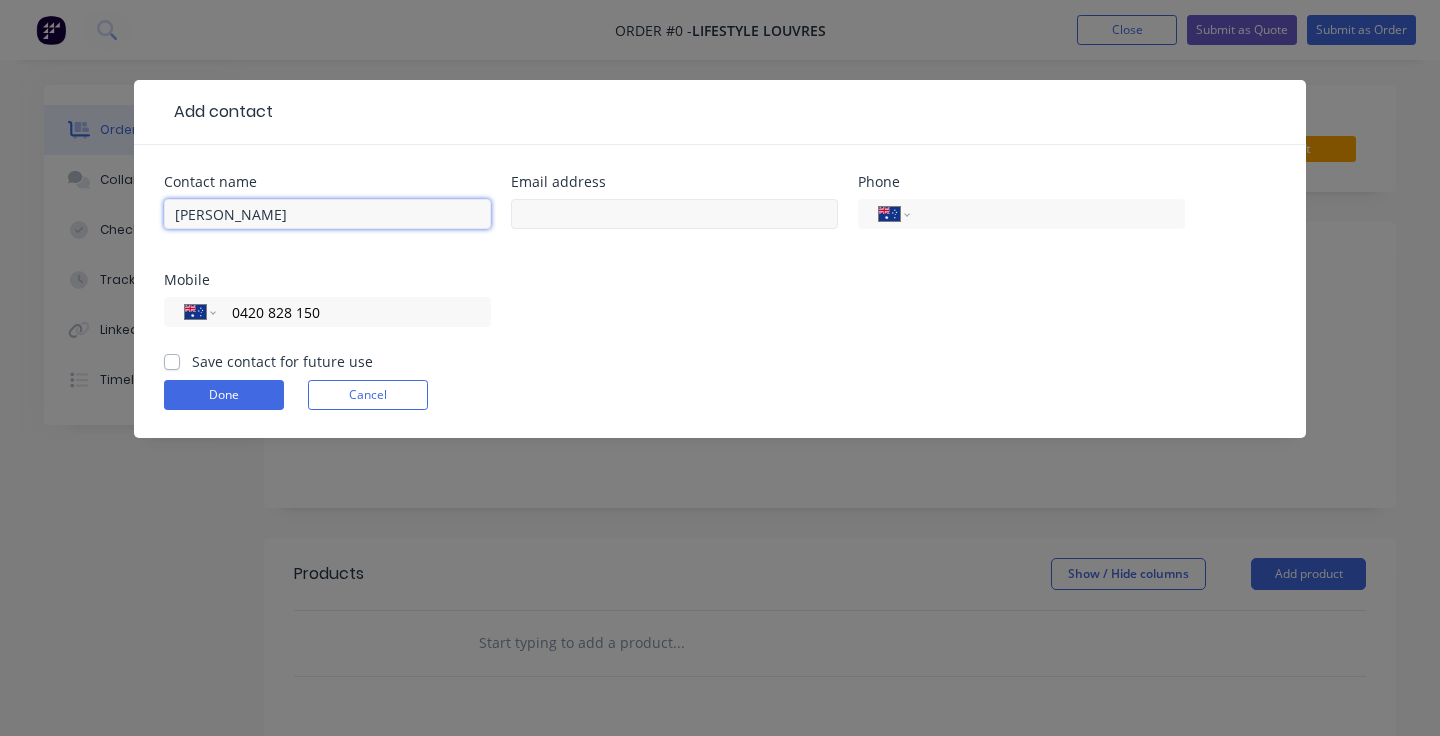 type on "Tane Bisset" 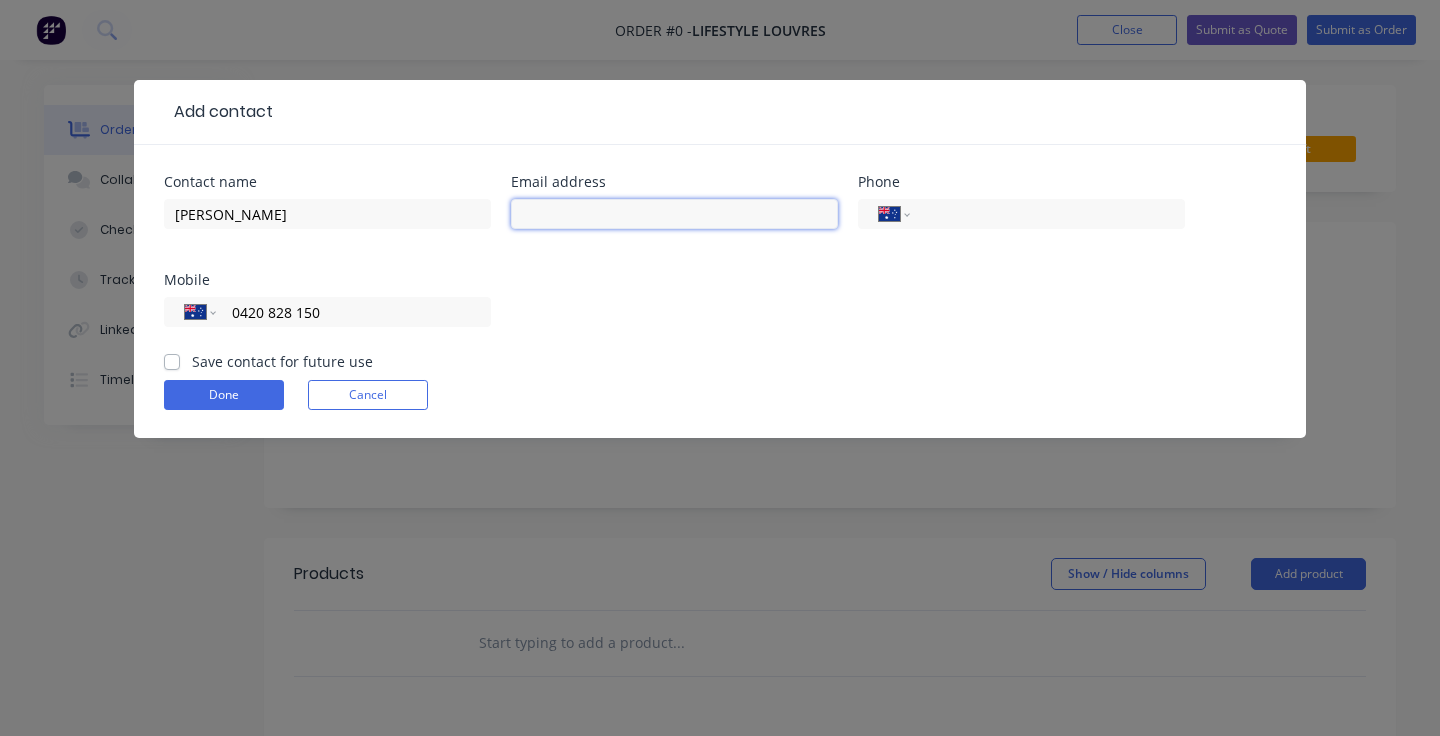 paste on "info@lifestylelouvres.com.au" 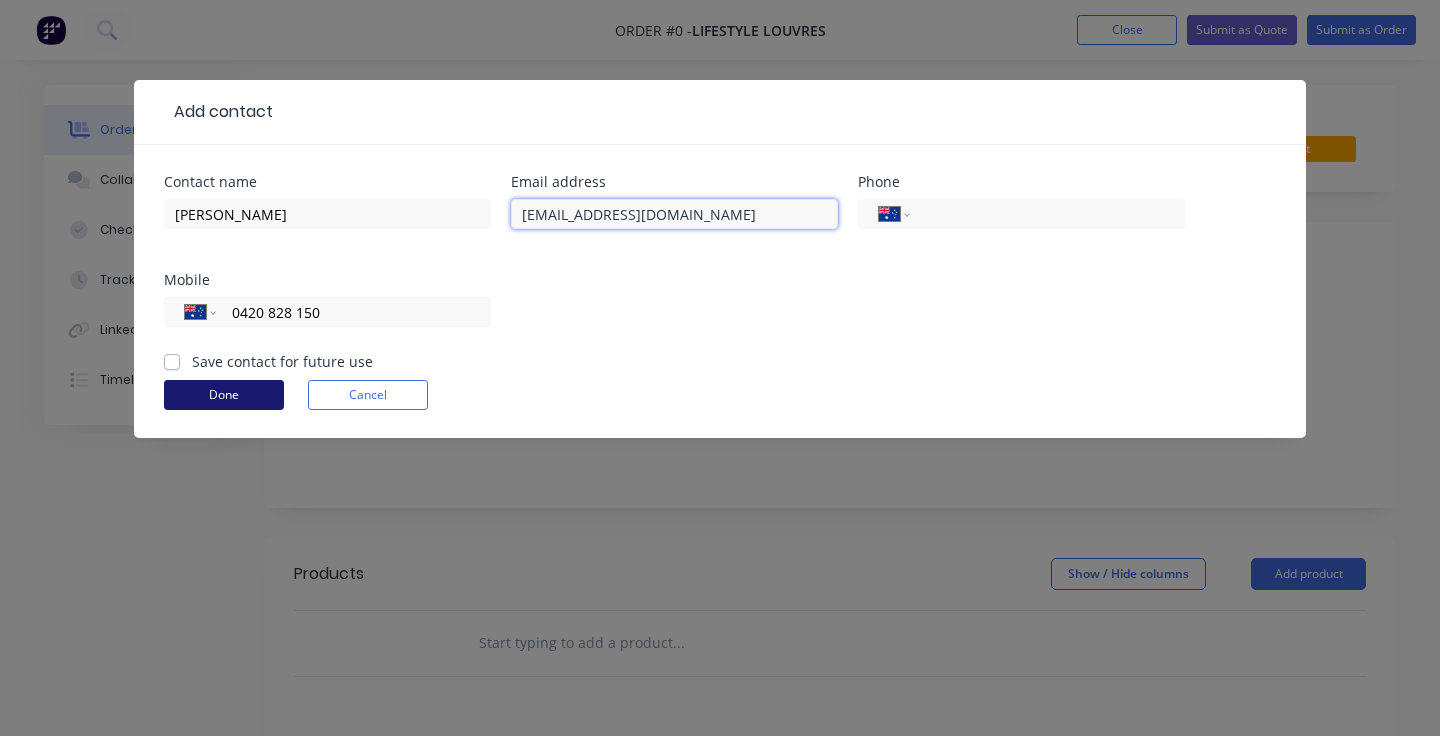 type on "info@lifestylelouvres.com.au" 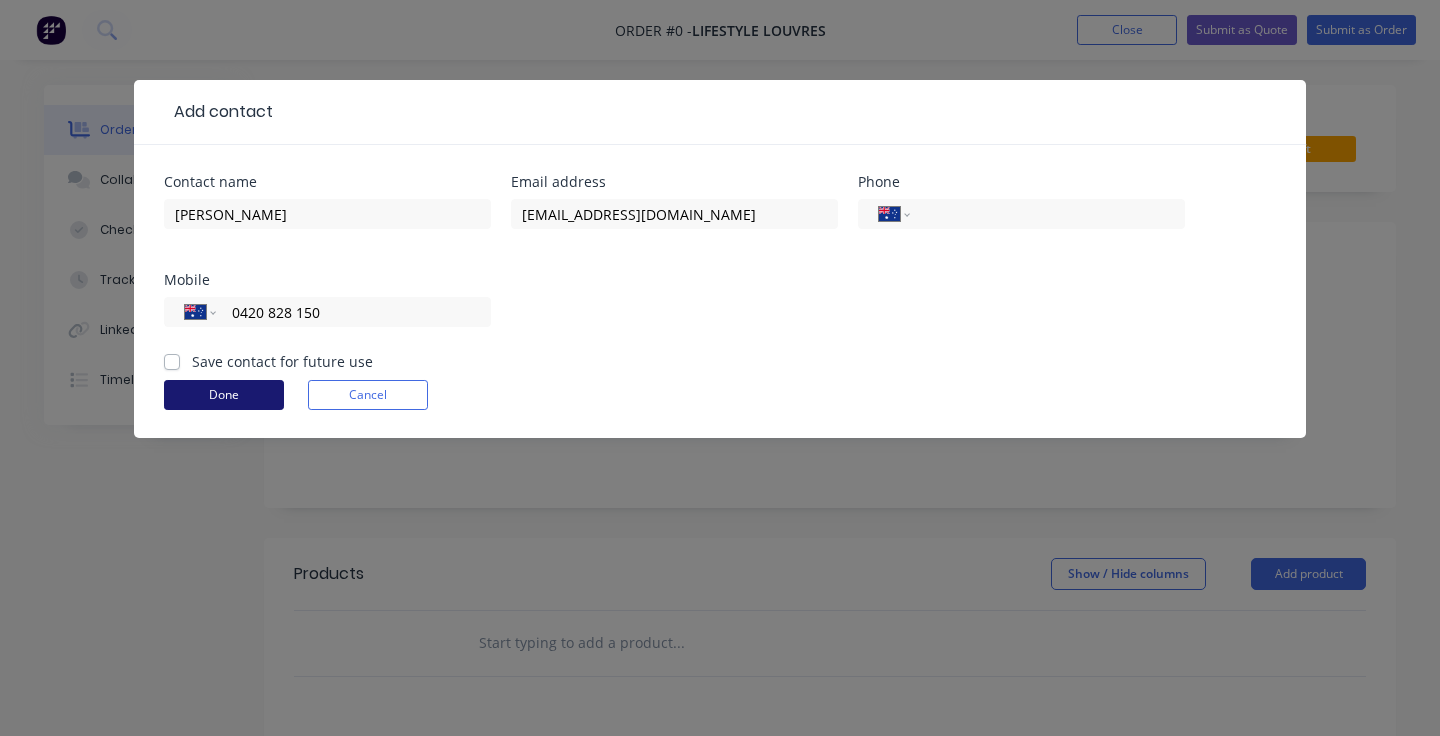 click on "Done" at bounding box center [224, 395] 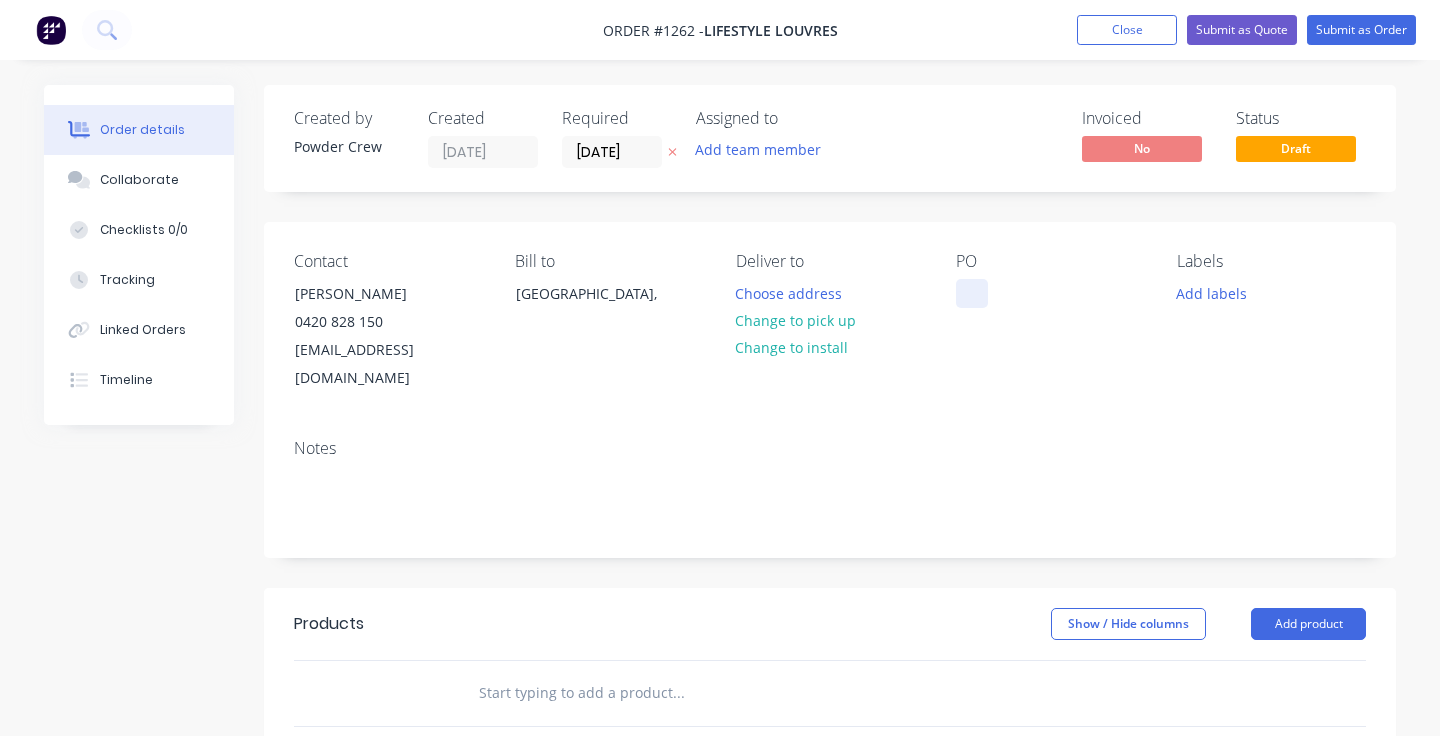 click at bounding box center (972, 293) 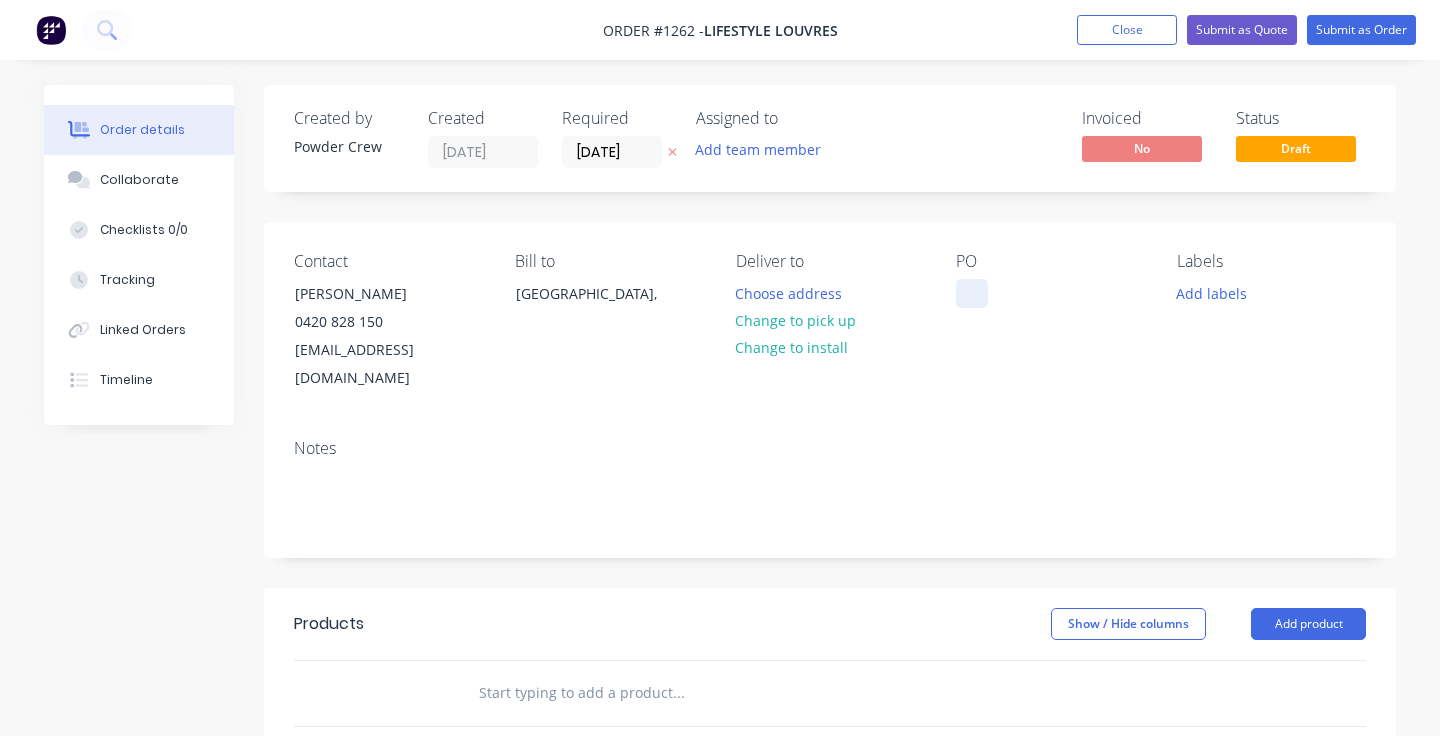 type 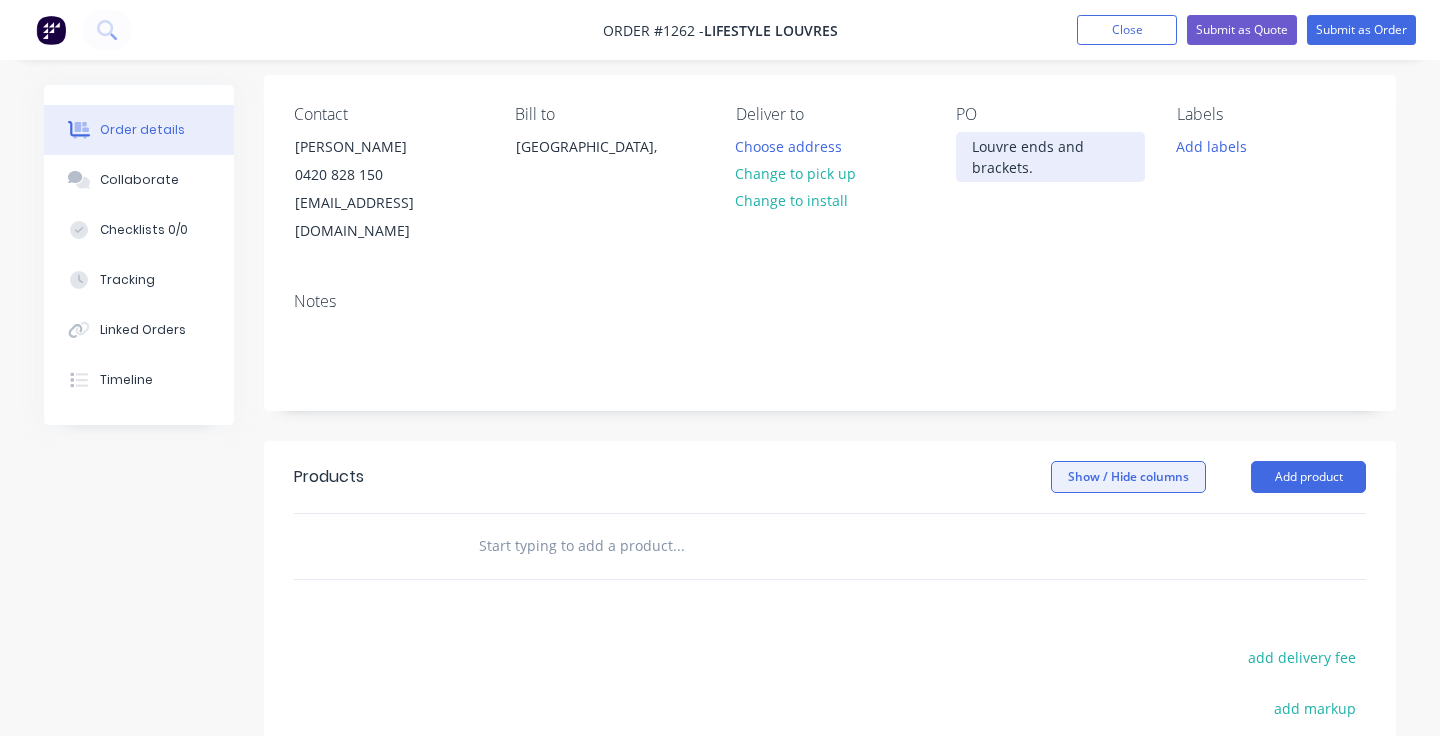 scroll, scrollTop: 156, scrollLeft: 0, axis: vertical 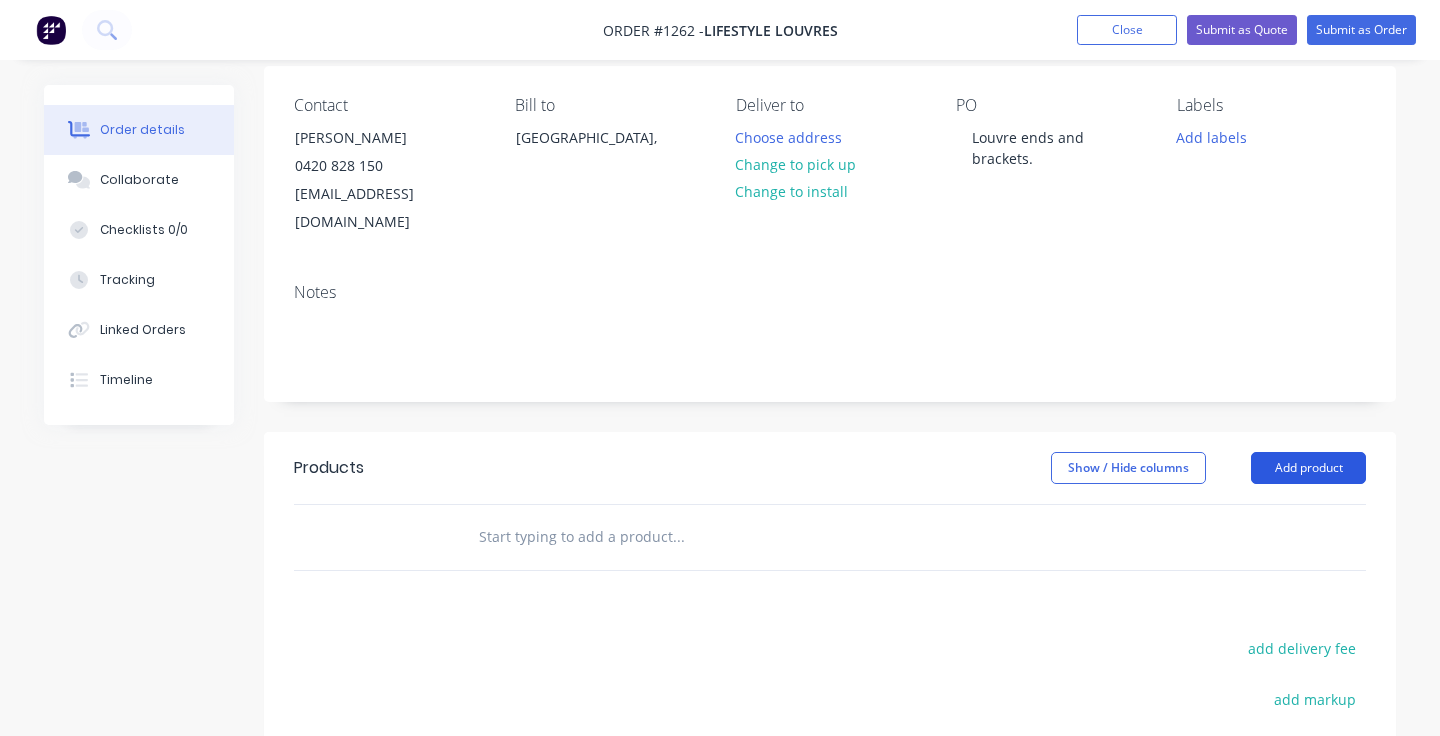 click on "Add product" at bounding box center [1308, 468] 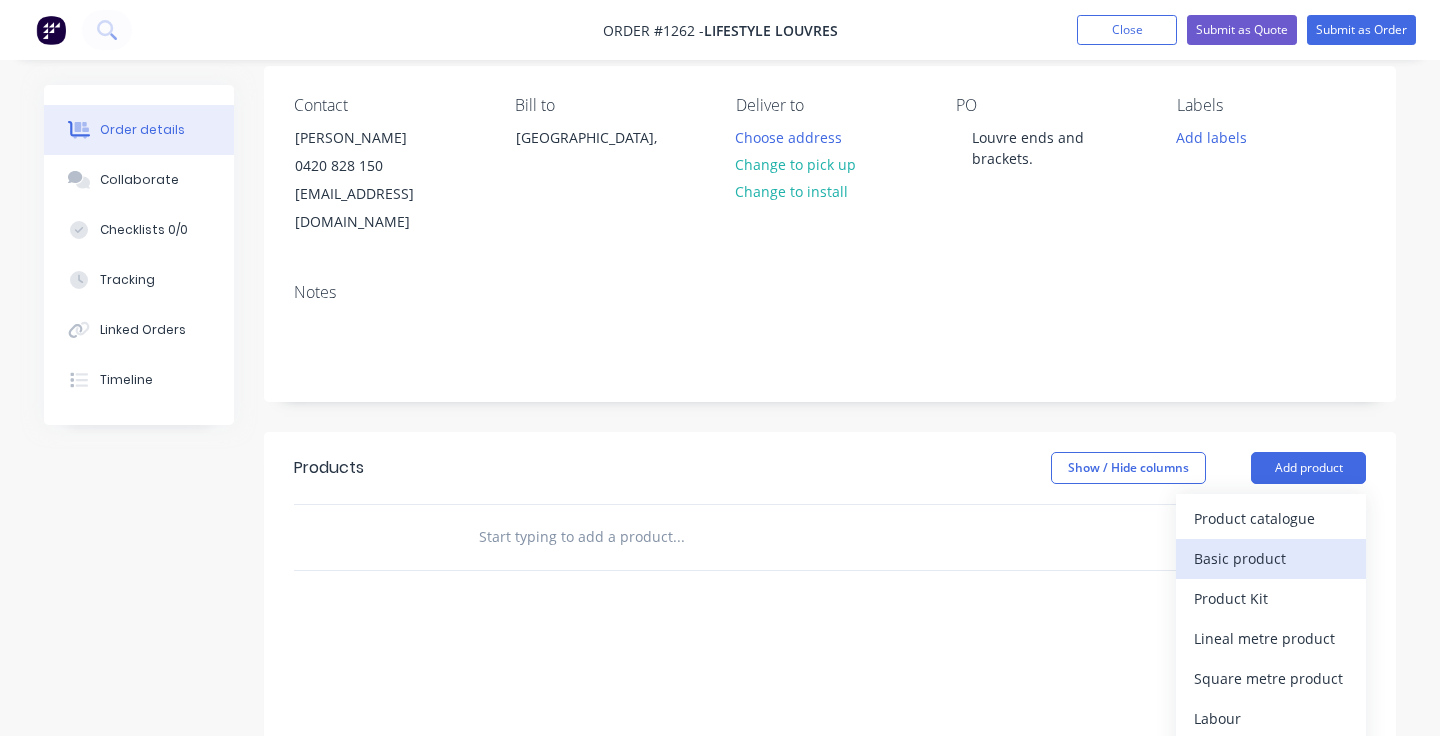 click on "Basic product" at bounding box center [1271, 558] 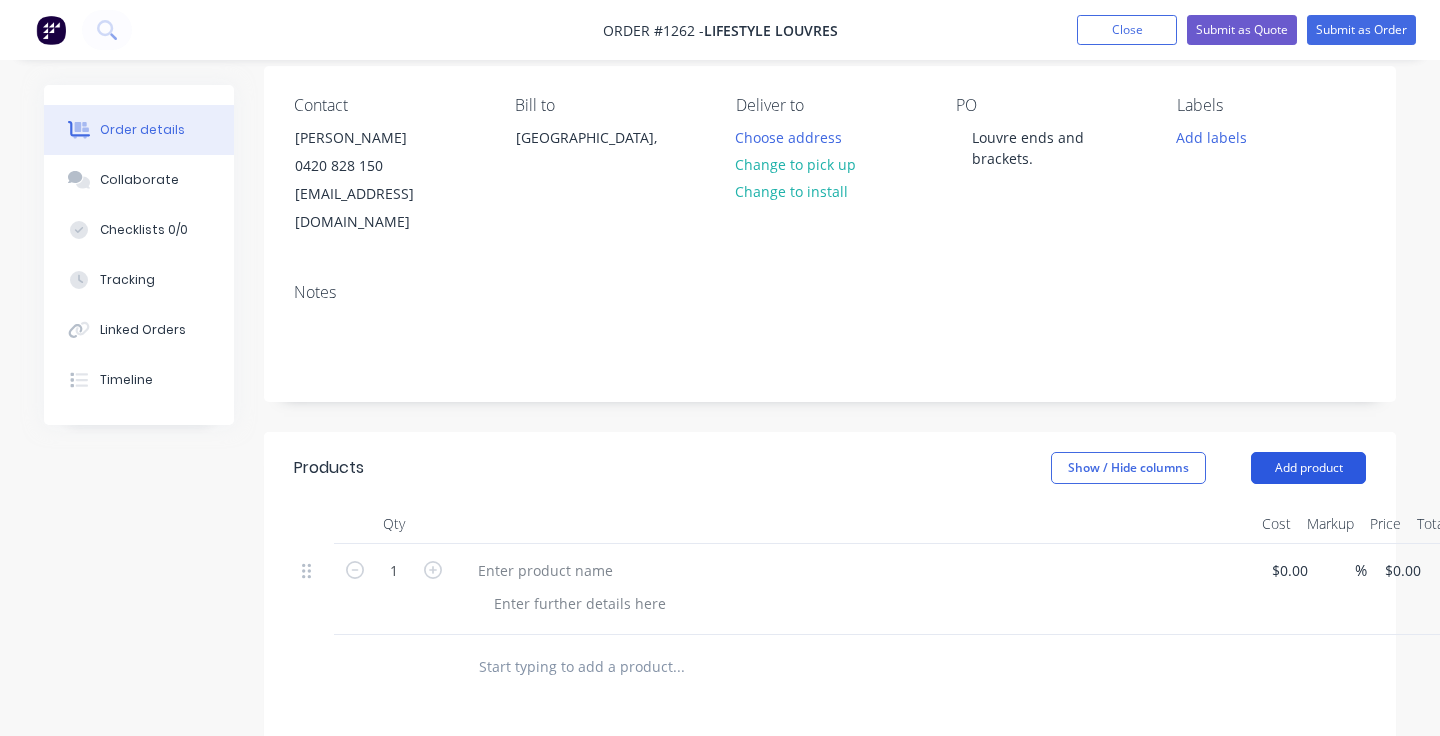 click on "Add product" at bounding box center [1308, 468] 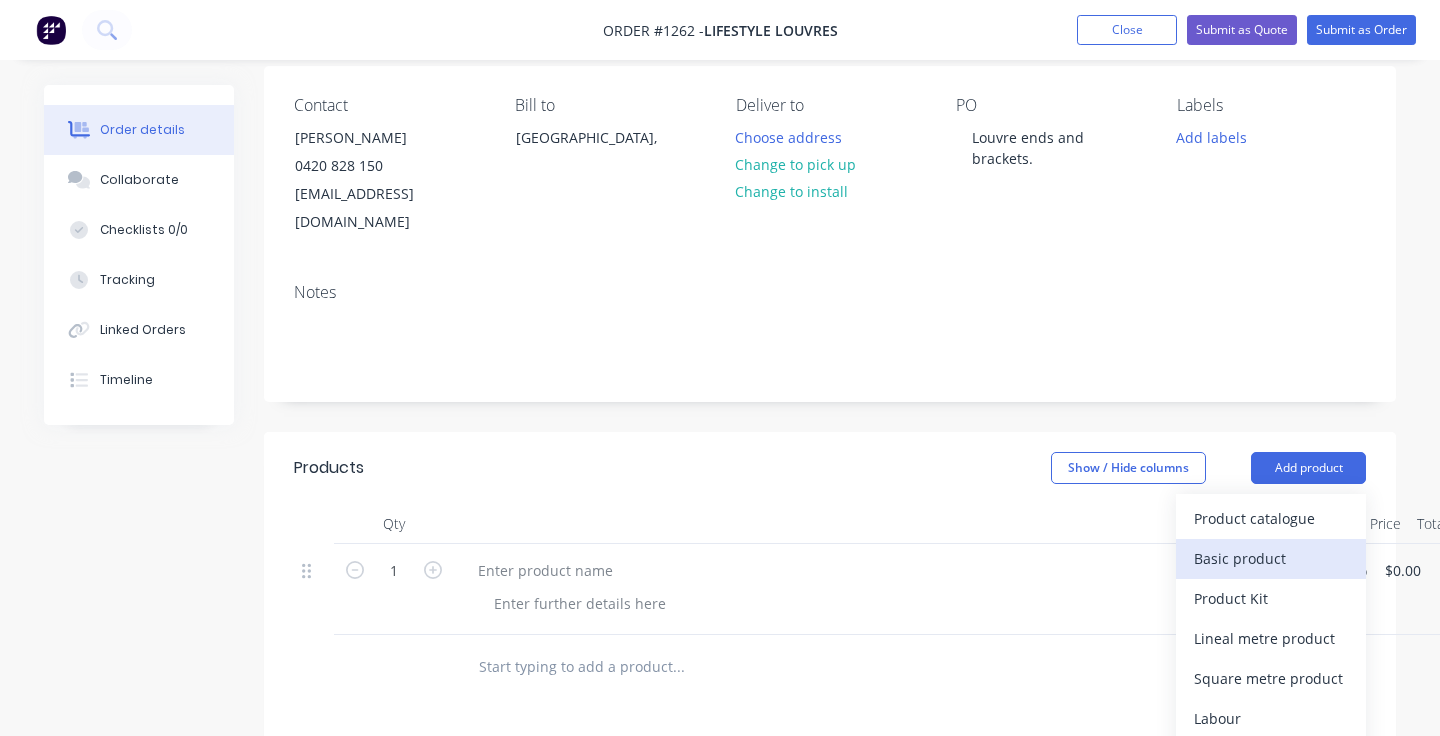 click on "Basic product" at bounding box center [1271, 558] 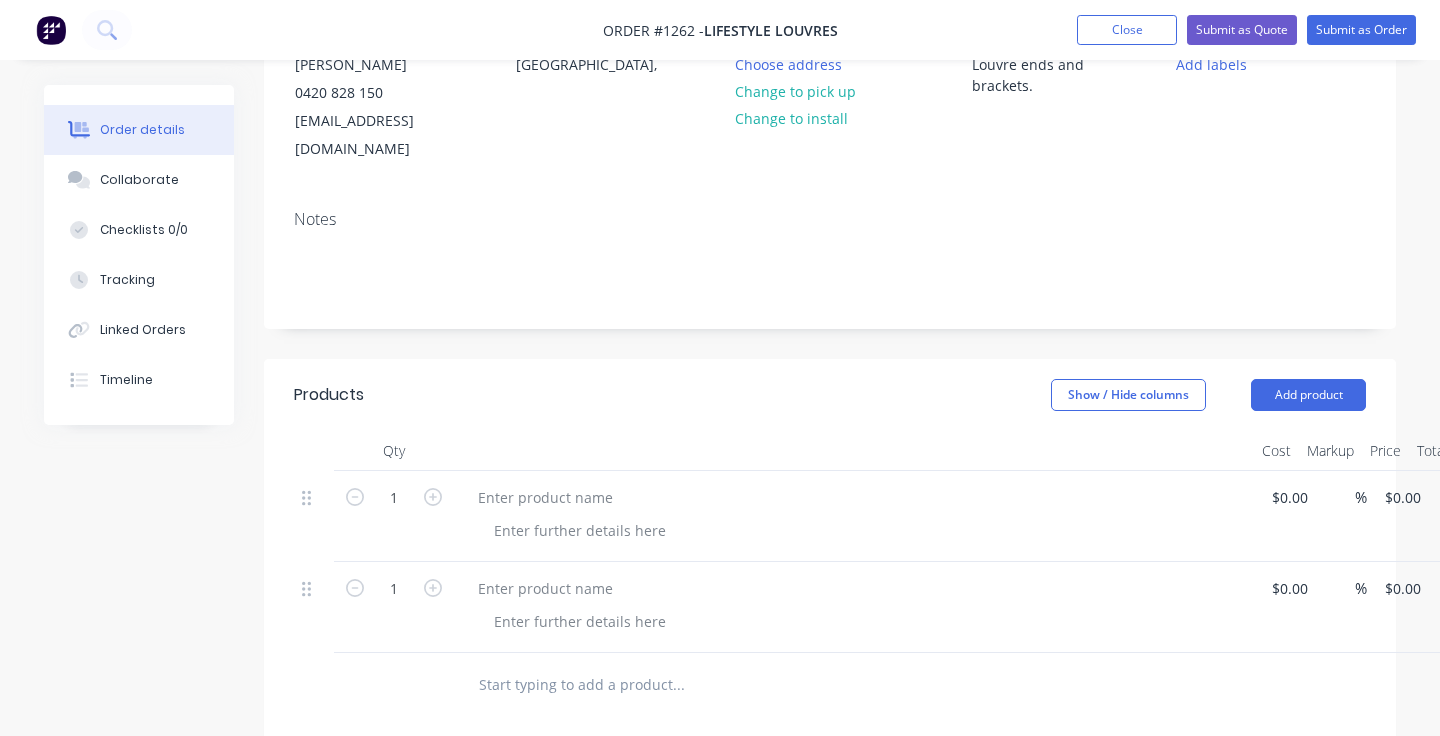 scroll, scrollTop: 312, scrollLeft: 0, axis: vertical 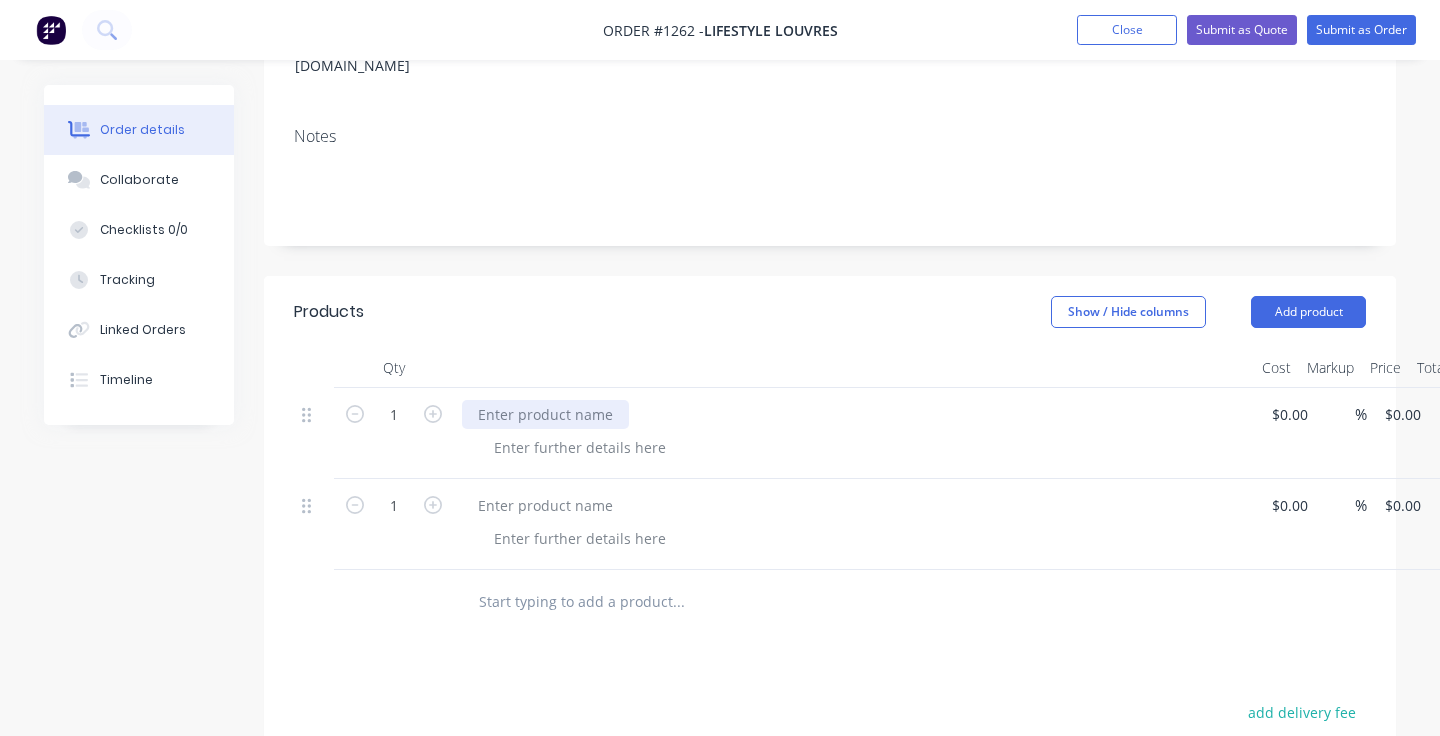 click at bounding box center [545, 414] 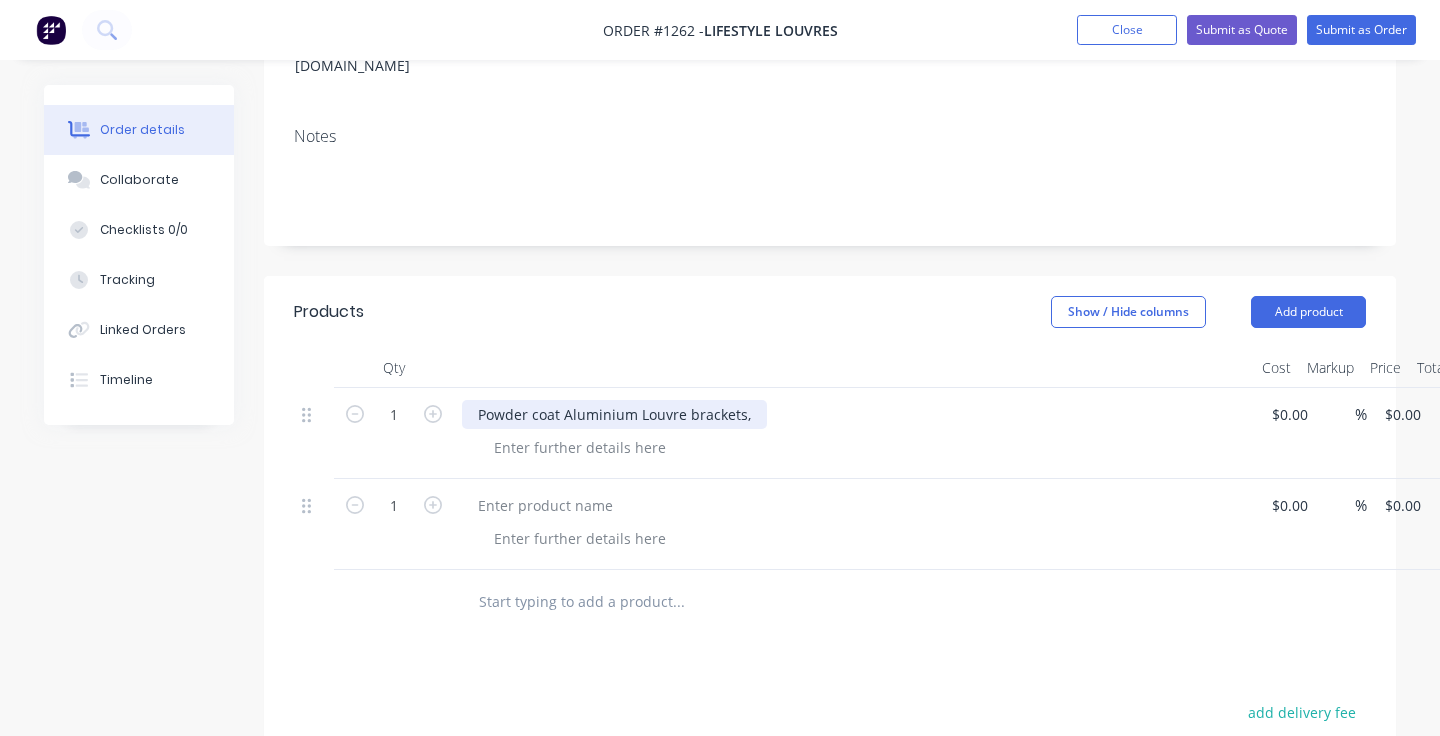 click on "Powder coat Aluminium Louvre brackets," at bounding box center (614, 414) 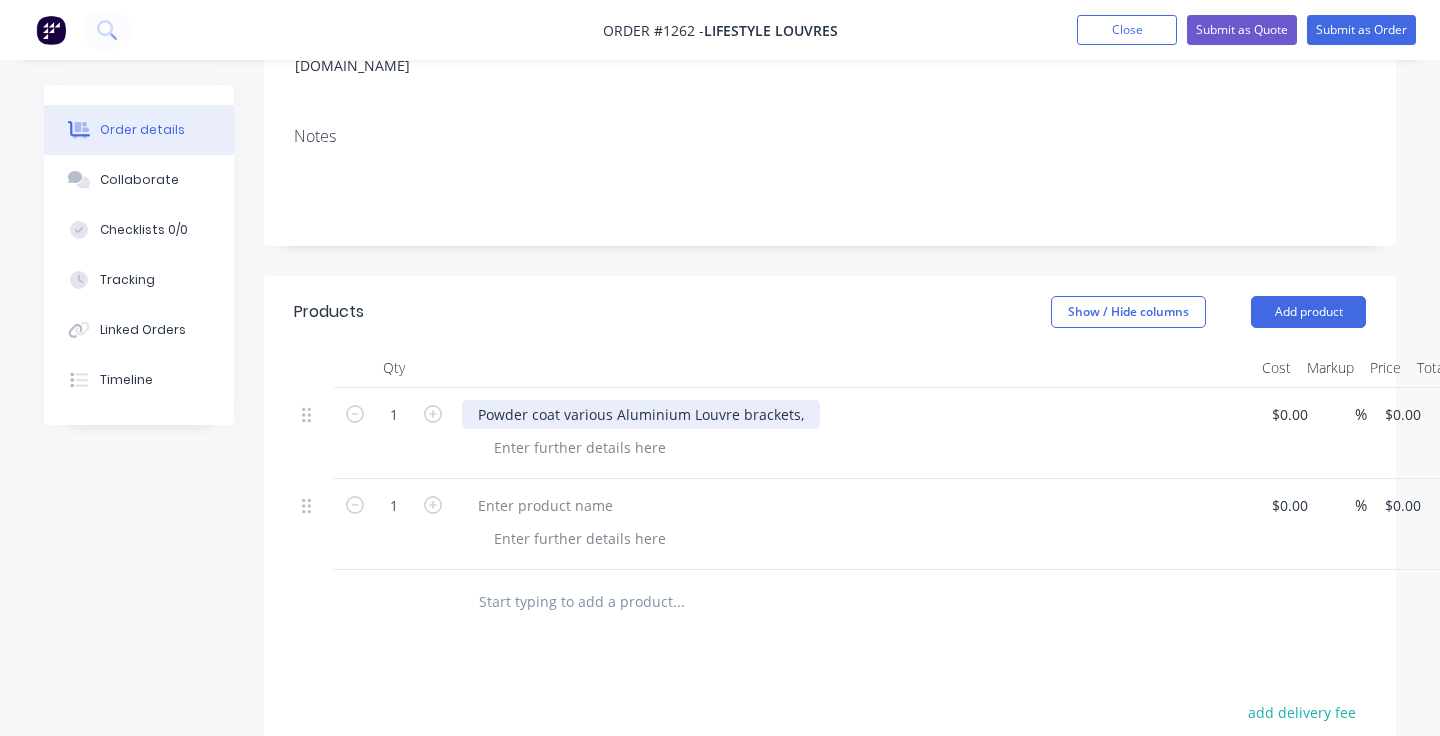 click on "Powder coat various Aluminium Louvre brackets," at bounding box center (641, 414) 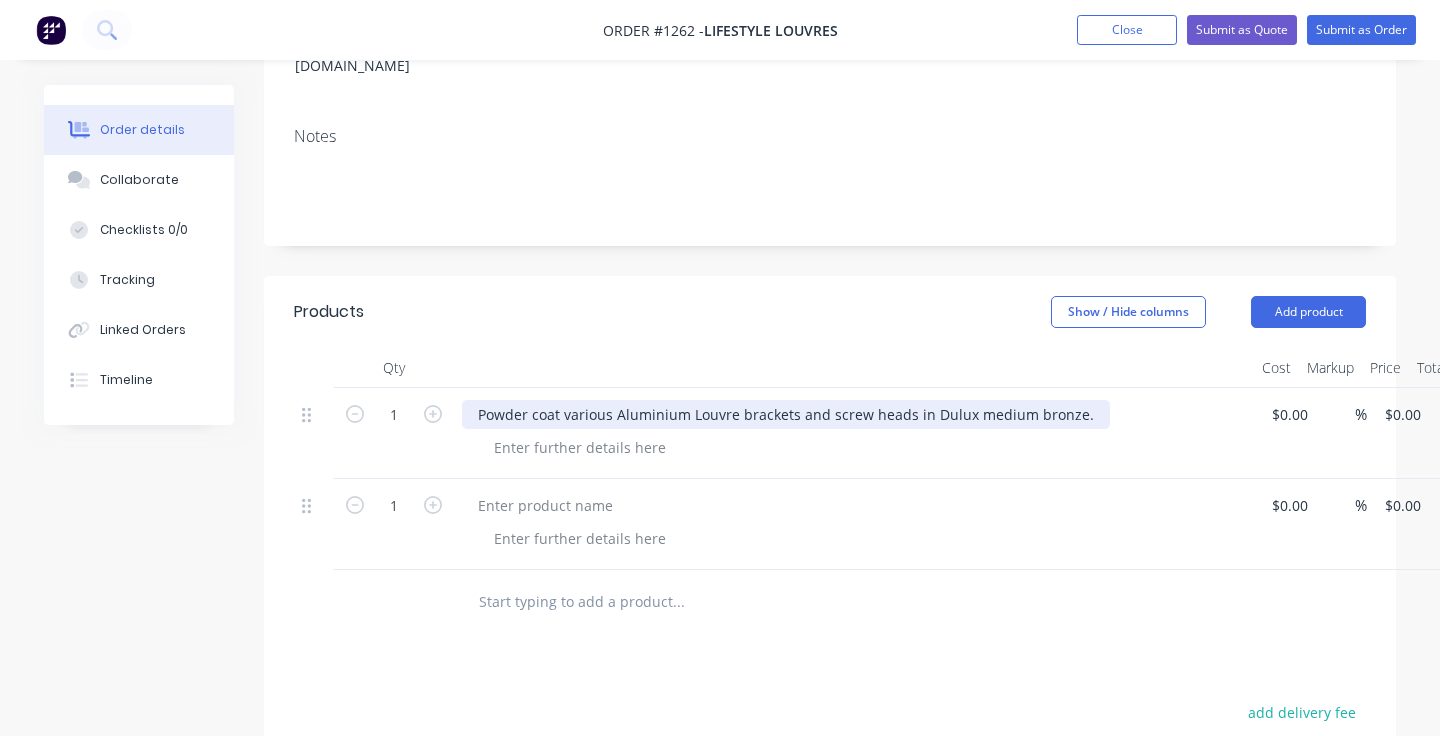 drag, startPoint x: 477, startPoint y: 388, endPoint x: 1182, endPoint y: 384, distance: 705.01135 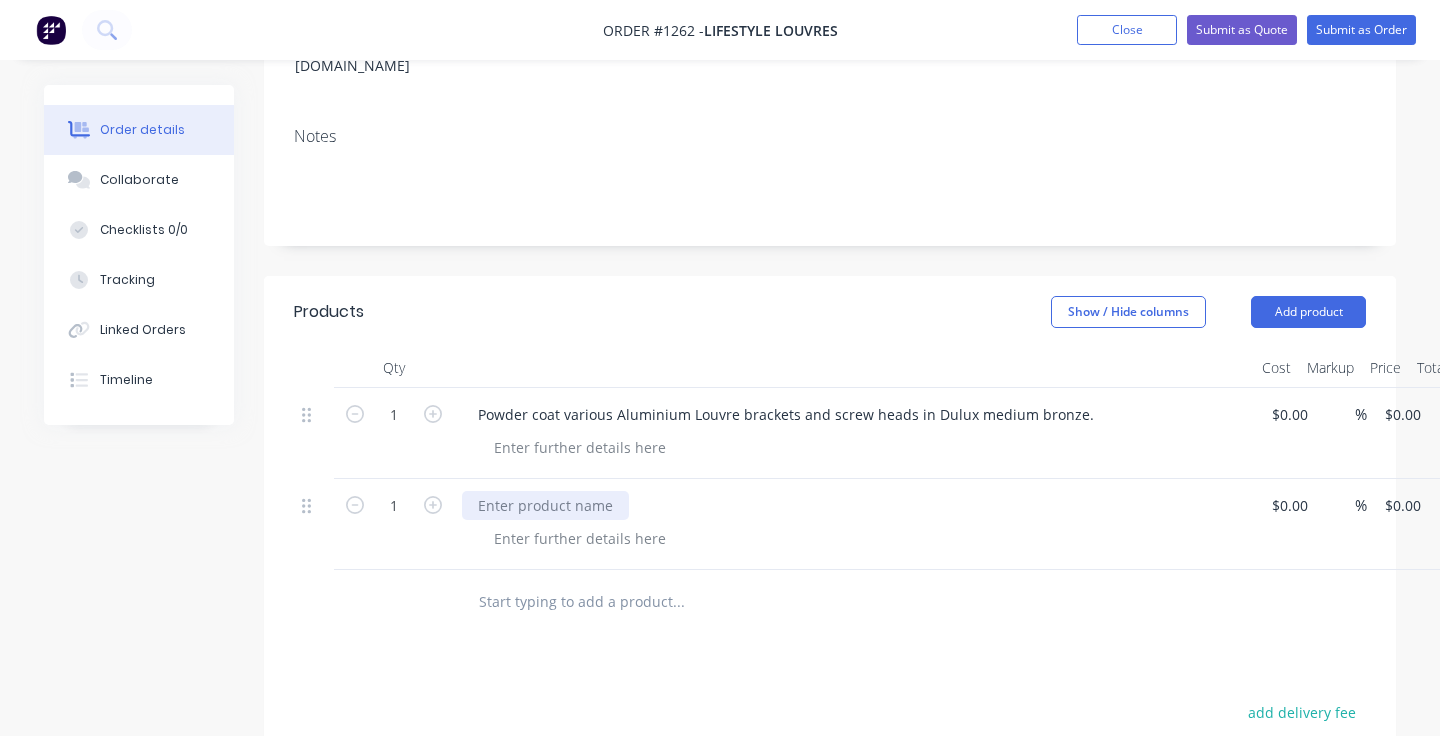click at bounding box center [545, 505] 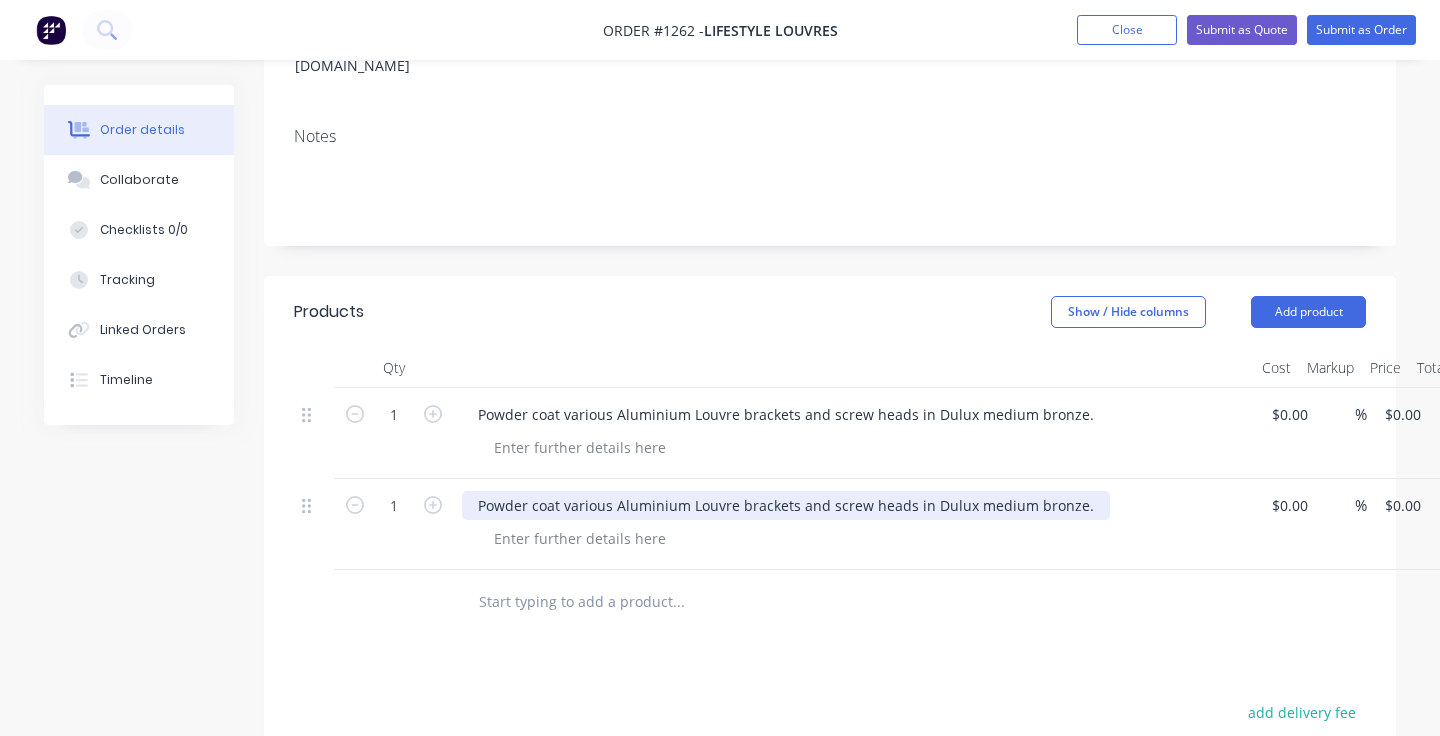 drag, startPoint x: 1080, startPoint y: 482, endPoint x: 937, endPoint y: 487, distance: 143.08739 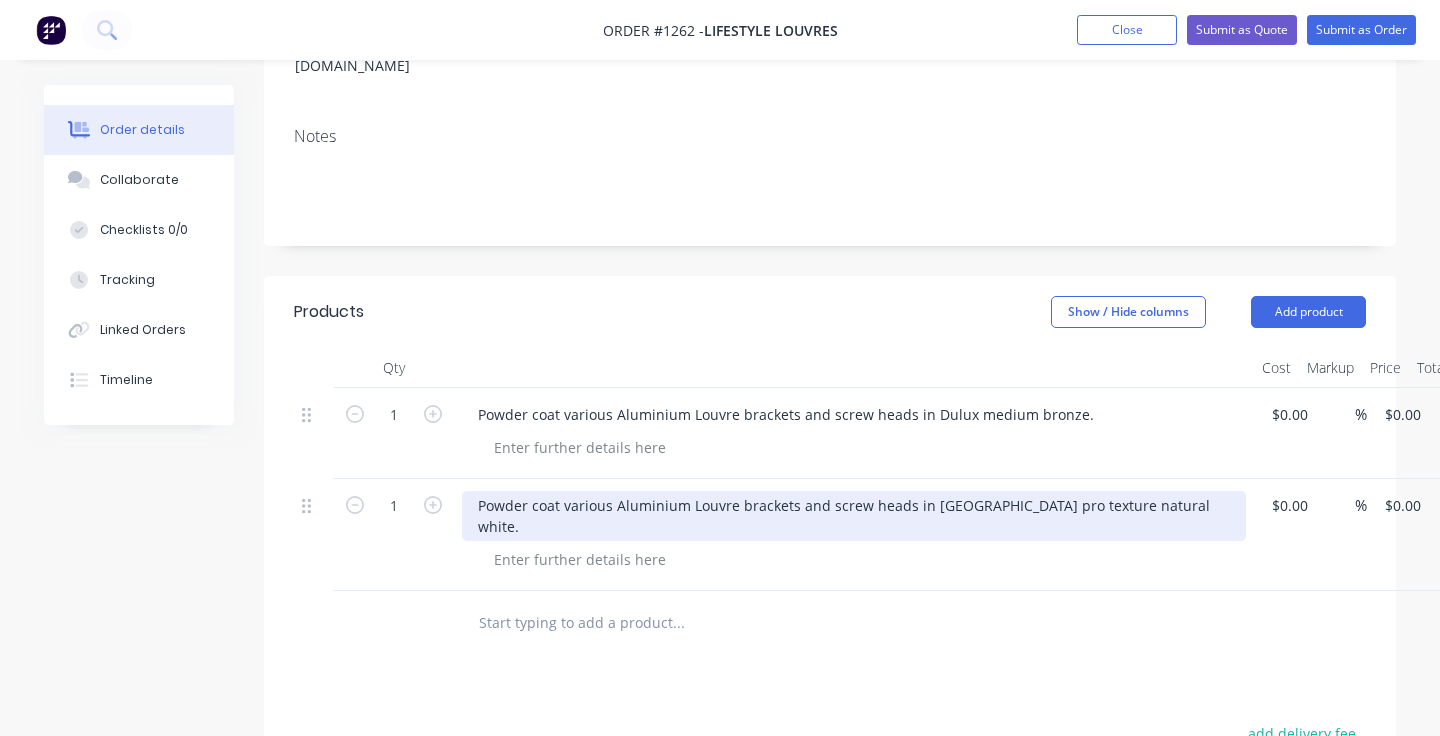 click on "Powder coat various Aluminium Louvre brackets and screw heads in dulux pro texture natural white." at bounding box center [854, 516] 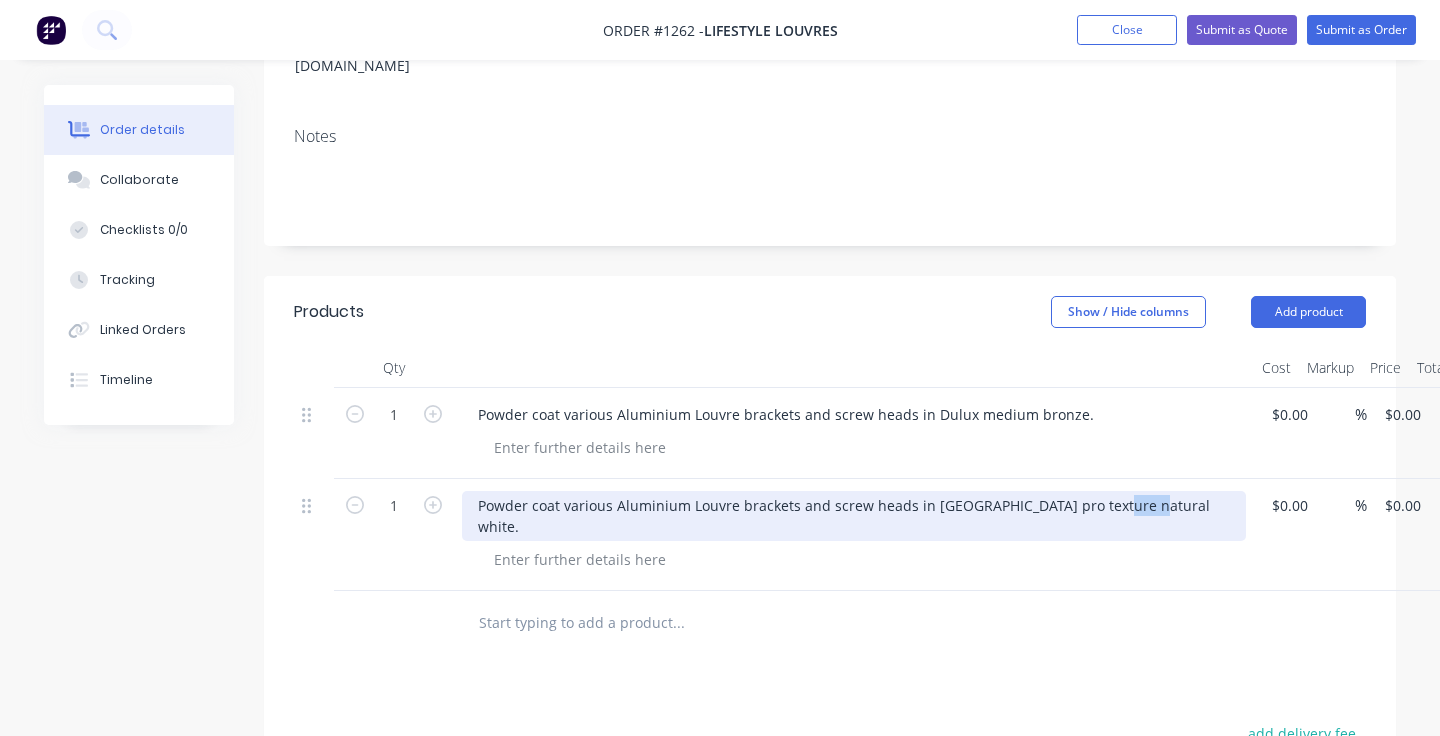 click on "Powder coat various Aluminium Louvre brackets and screw heads in dulux pro texture natural white." at bounding box center [854, 516] 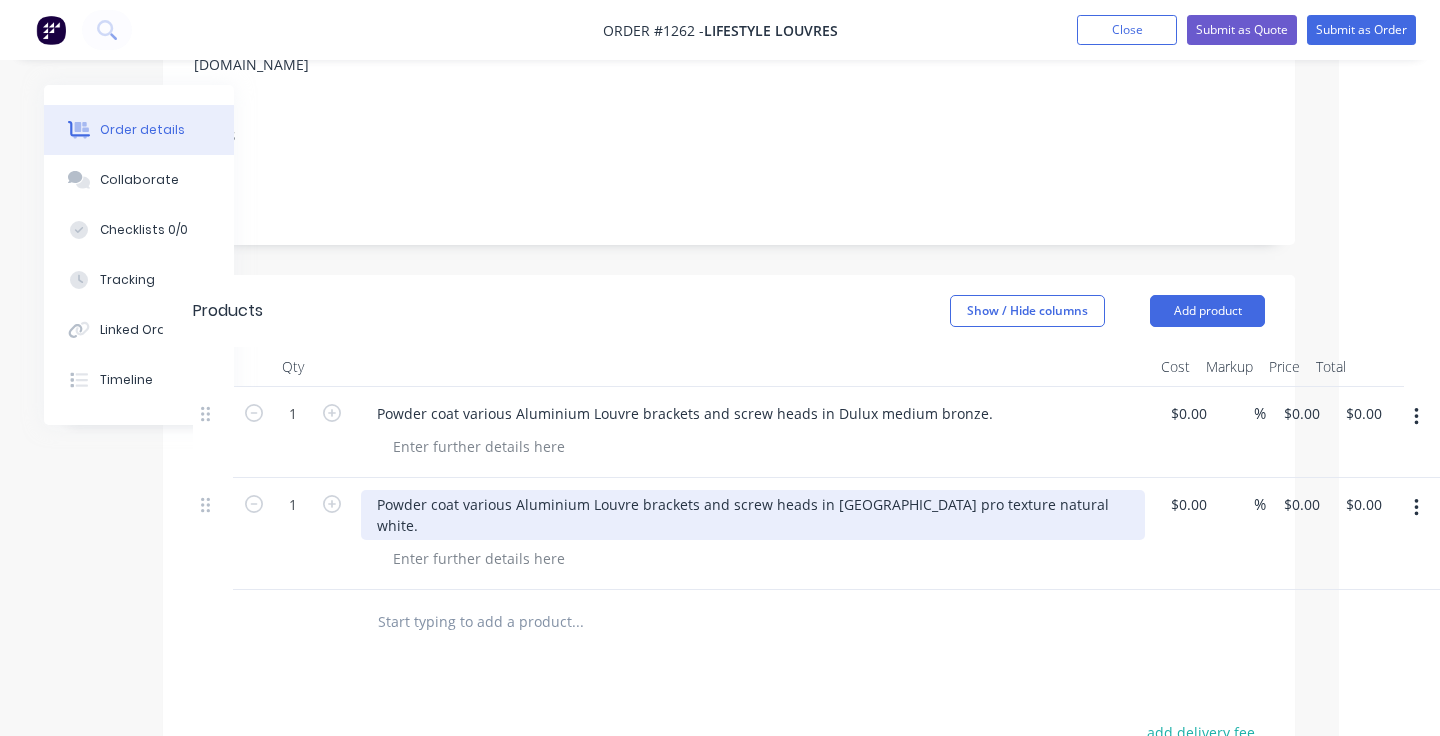 scroll, scrollTop: 313, scrollLeft: 101, axis: both 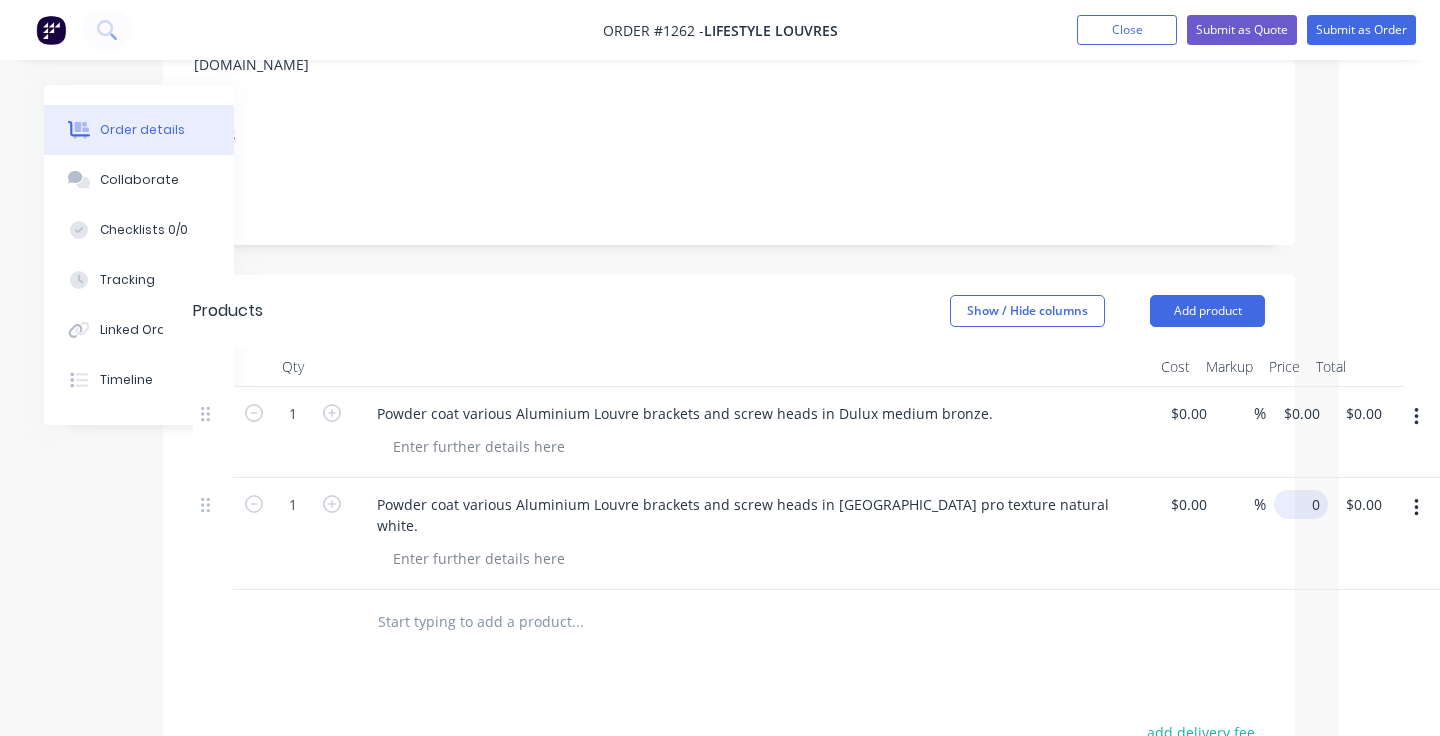 click on "1 Powder coat various Aluminium Louvre brackets and screw heads in dulux pro texture natural white. $0.00 $0.00 % 0 $0.00 $0.00 $0.00" at bounding box center [729, 534] 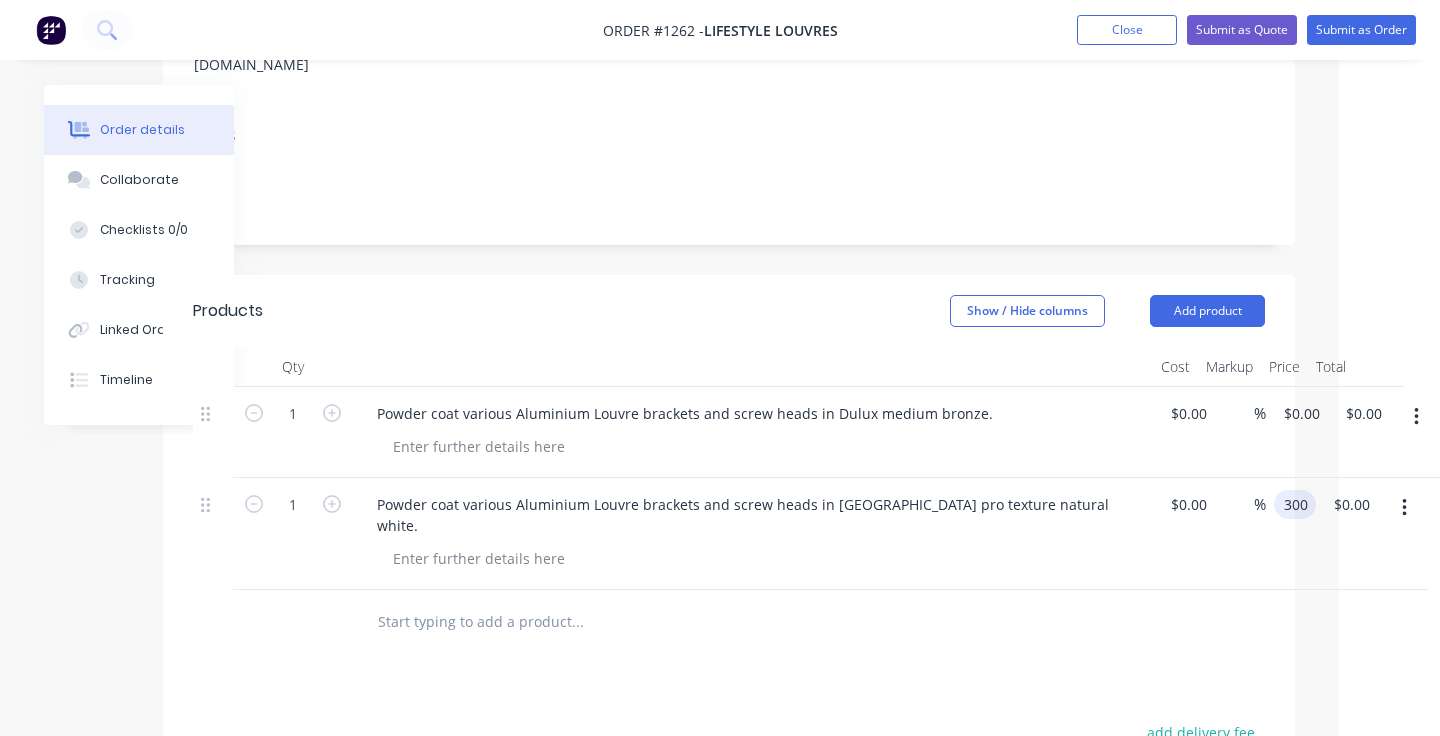 type on "$300.00" 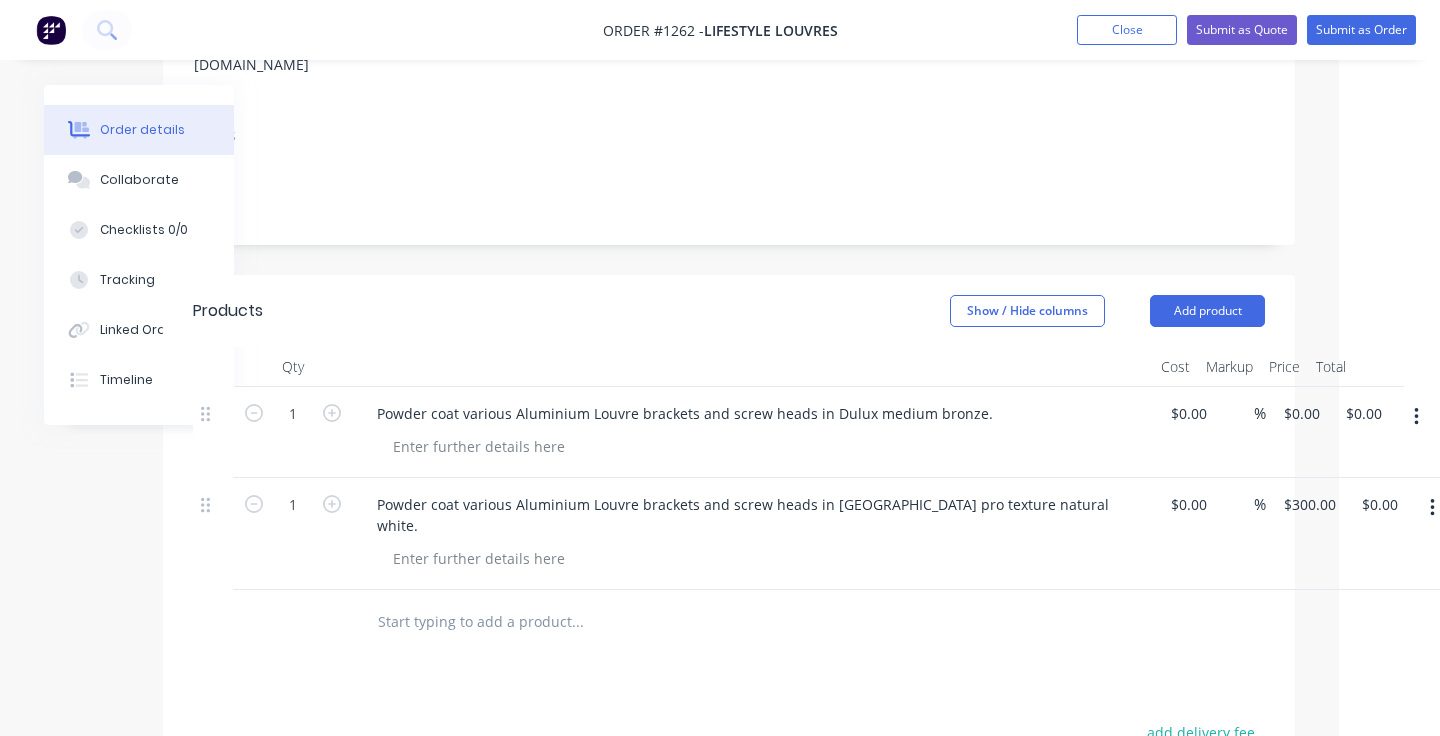 type on "$300.00" 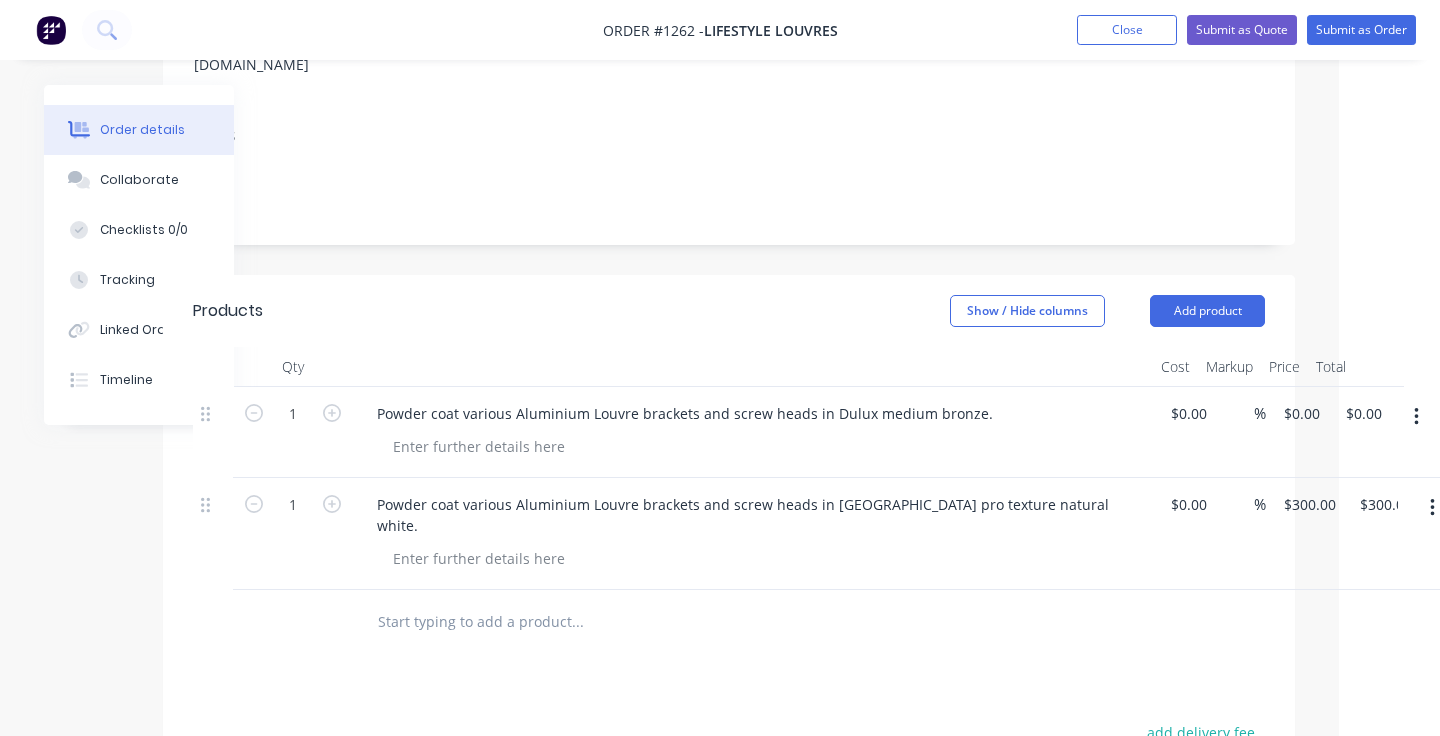 click on "$0.00 $0.00" at bounding box center [1297, 432] 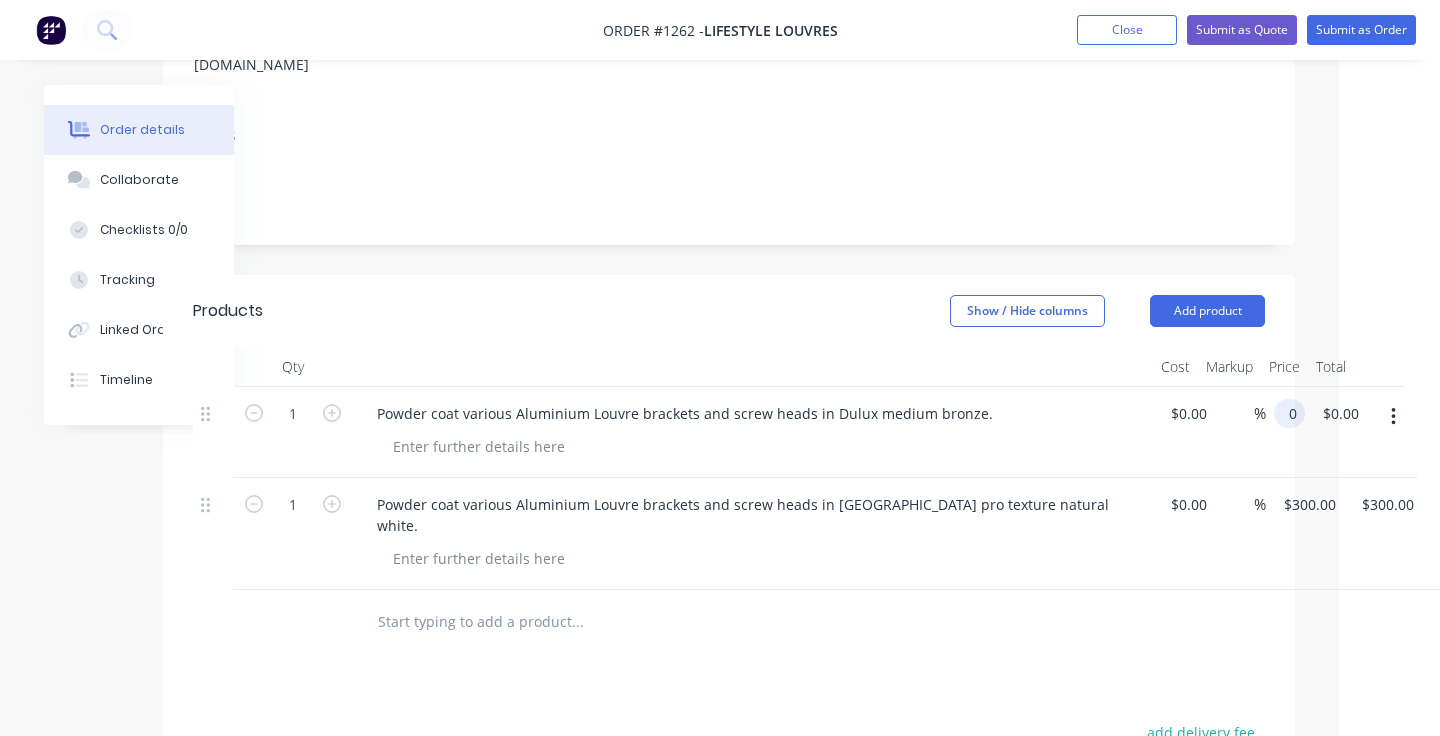 click on "0" at bounding box center [1293, 413] 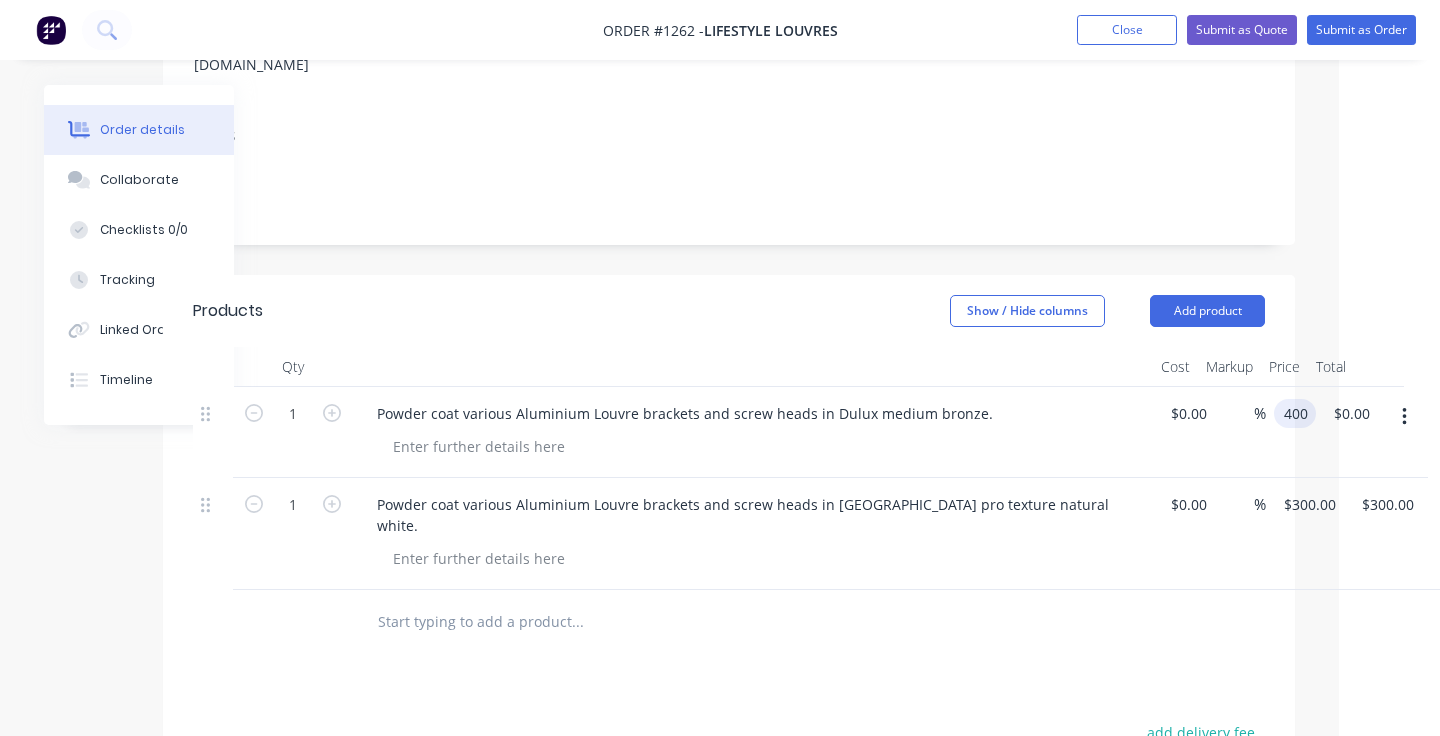 type on "$400.00" 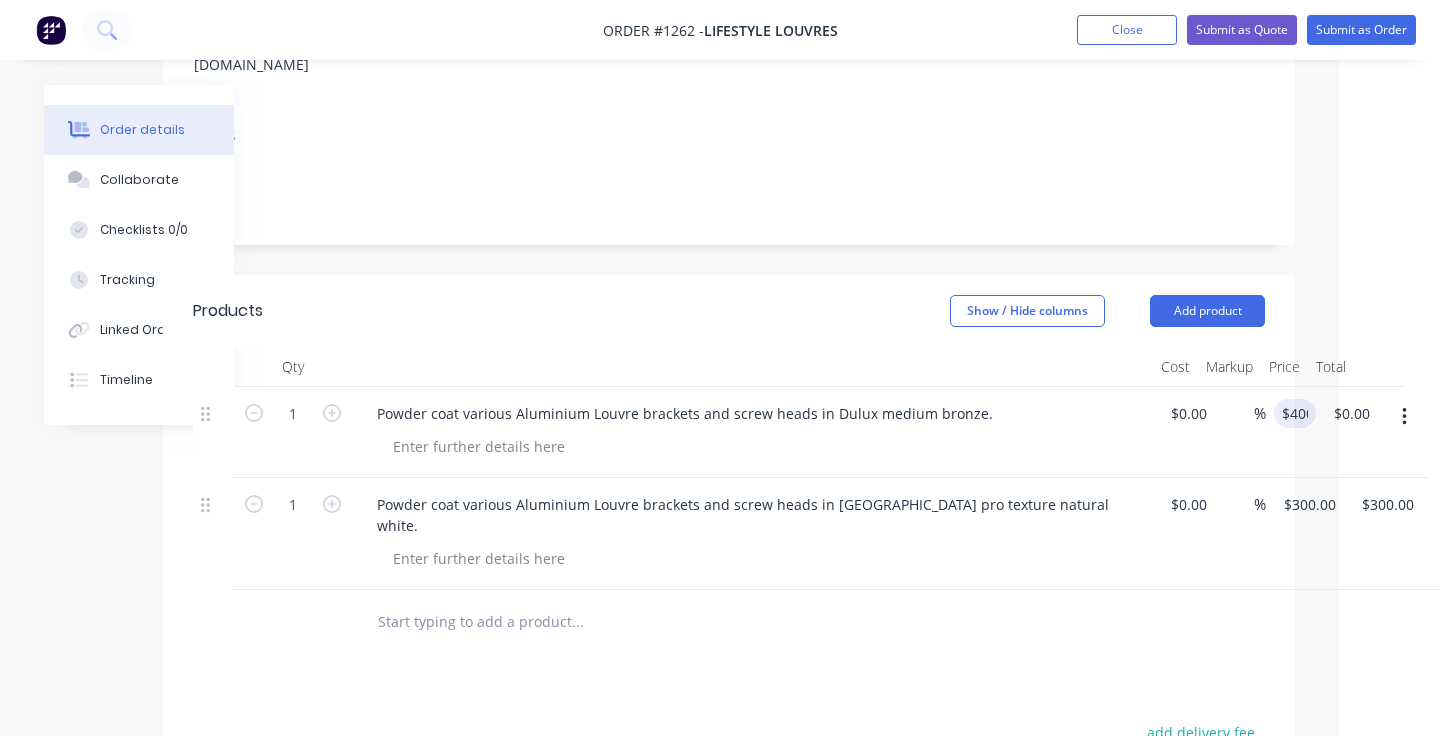 type on "$400.00" 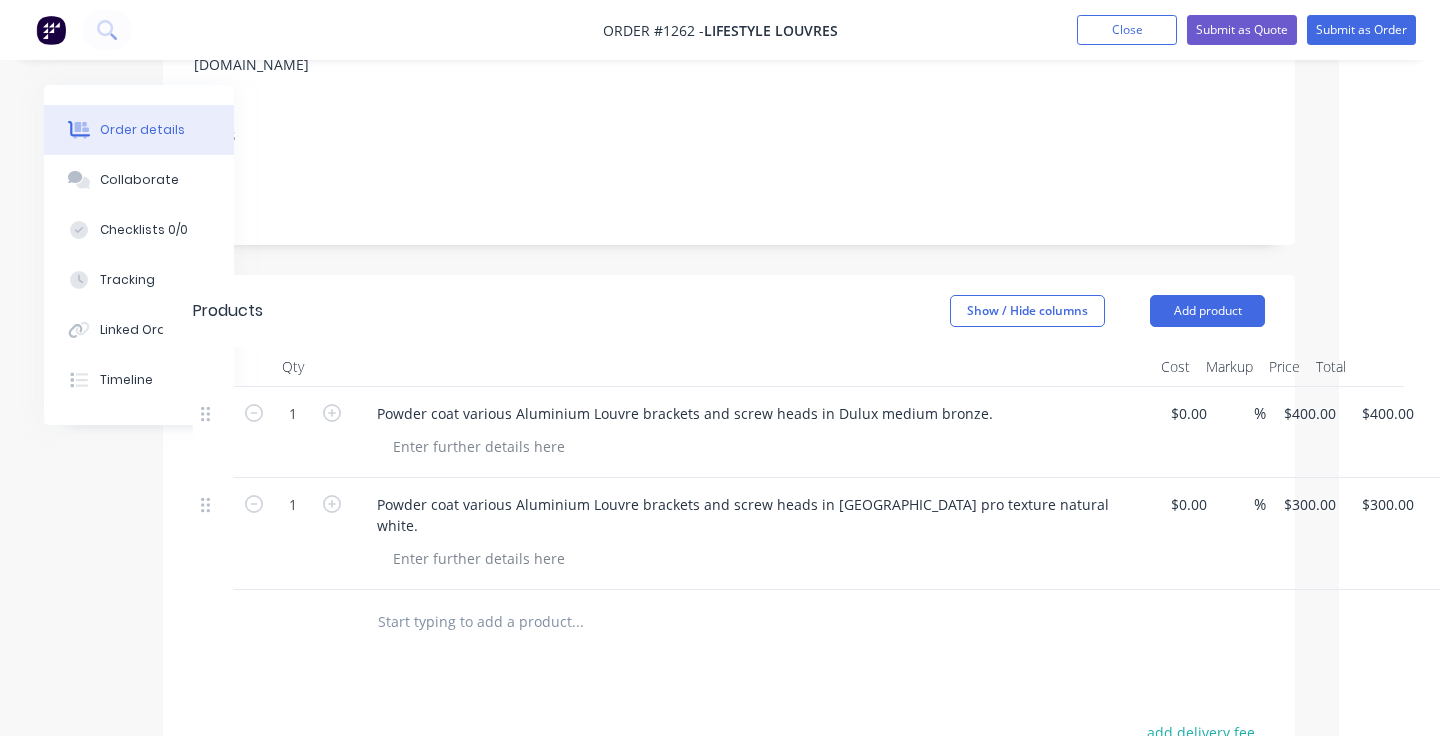 click at bounding box center (729, 622) 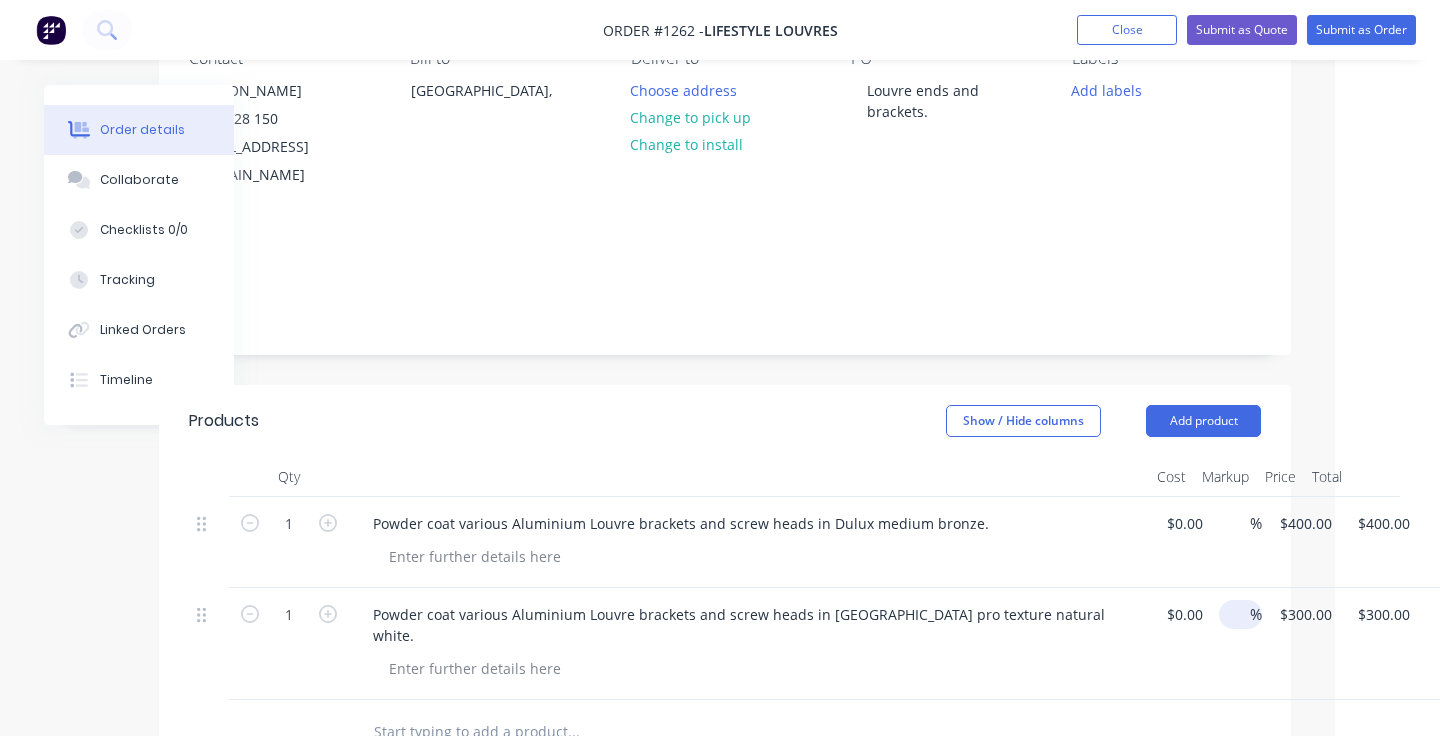 scroll, scrollTop: 182, scrollLeft: 105, axis: both 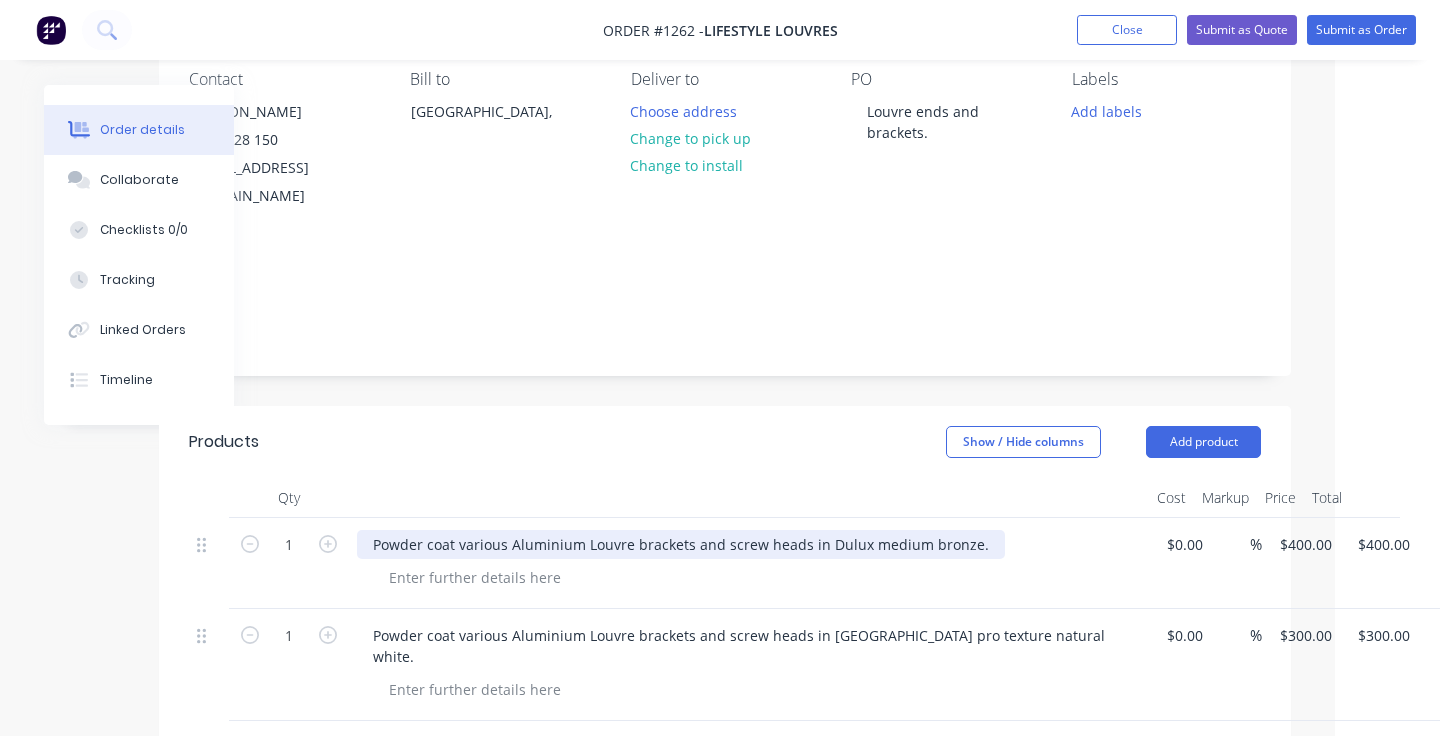 click on "Powder coat various Aluminium Louvre brackets and screw heads in Dulux medium bronze." at bounding box center (681, 544) 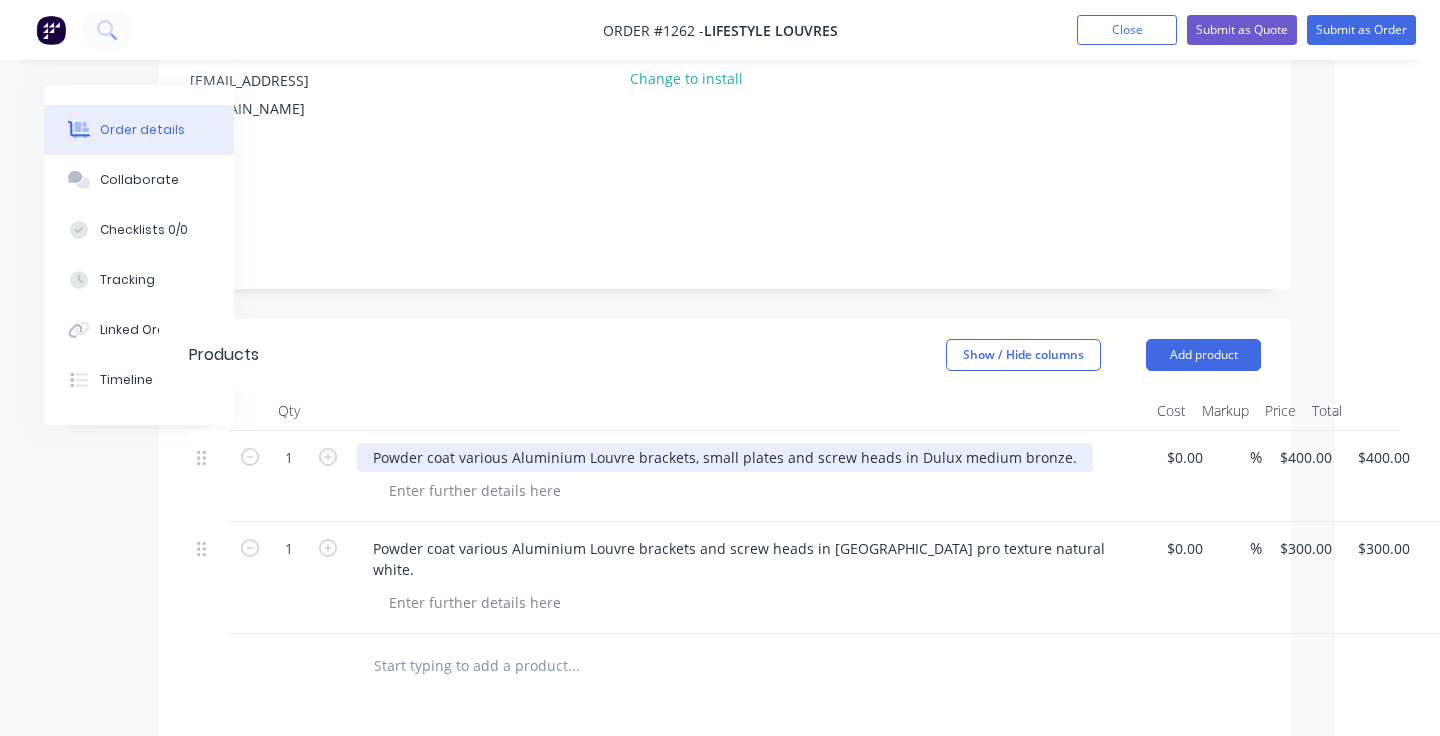 scroll, scrollTop: 271, scrollLeft: 105, axis: both 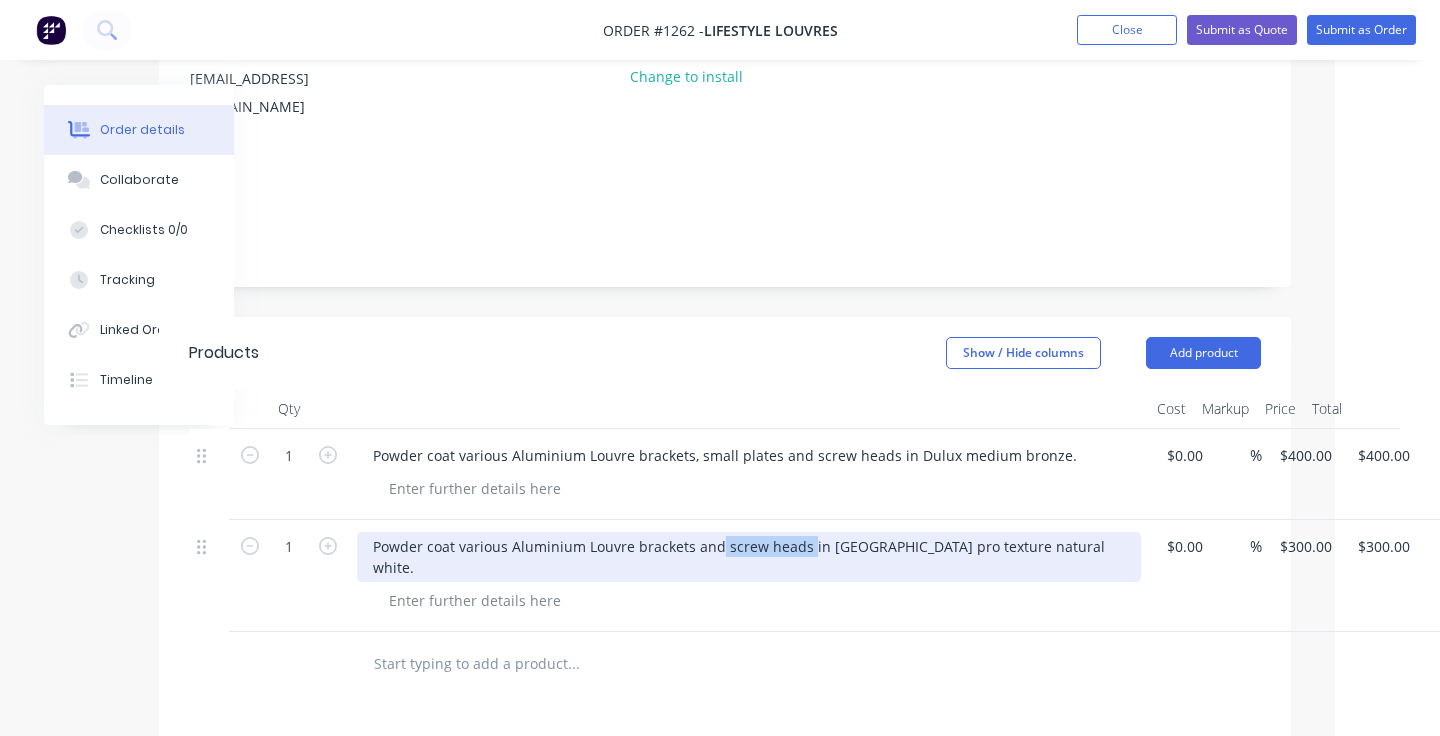 drag, startPoint x: 806, startPoint y: 521, endPoint x: 713, endPoint y: 523, distance: 93.0215 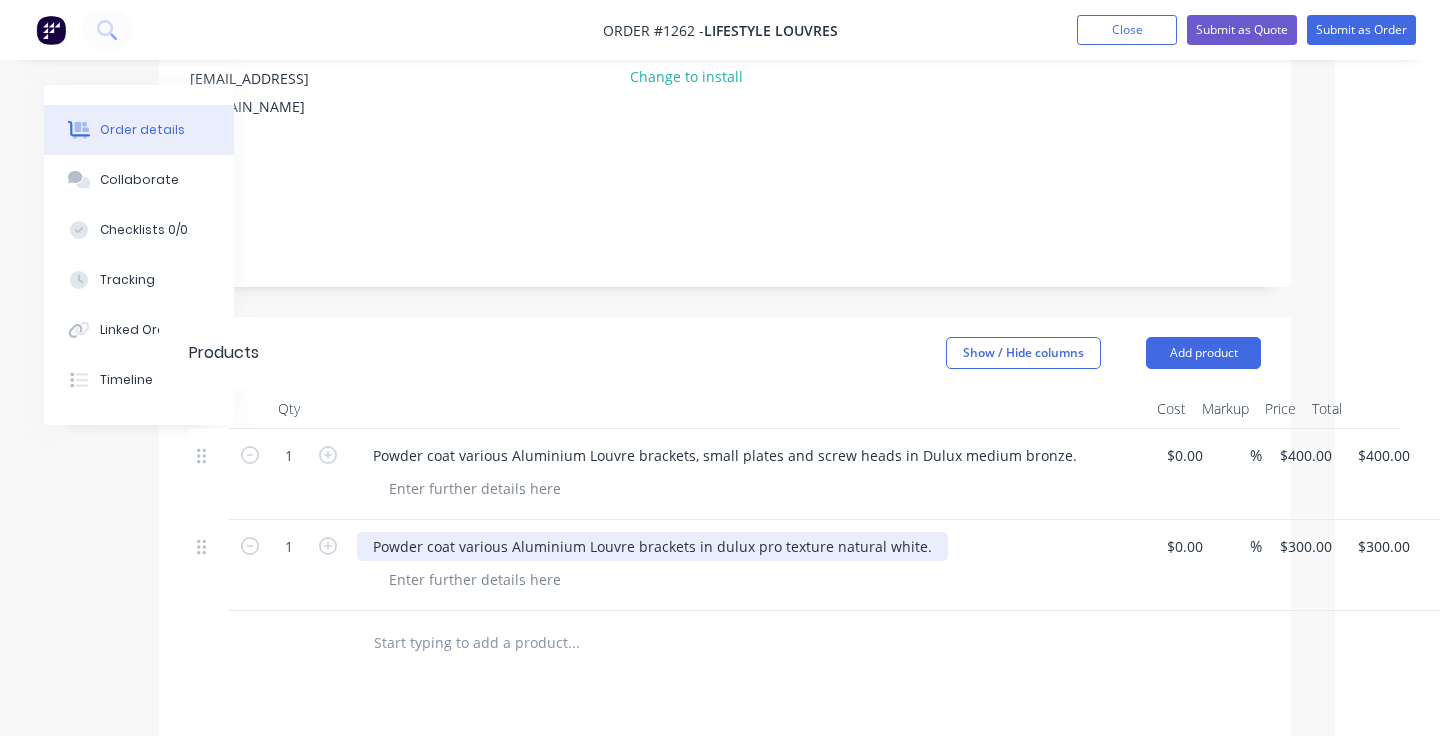 click on "Powder coat various Aluminium Louvre brackets in dulux pro texture natural white." at bounding box center (652, 546) 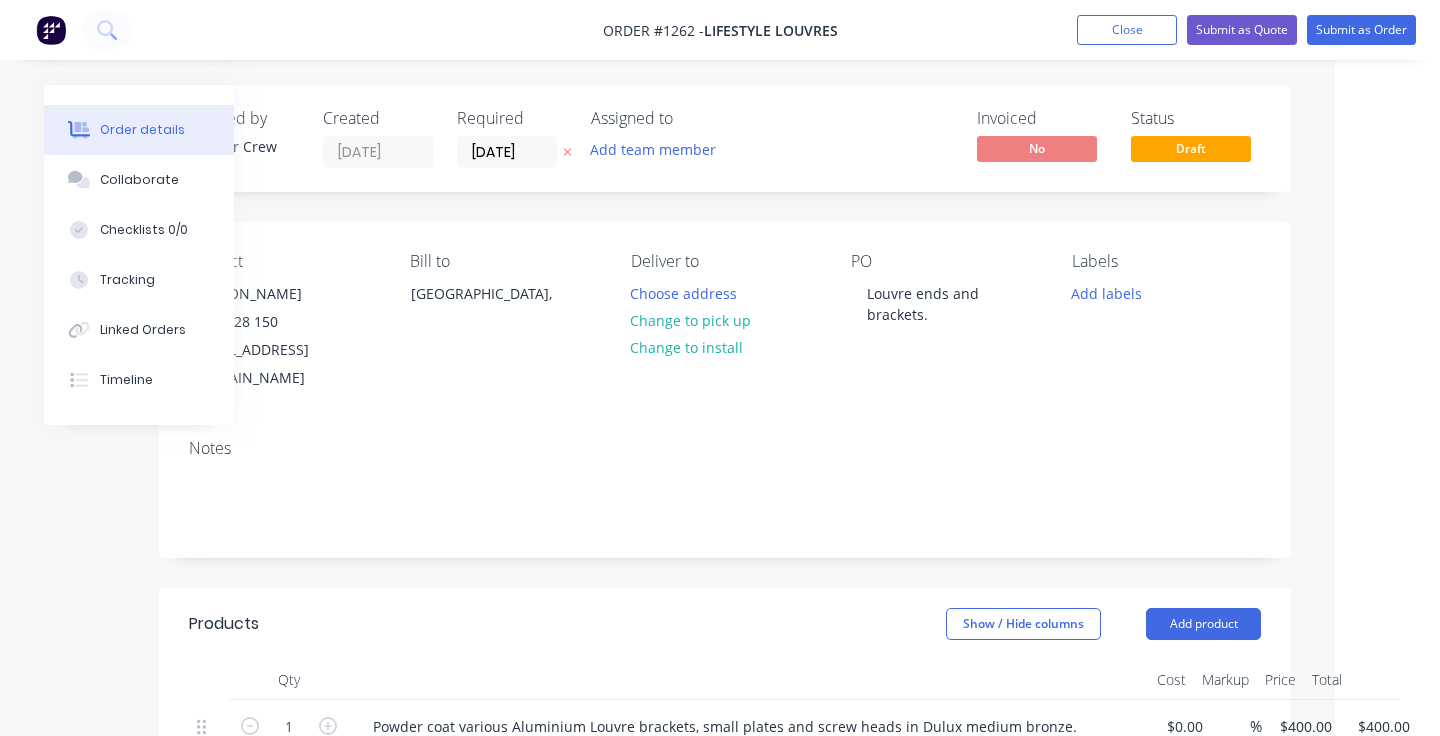 scroll, scrollTop: 0, scrollLeft: 105, axis: horizontal 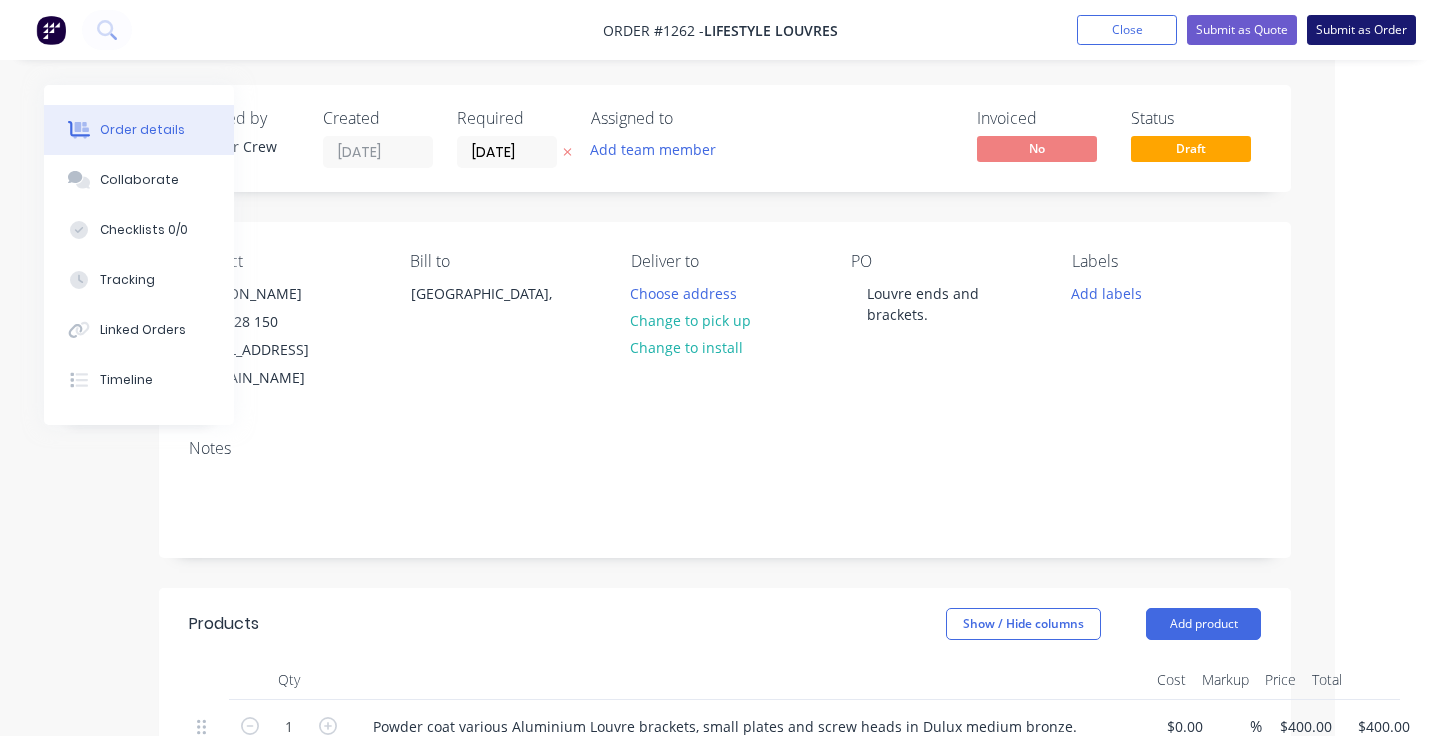 click on "Submit as Order" at bounding box center (1361, 30) 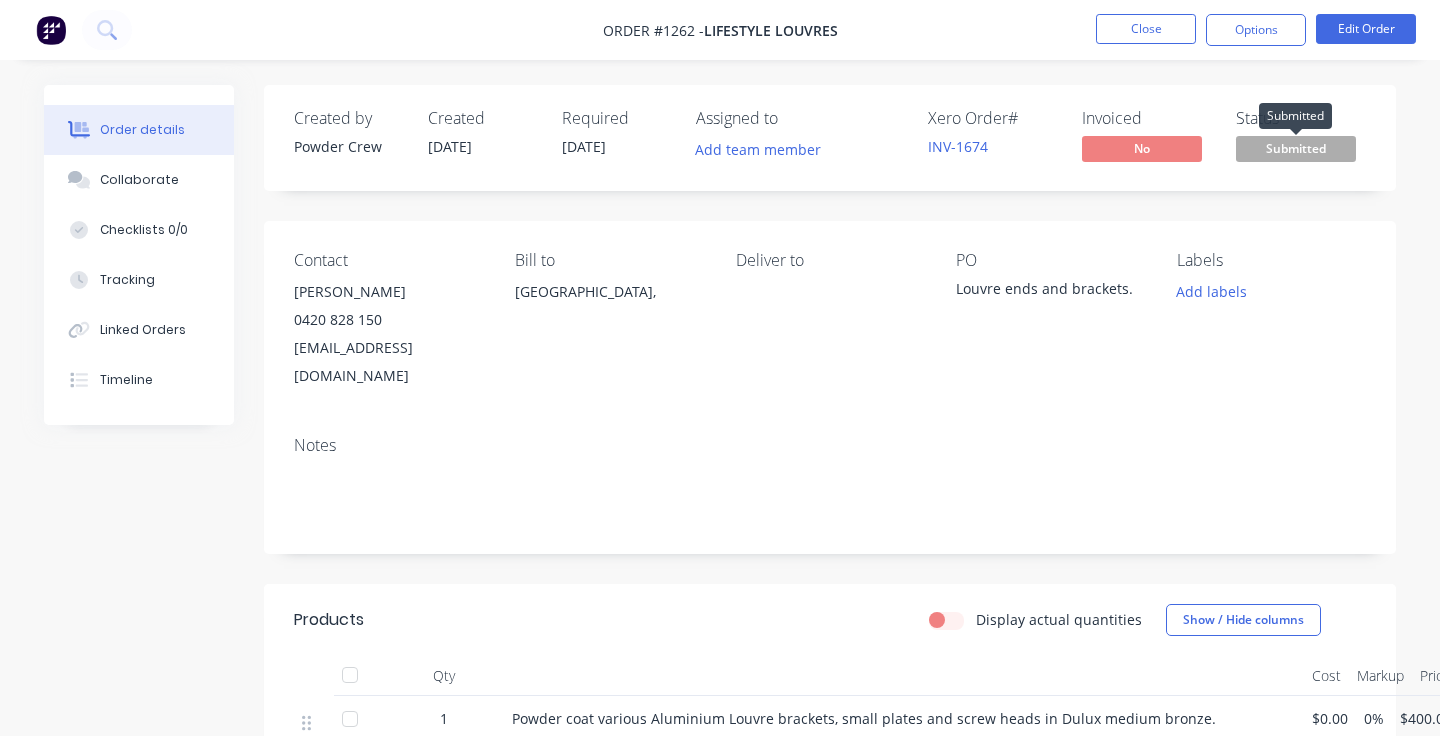 click on "Submitted" at bounding box center (1296, 148) 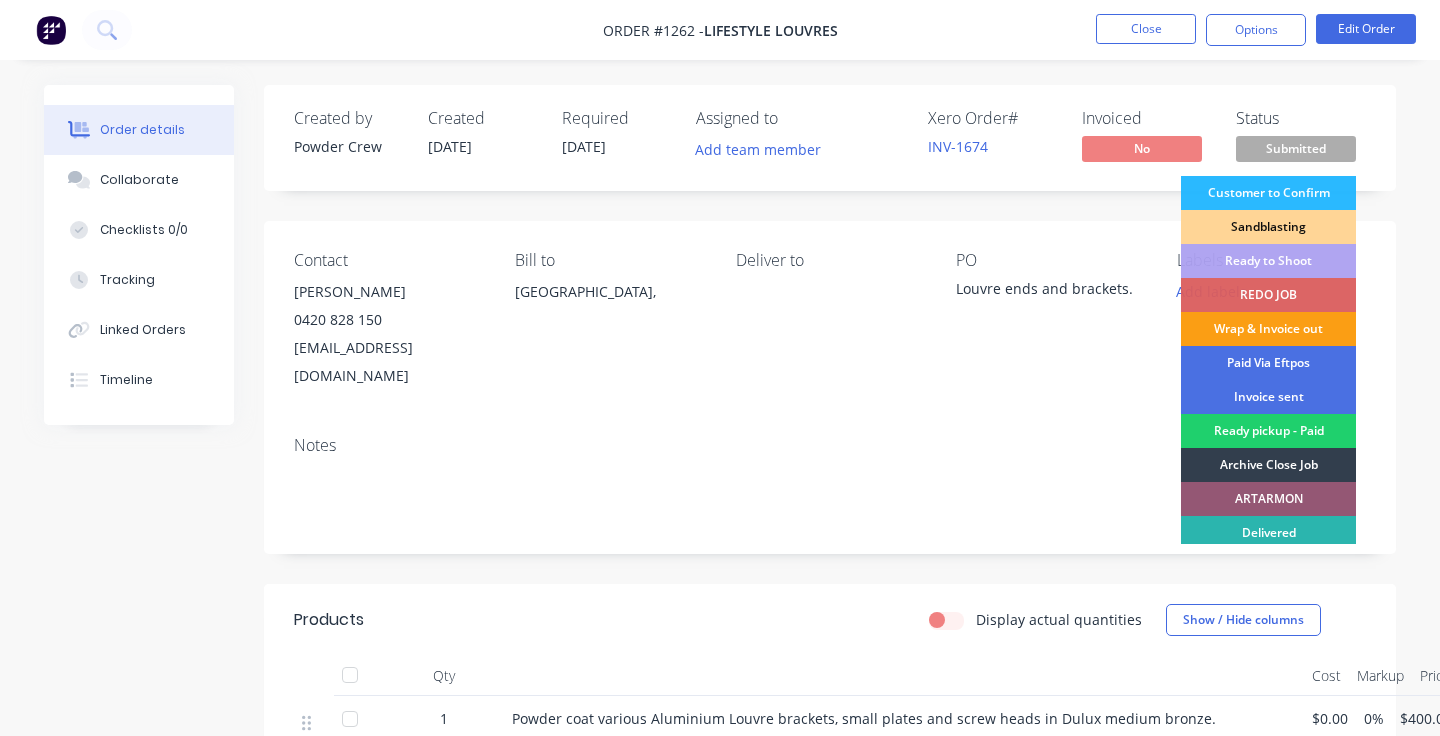 click on "Wrap & Invoice out" at bounding box center [1268, 329] 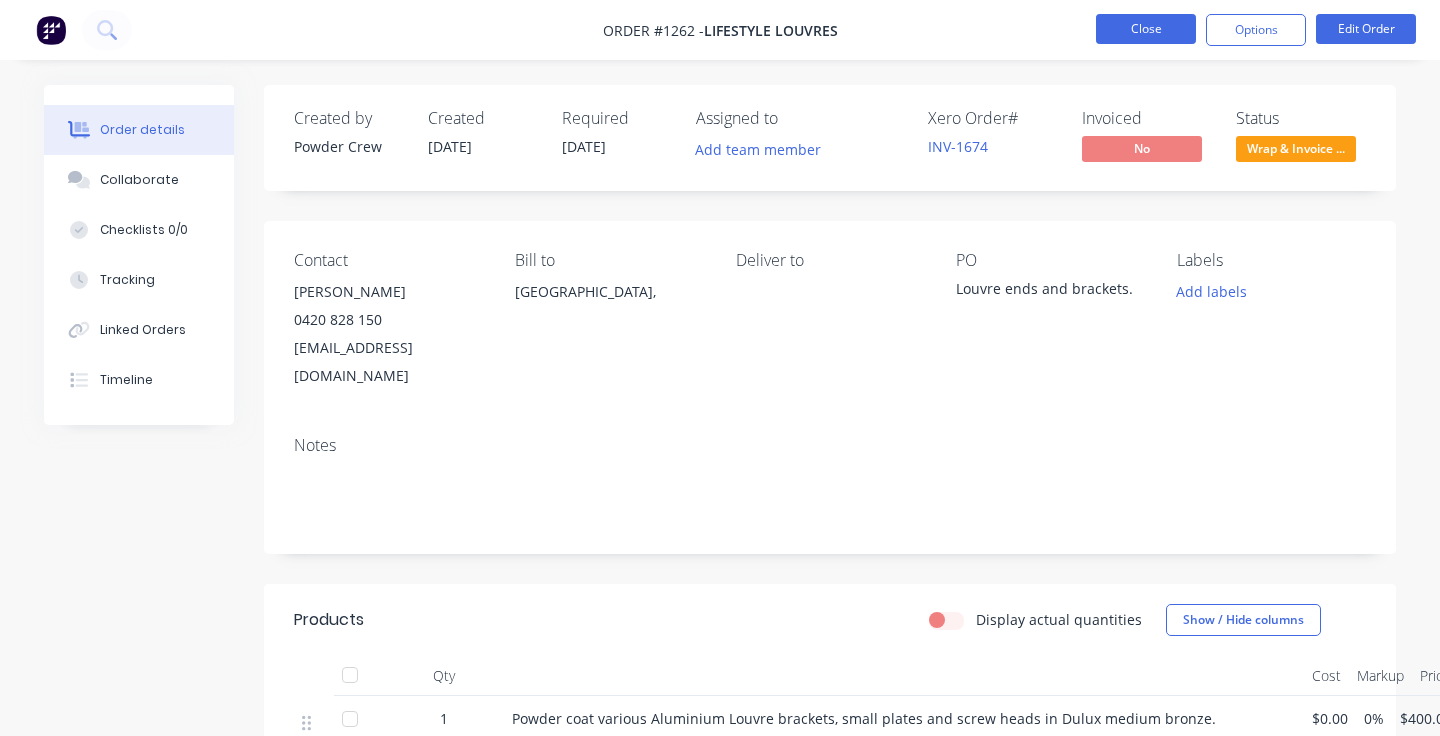 click on "Close" at bounding box center [1146, 29] 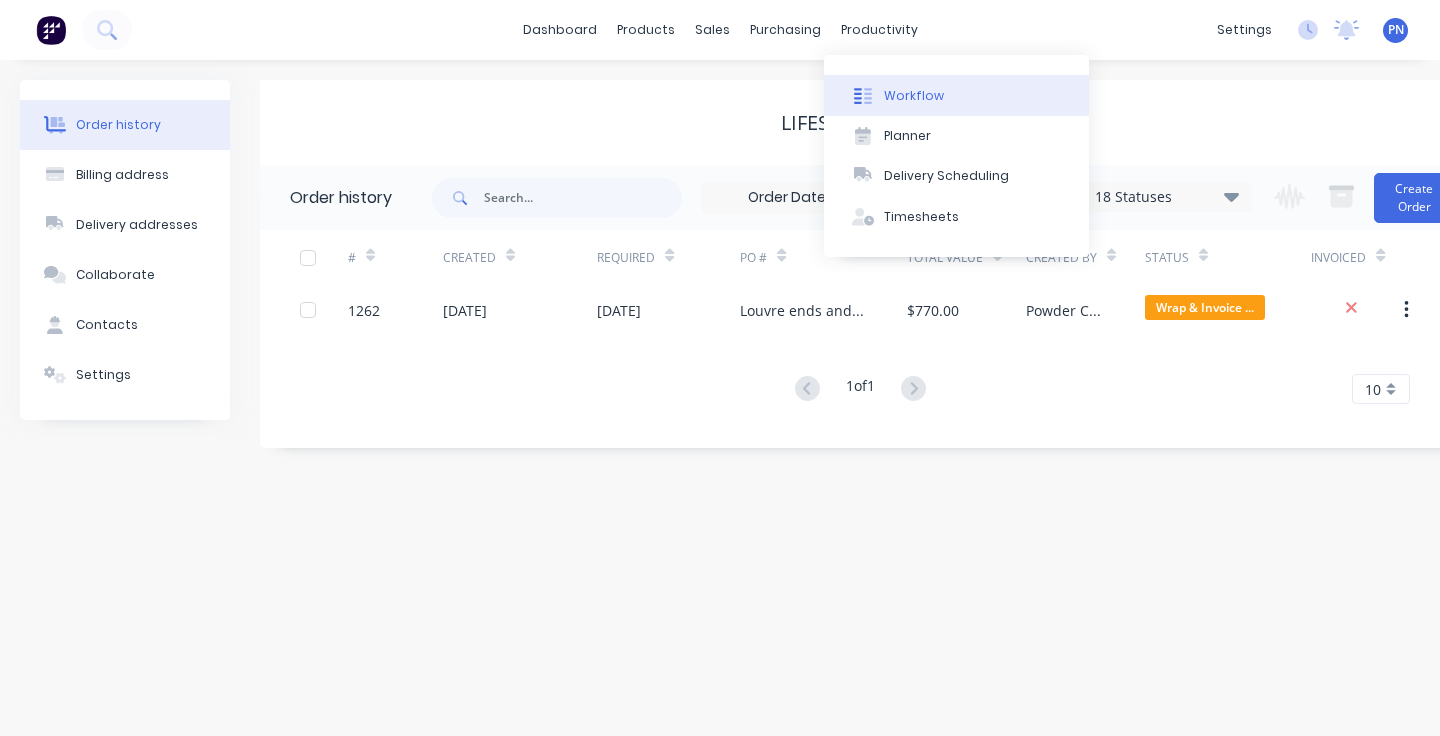 click on "Workflow" at bounding box center (914, 96) 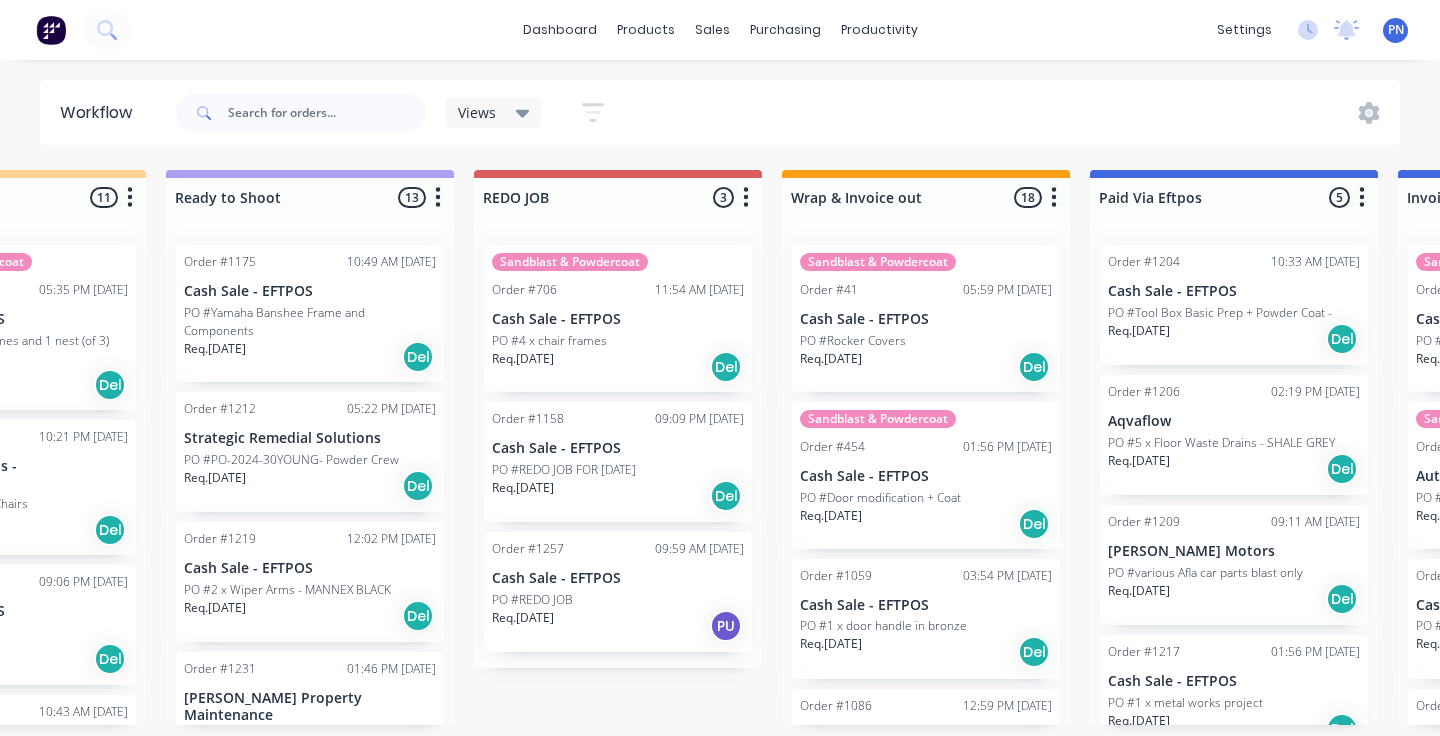 scroll, scrollTop: 0, scrollLeft: 920, axis: horizontal 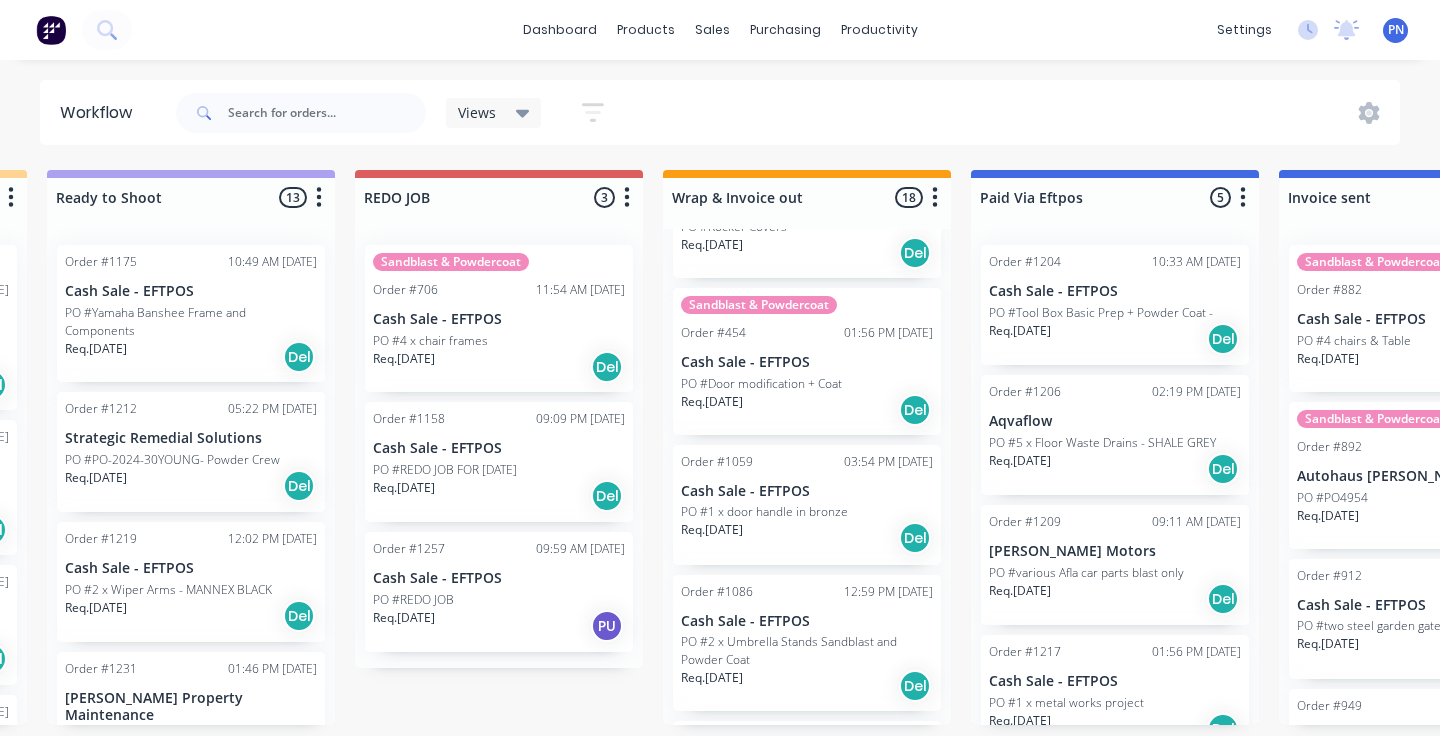 click on "Req. 05/12/24 Del" at bounding box center [807, 410] 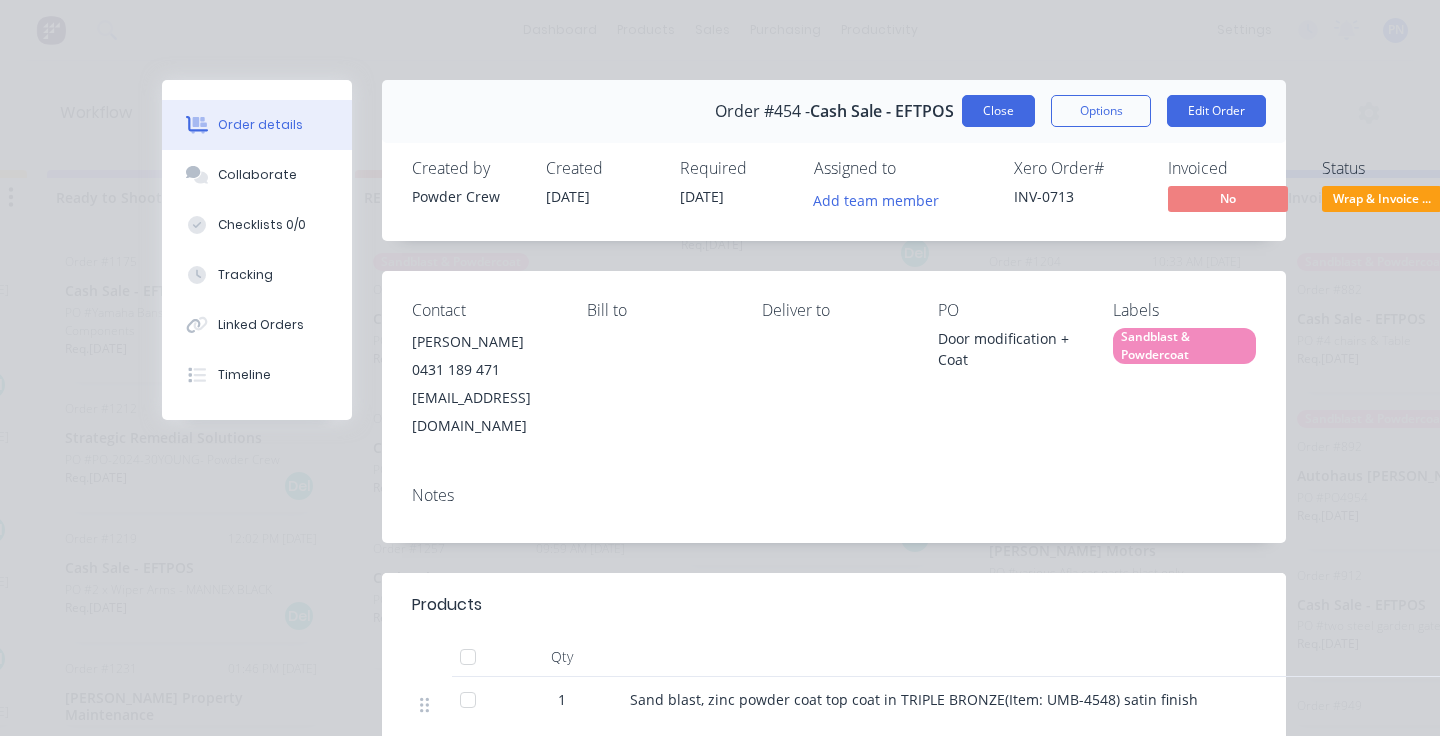 click on "Close" at bounding box center [998, 111] 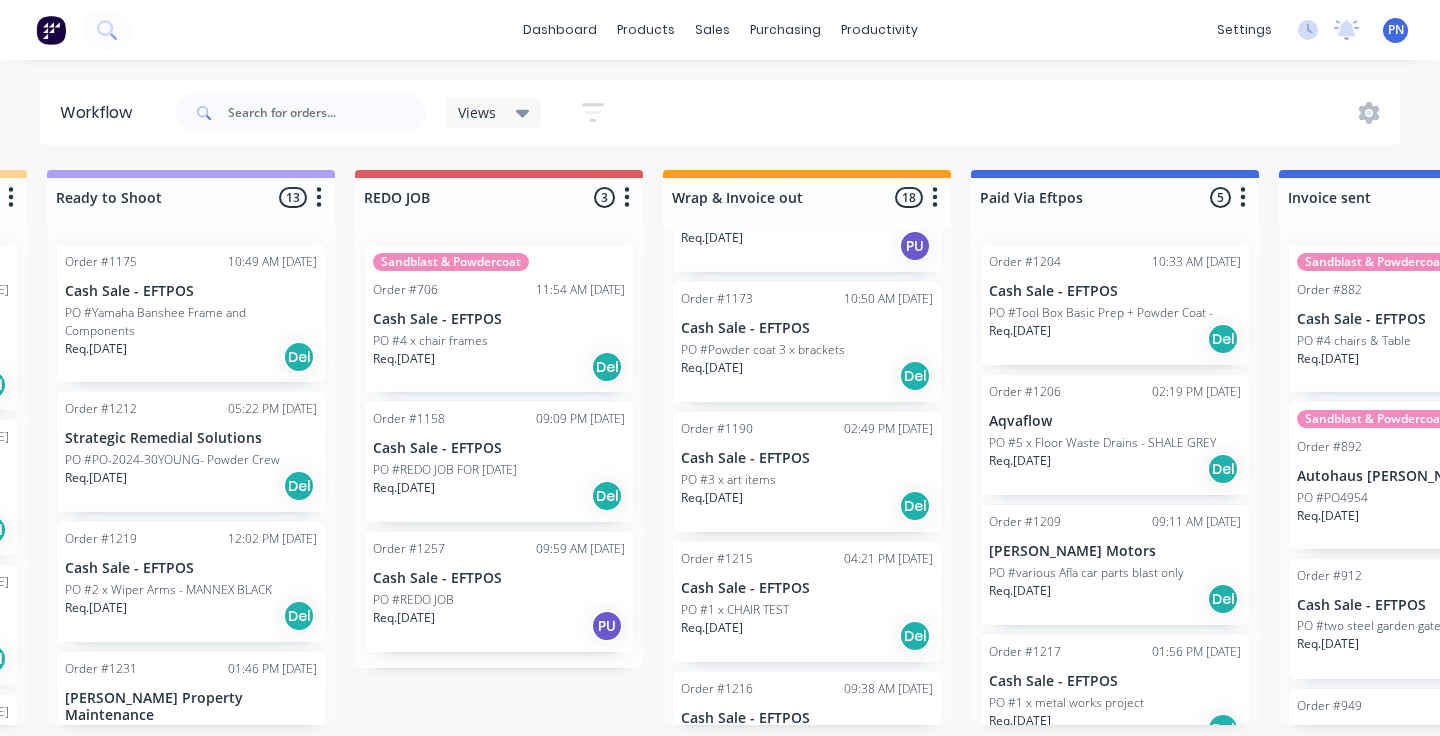 scroll, scrollTop: 685, scrollLeft: 0, axis: vertical 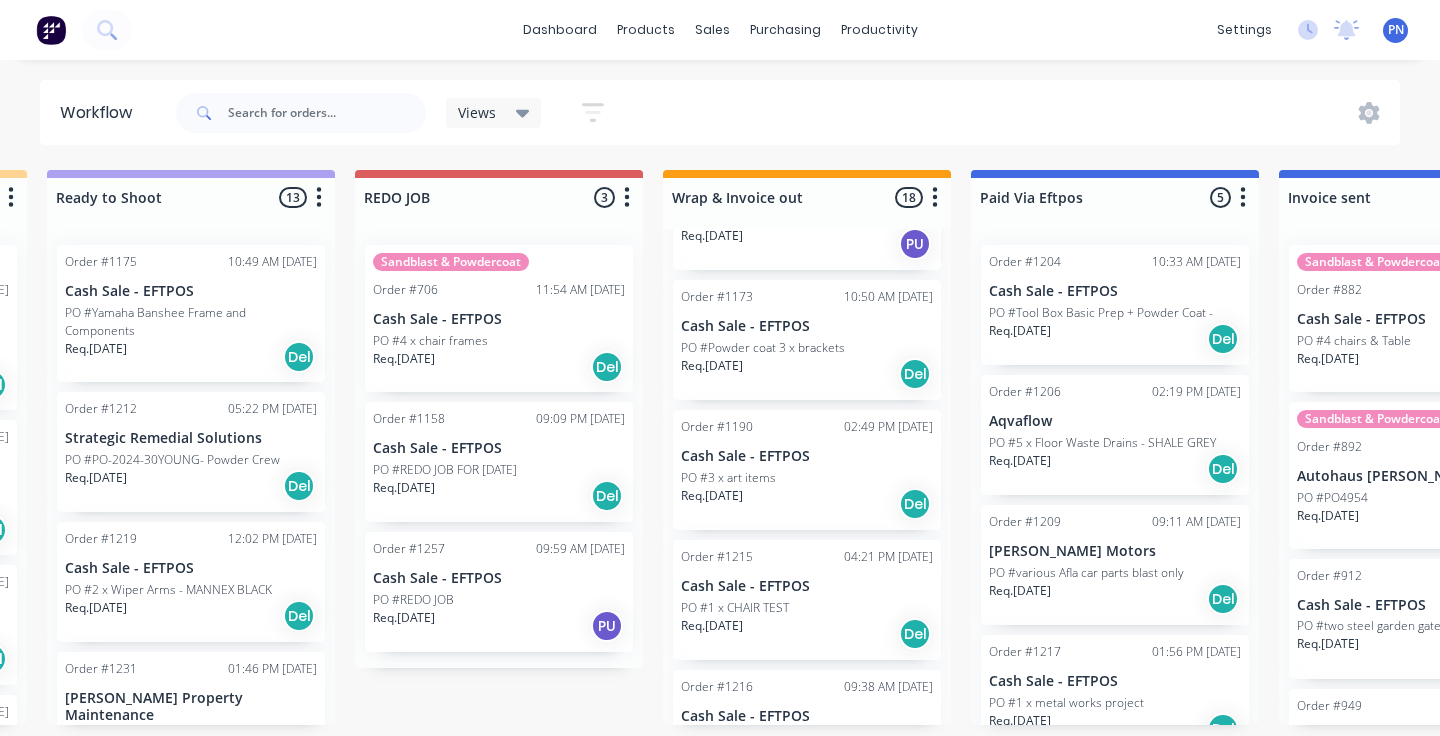 click on "Req. 09/07/25 Del" at bounding box center (807, 374) 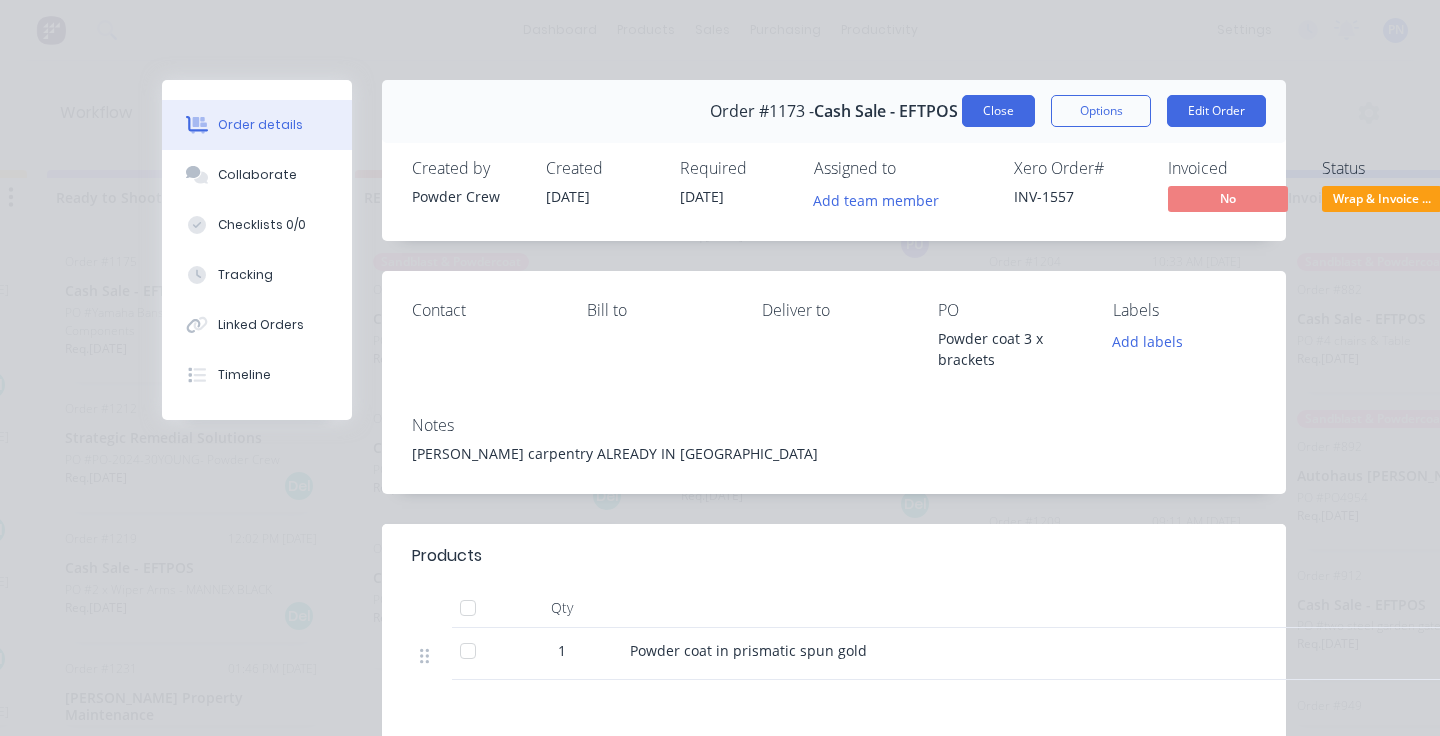 click on "Close" at bounding box center (998, 111) 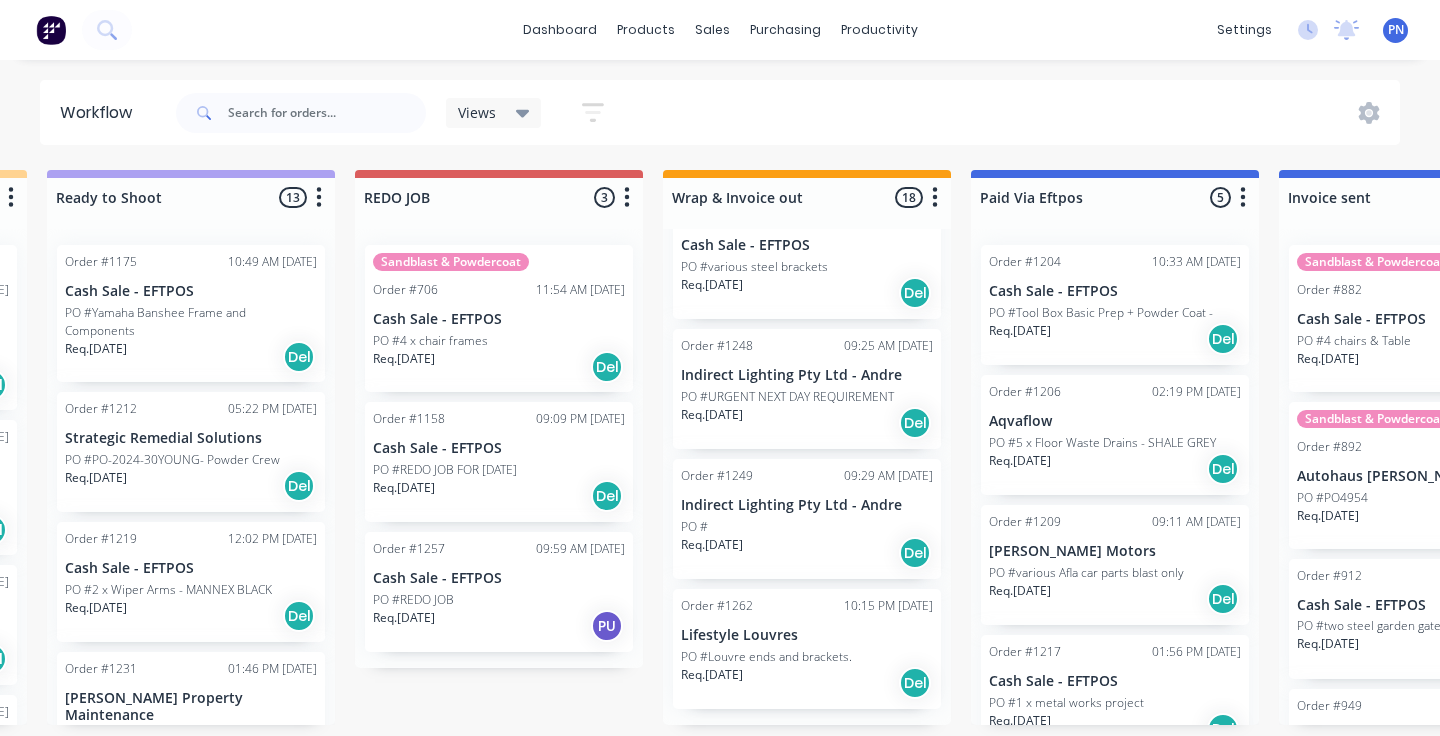 scroll, scrollTop: 1966, scrollLeft: 0, axis: vertical 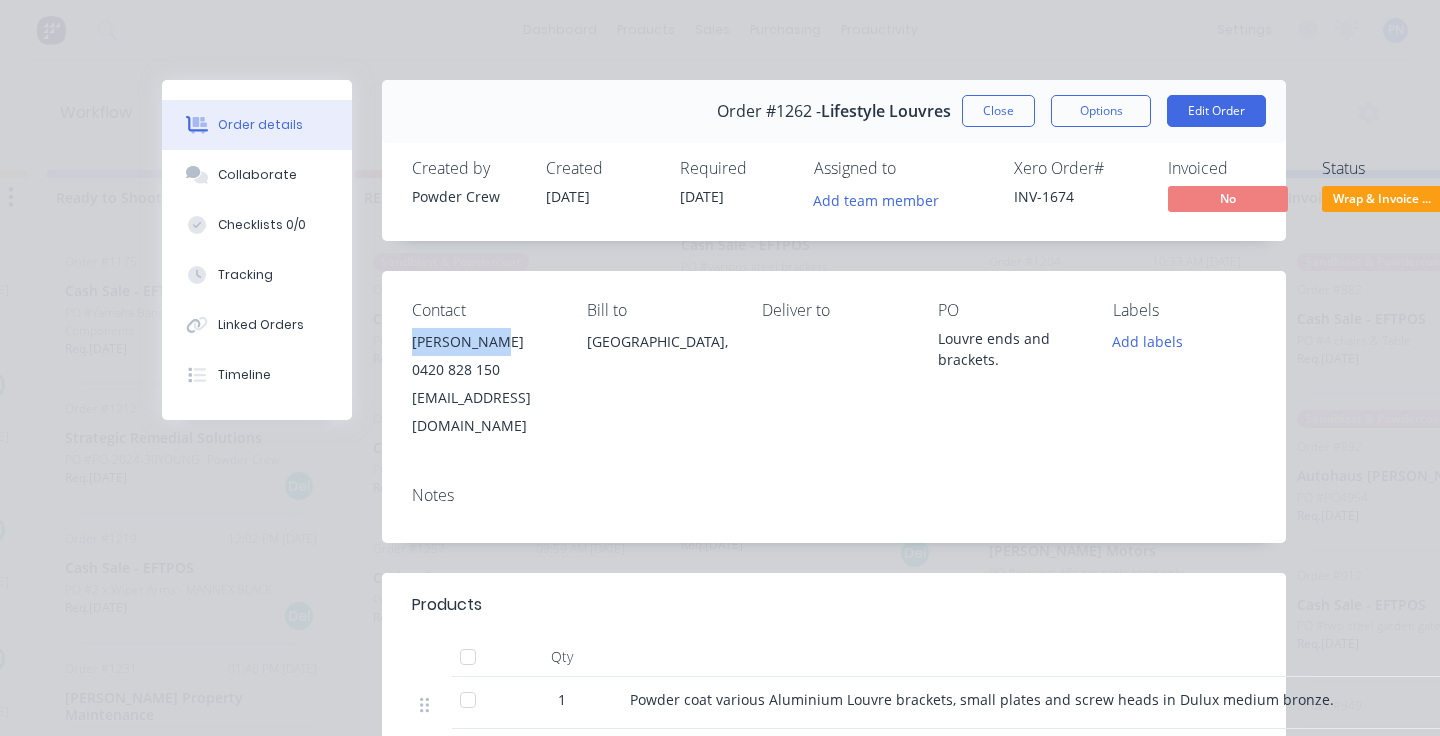 drag, startPoint x: 500, startPoint y: 343, endPoint x: 413, endPoint y: 343, distance: 87 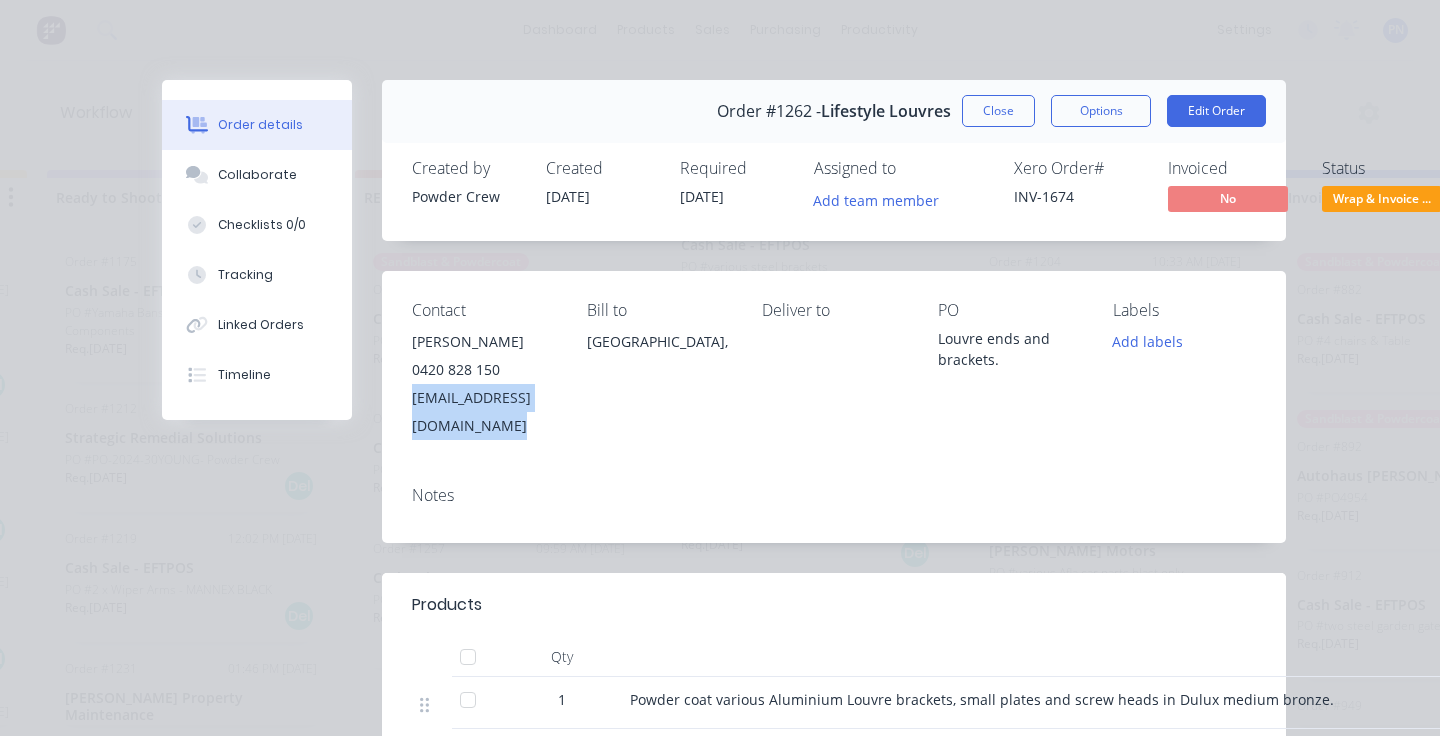 drag, startPoint x: 605, startPoint y: 399, endPoint x: 411, endPoint y: 395, distance: 194.04123 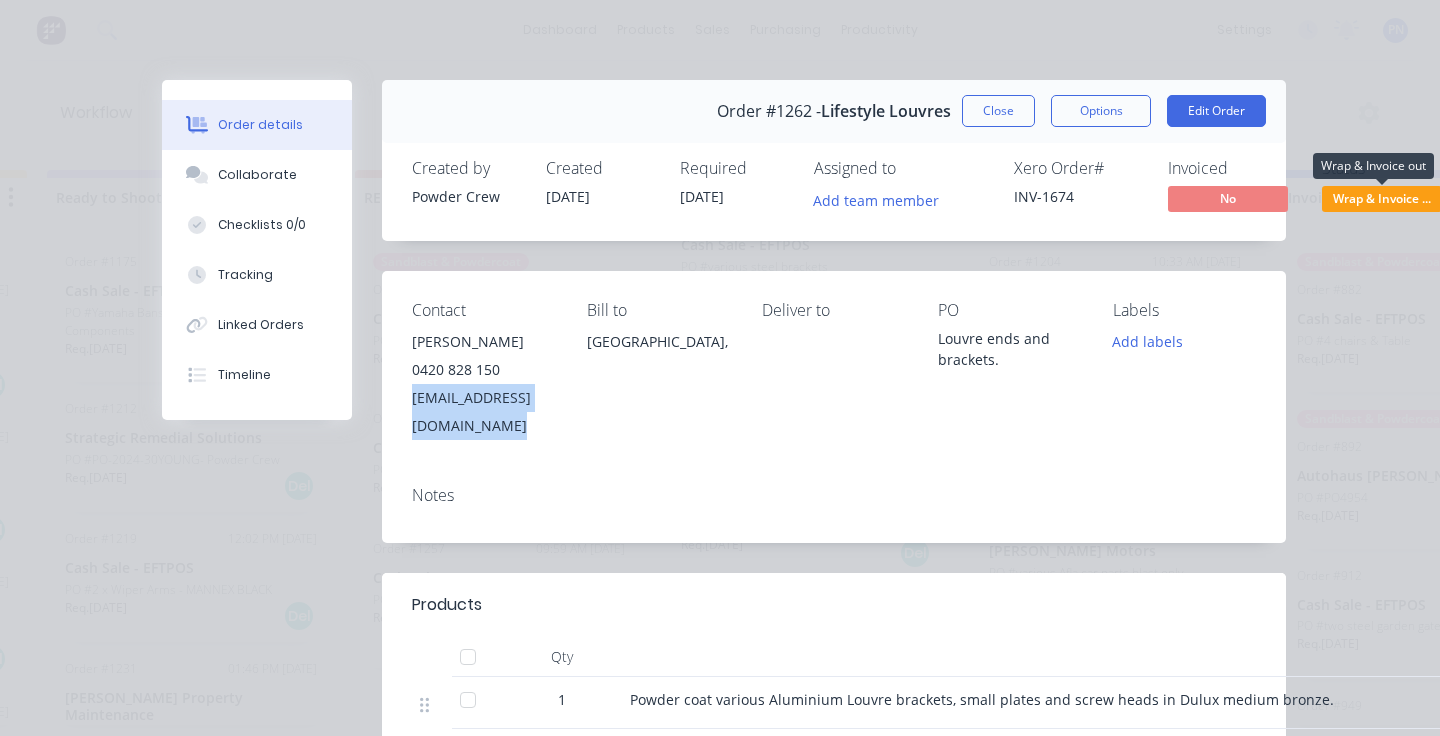 click on "Wrap & Invoice ..." at bounding box center [1382, 198] 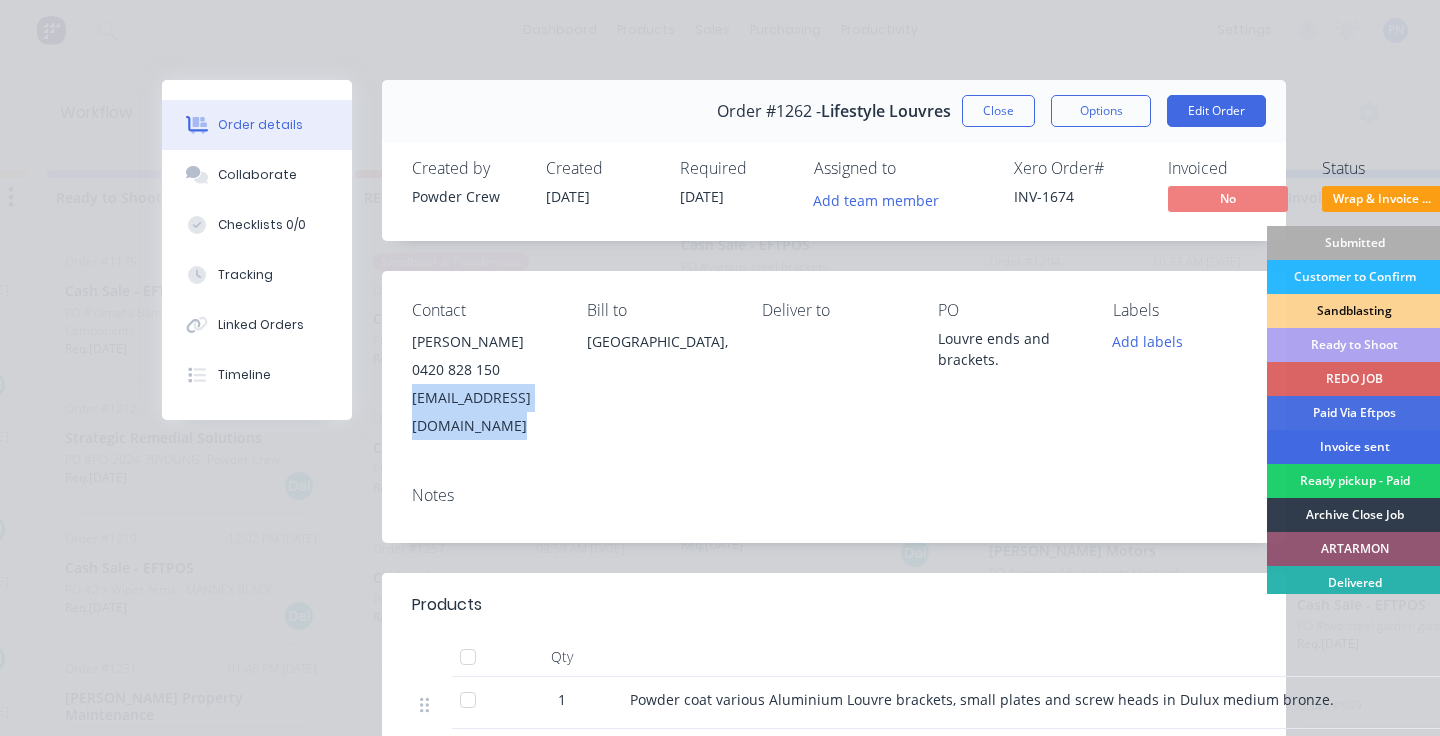 click on "Invoice sent" at bounding box center [1354, 447] 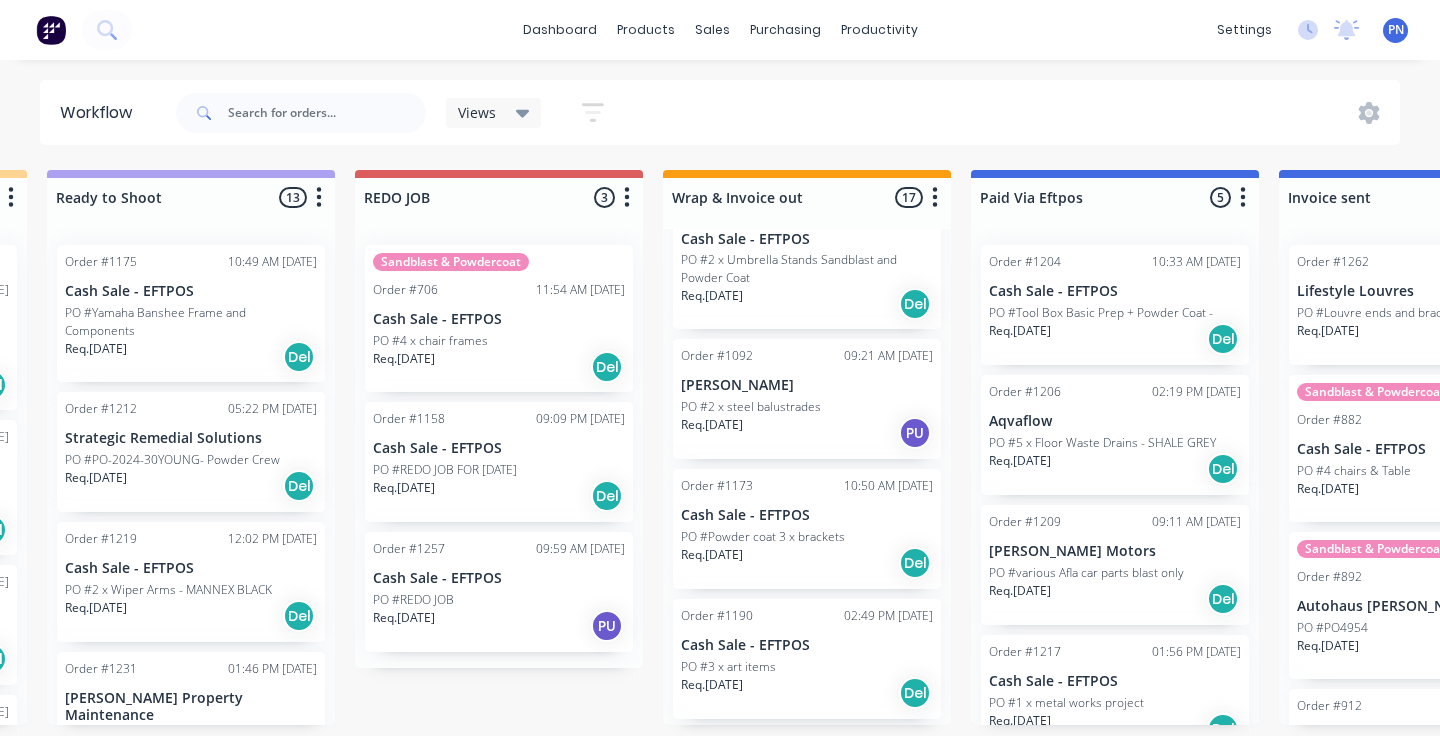 scroll, scrollTop: 553, scrollLeft: 0, axis: vertical 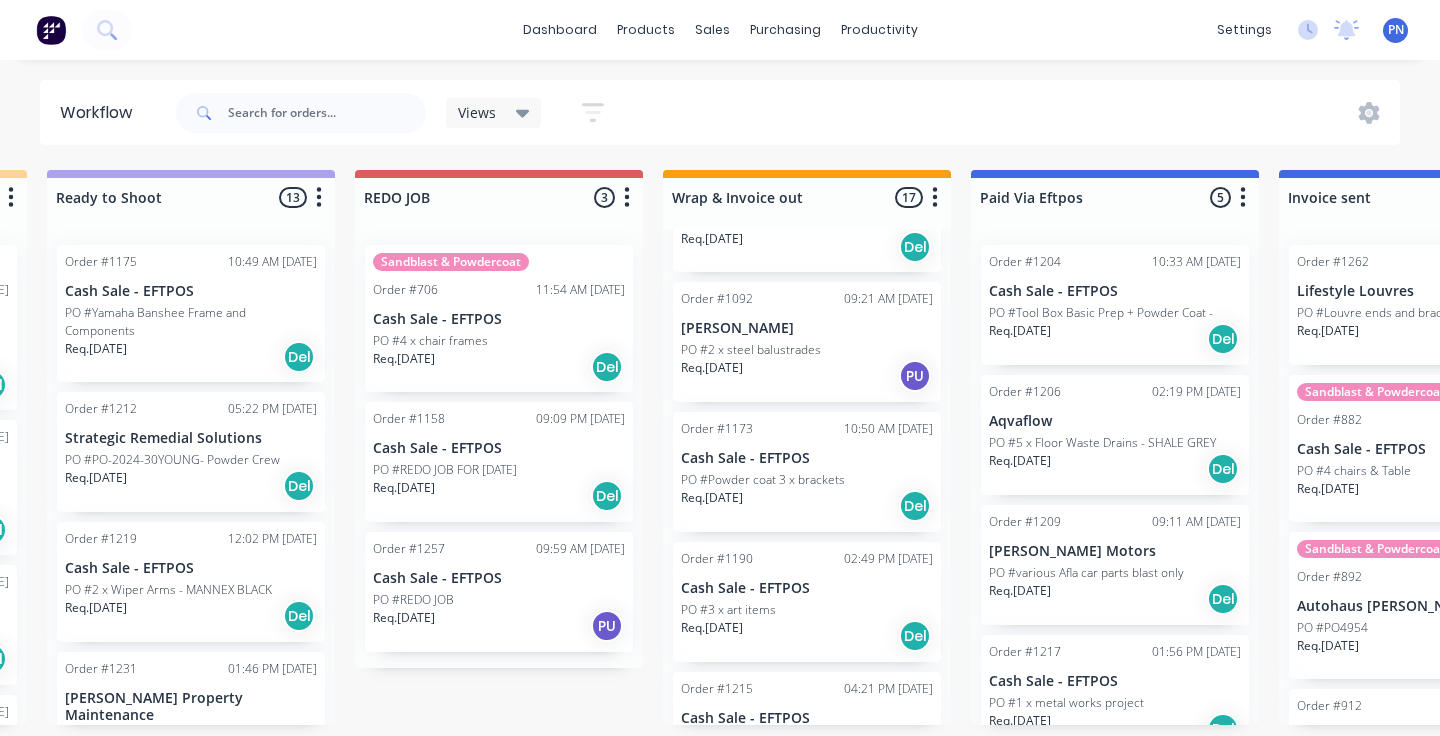 click on "Req. 09/07/25 Del" at bounding box center (807, 506) 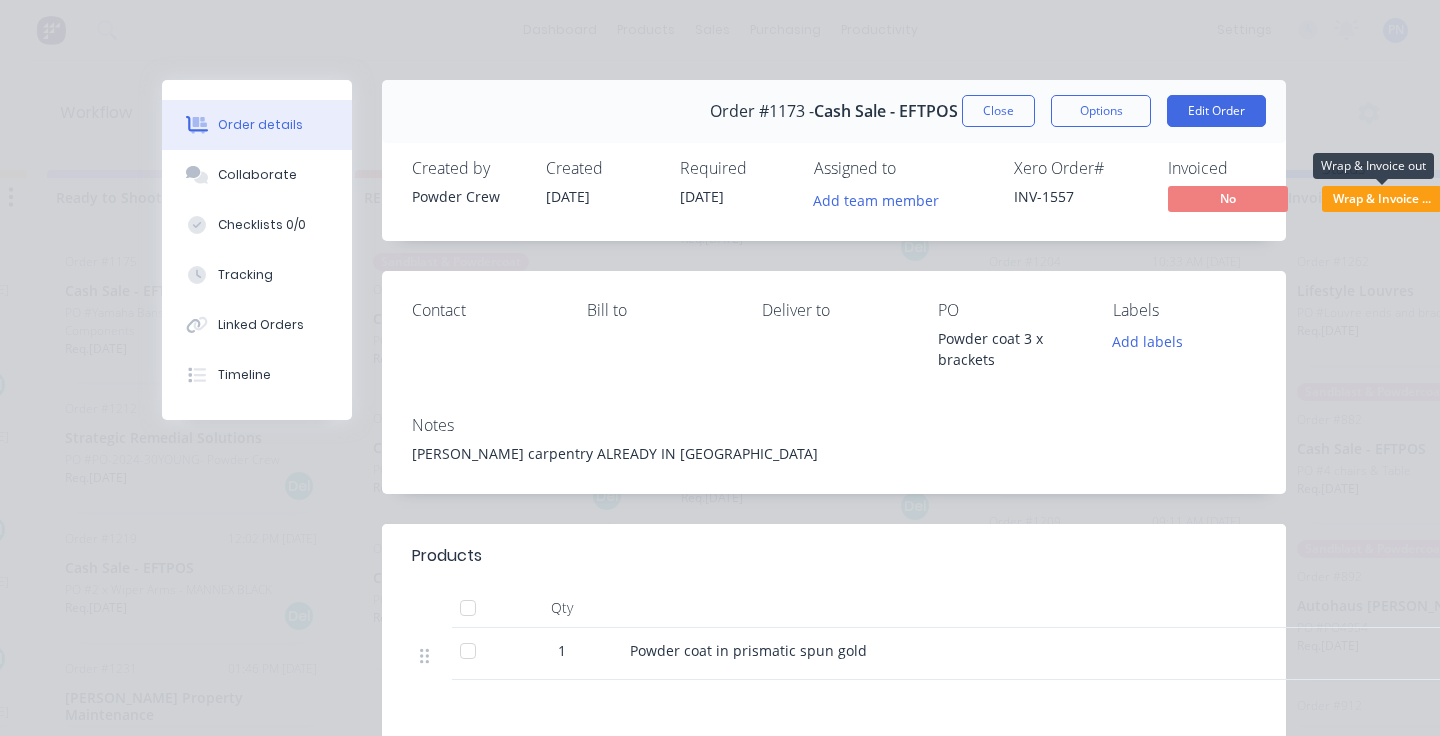 click on "Wrap & Invoice ..." at bounding box center [1382, 198] 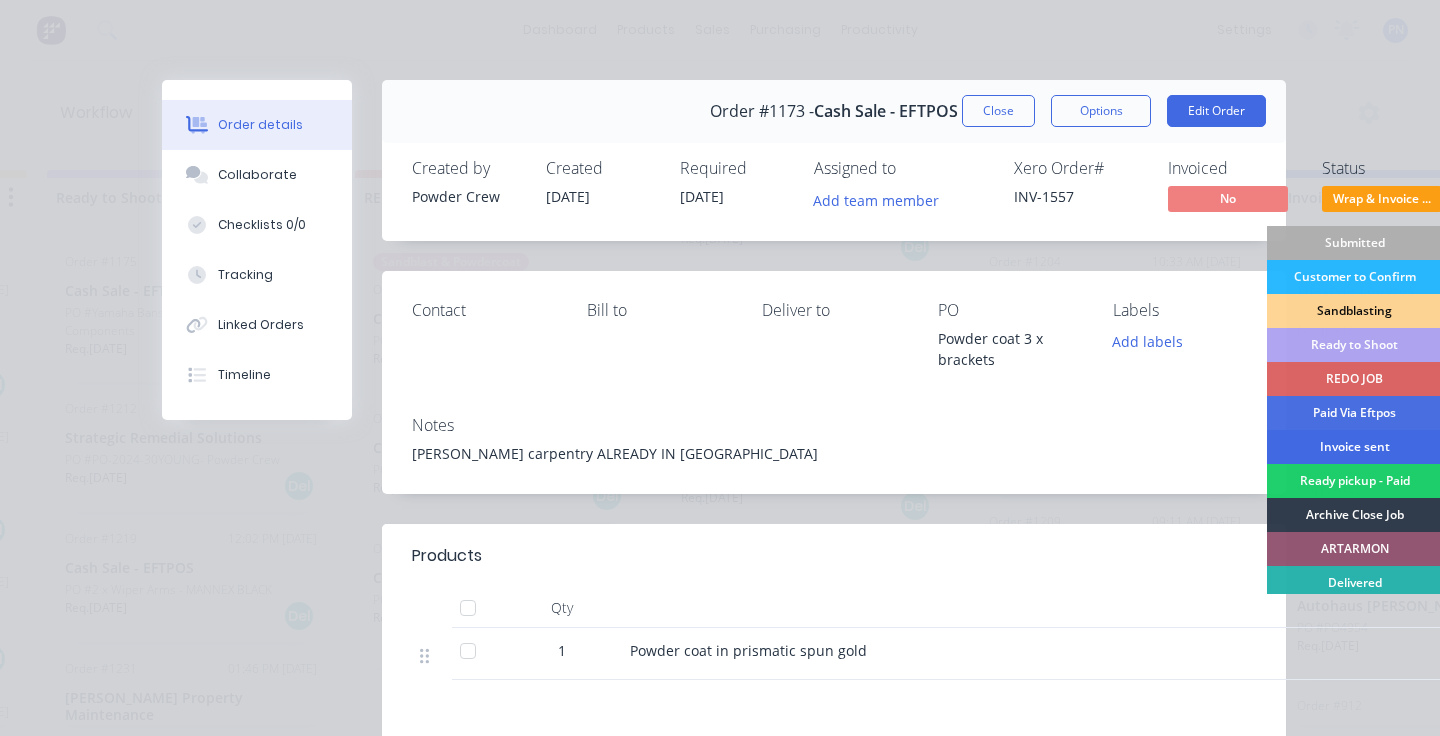click on "Invoice sent" at bounding box center [1354, 447] 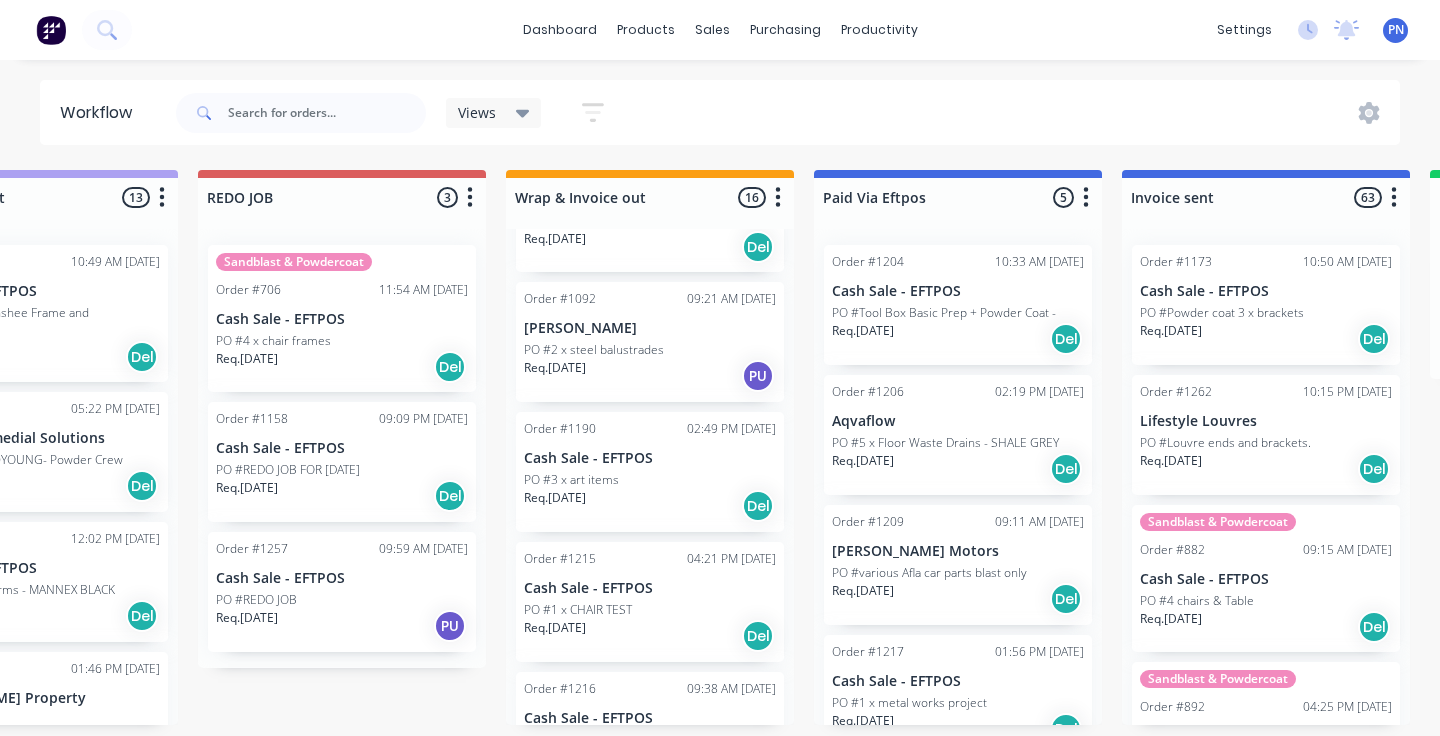 scroll, scrollTop: 0, scrollLeft: 1097, axis: horizontal 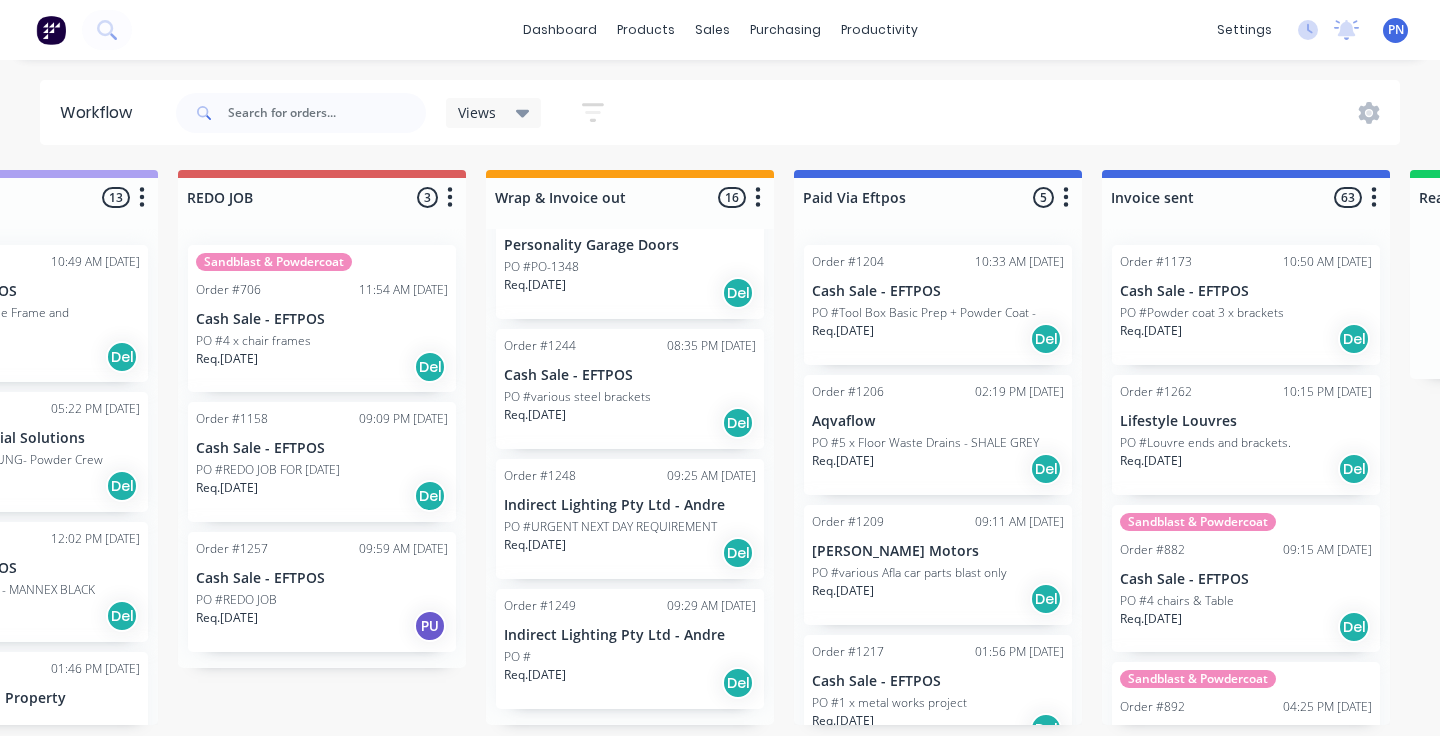 click on "Req. 24/07/25 Del" at bounding box center (630, 683) 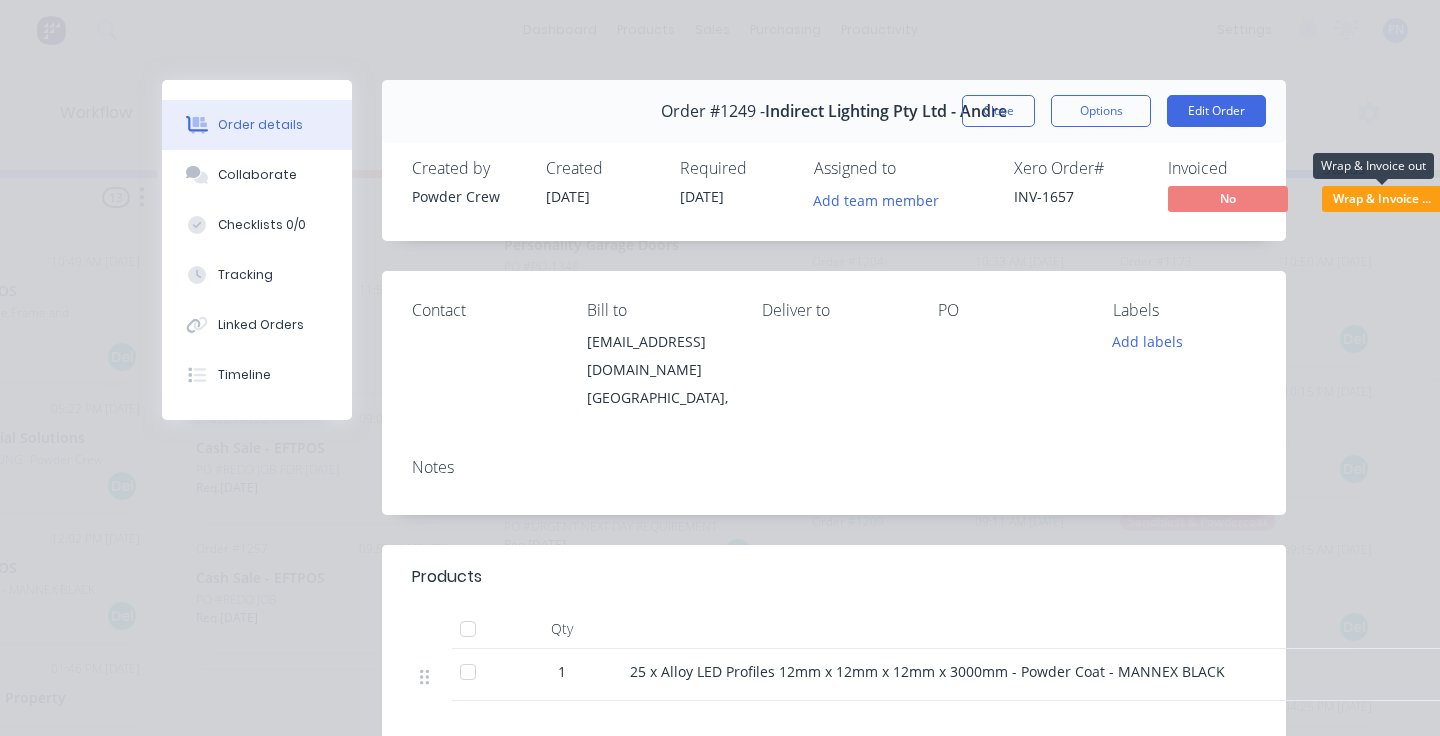 click on "Wrap & Invoice ..." at bounding box center [1382, 198] 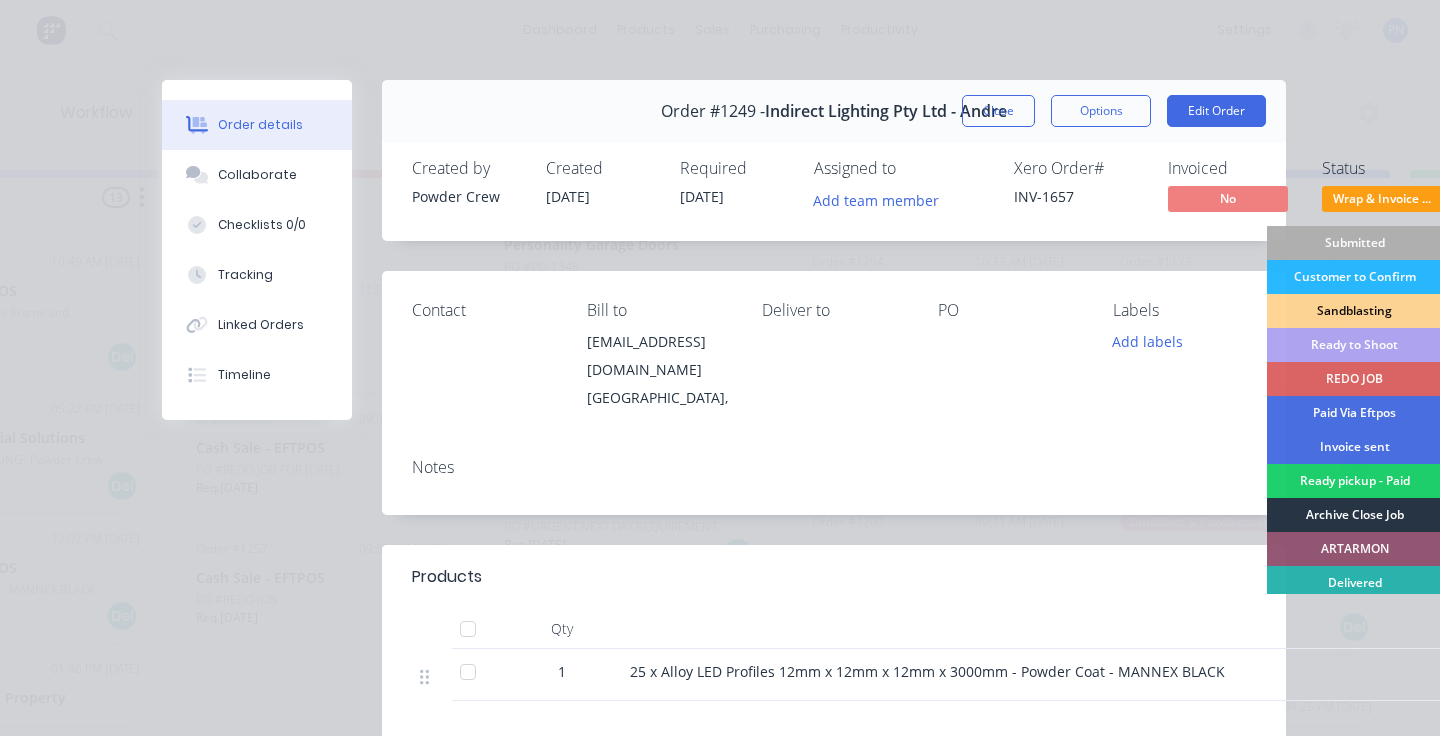 click on "Archive Close Job" at bounding box center [1354, 515] 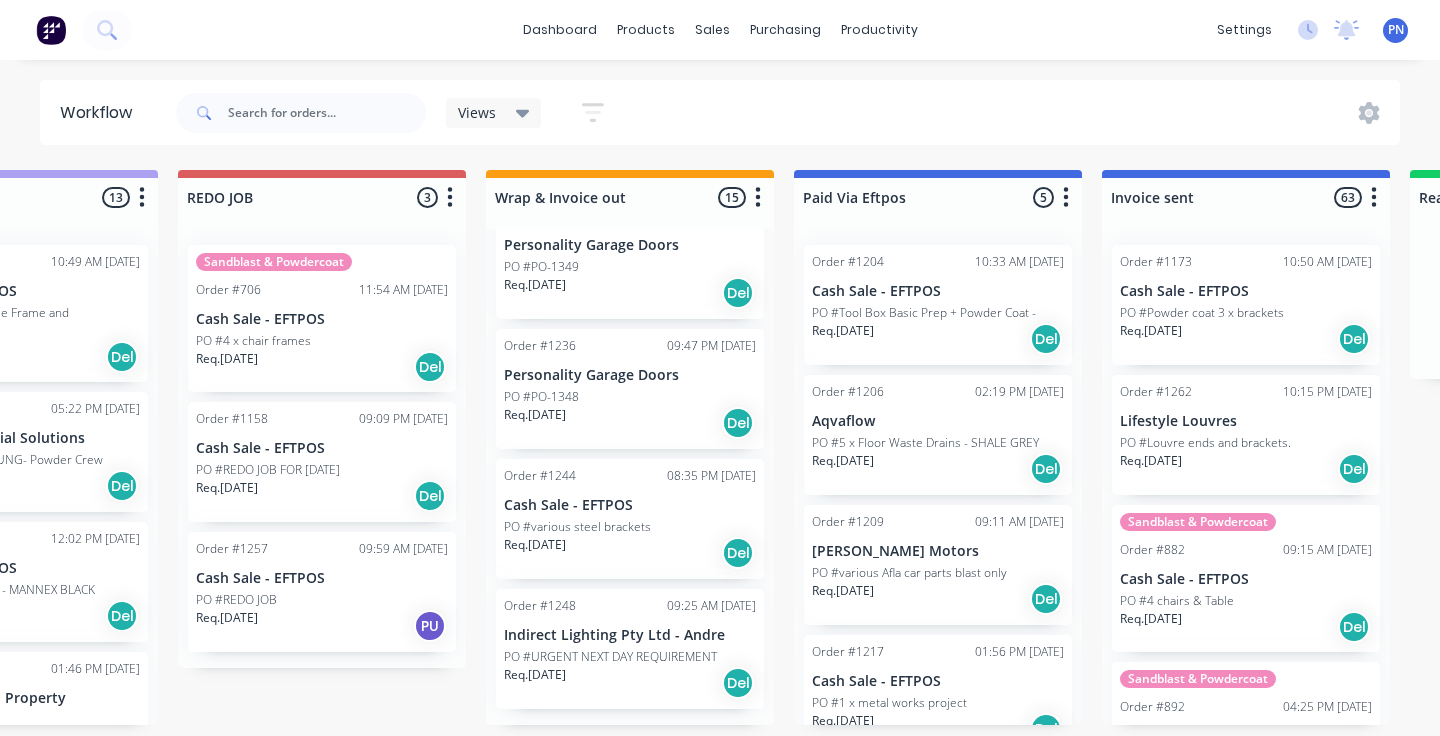 scroll, scrollTop: 1576, scrollLeft: 0, axis: vertical 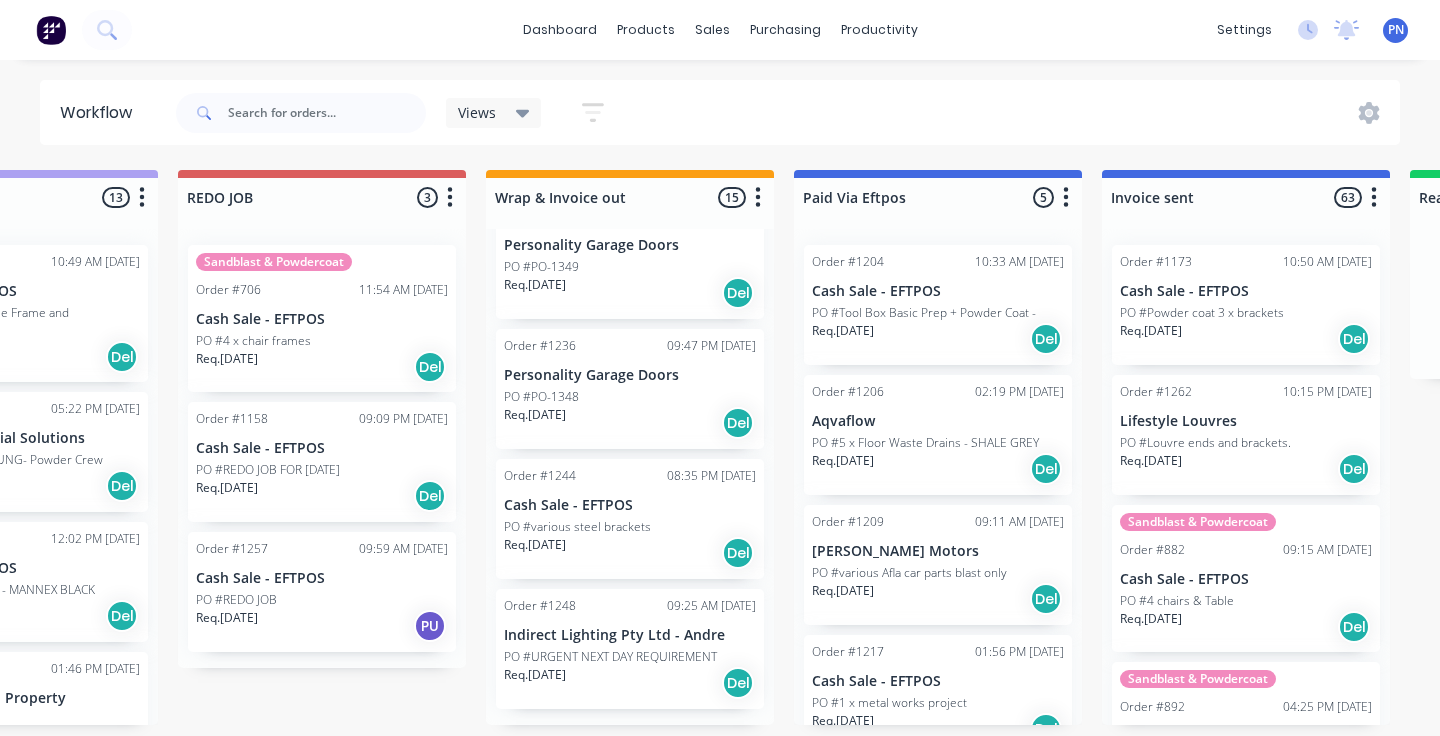 click on "09:25 AM 24/07/25" at bounding box center (711, 606) 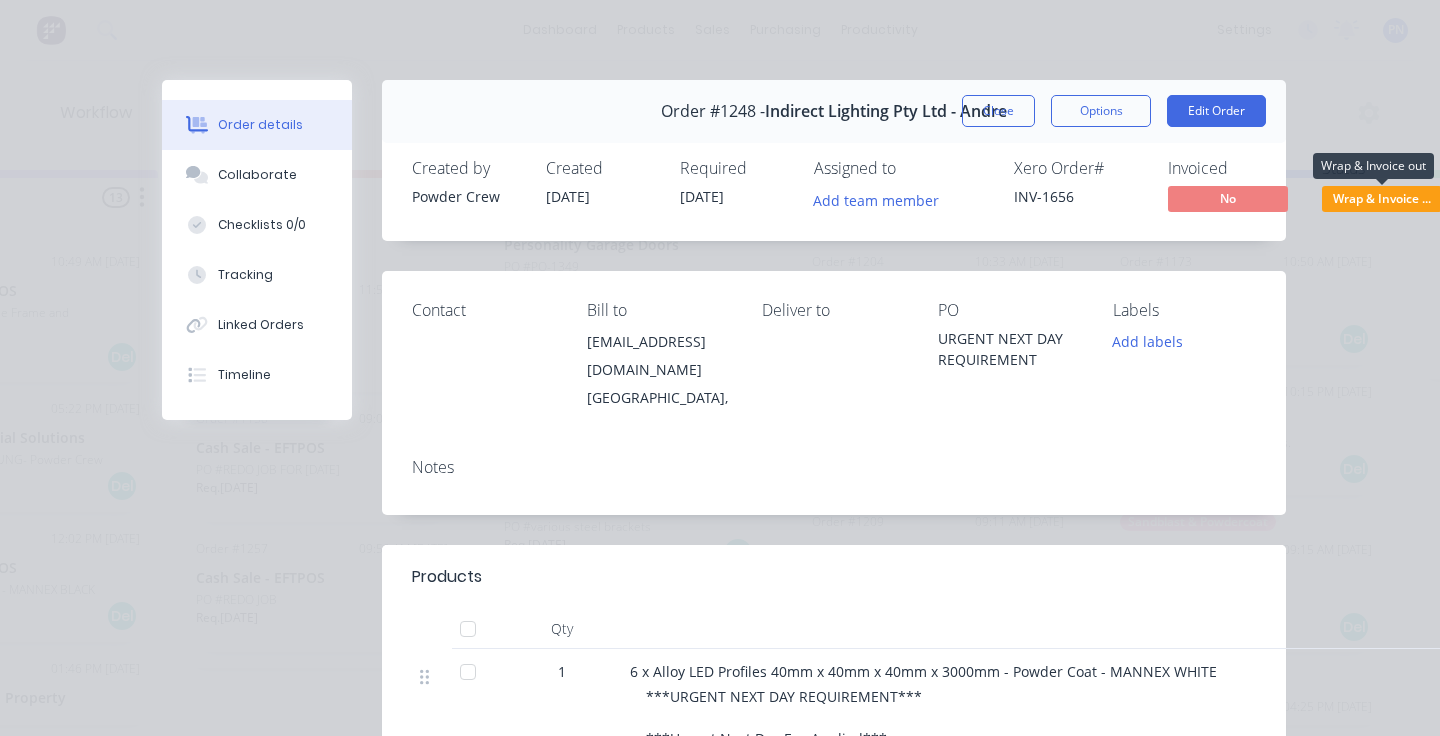 click on "Wrap & Invoice ..." at bounding box center [1382, 198] 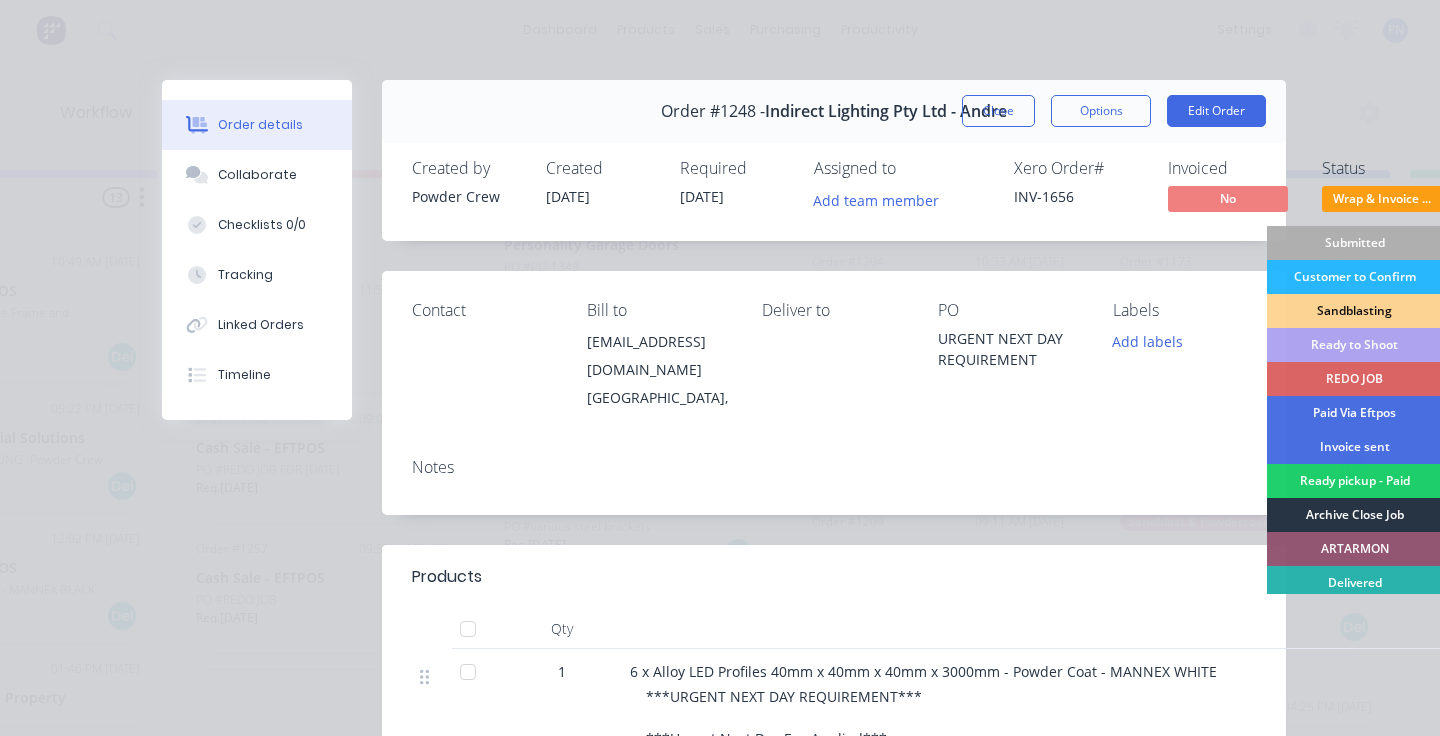 click on "Archive Close Job" at bounding box center (1354, 515) 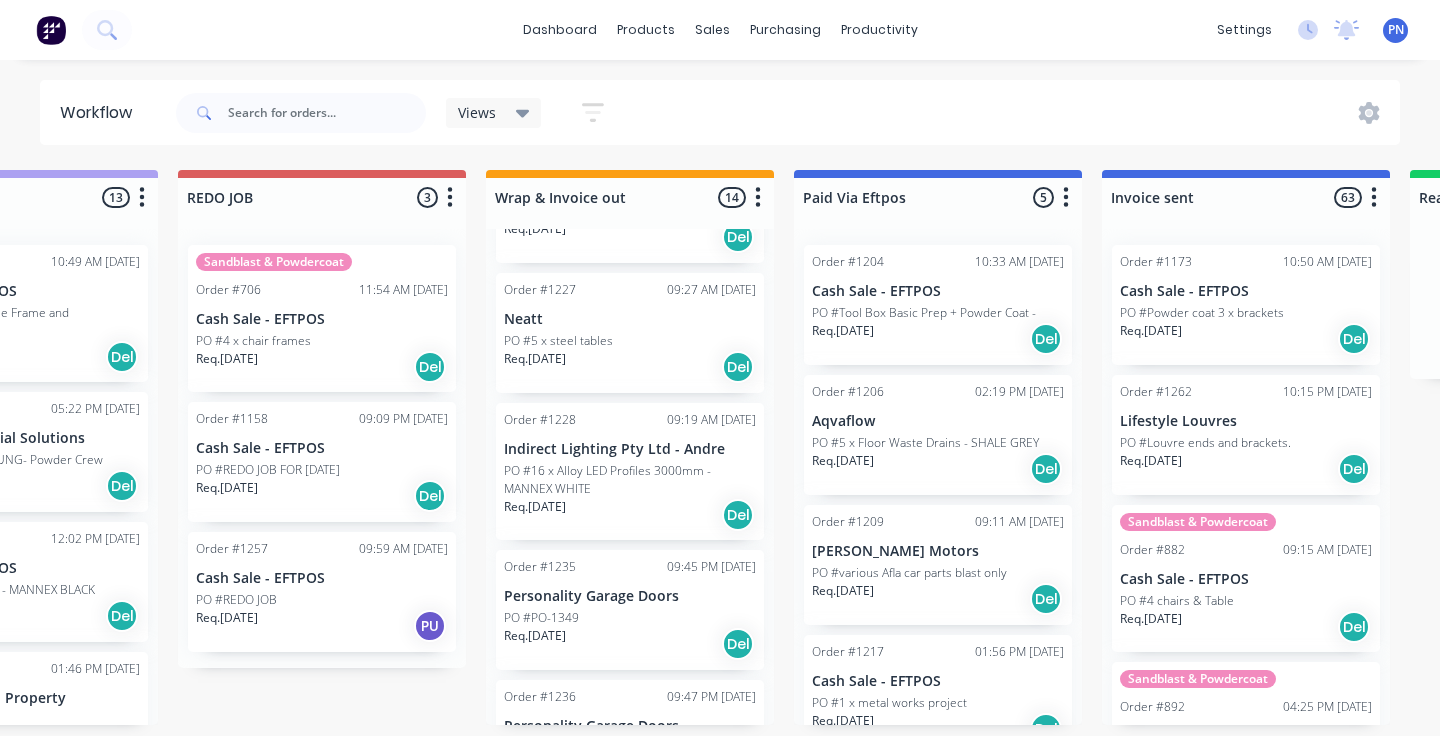 scroll, scrollTop: 1202, scrollLeft: 0, axis: vertical 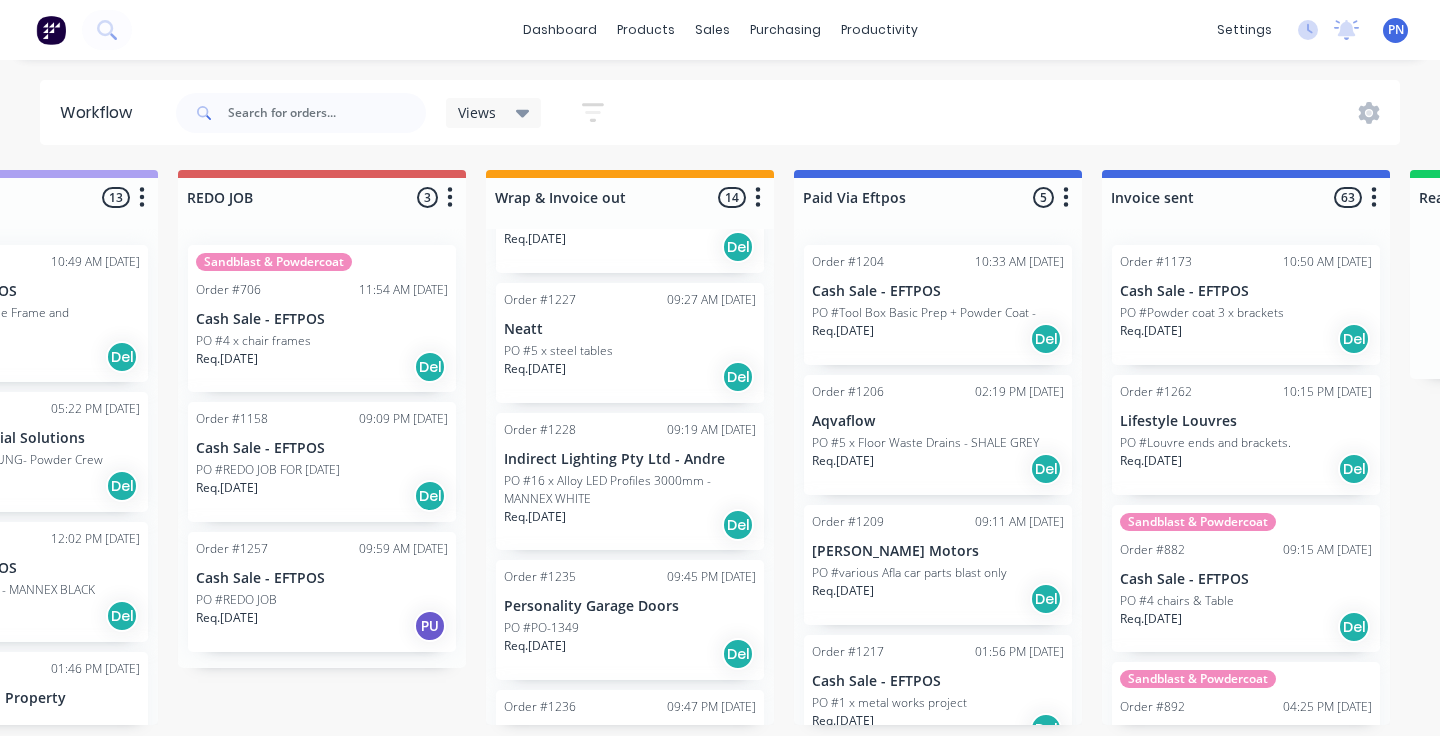 click on "Req. 18/07/25 Del" at bounding box center [630, 525] 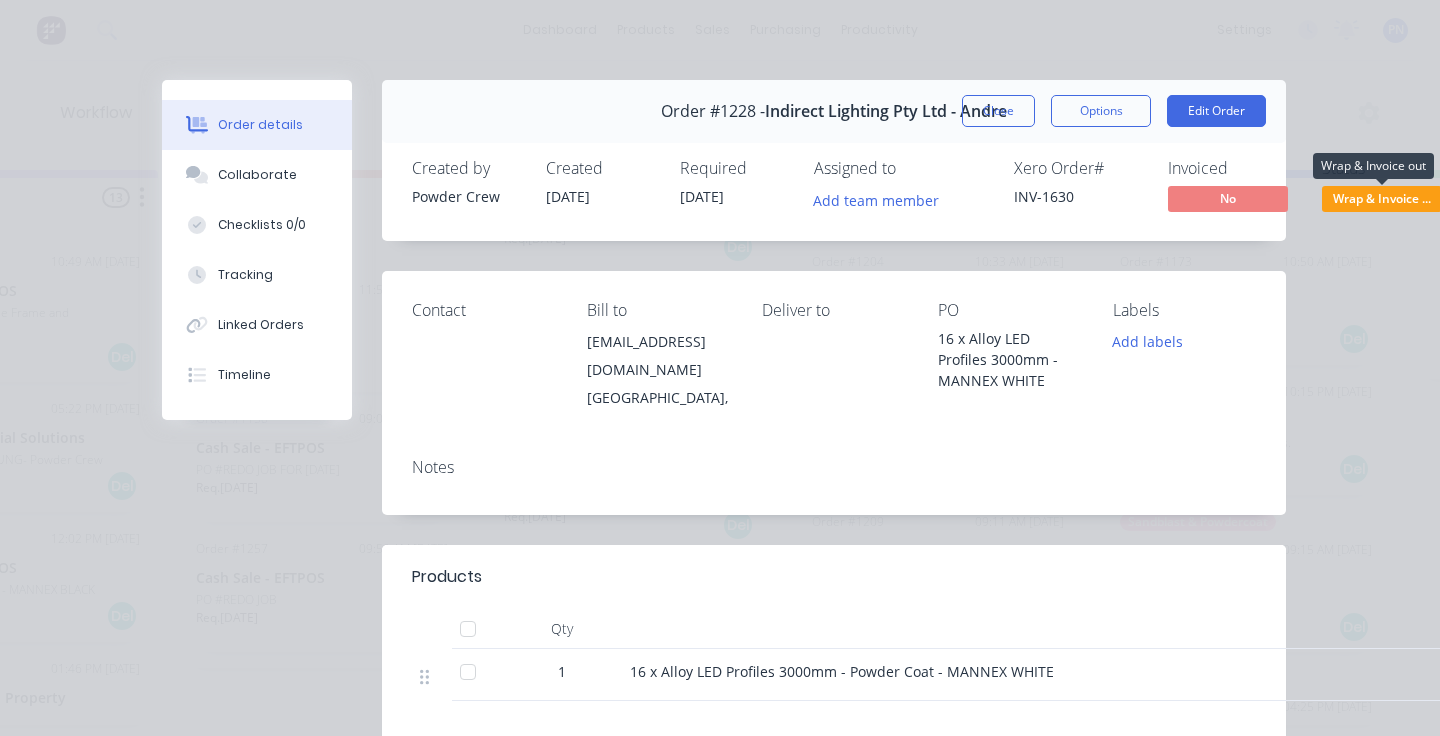 click on "Wrap & Invoice ..." at bounding box center [1382, 198] 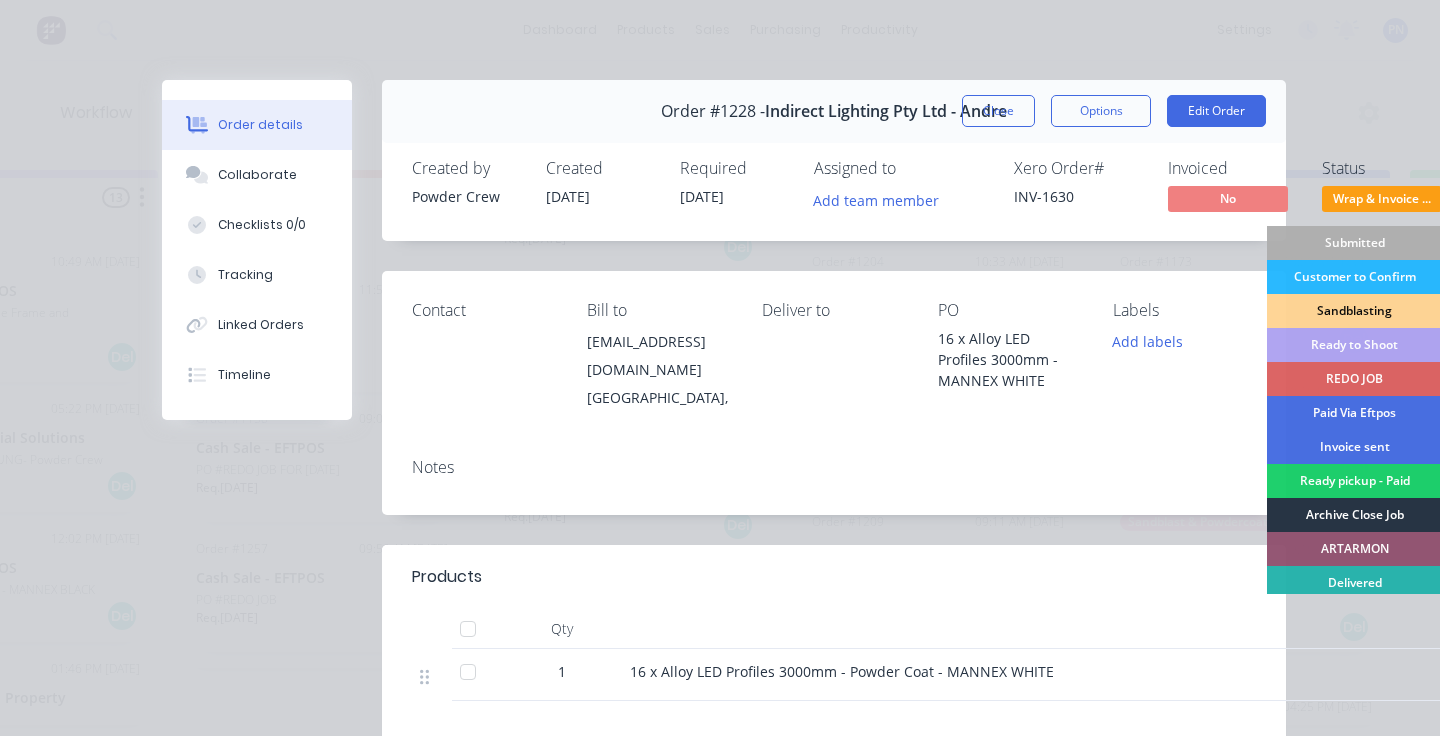 click on "Archive Close Job" at bounding box center (1354, 515) 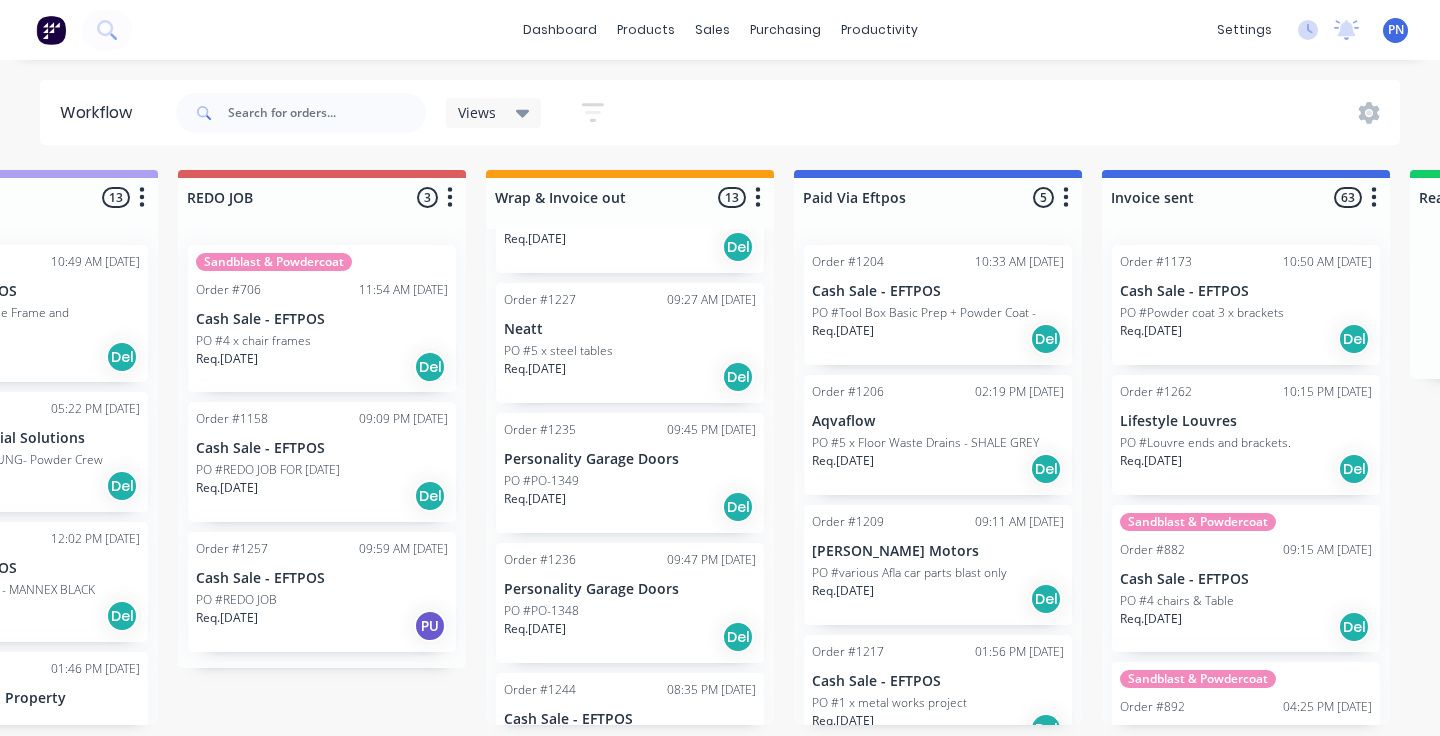 click on "Req. 17/07/25 Del" at bounding box center (630, 377) 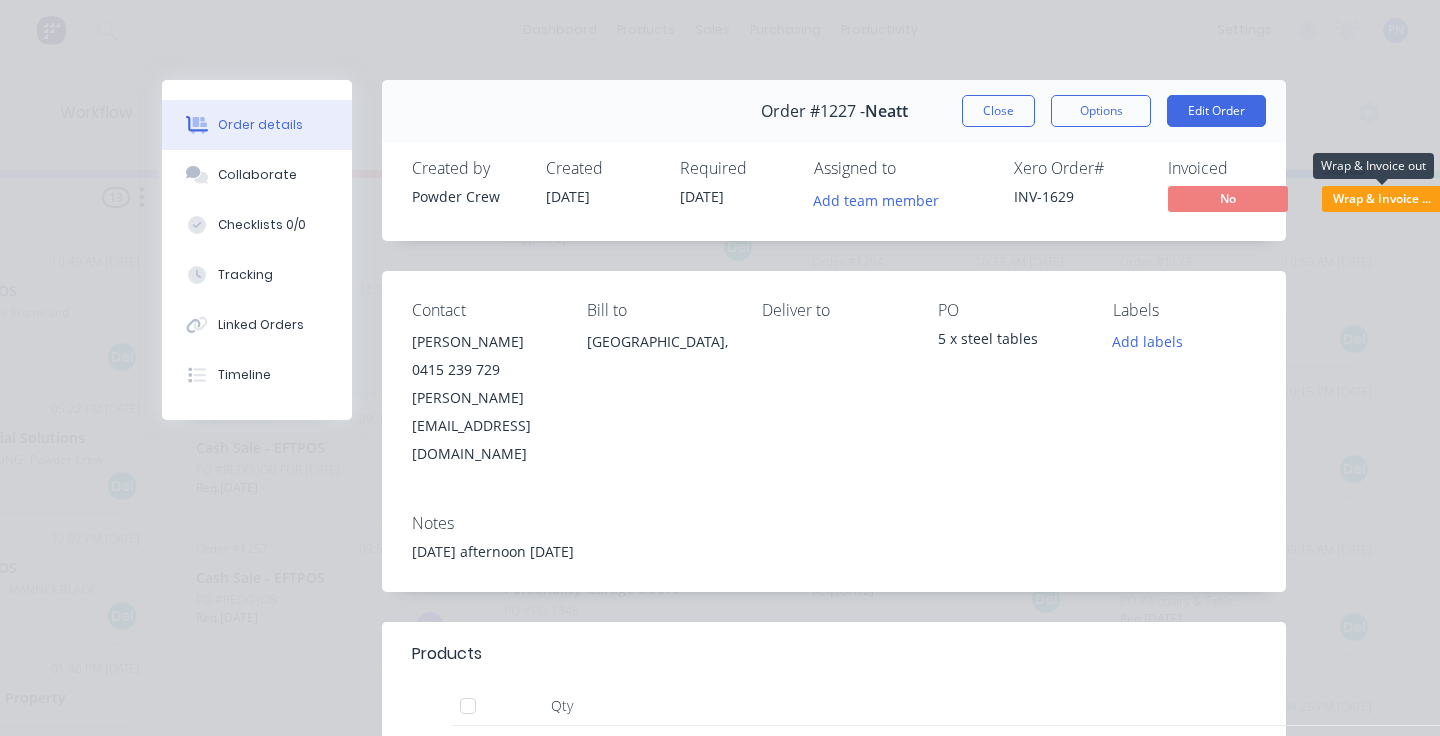 click on "Wrap & Invoice ..." at bounding box center [1382, 198] 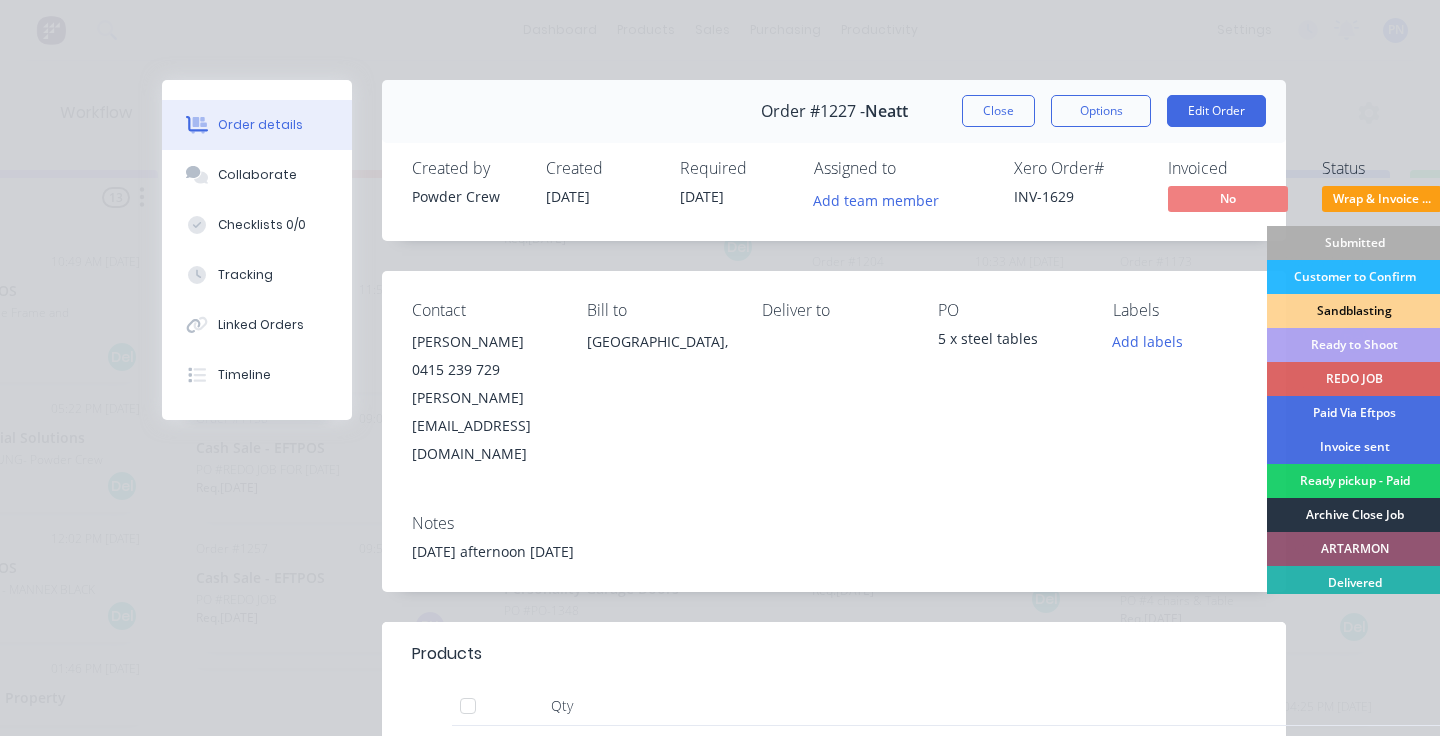 click on "Archive Close Job" at bounding box center [1354, 515] 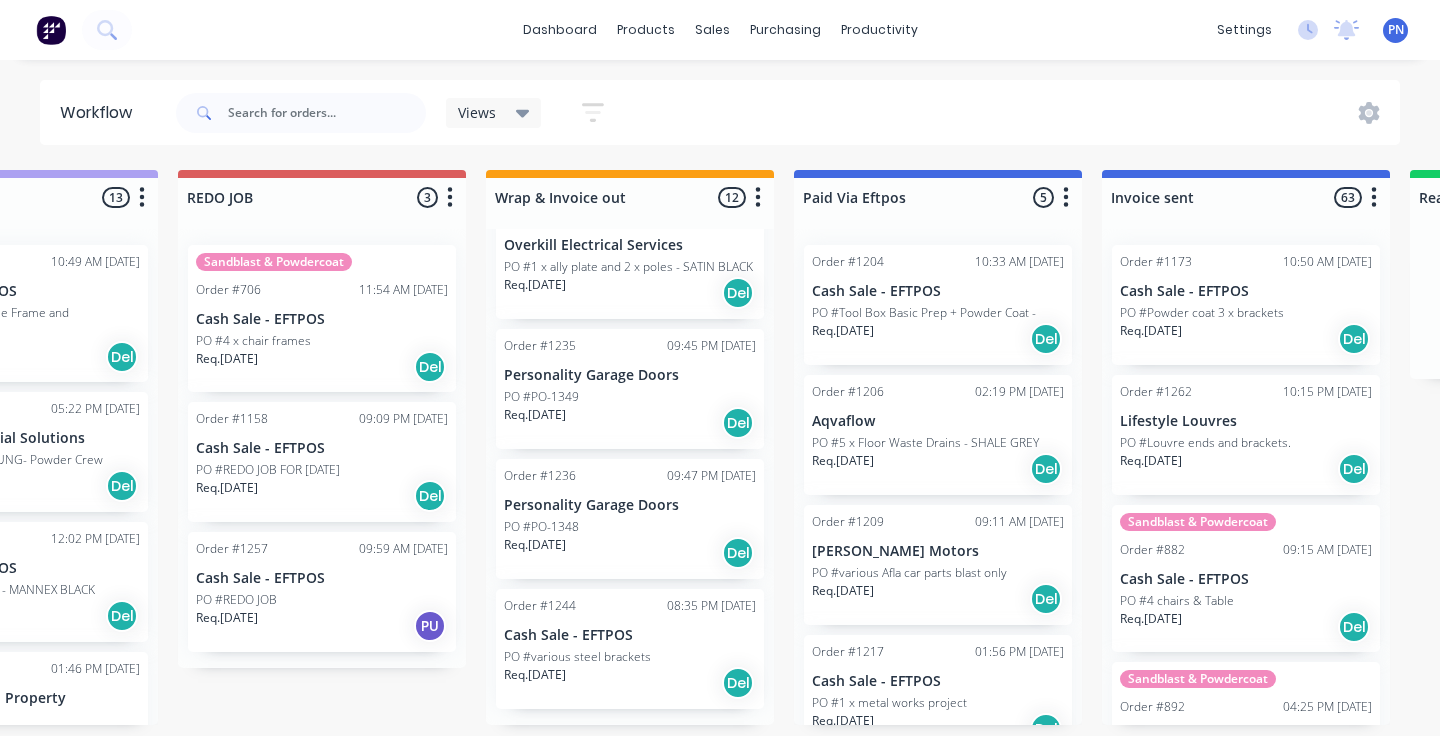 scroll, scrollTop: 1170, scrollLeft: 0, axis: vertical 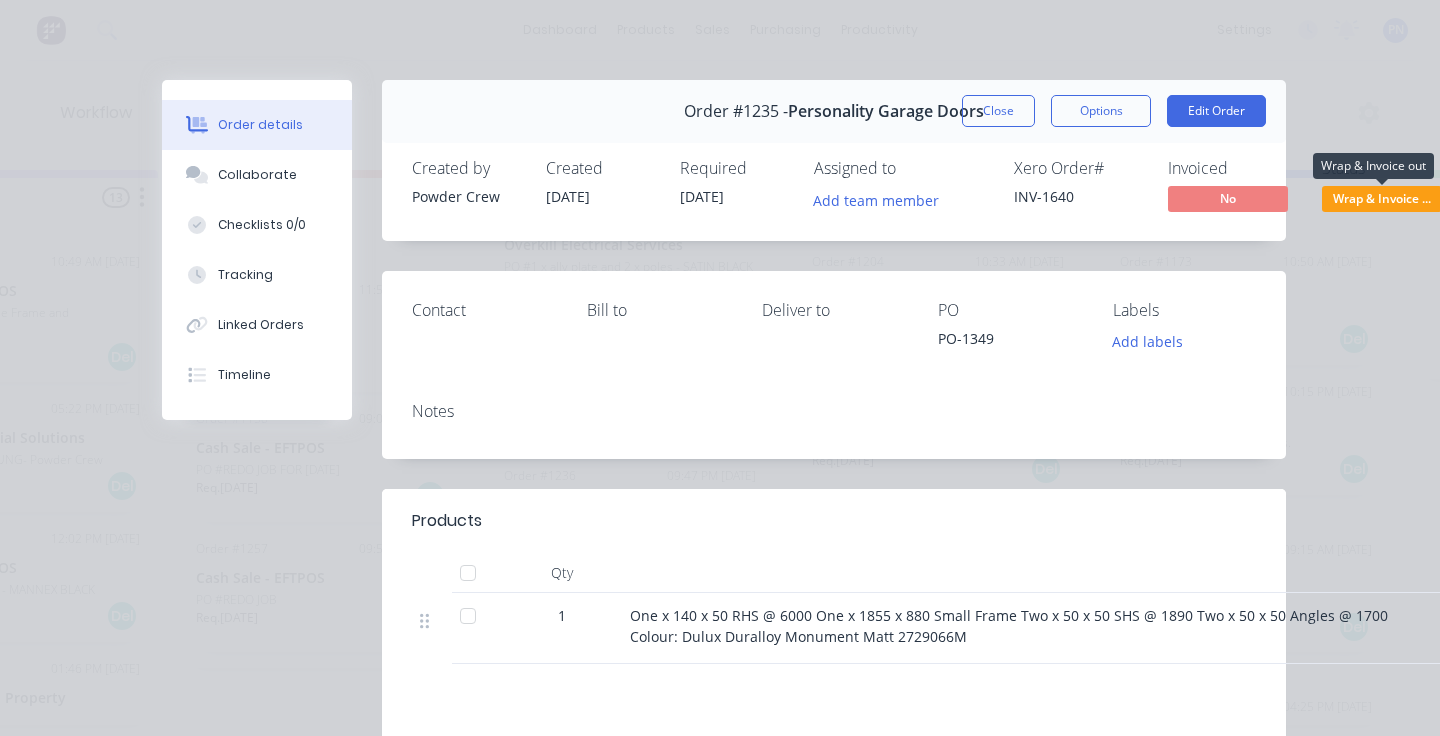 click on "Wrap & Invoice ..." at bounding box center (1382, 198) 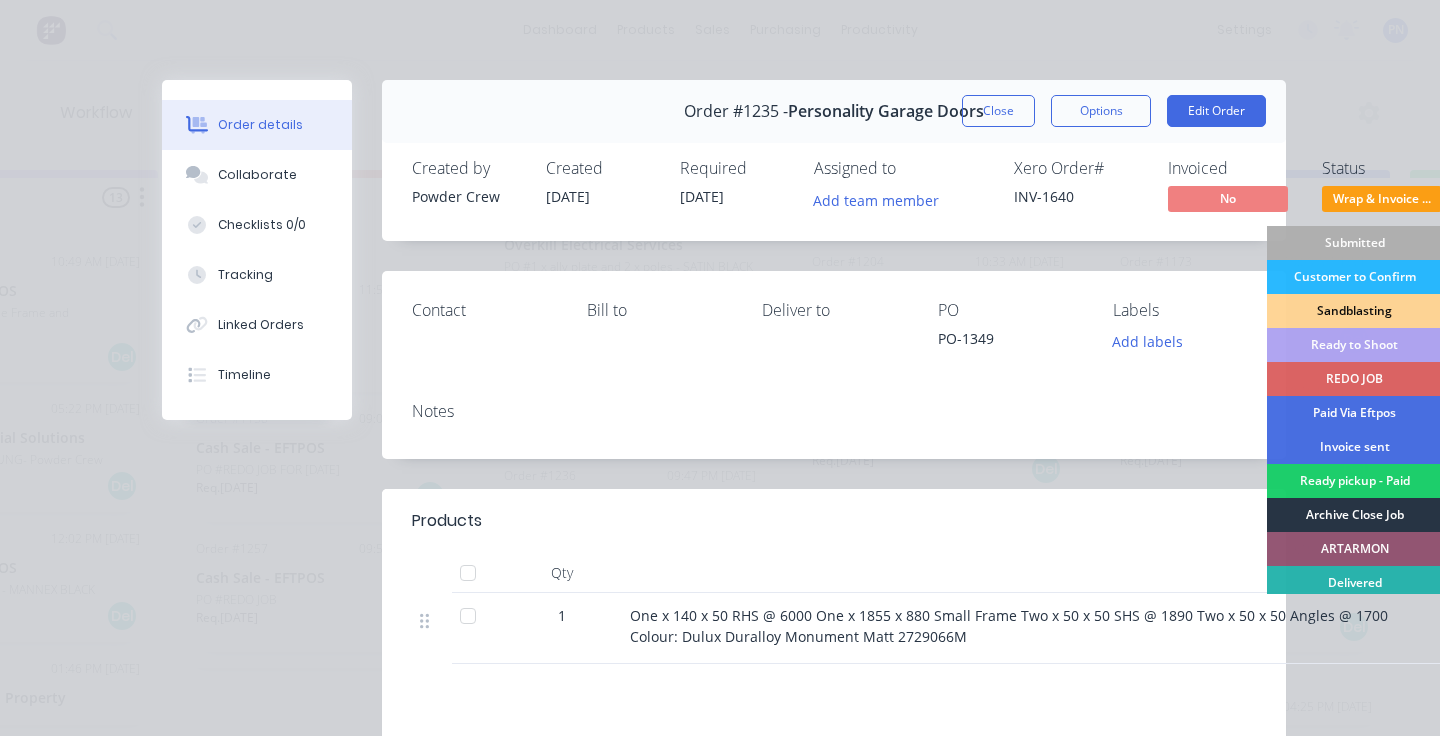 click on "Archive Close Job" at bounding box center (1354, 515) 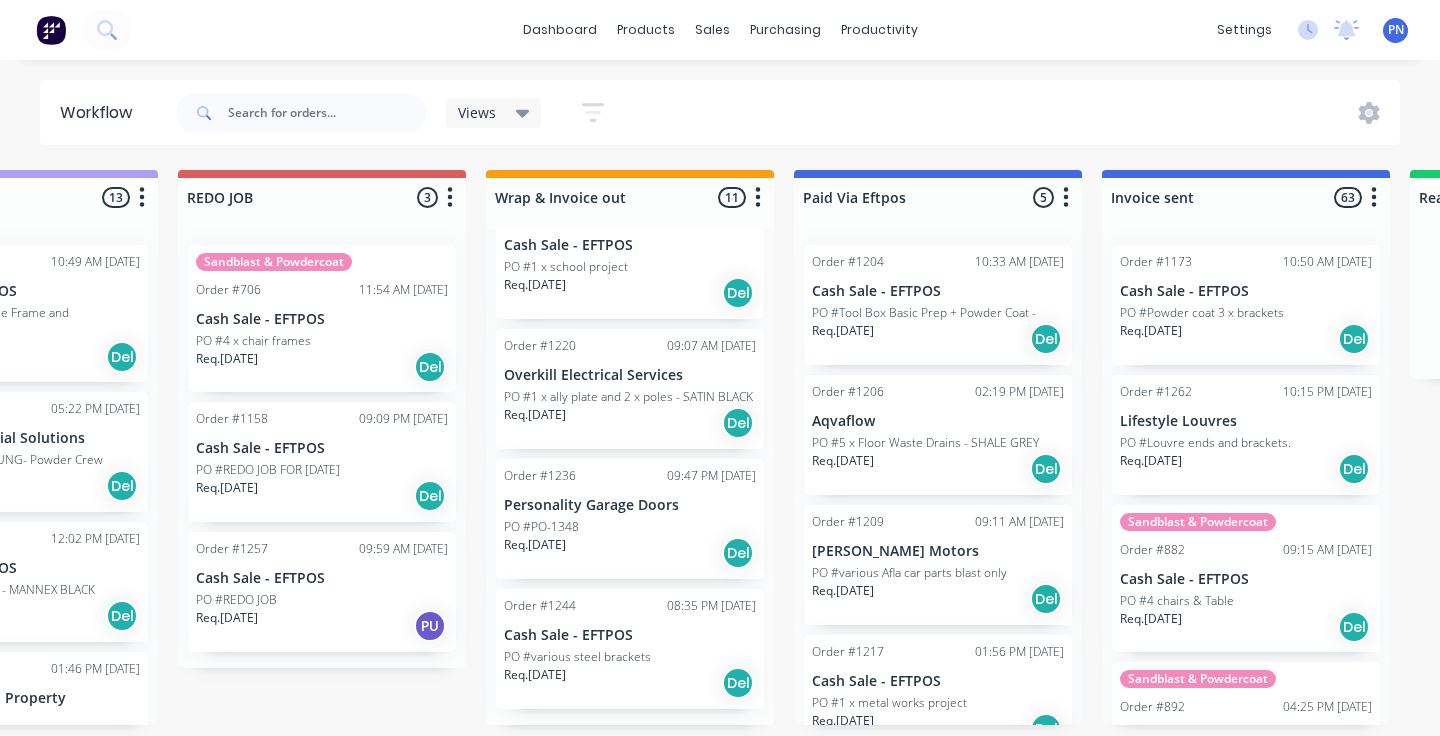scroll, scrollTop: 1040, scrollLeft: 0, axis: vertical 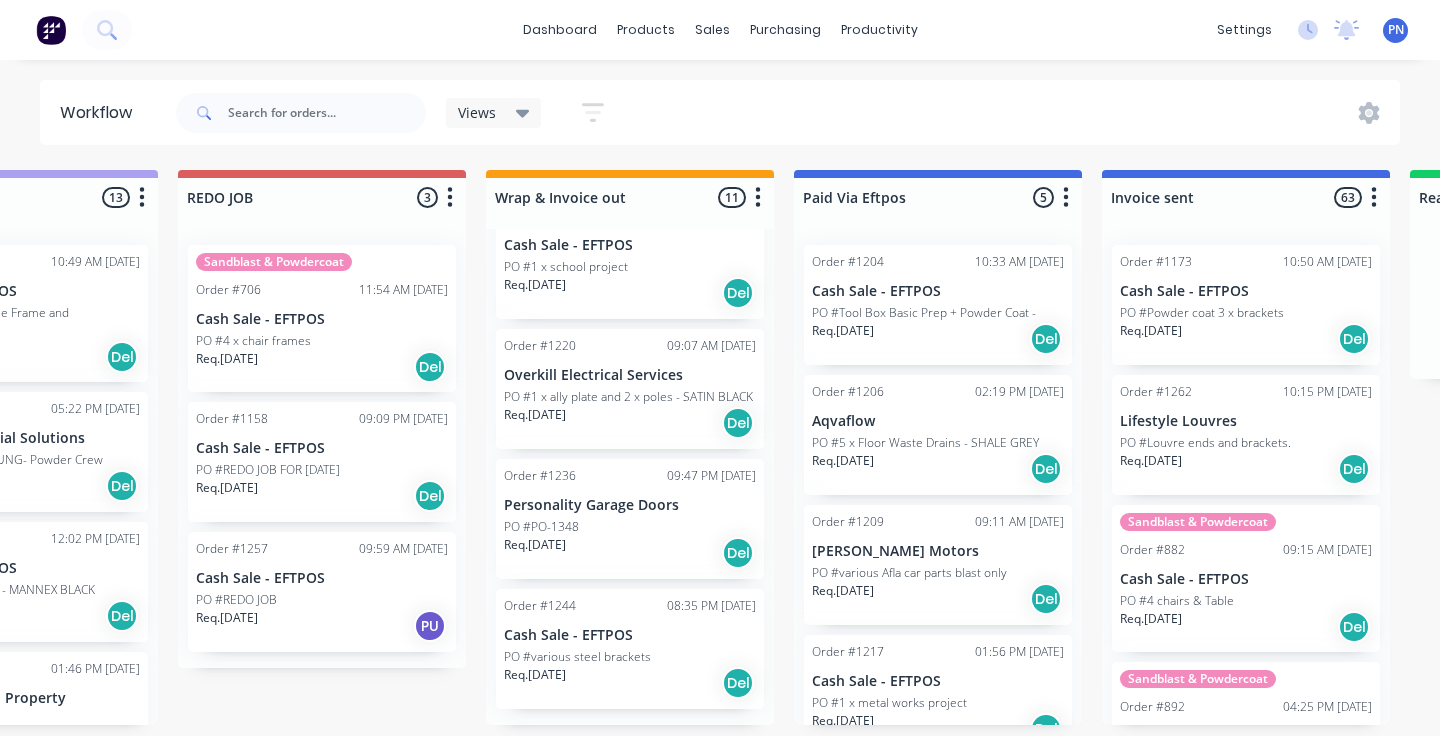 click on "PO #PO-1348" at bounding box center (630, 527) 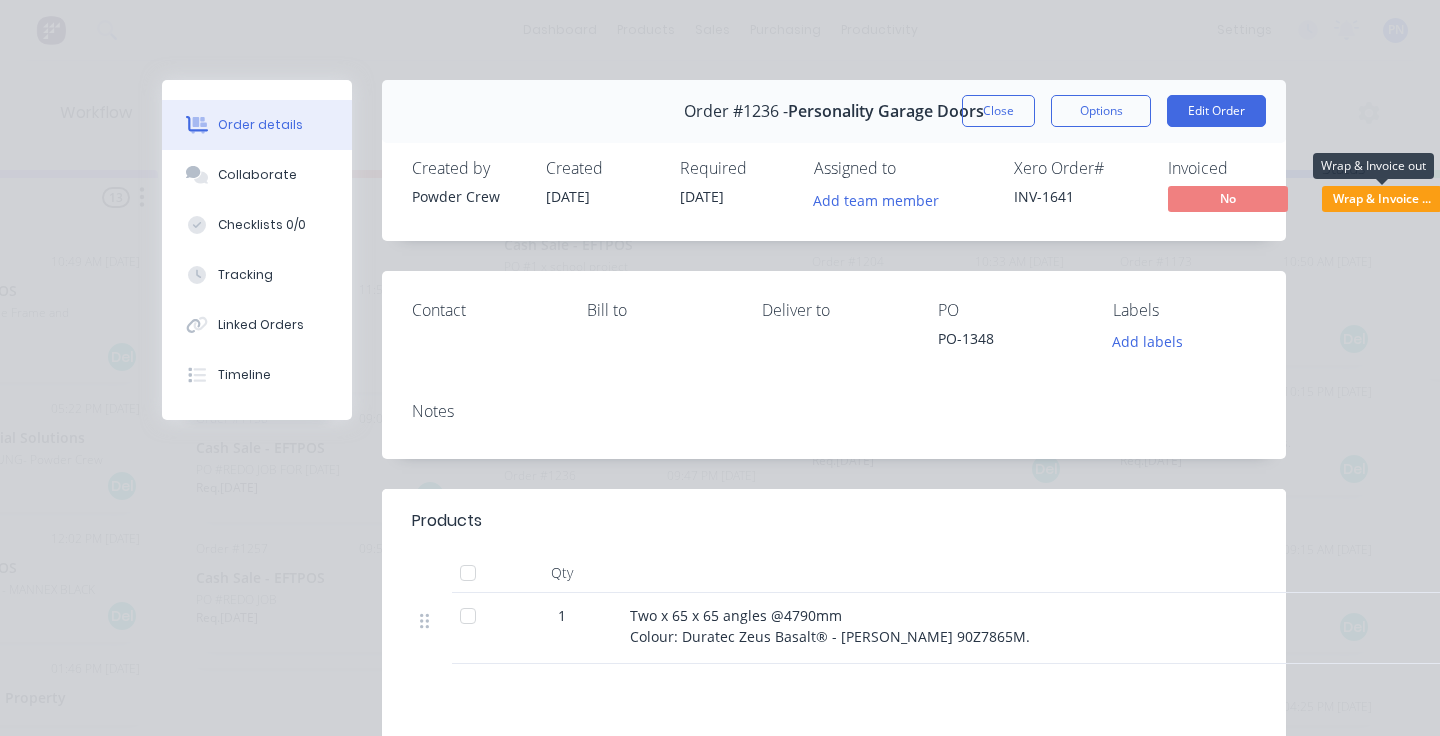 click on "Wrap & Invoice ..." at bounding box center [1382, 198] 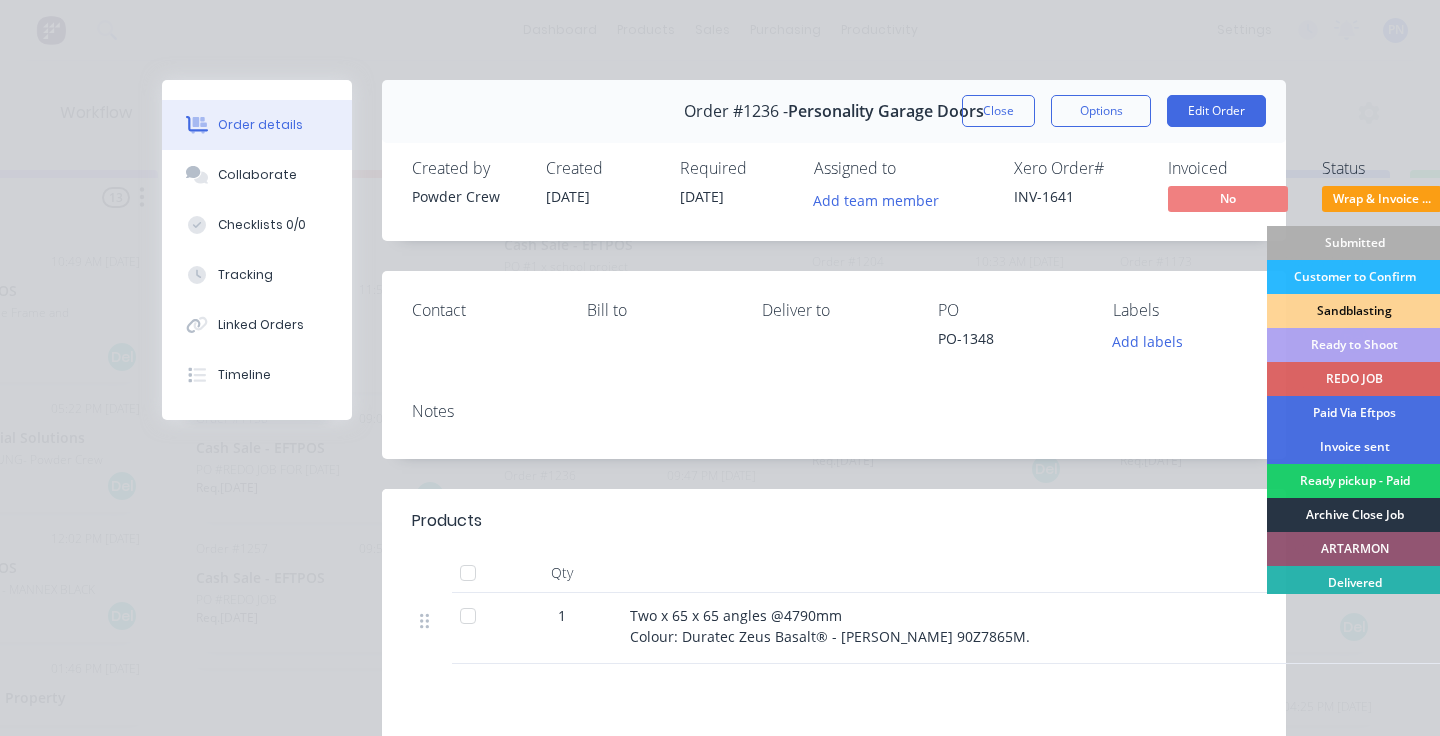 click on "Archive Close Job" at bounding box center (1354, 515) 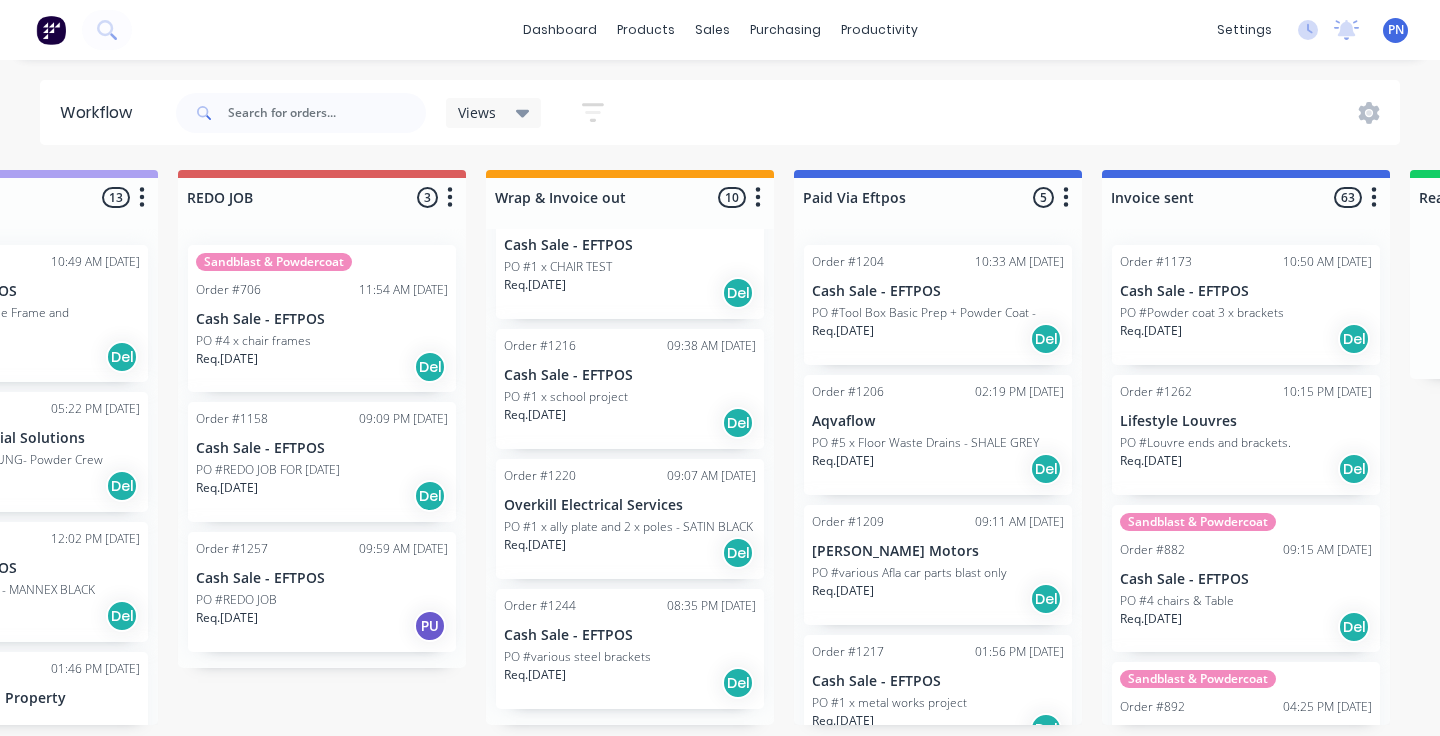 scroll, scrollTop: 910, scrollLeft: 0, axis: vertical 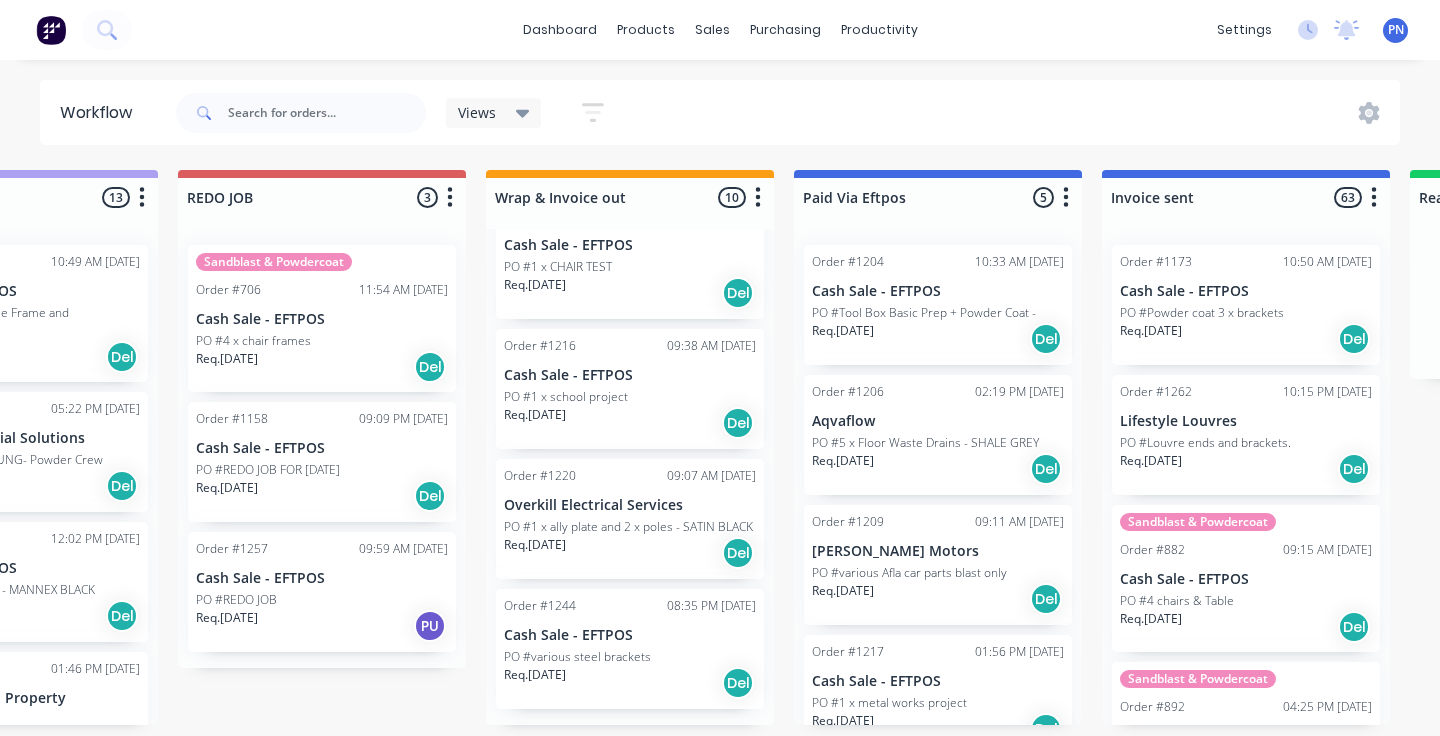 click on "Req. 17/07/25 Del" at bounding box center (630, 553) 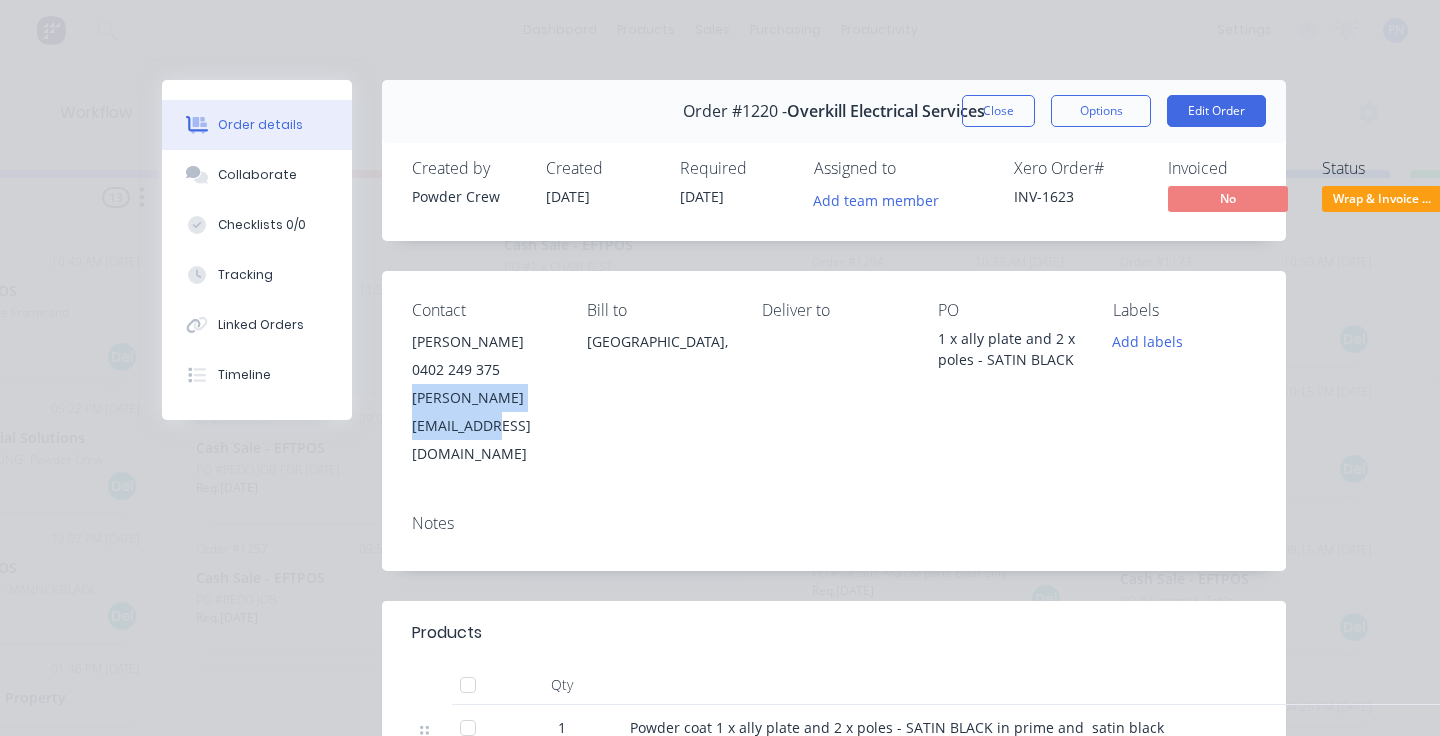 drag, startPoint x: 599, startPoint y: 398, endPoint x: 401, endPoint y: 403, distance: 198.06313 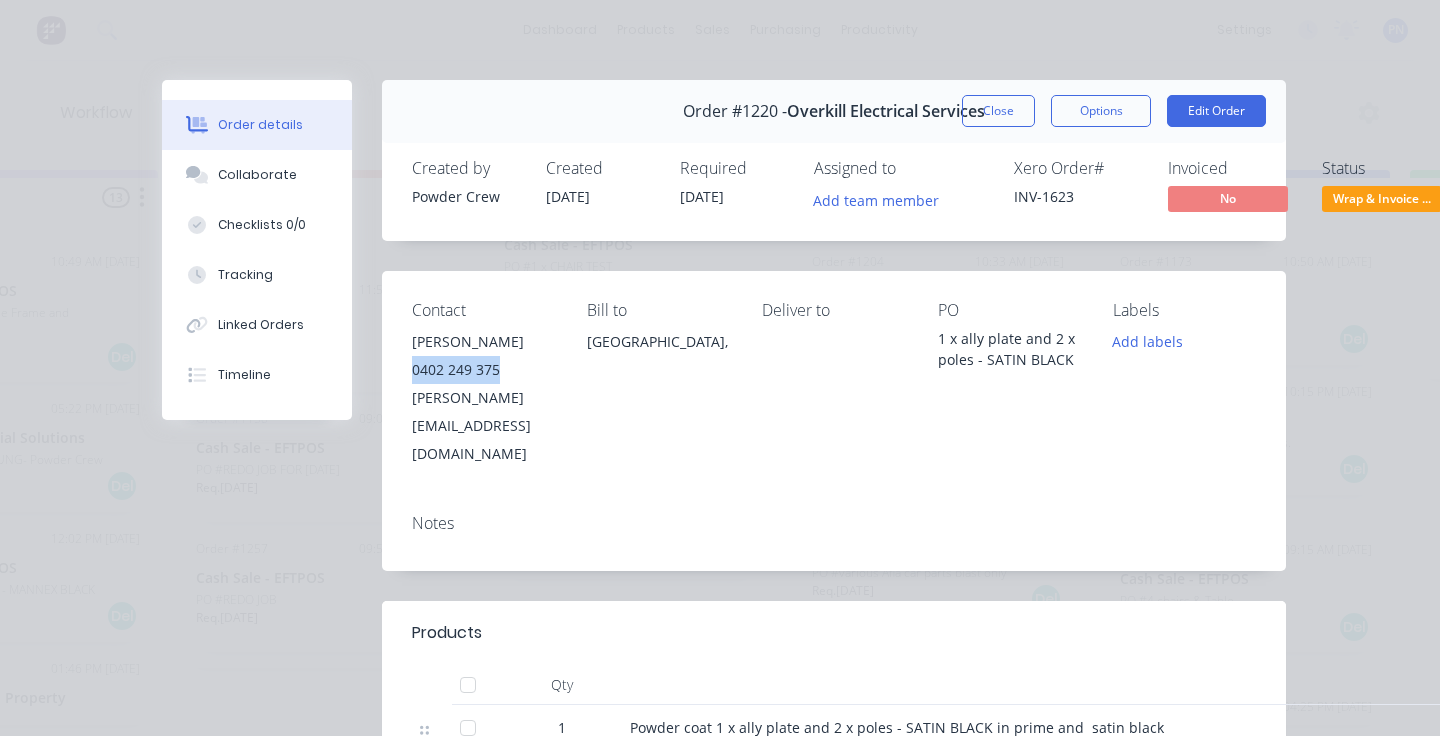drag, startPoint x: 514, startPoint y: 367, endPoint x: 417, endPoint y: 370, distance: 97.04638 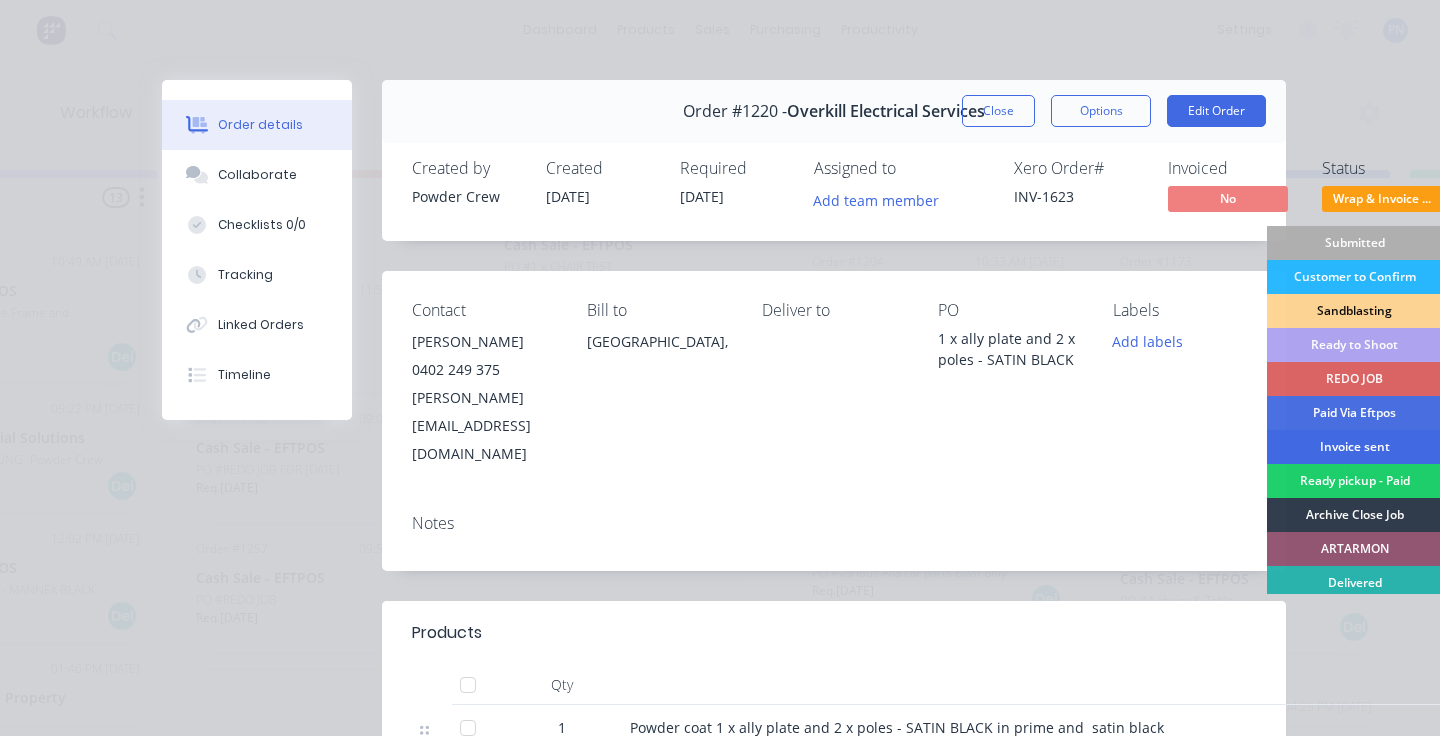 click on "Invoice sent" at bounding box center [1354, 447] 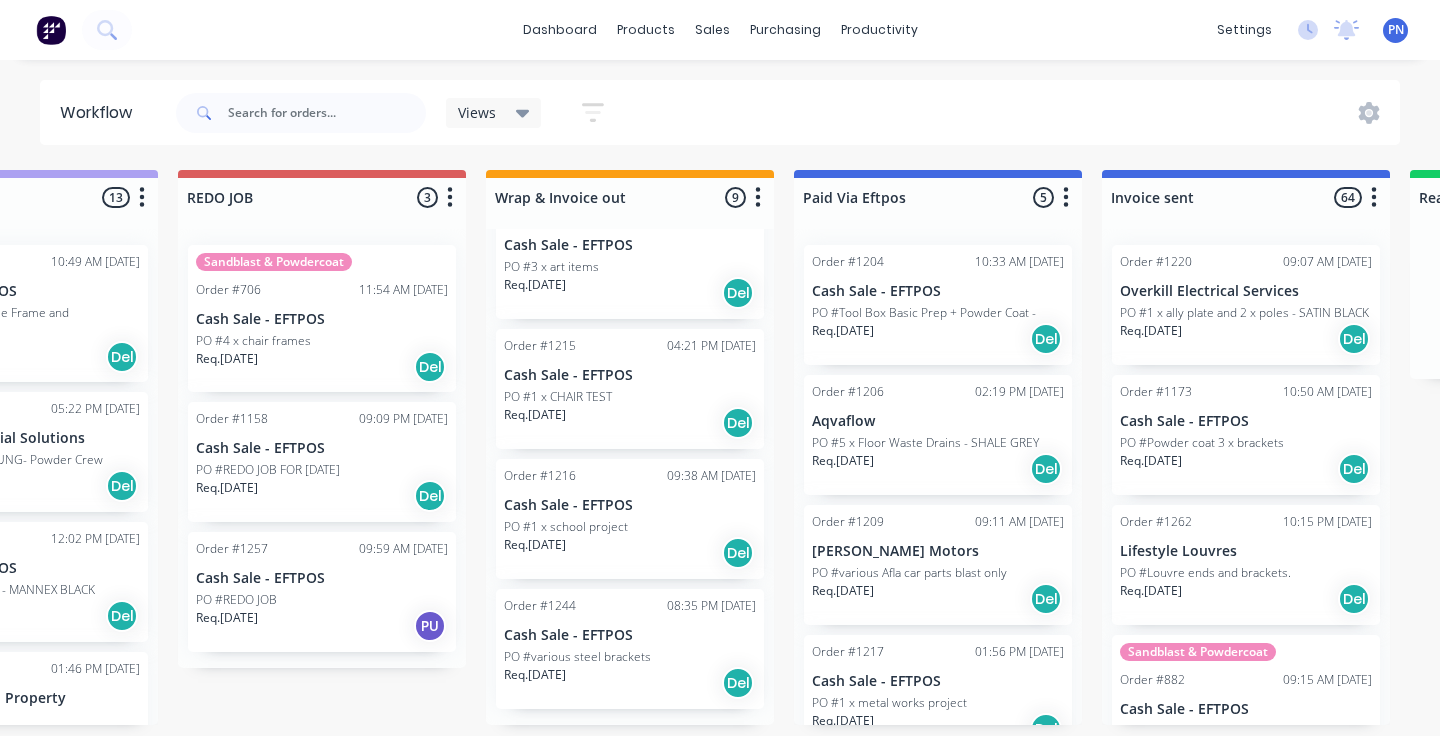 scroll, scrollTop: 764, scrollLeft: 0, axis: vertical 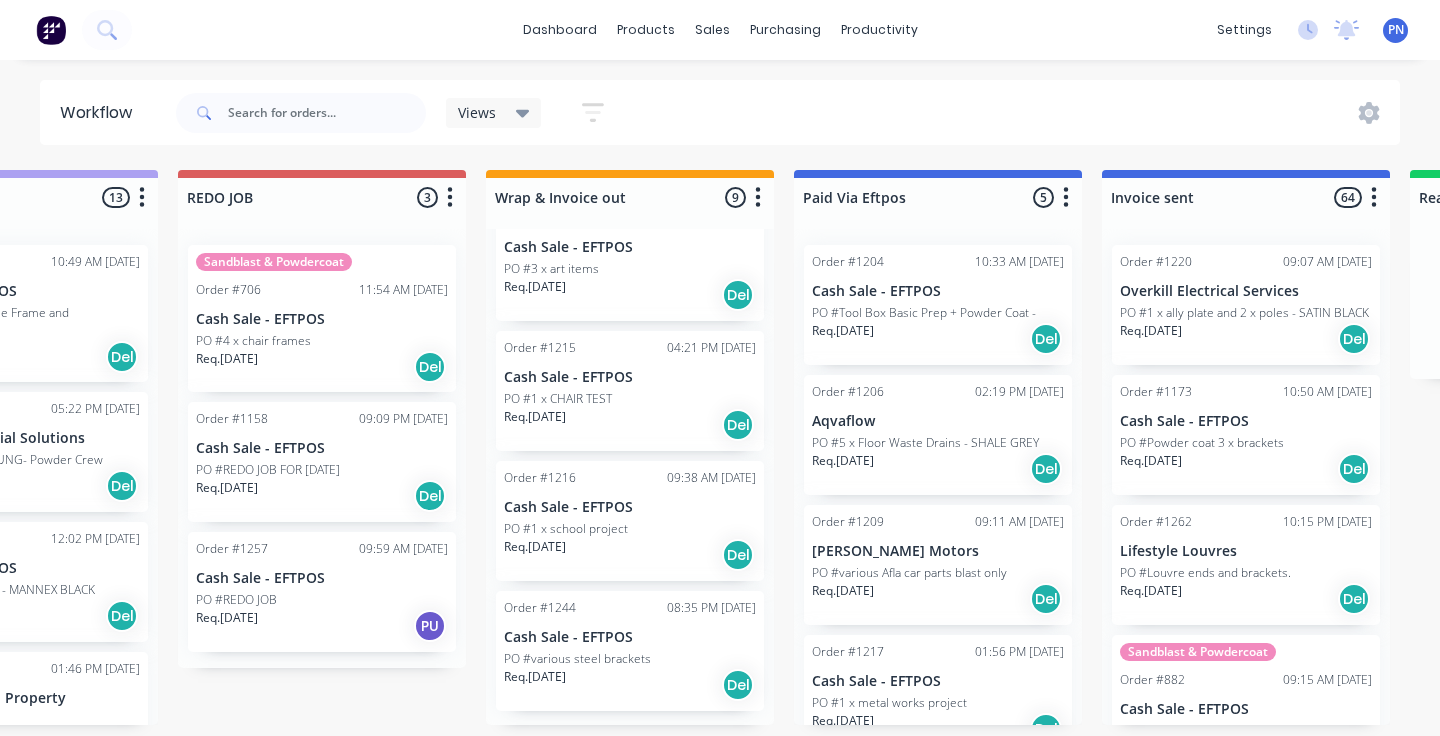 click on "PO #various steel brackets" at bounding box center (630, 659) 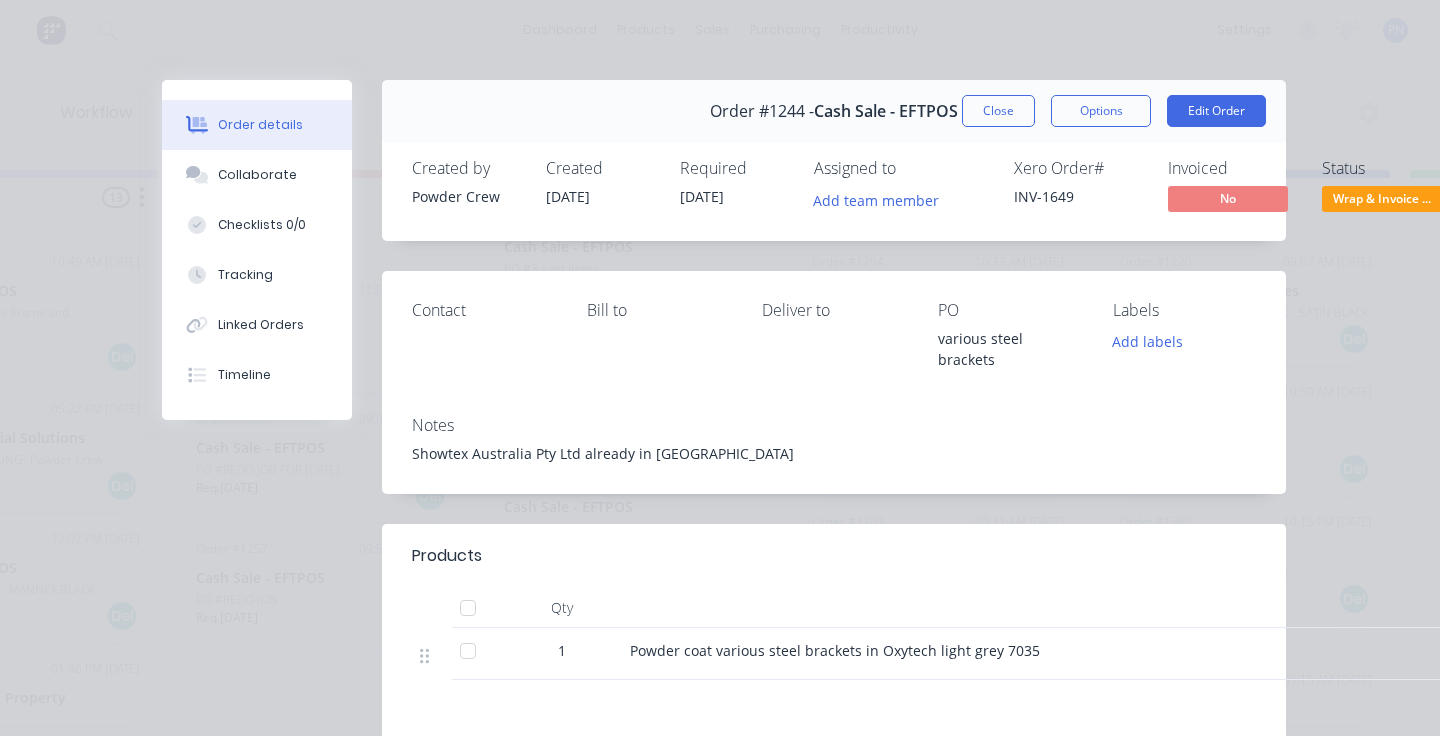 click on "Wrap & Invoice ..." at bounding box center (1382, 198) 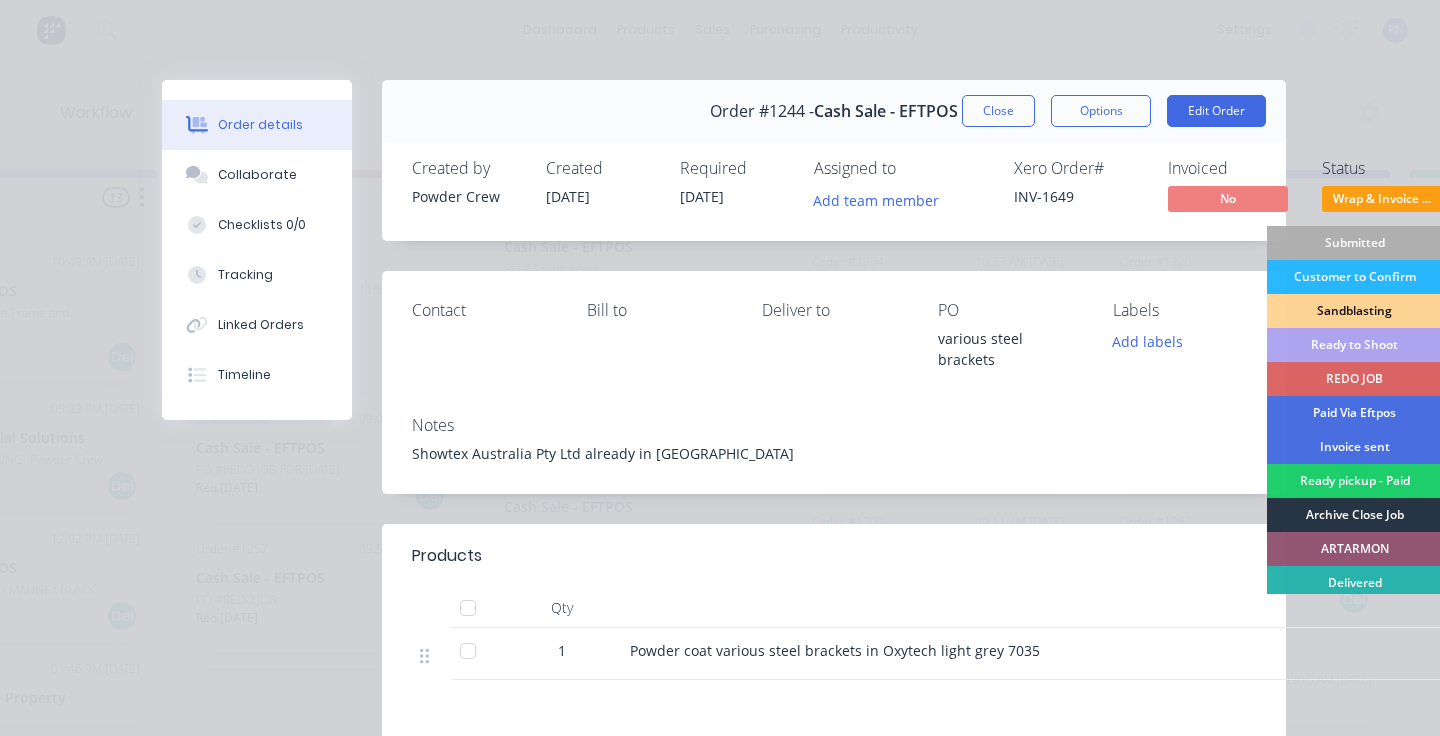 click on "Archive Close Job" at bounding box center (1354, 515) 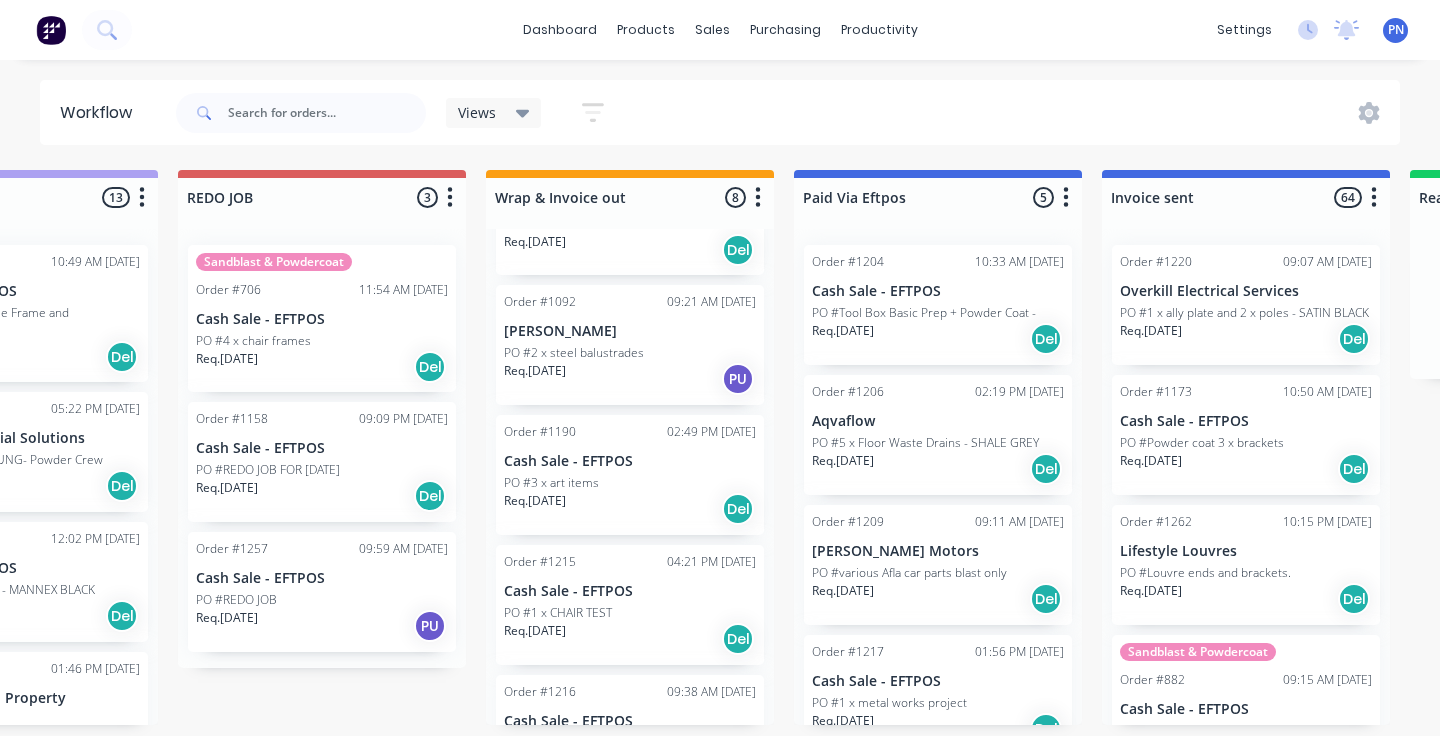 scroll, scrollTop: 549, scrollLeft: 0, axis: vertical 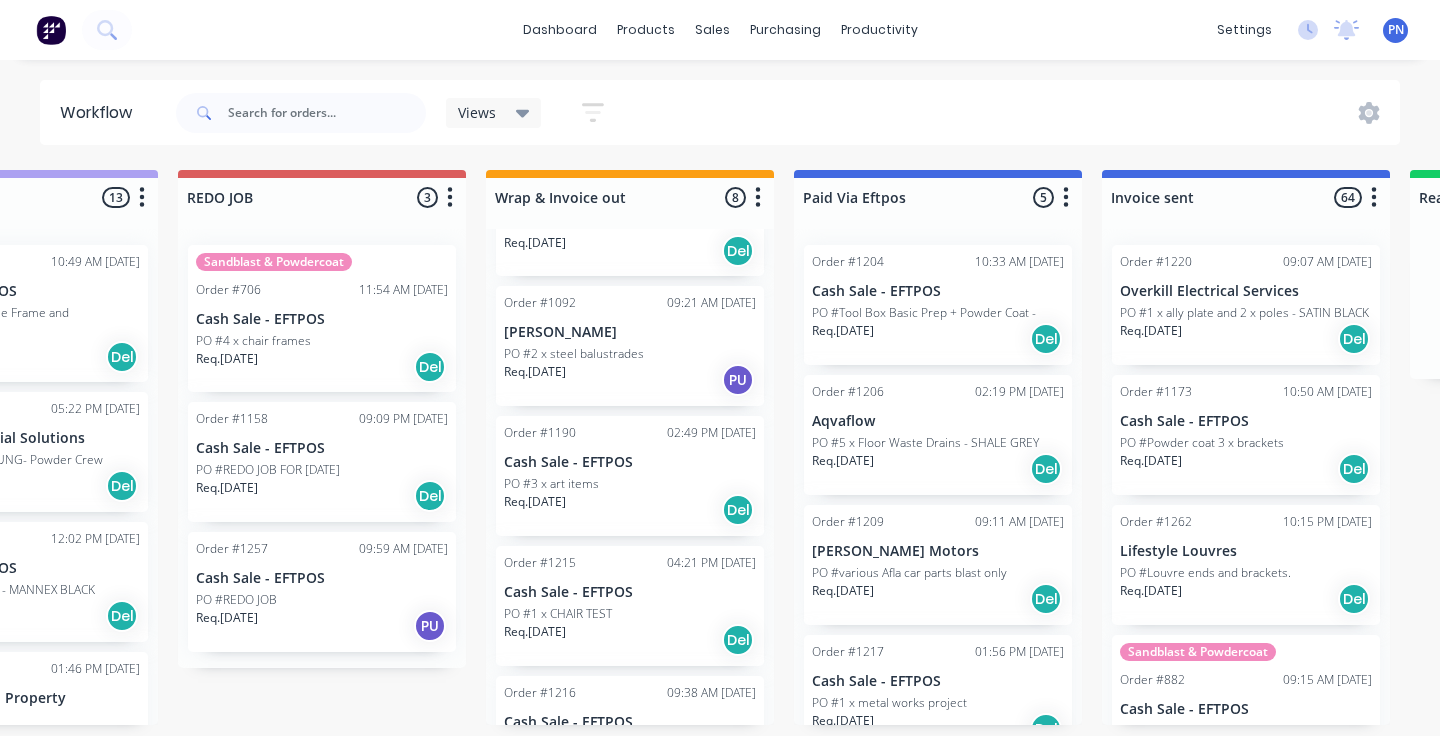 click on "PO #1 x CHAIR TEST" at bounding box center (630, 614) 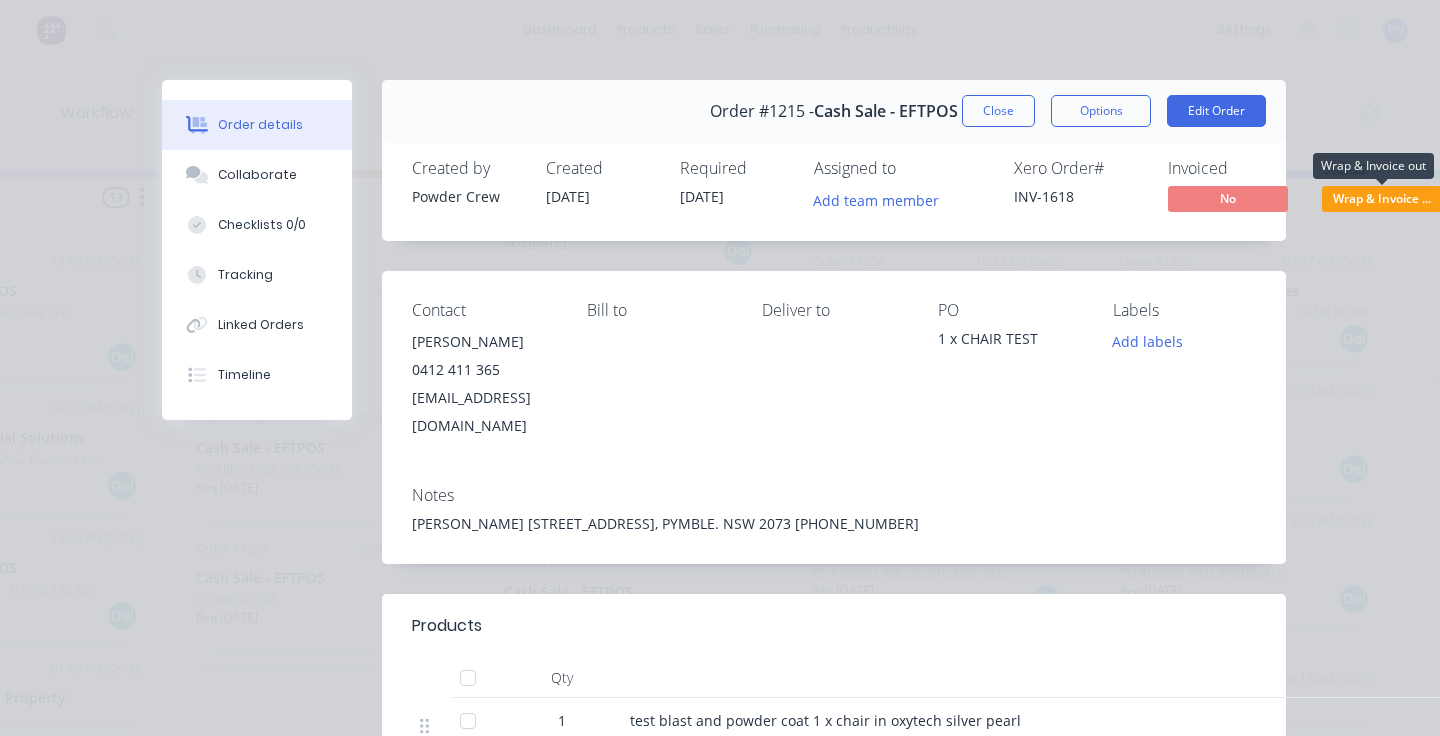 click on "Wrap & Invoice ..." at bounding box center (1382, 198) 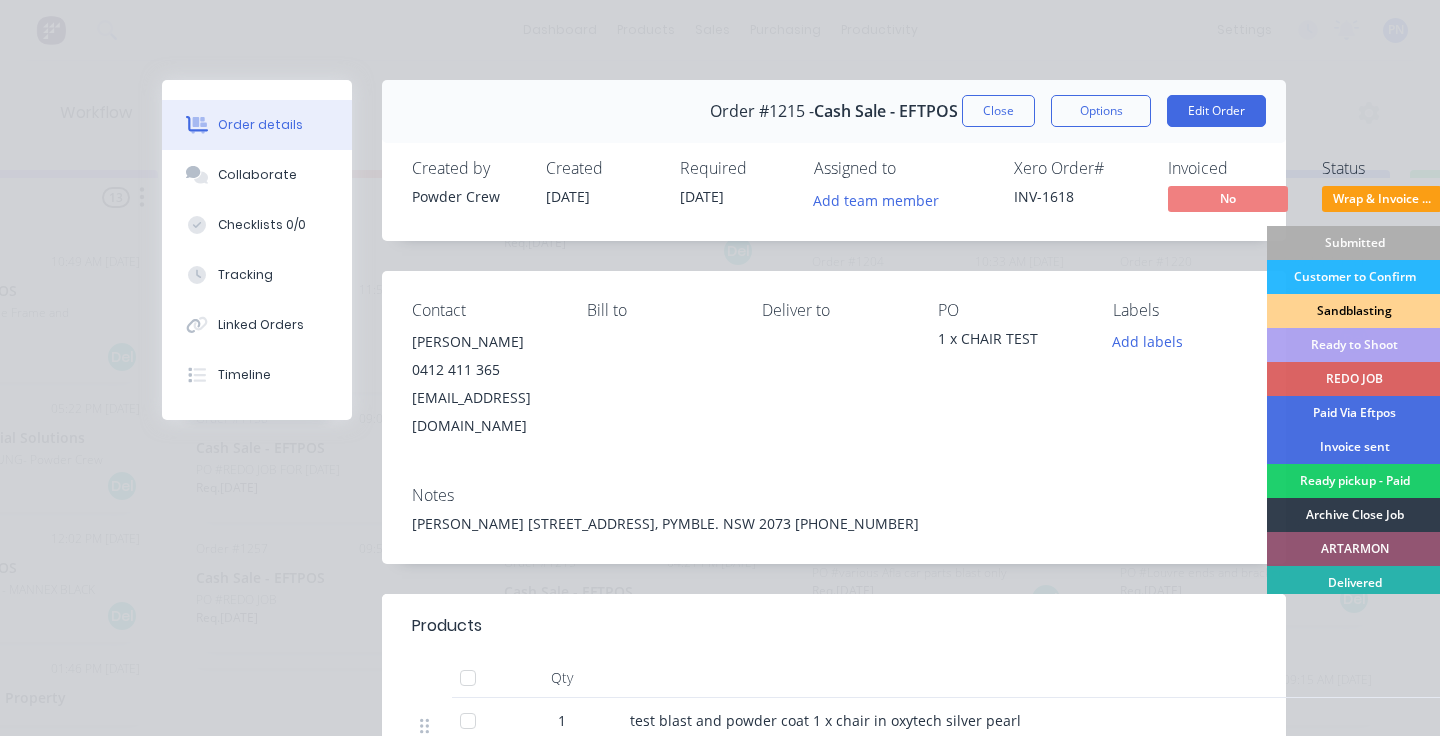 click on "Sandblasting" at bounding box center [1354, 311] 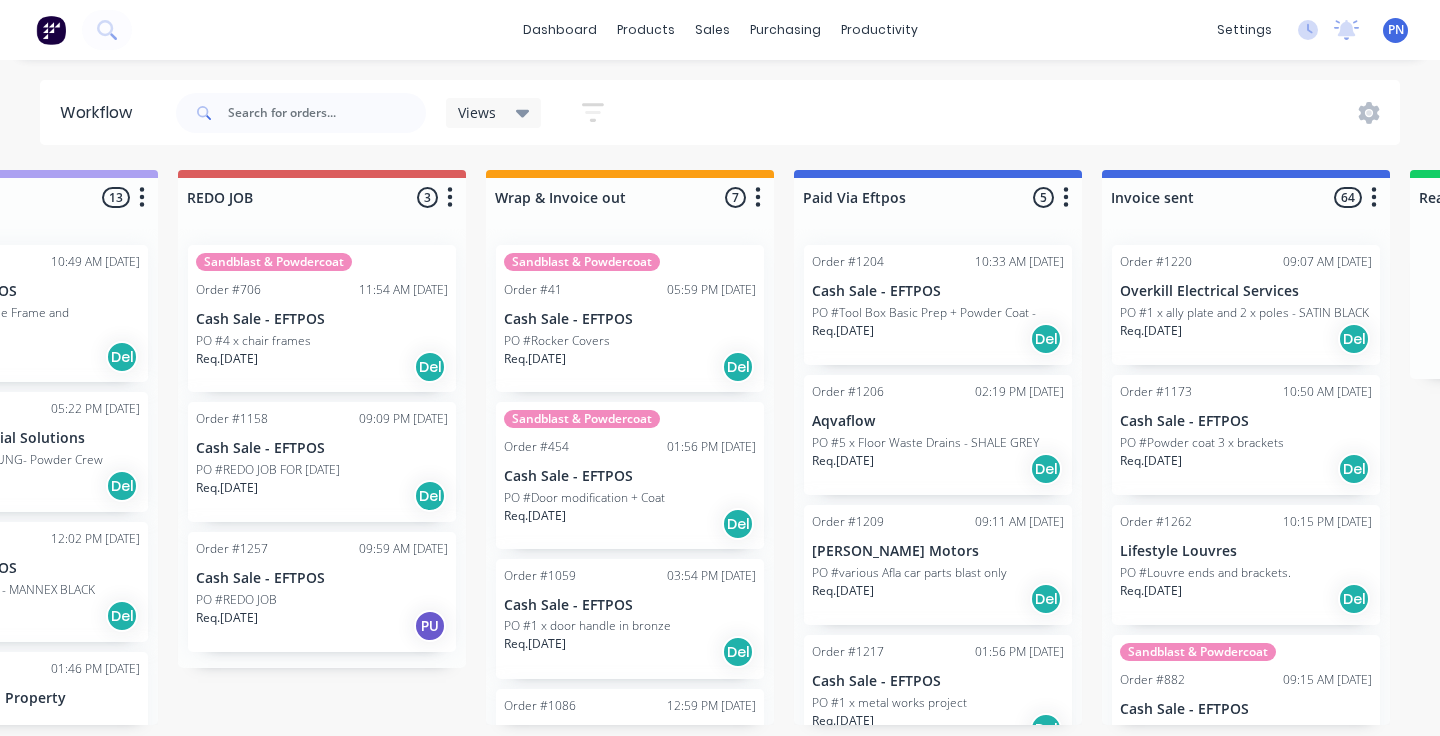 scroll, scrollTop: 1, scrollLeft: 0, axis: vertical 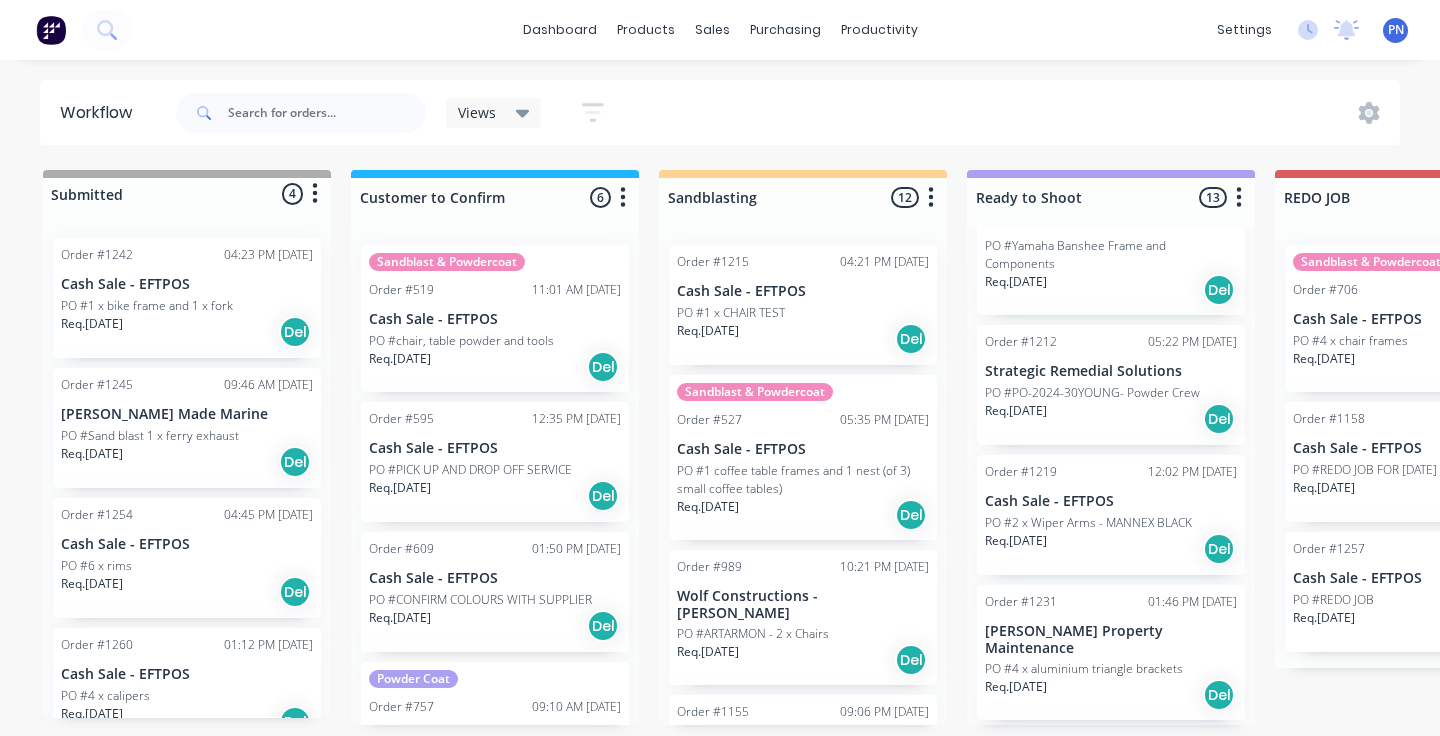 click on "Req. 16/07/25 Del" at bounding box center (1111, 419) 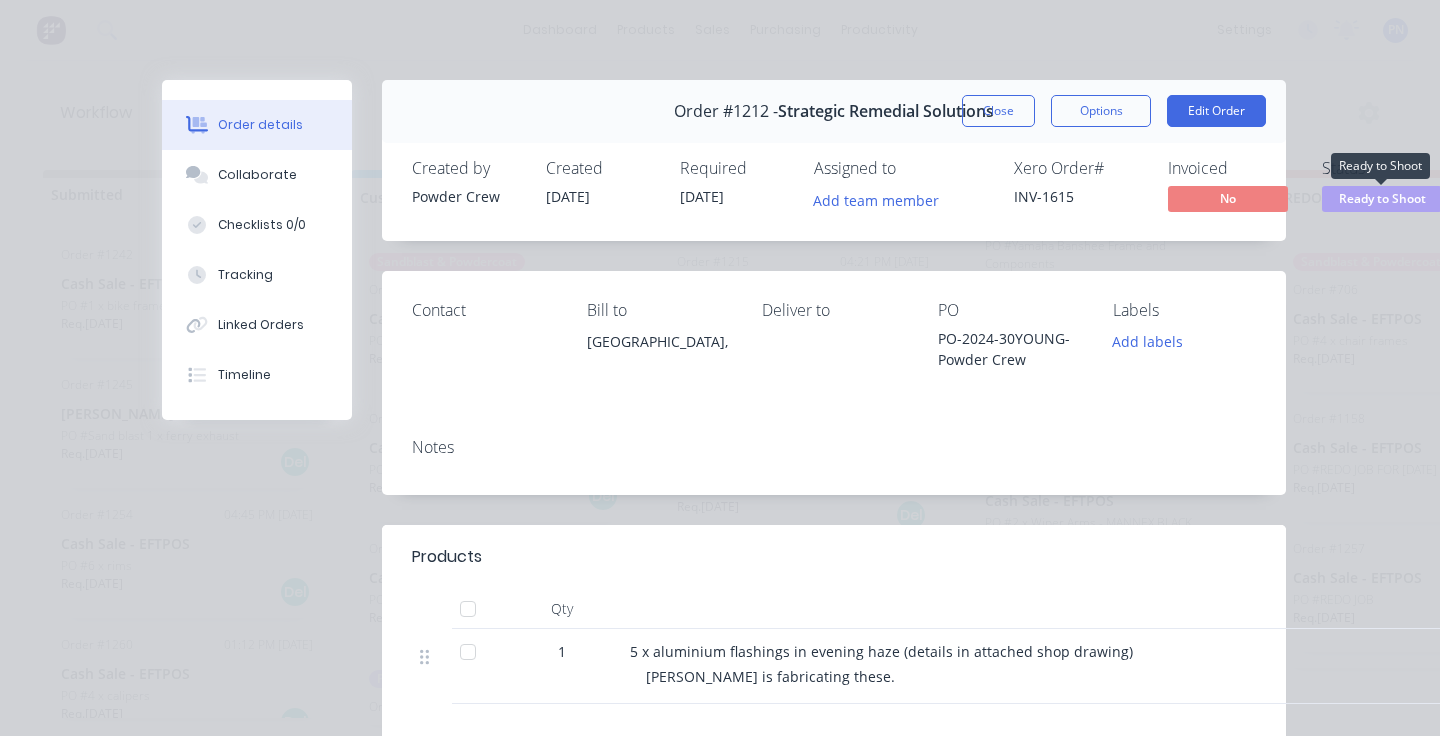 click on "Ready to Shoot" at bounding box center (1382, 198) 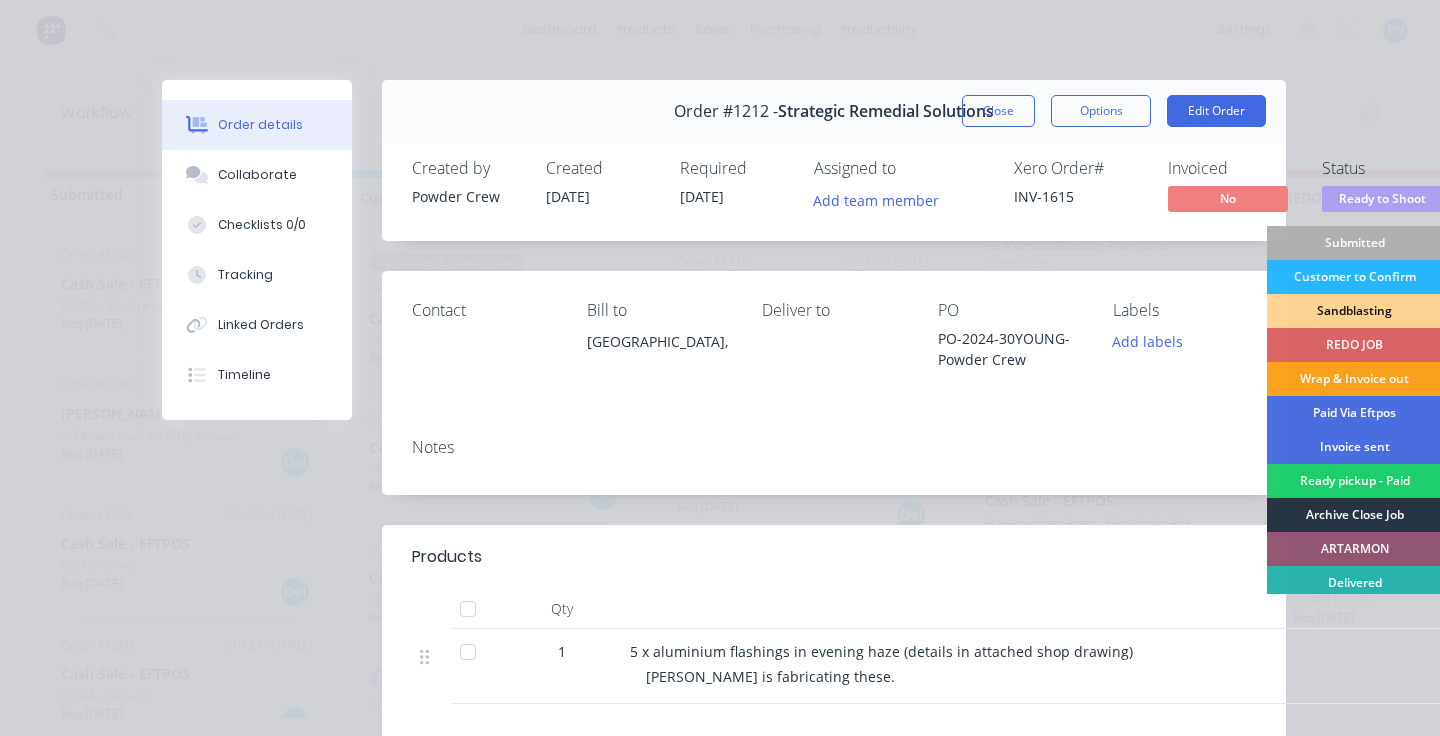 click on "Archive Close Job" at bounding box center [1354, 515] 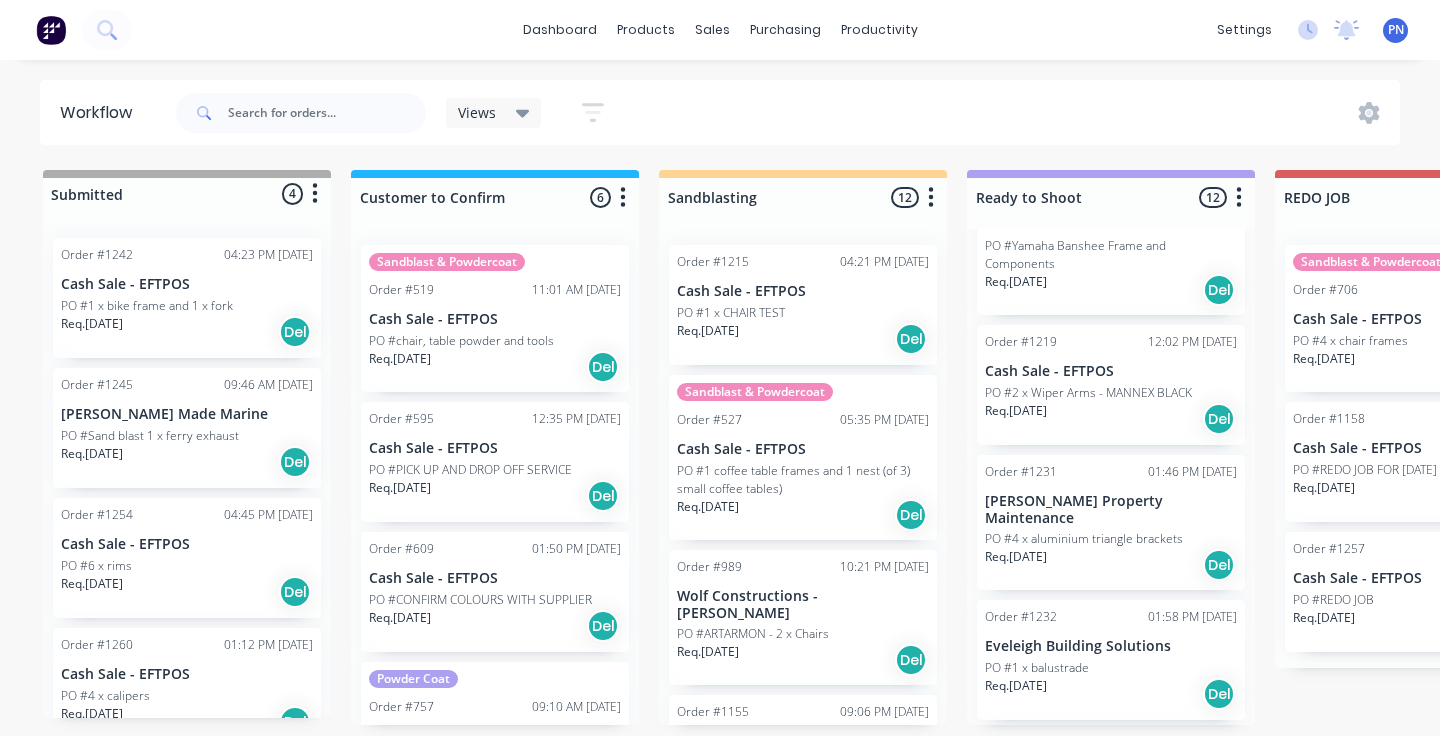 click on "Req. 23/07/25 Del" at bounding box center (187, 462) 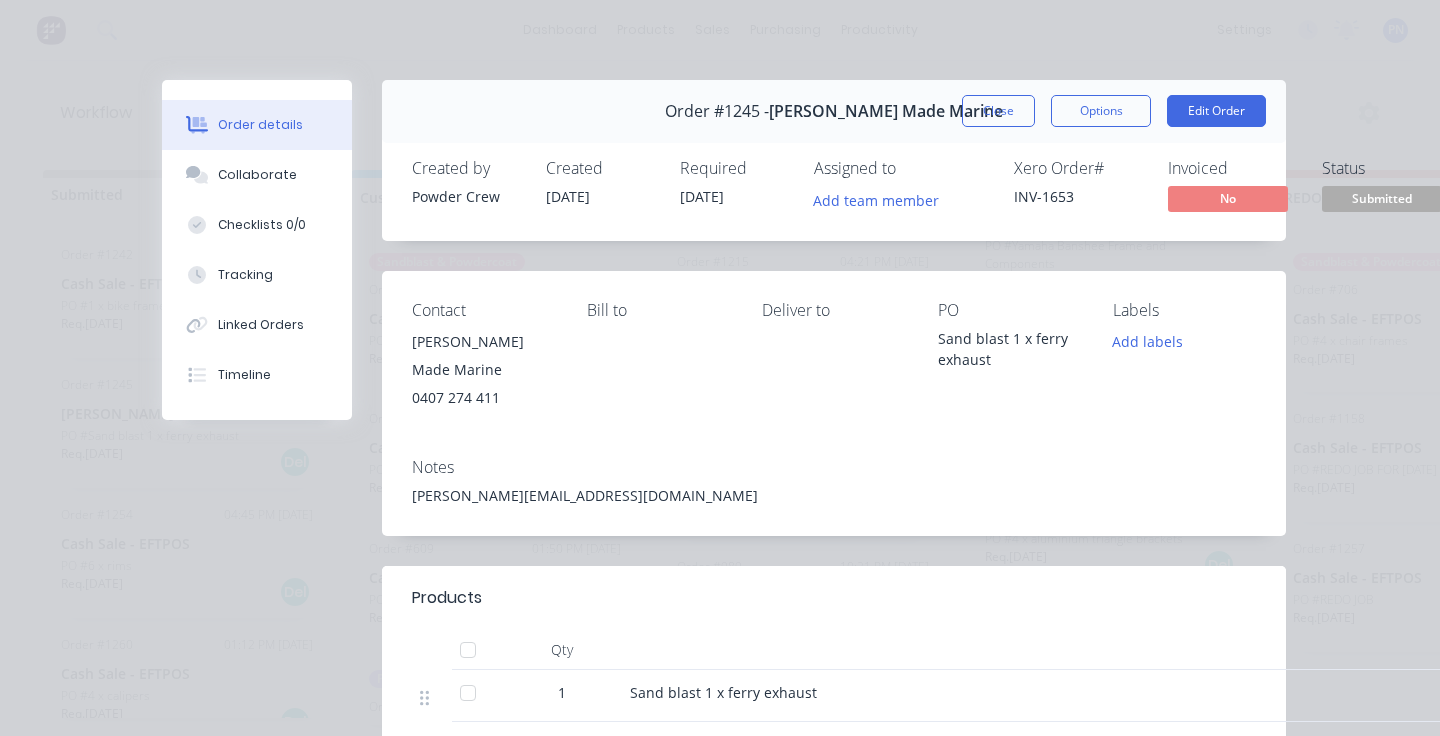 scroll, scrollTop: 0, scrollLeft: 0, axis: both 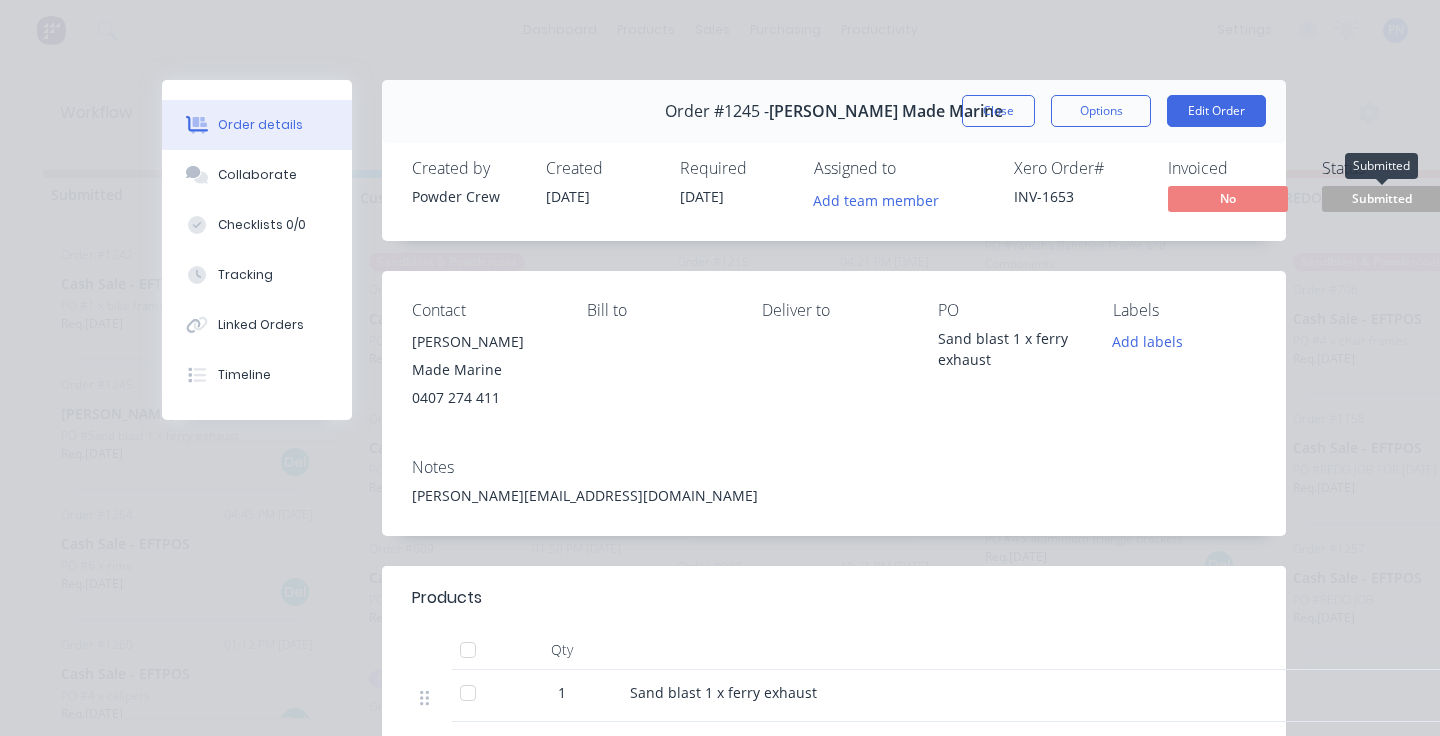 click on "Submitted" at bounding box center (1382, 198) 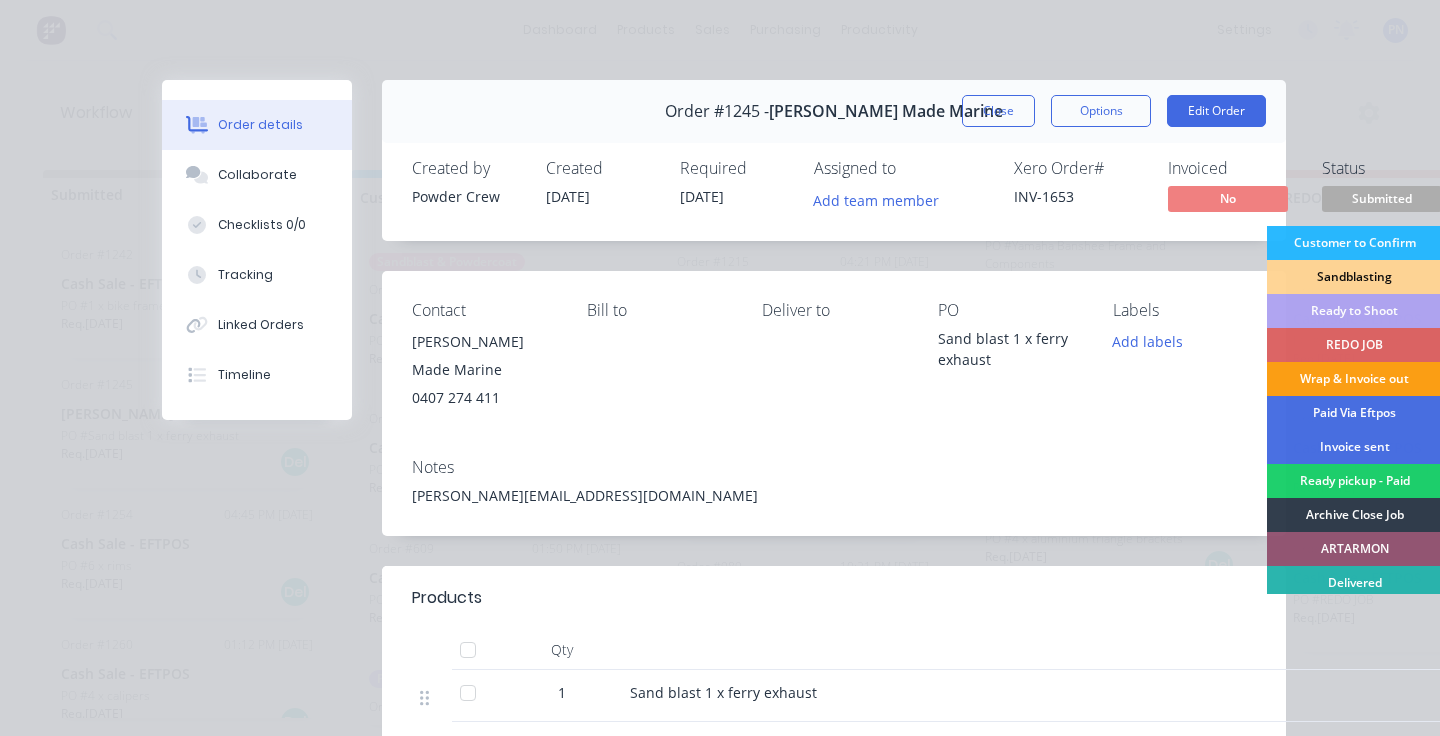 click on "Wrap & Invoice out" at bounding box center [1354, 379] 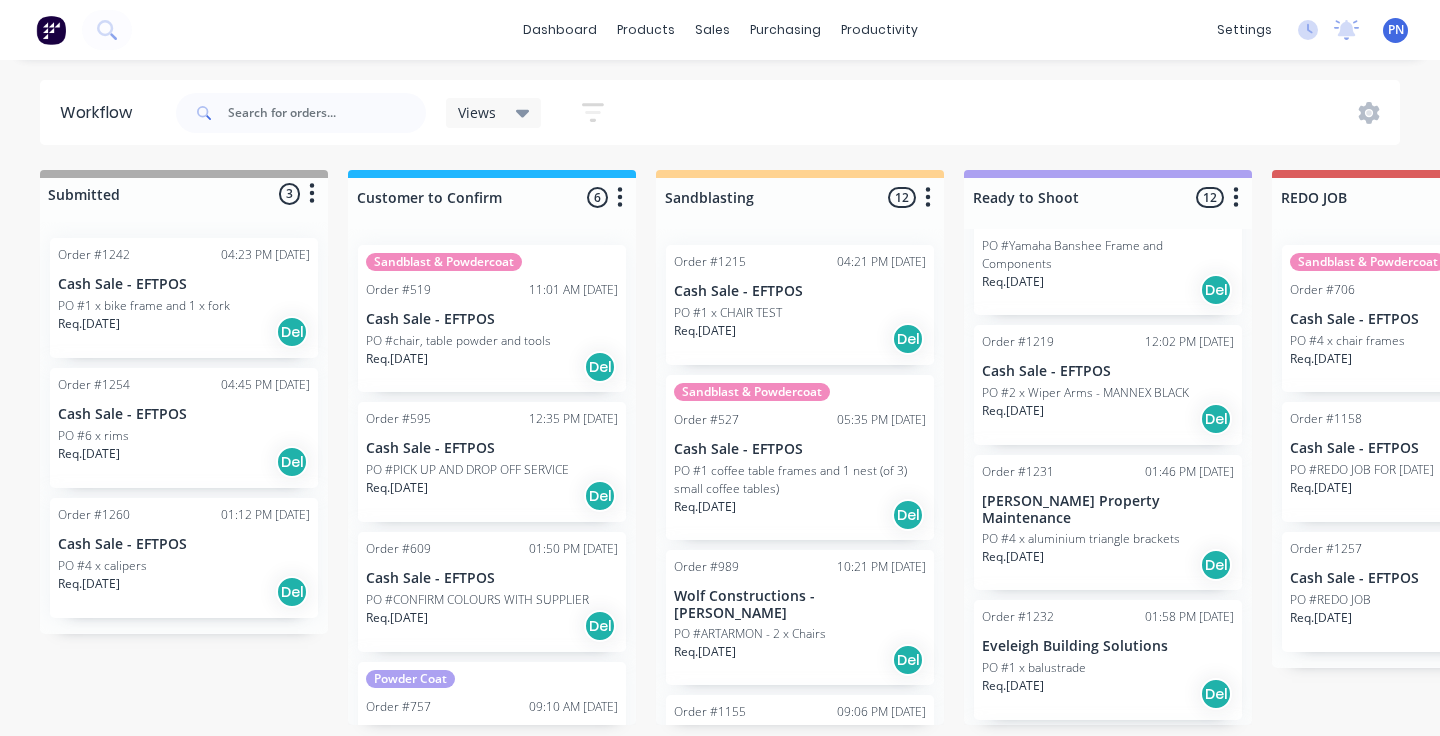 scroll, scrollTop: 0, scrollLeft: 0, axis: both 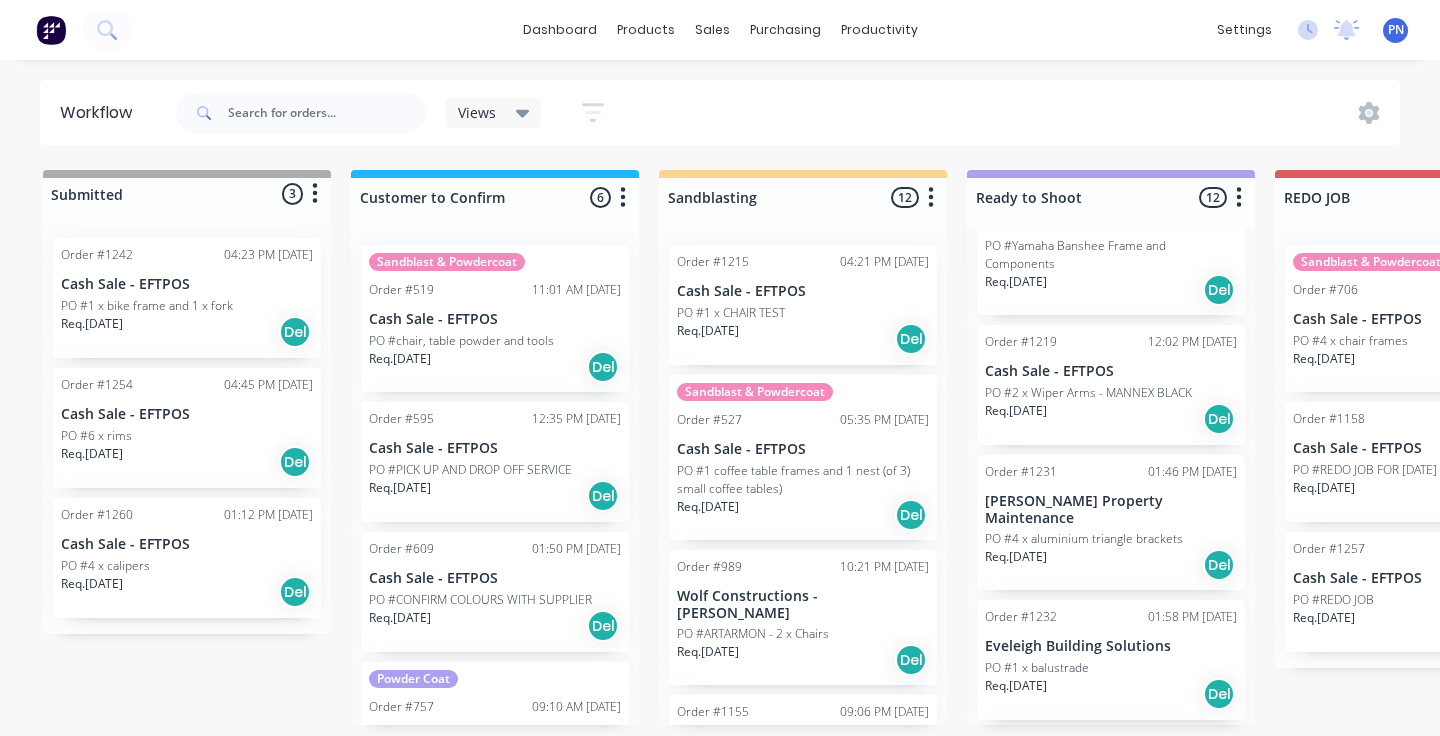 click on "PO #6 x rims" at bounding box center (187, 436) 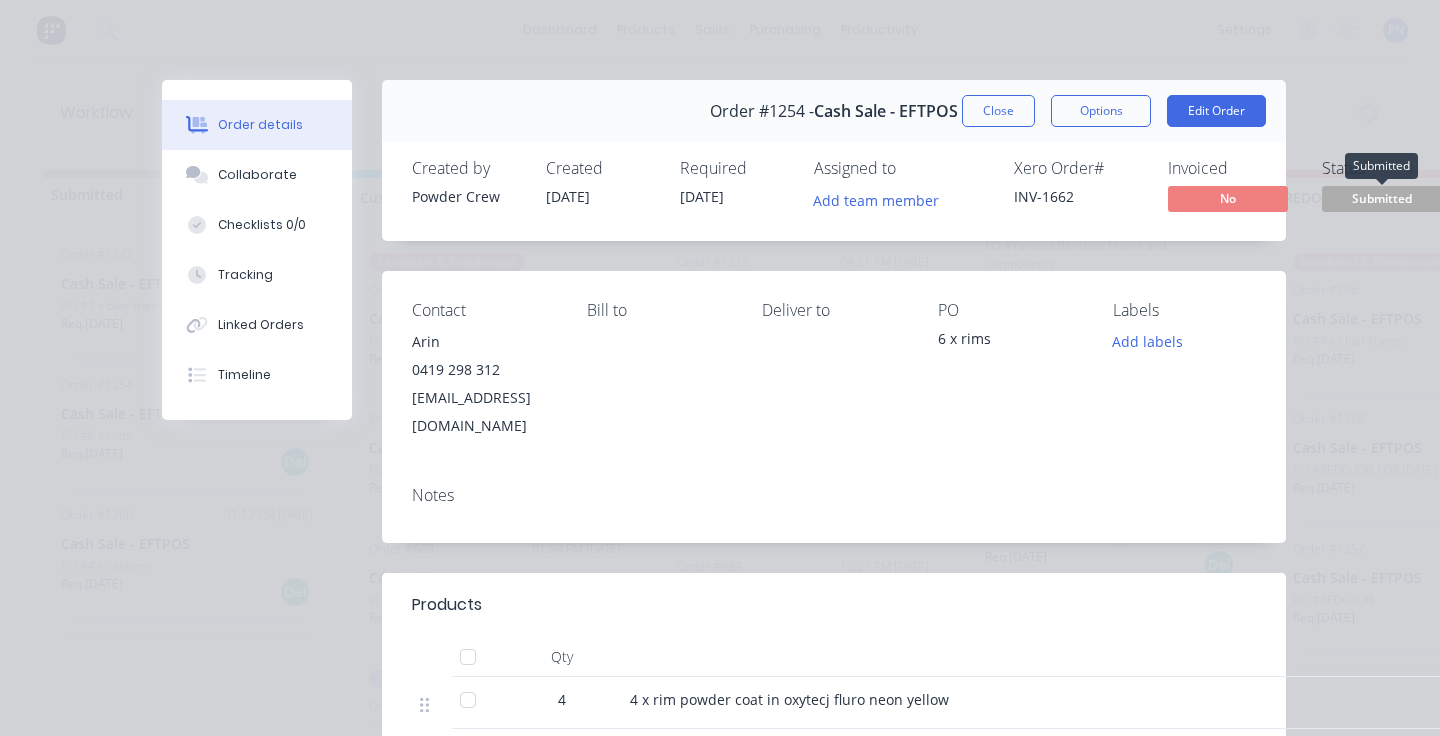 click on "Submitted" at bounding box center [1382, 198] 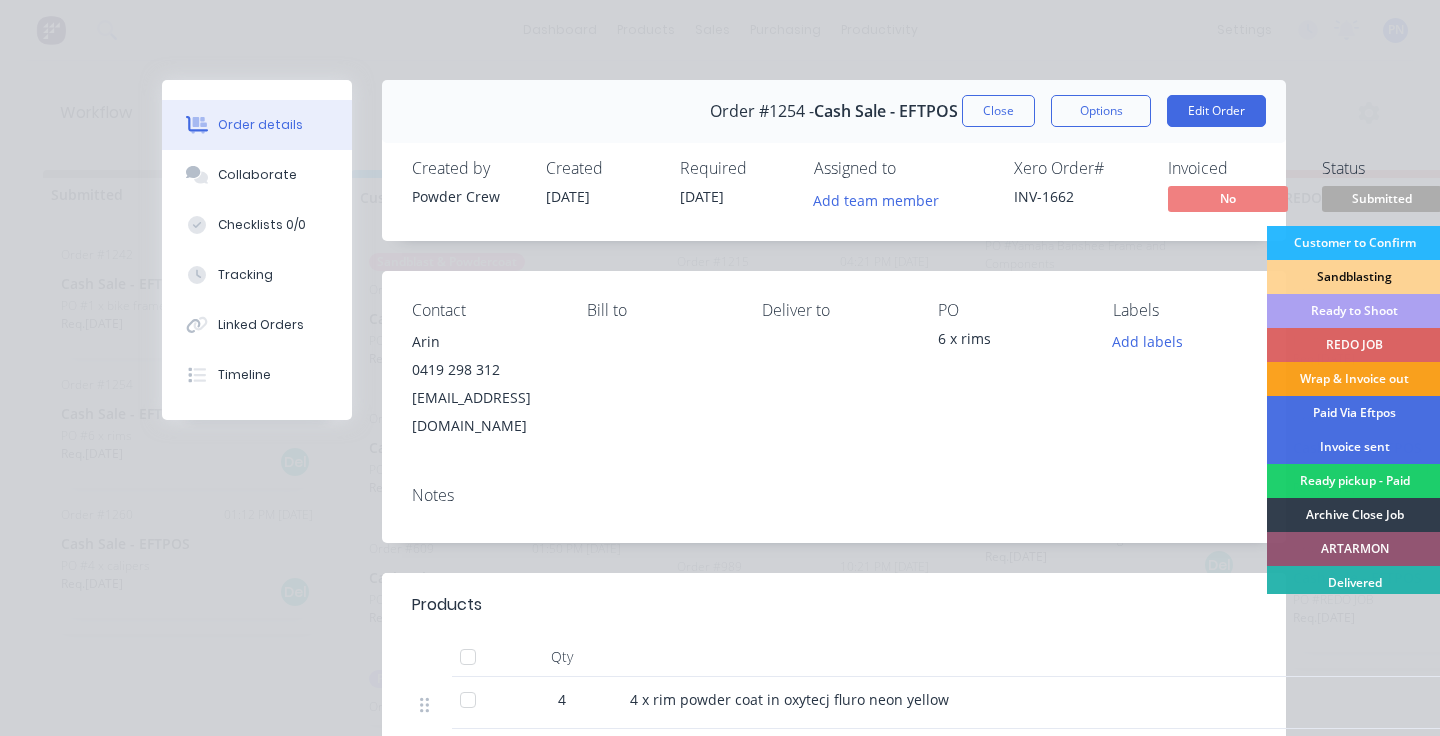 click on "Ready to Shoot" at bounding box center [1354, 311] 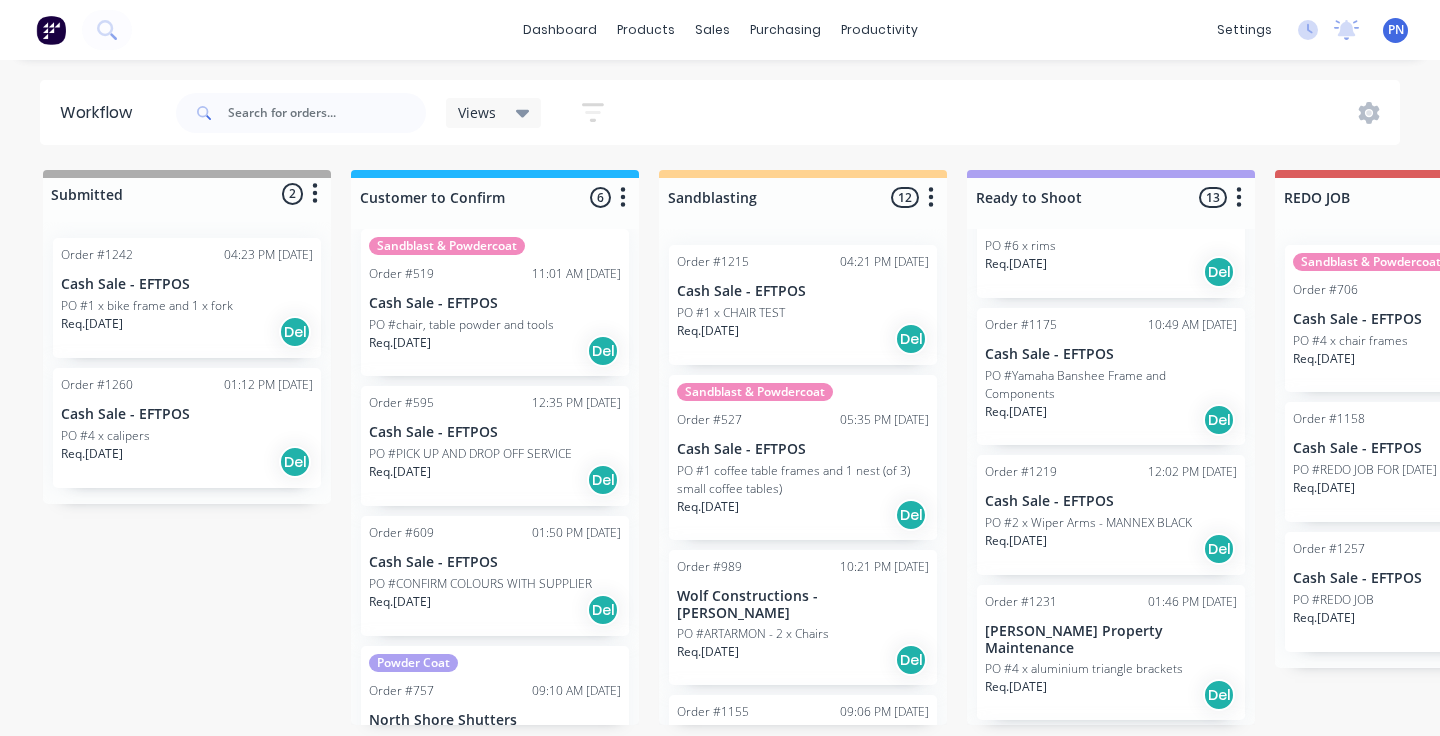 scroll, scrollTop: 22, scrollLeft: 0, axis: vertical 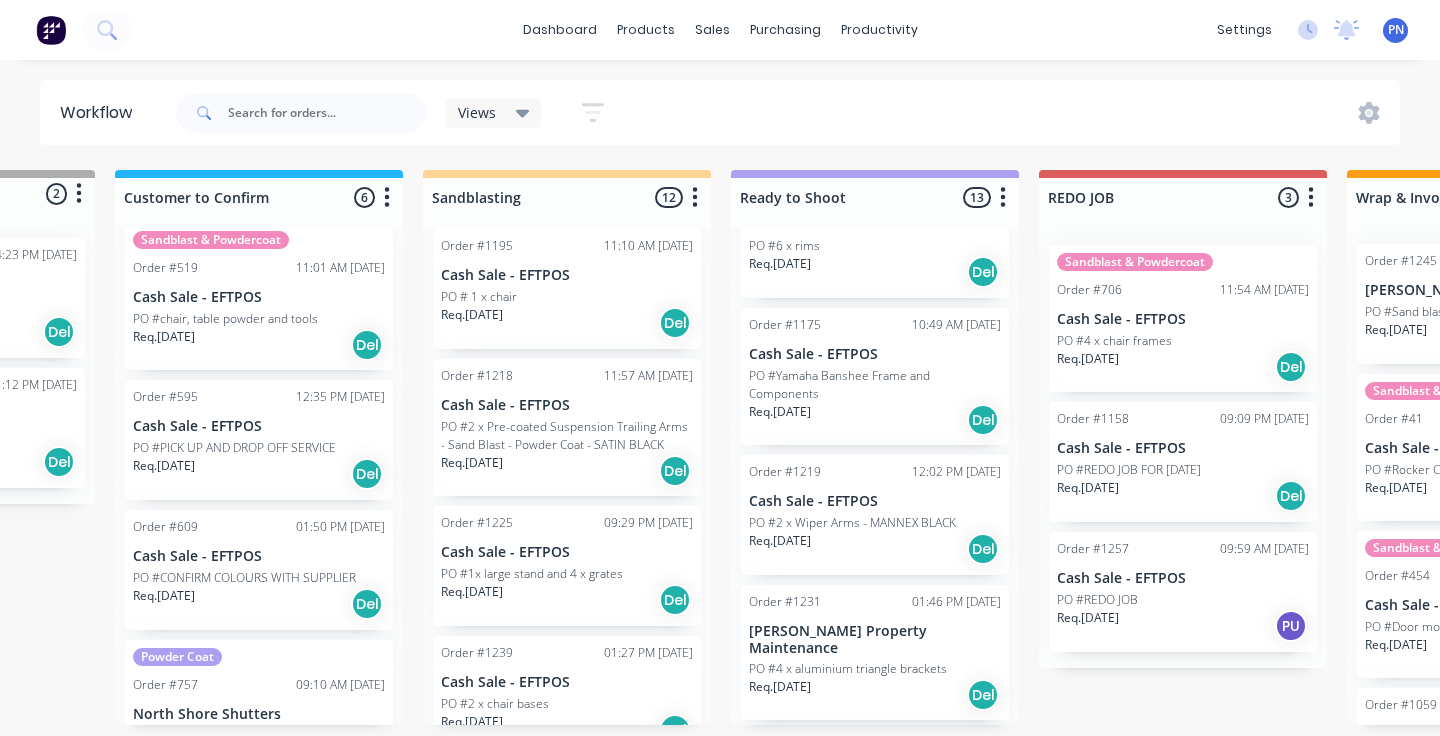 click on "Req. 17/07/25 Del" at bounding box center (567, 471) 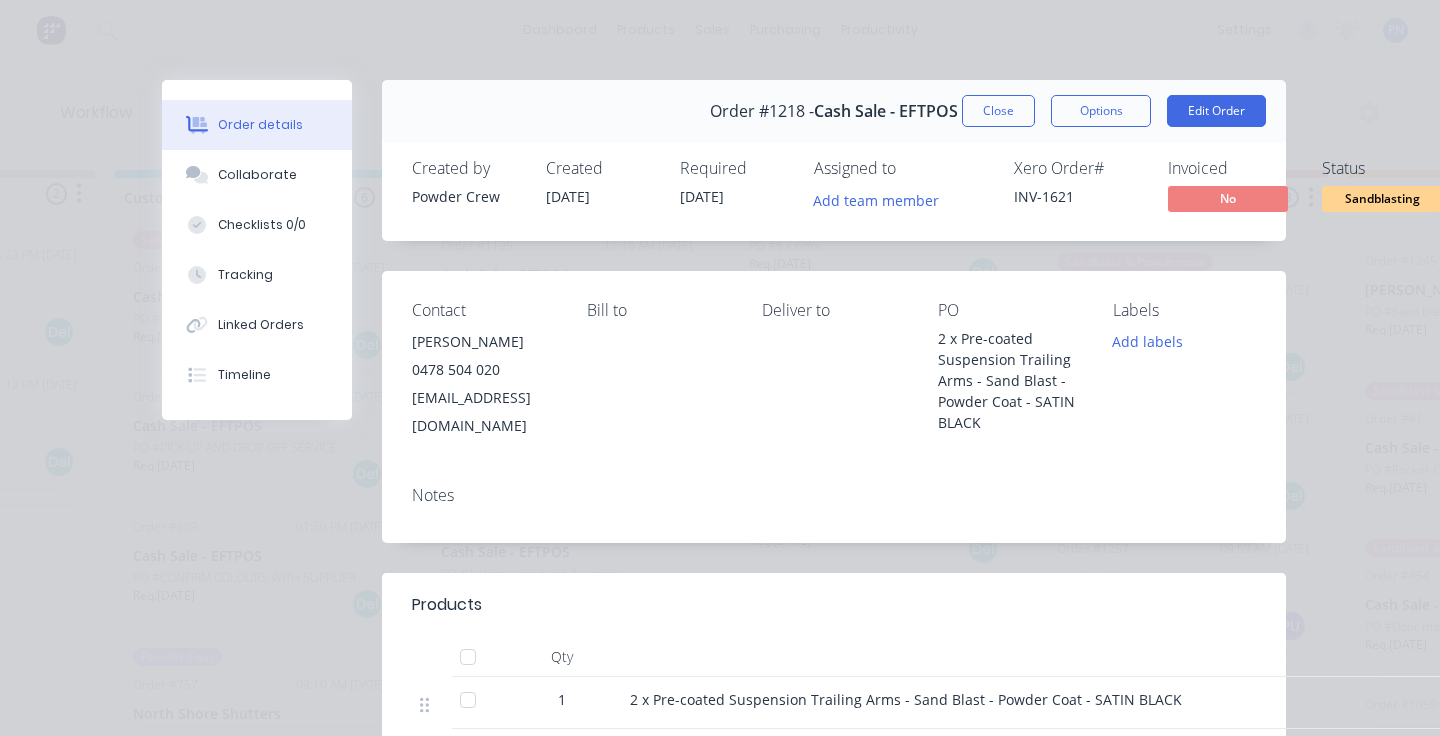 scroll, scrollTop: 0, scrollLeft: 0, axis: both 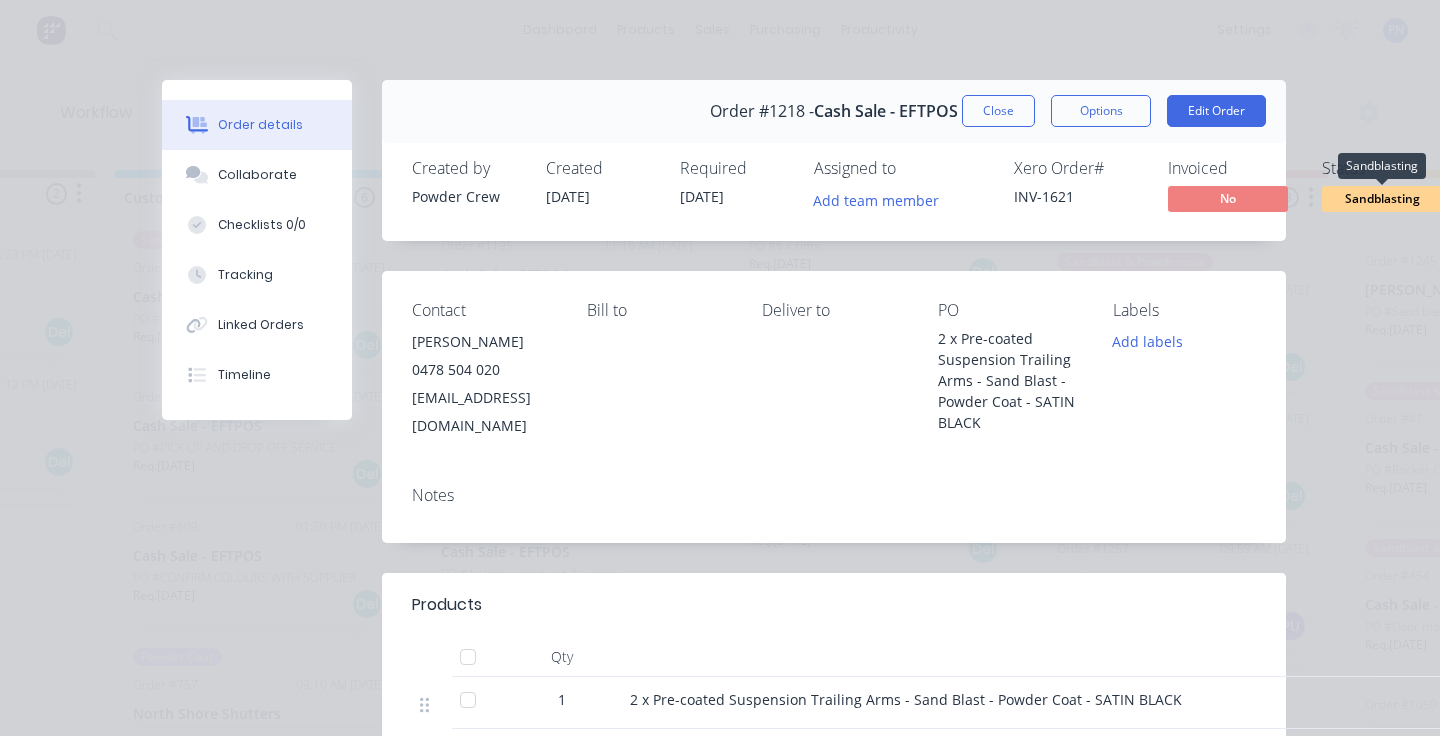 click on "Sandblasting" at bounding box center [1382, 198] 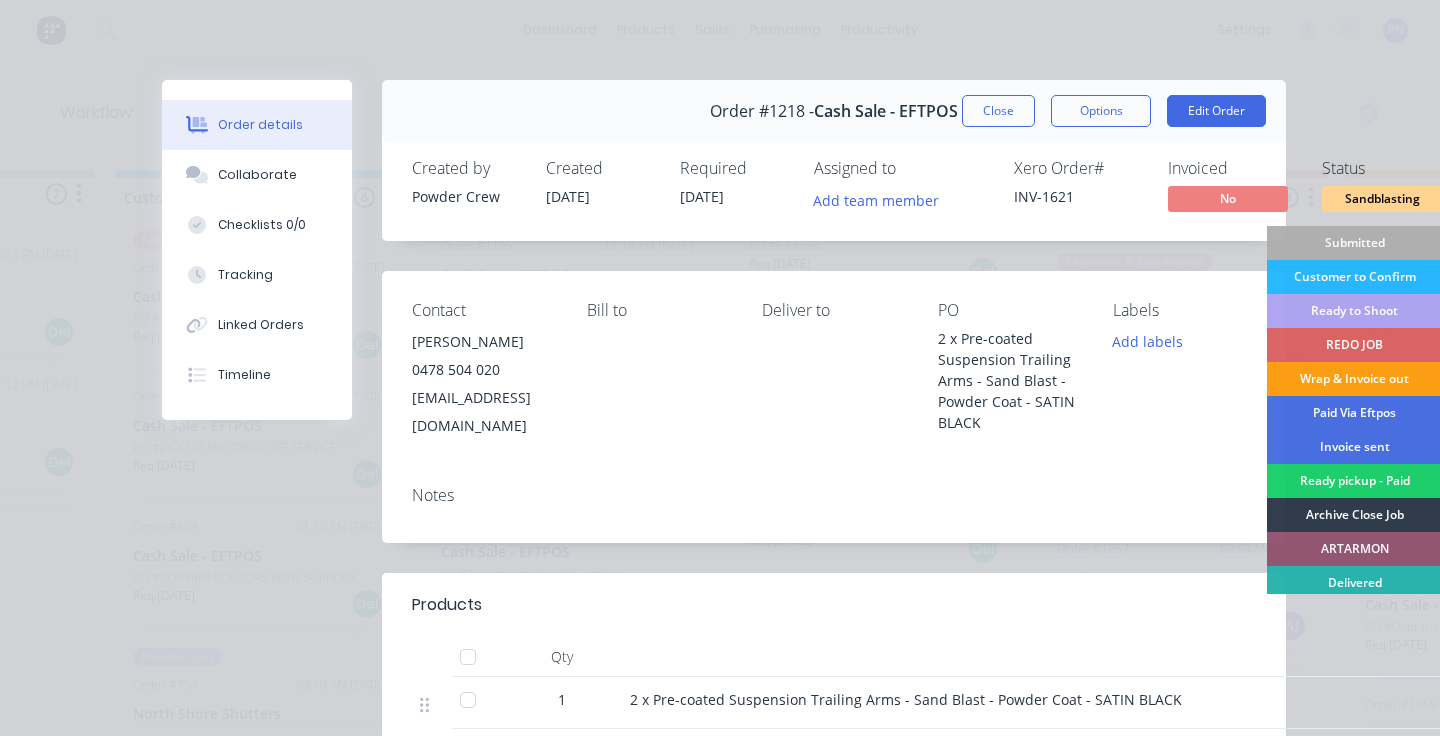 click on "Wrap & Invoice out" at bounding box center [1354, 379] 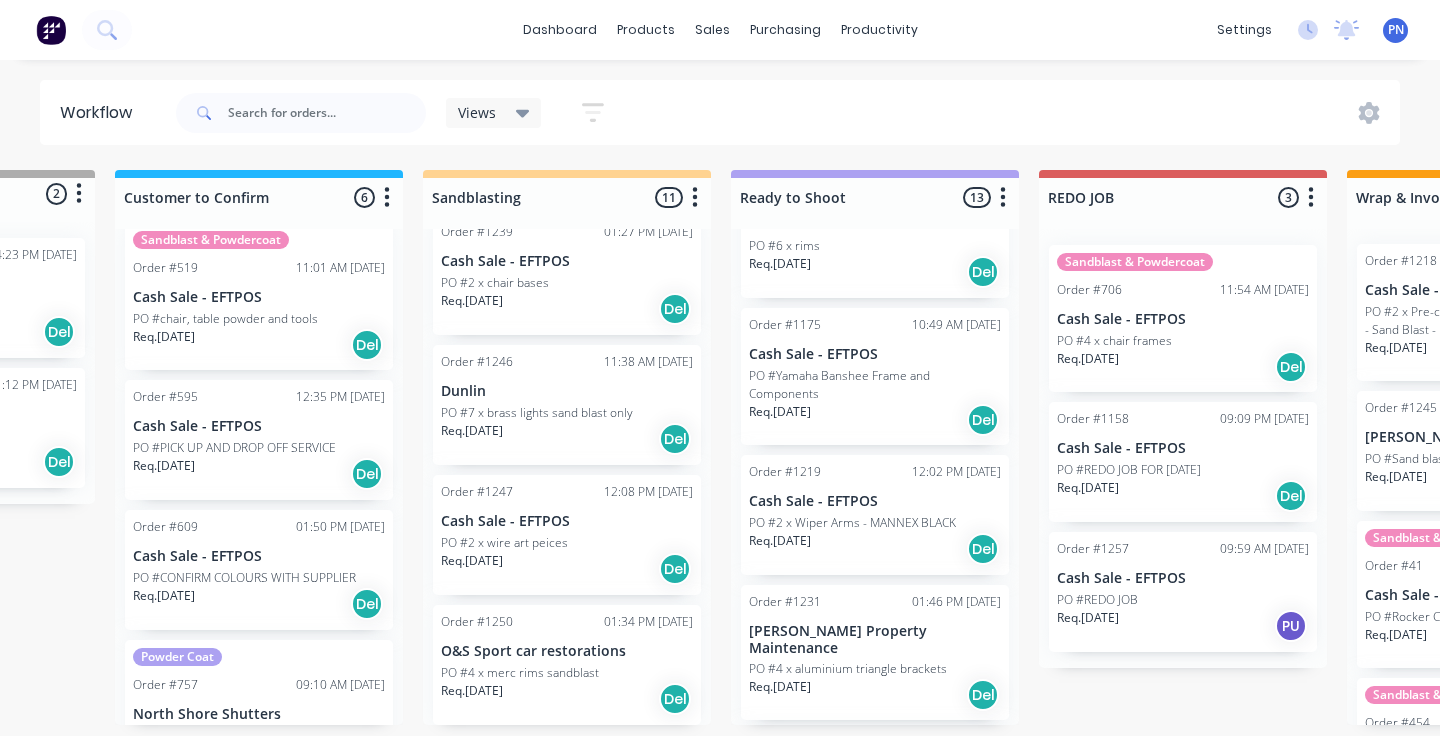 scroll, scrollTop: 1016, scrollLeft: 0, axis: vertical 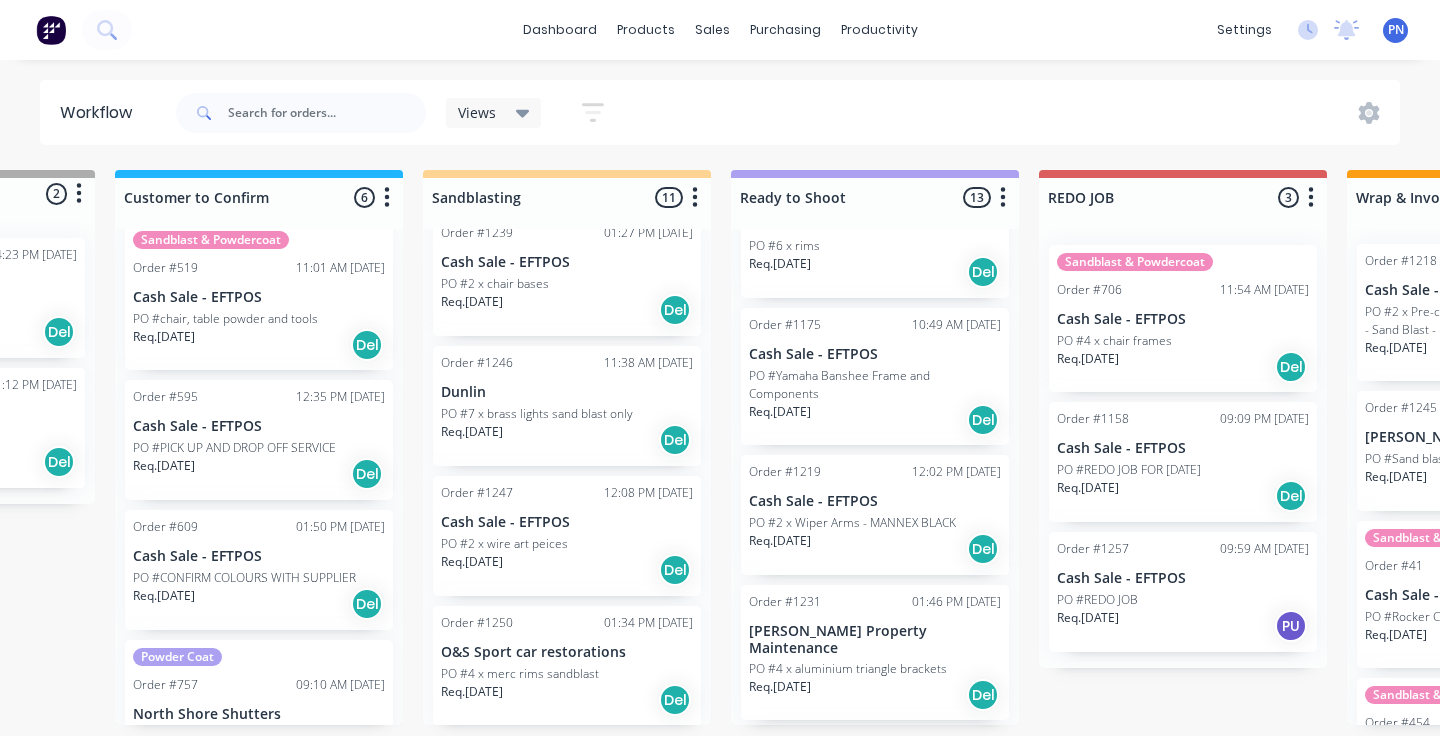 click on "Req. 24/07/25 Del" at bounding box center [567, 700] 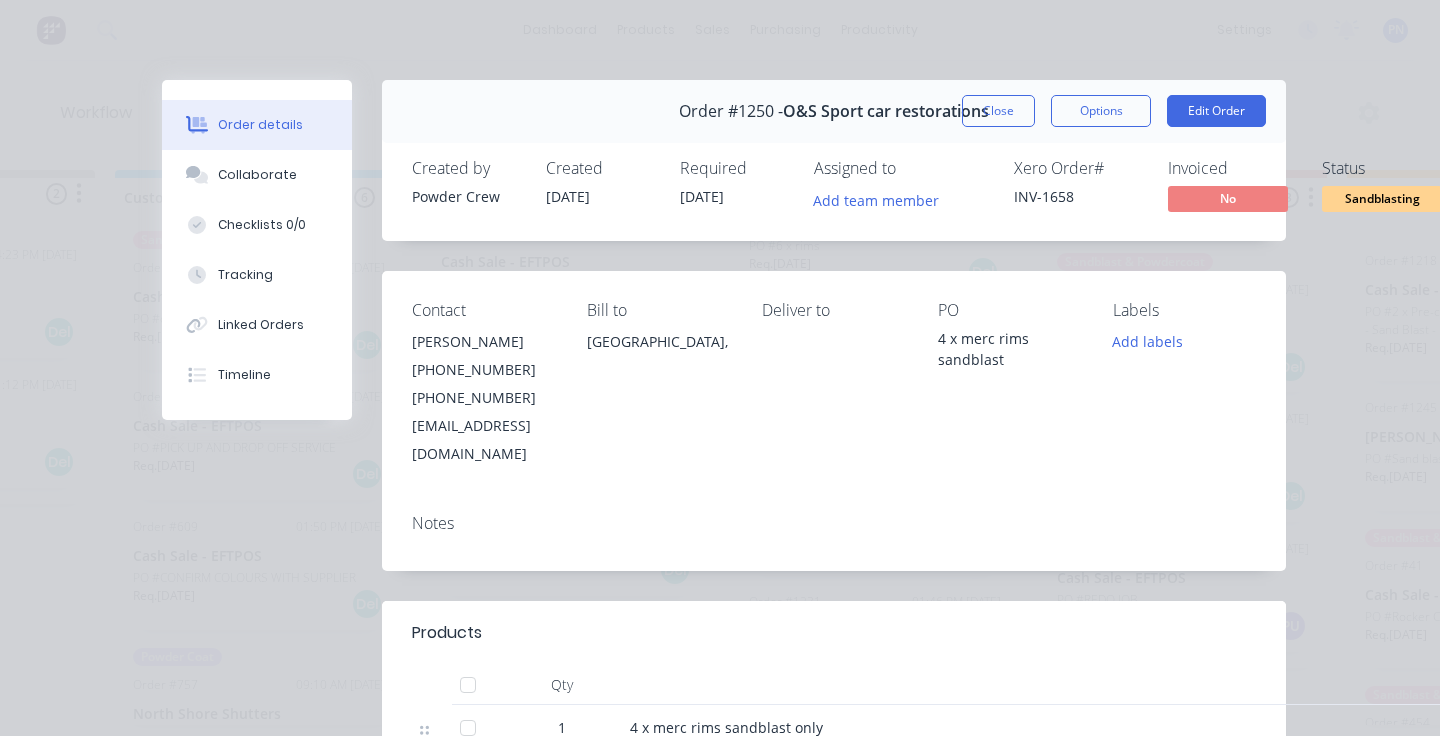 click on "Sandblasting" at bounding box center (1382, 198) 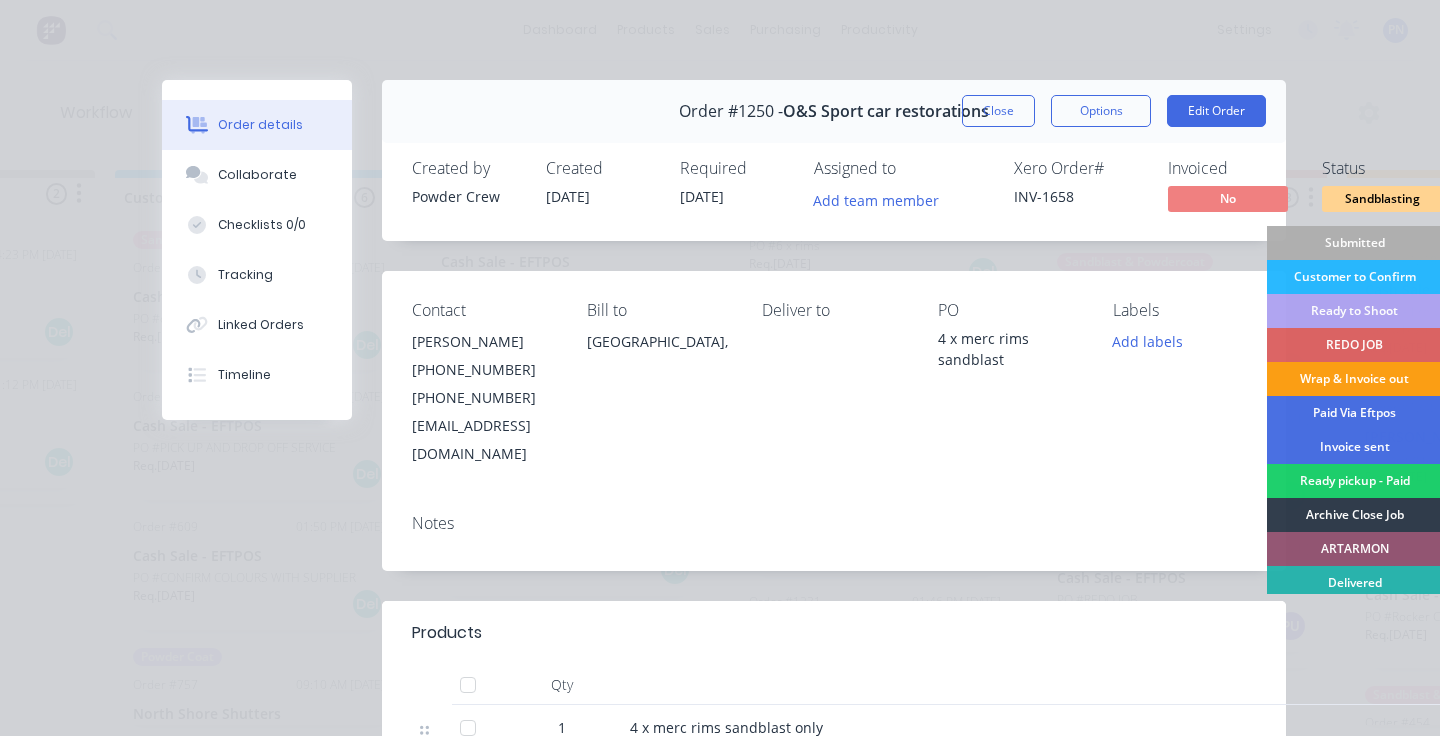 click on "Wrap & Invoice out" at bounding box center [1354, 379] 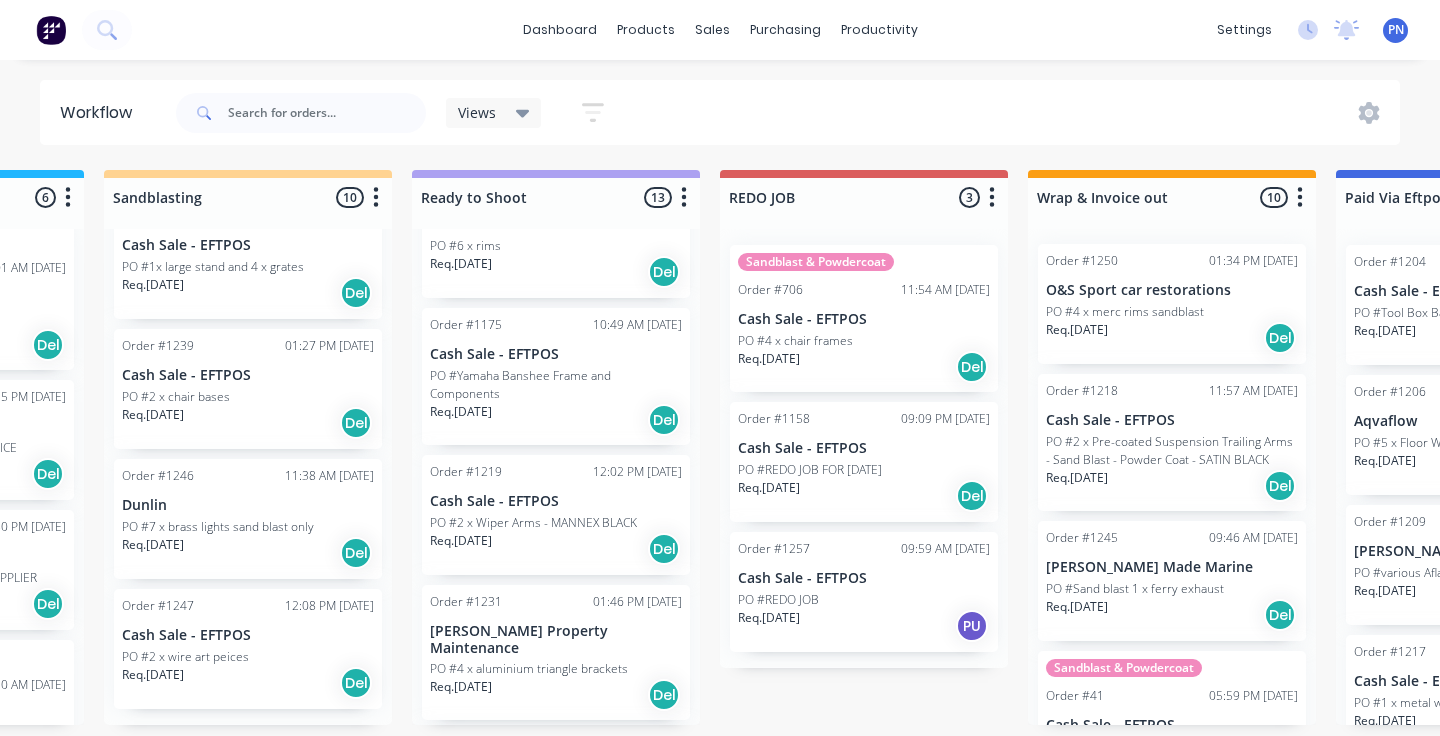 scroll, scrollTop: 0, scrollLeft: 578, axis: horizontal 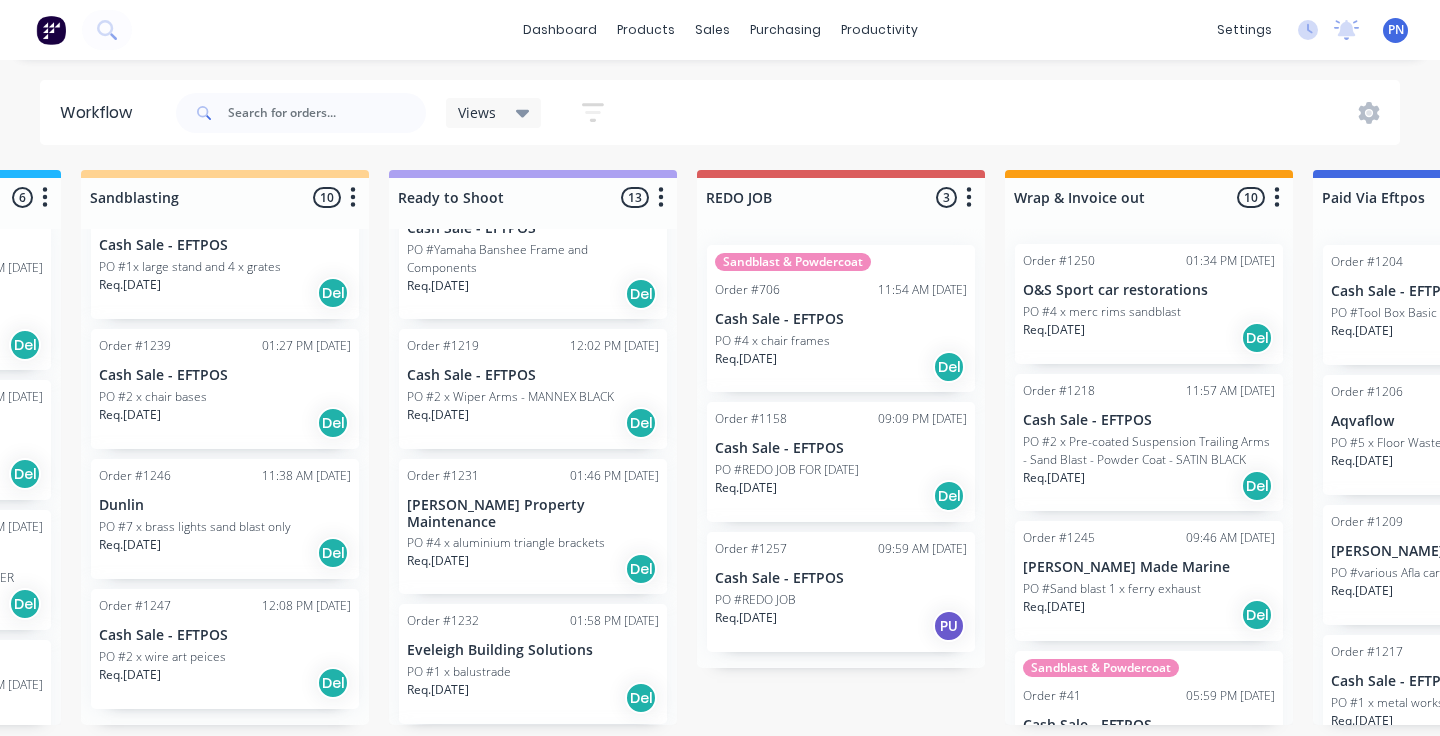 click on "Req. 17/07/25 Del" at bounding box center [533, 423] 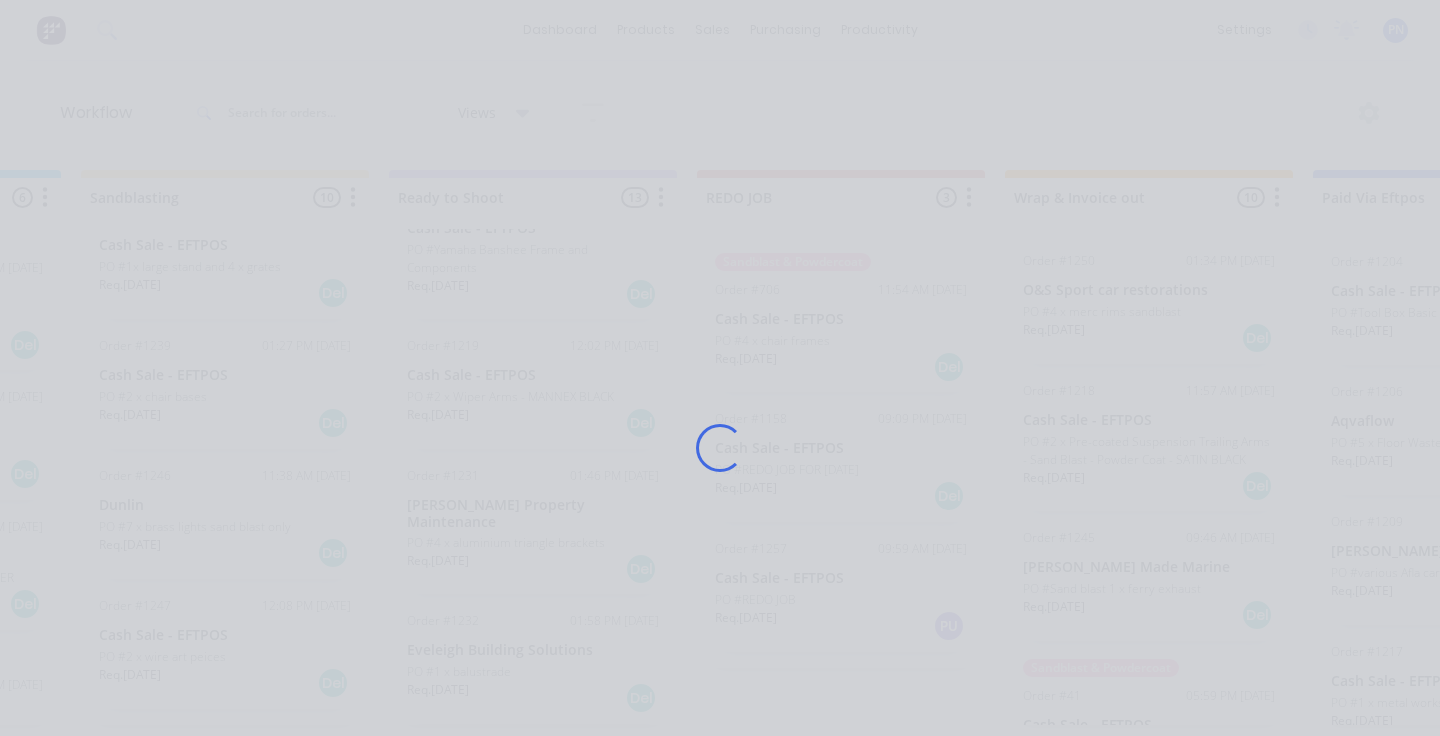 scroll, scrollTop: 886, scrollLeft: 0, axis: vertical 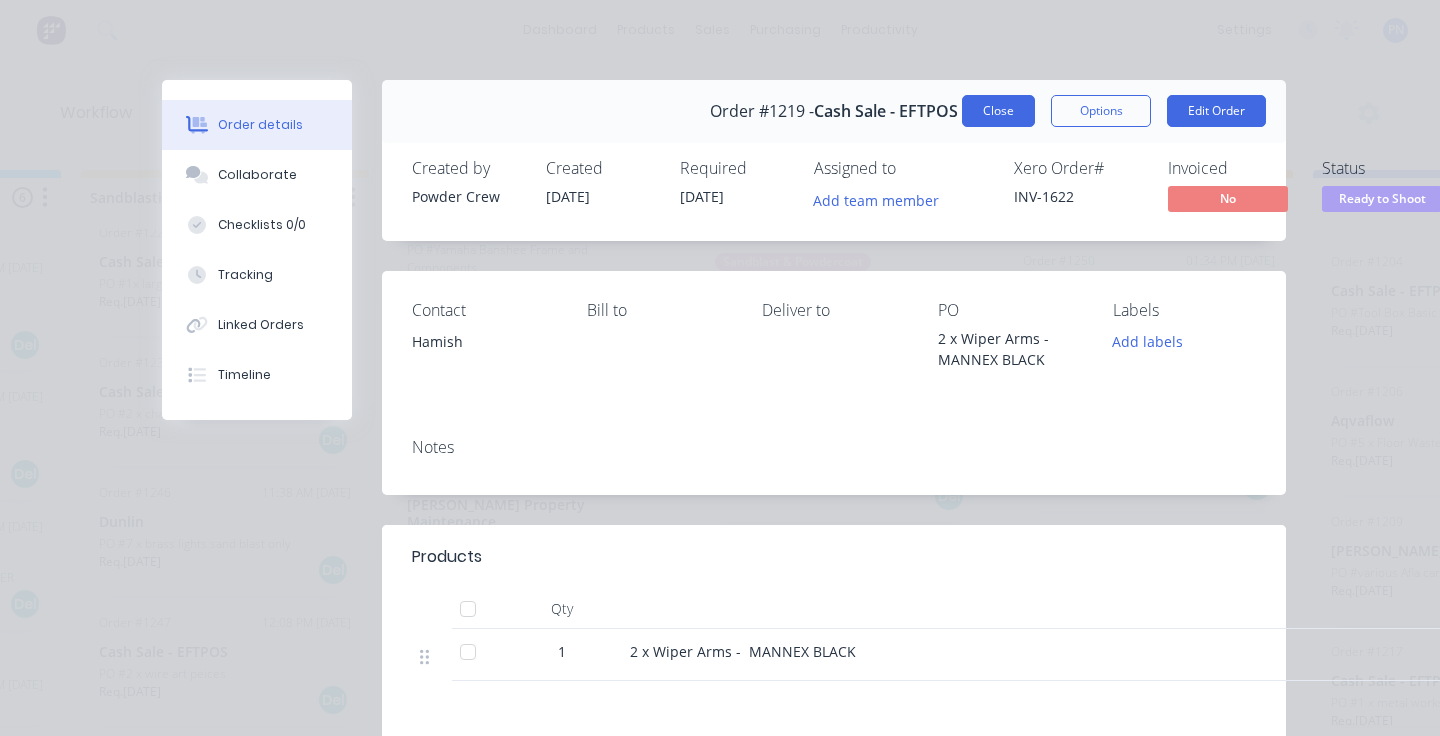click on "Close" at bounding box center [998, 111] 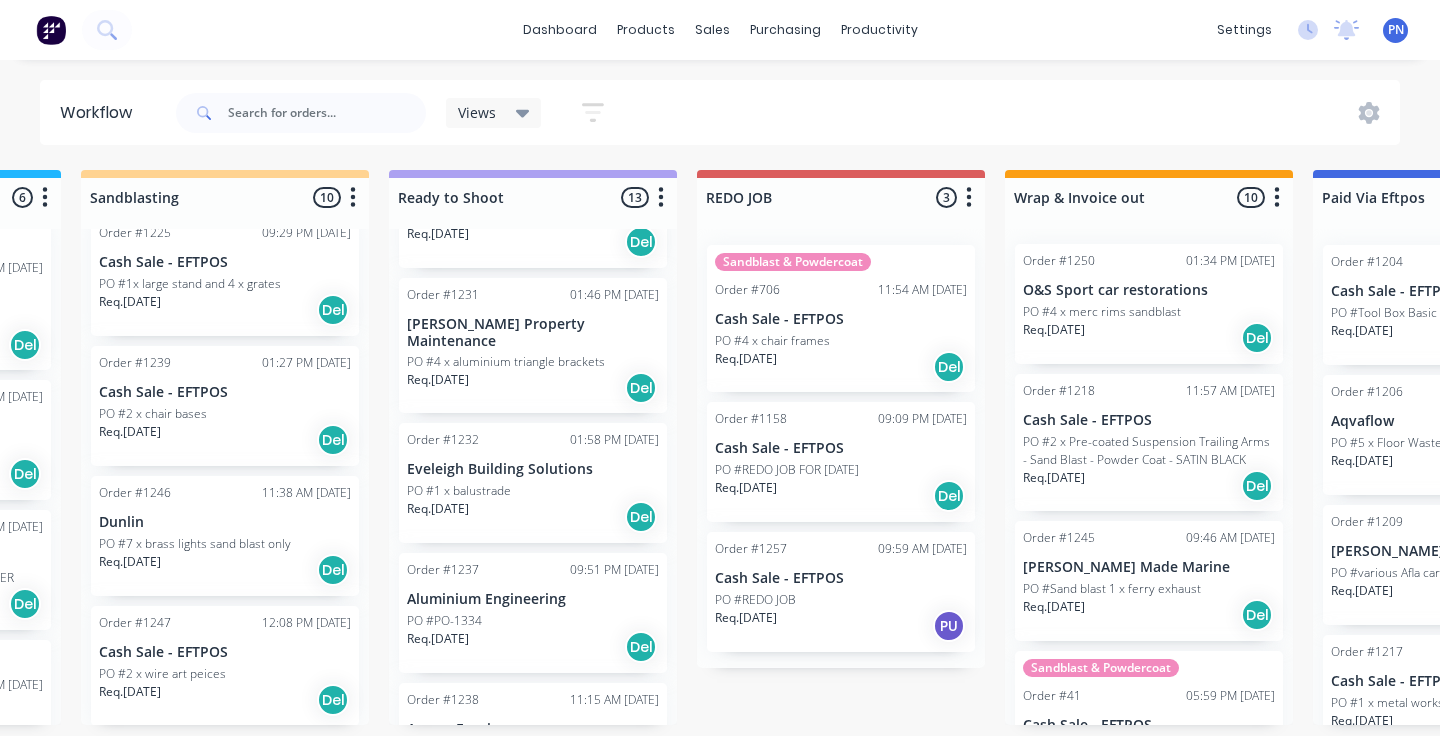 scroll, scrollTop: 398, scrollLeft: 0, axis: vertical 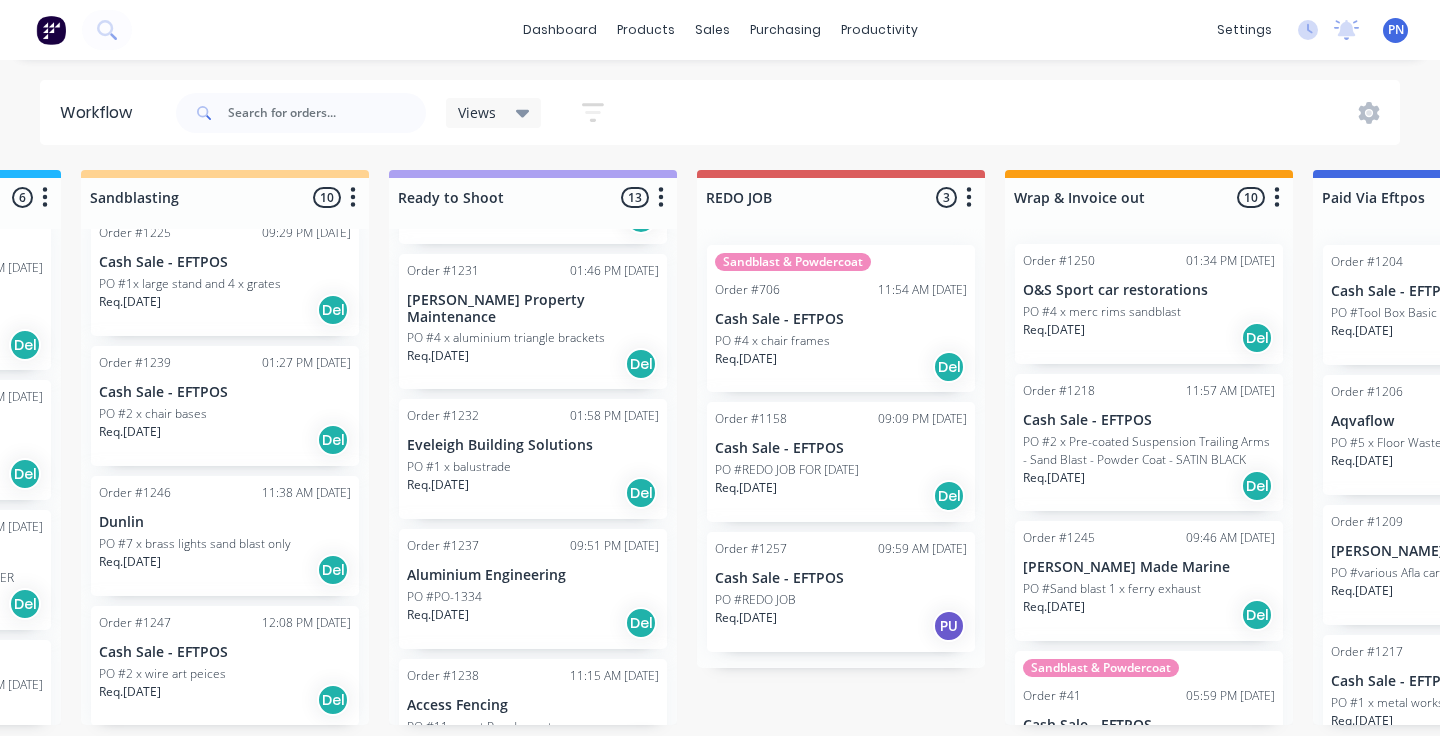 click on "Req. 21/07/25 Del" at bounding box center [533, 623] 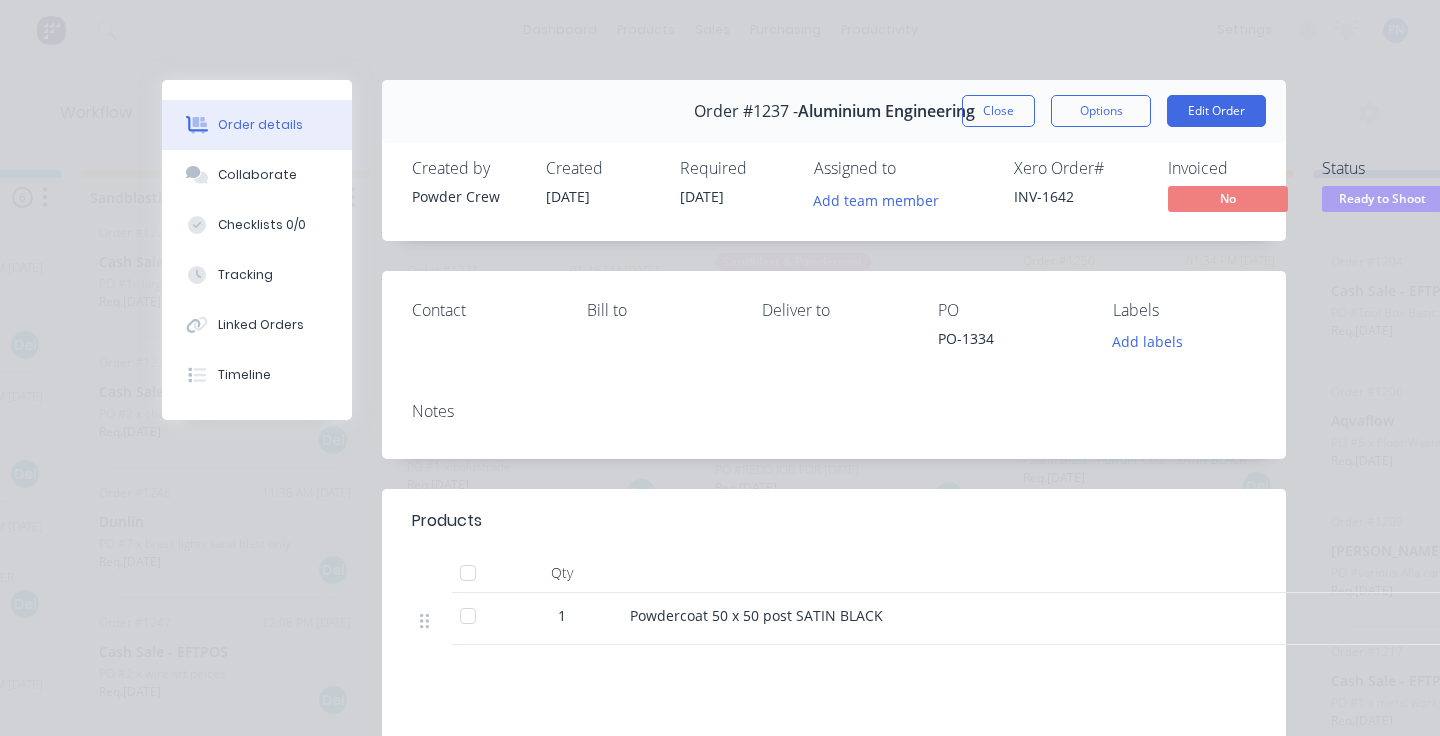 click on "Ready to Shoot" at bounding box center (1382, 198) 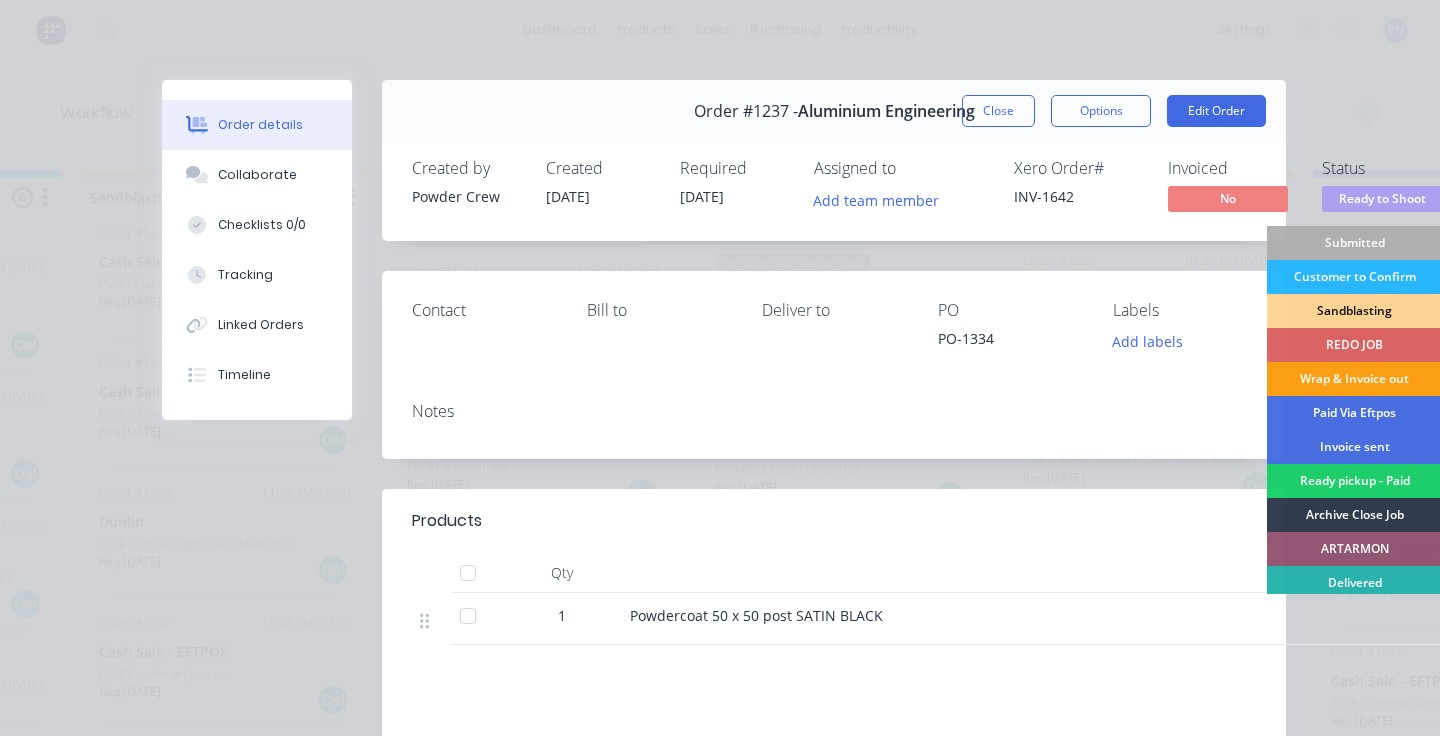 click on "Wrap & Invoice out" at bounding box center [1354, 379] 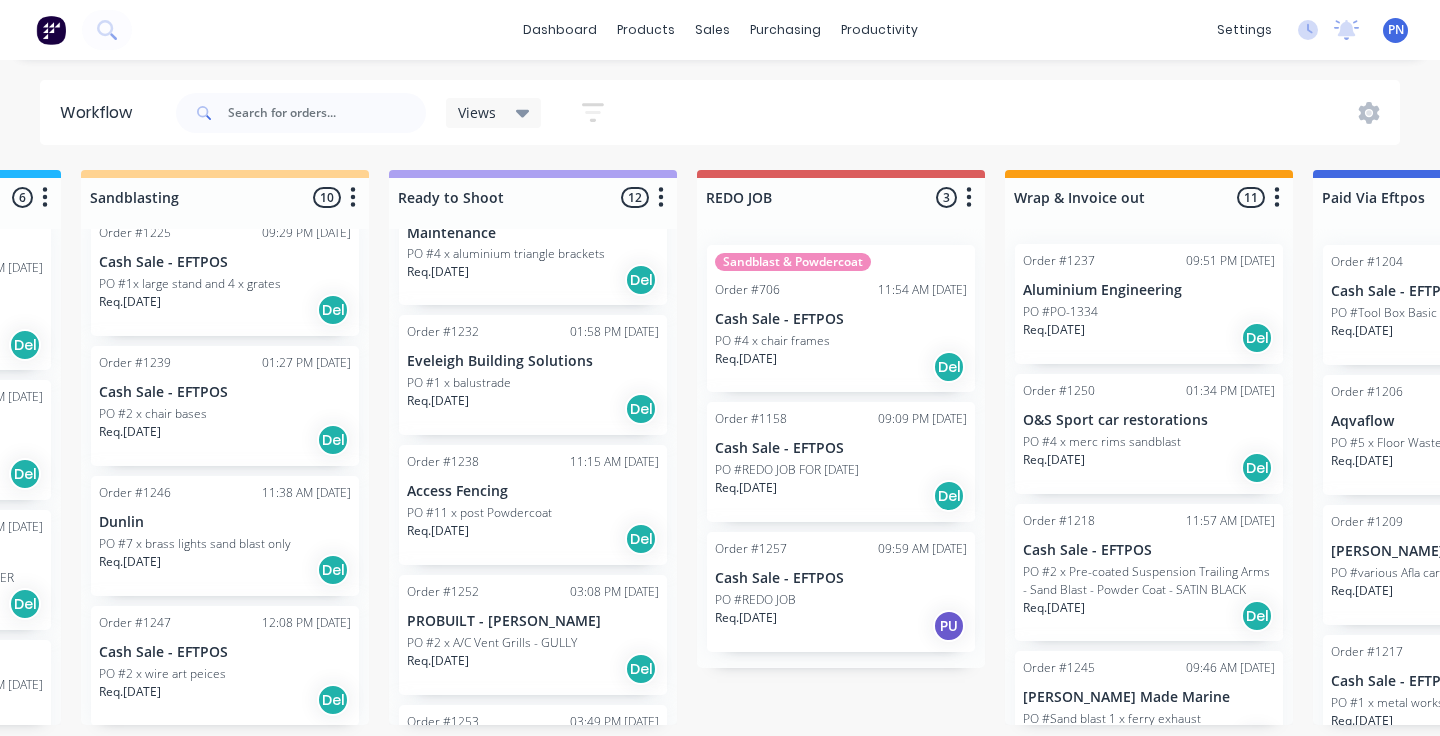 scroll, scrollTop: 520, scrollLeft: 0, axis: vertical 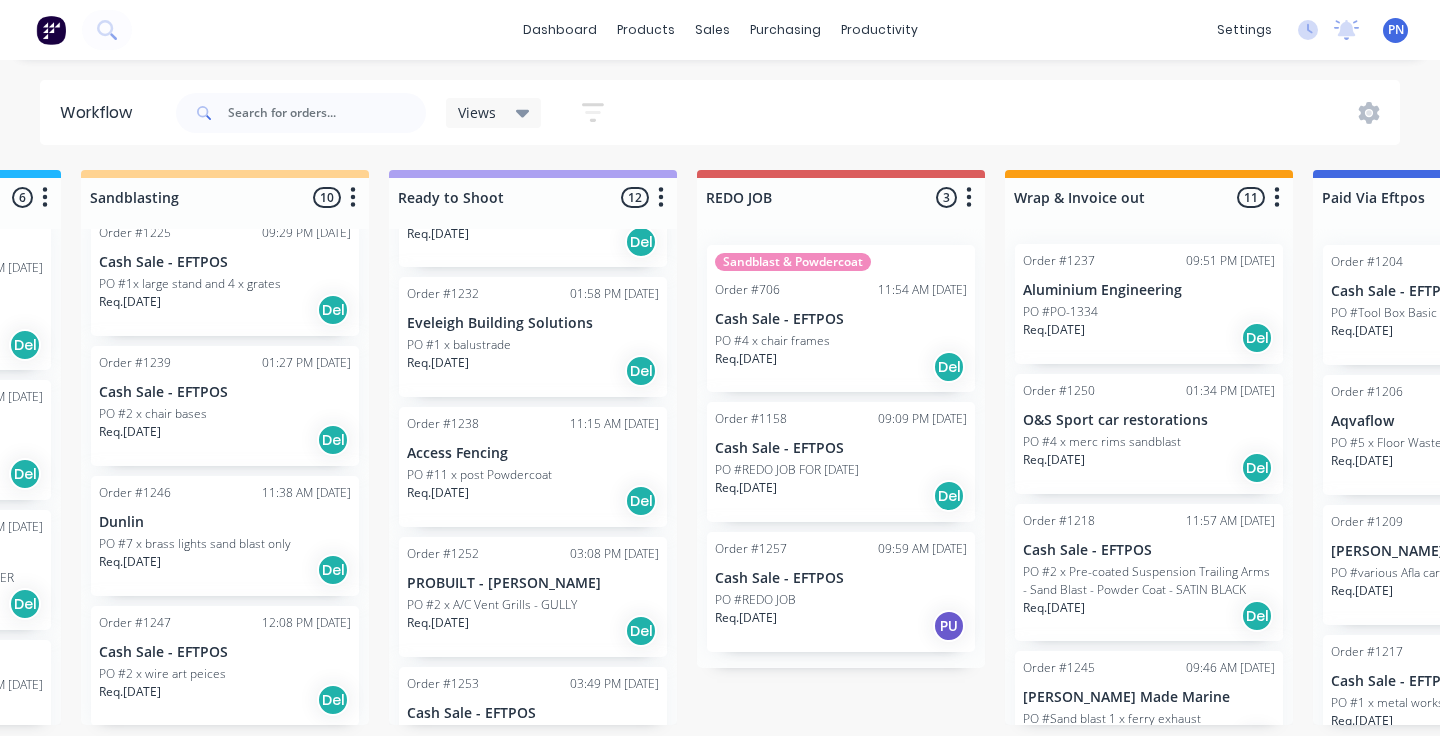 click on "Req. 22/07/25 Del" at bounding box center [533, 501] 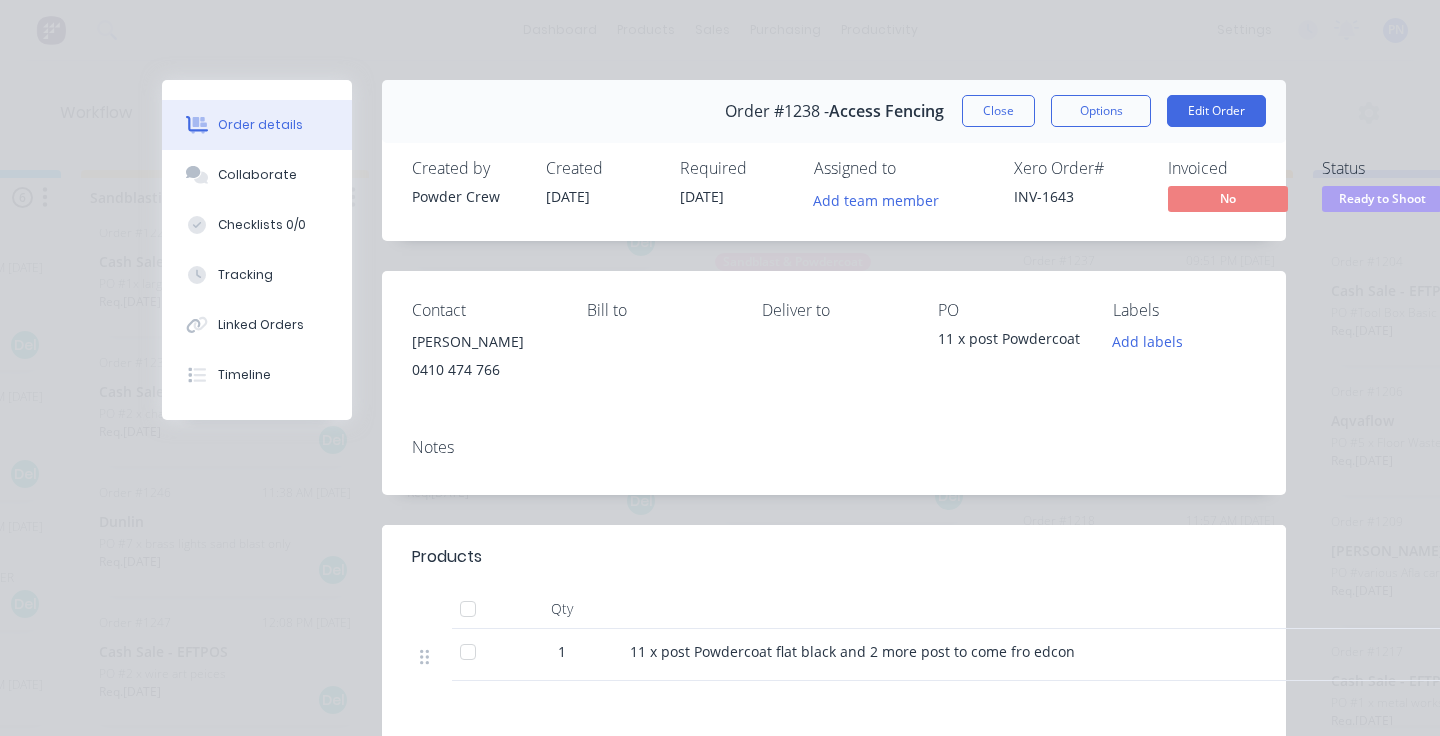 click on "Ready to Shoot" at bounding box center [1382, 198] 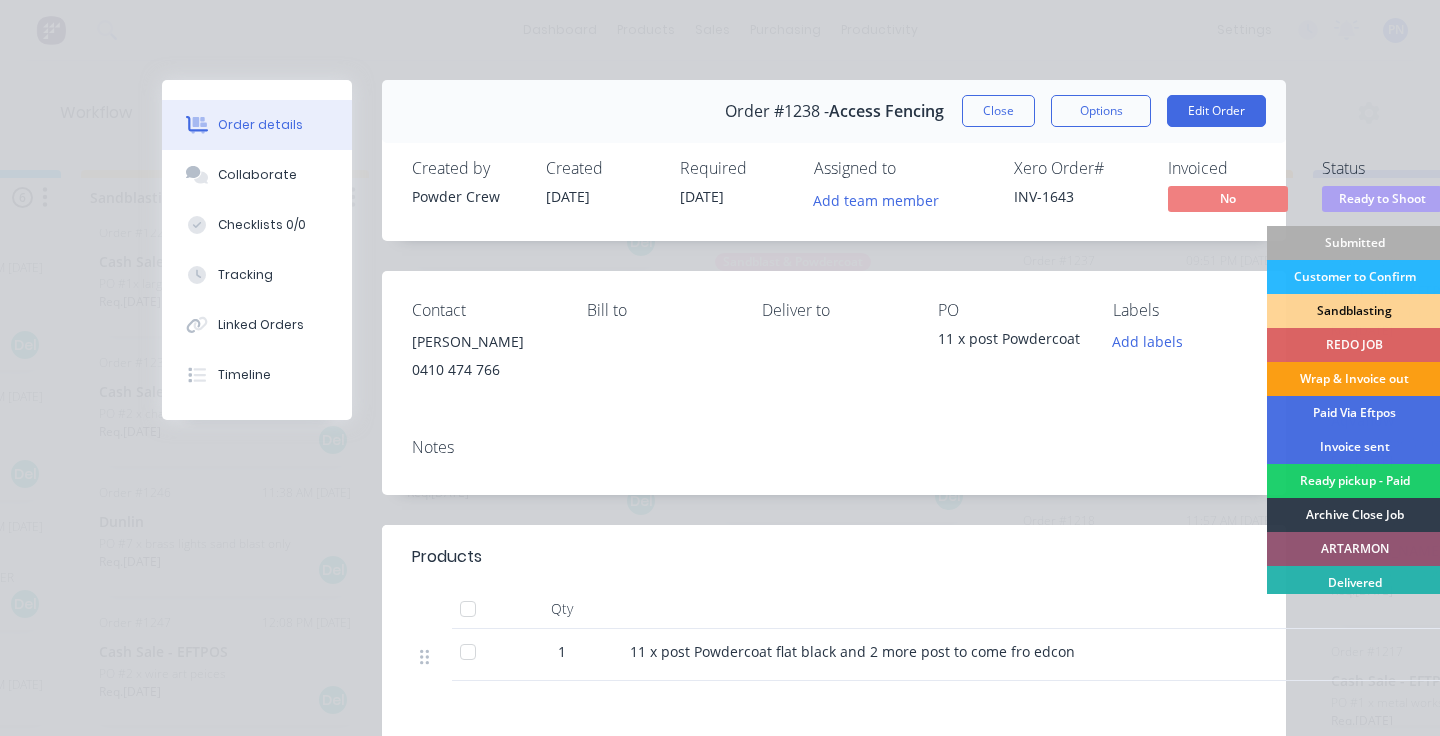 click on "Wrap & Invoice out" at bounding box center [1354, 379] 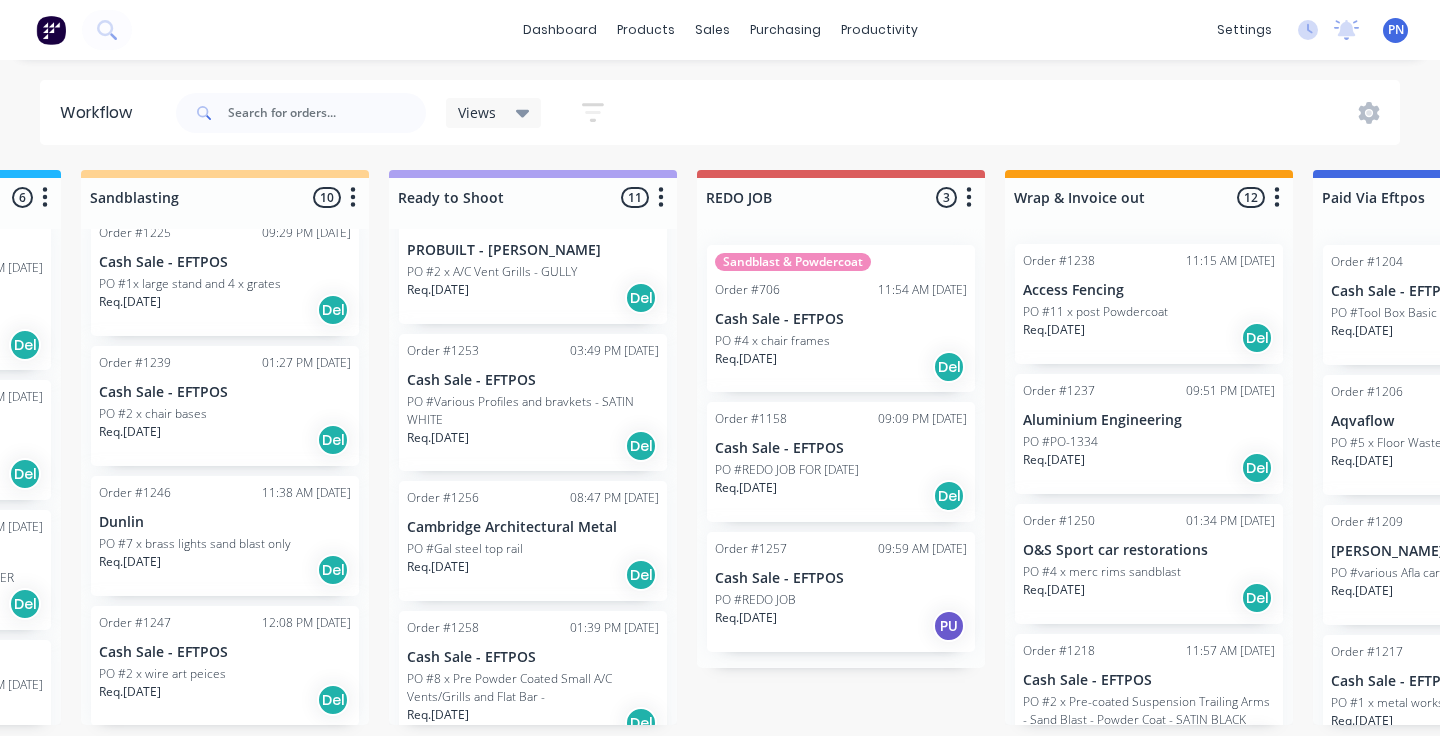 scroll, scrollTop: 725, scrollLeft: 0, axis: vertical 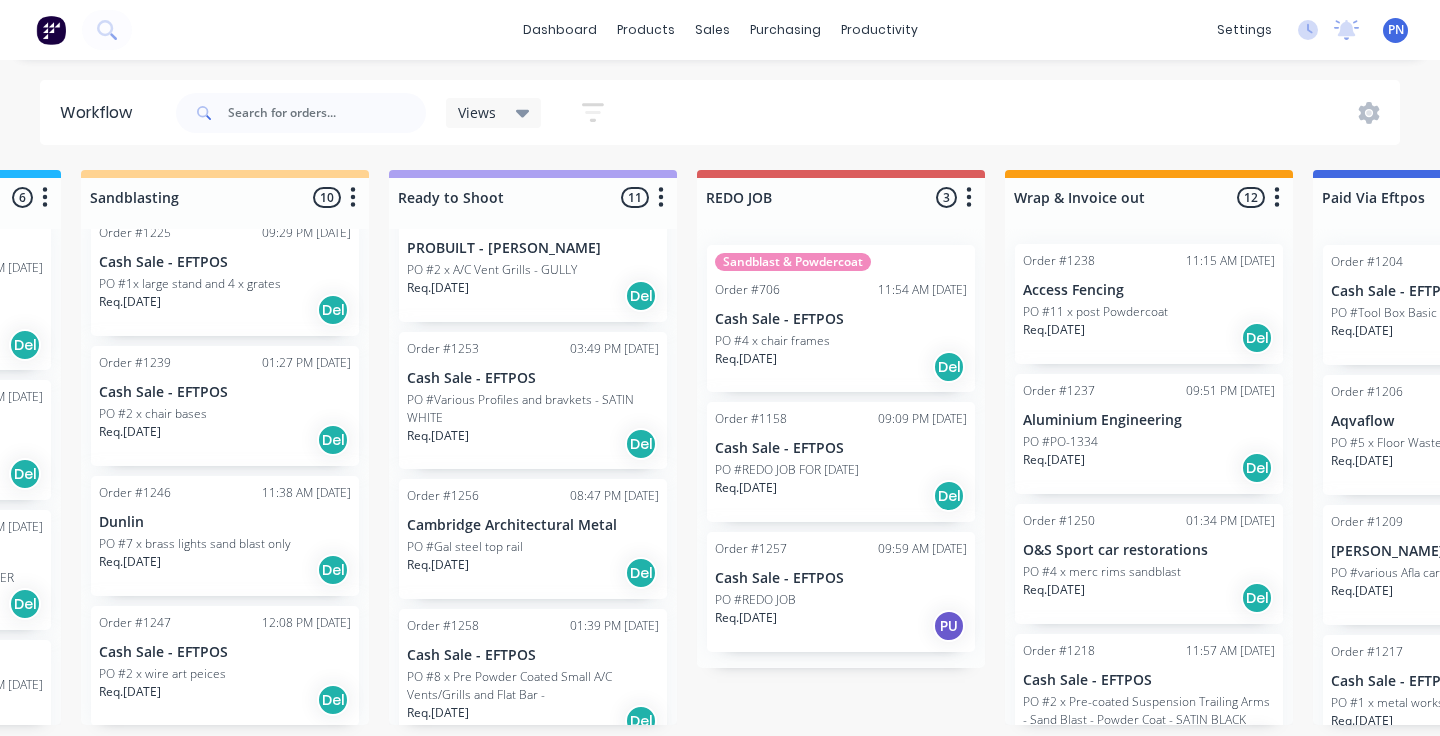 click on "Req. 24/07/25 Del" at bounding box center [533, 444] 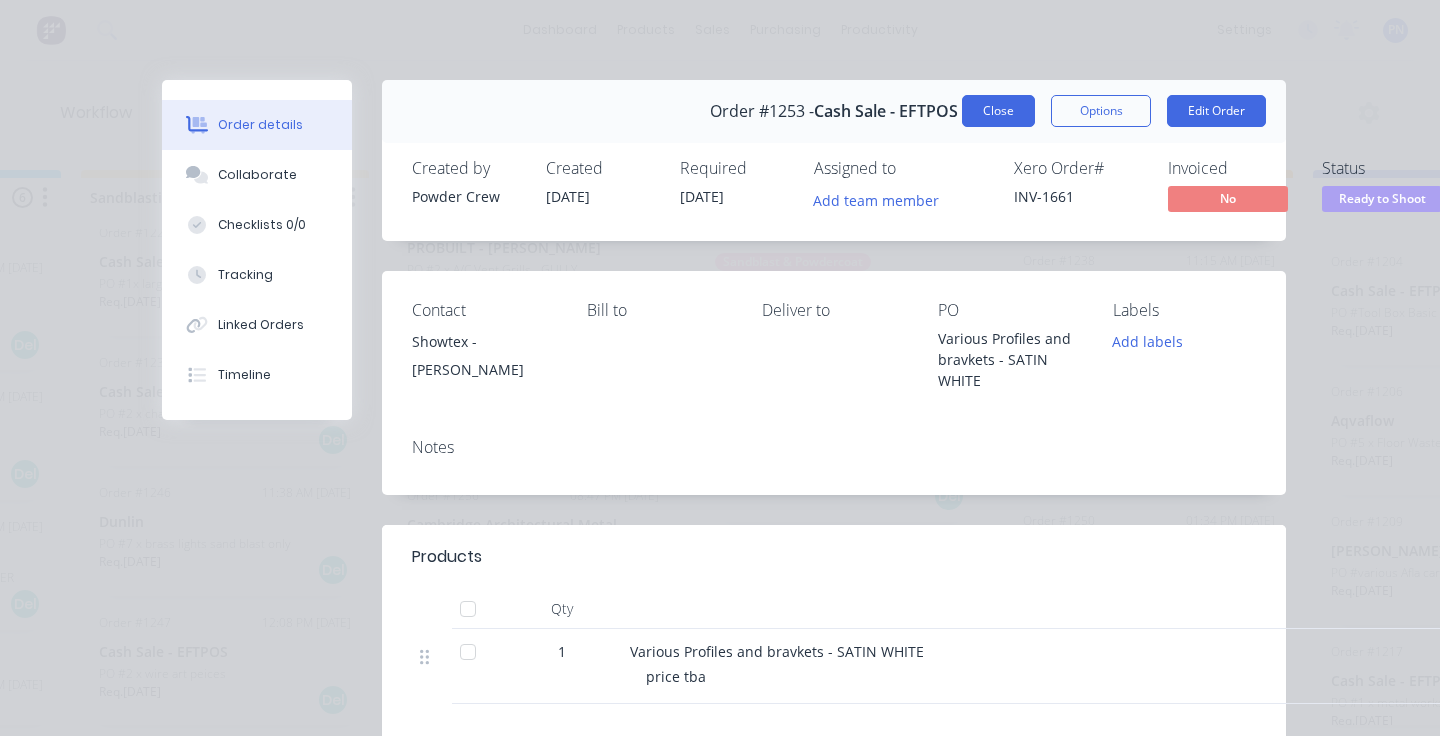 click on "Close" at bounding box center [998, 111] 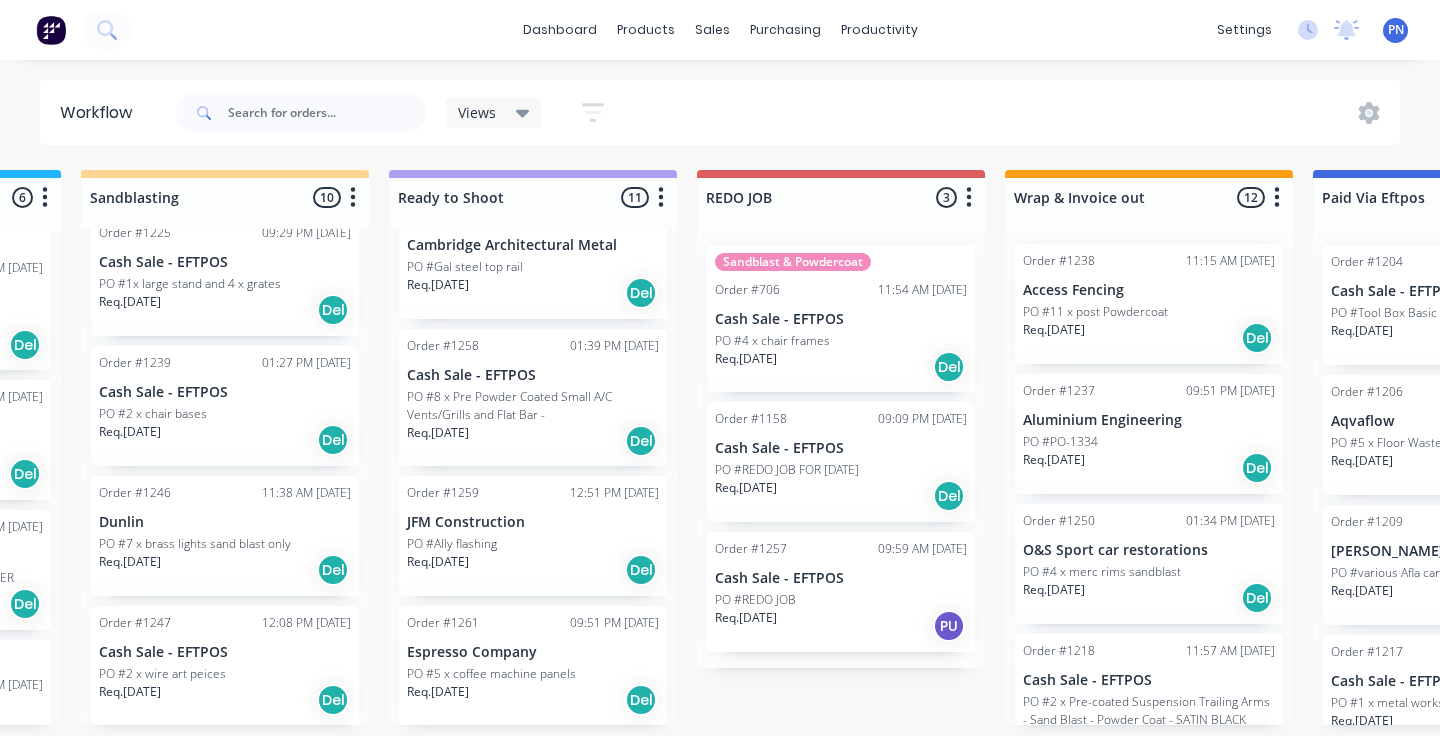 scroll, scrollTop: 1004, scrollLeft: 0, axis: vertical 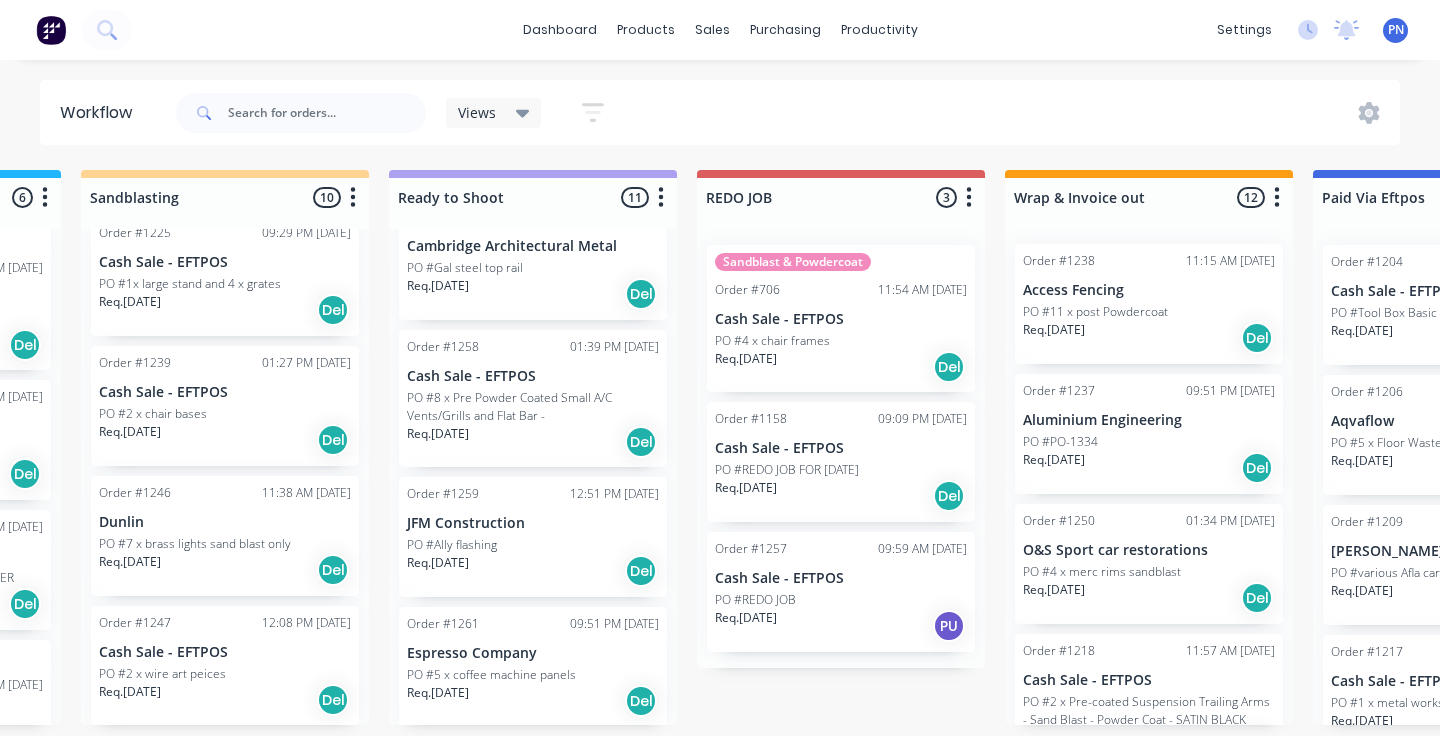 click on "Req. 25/07/25 Del" at bounding box center [533, 571] 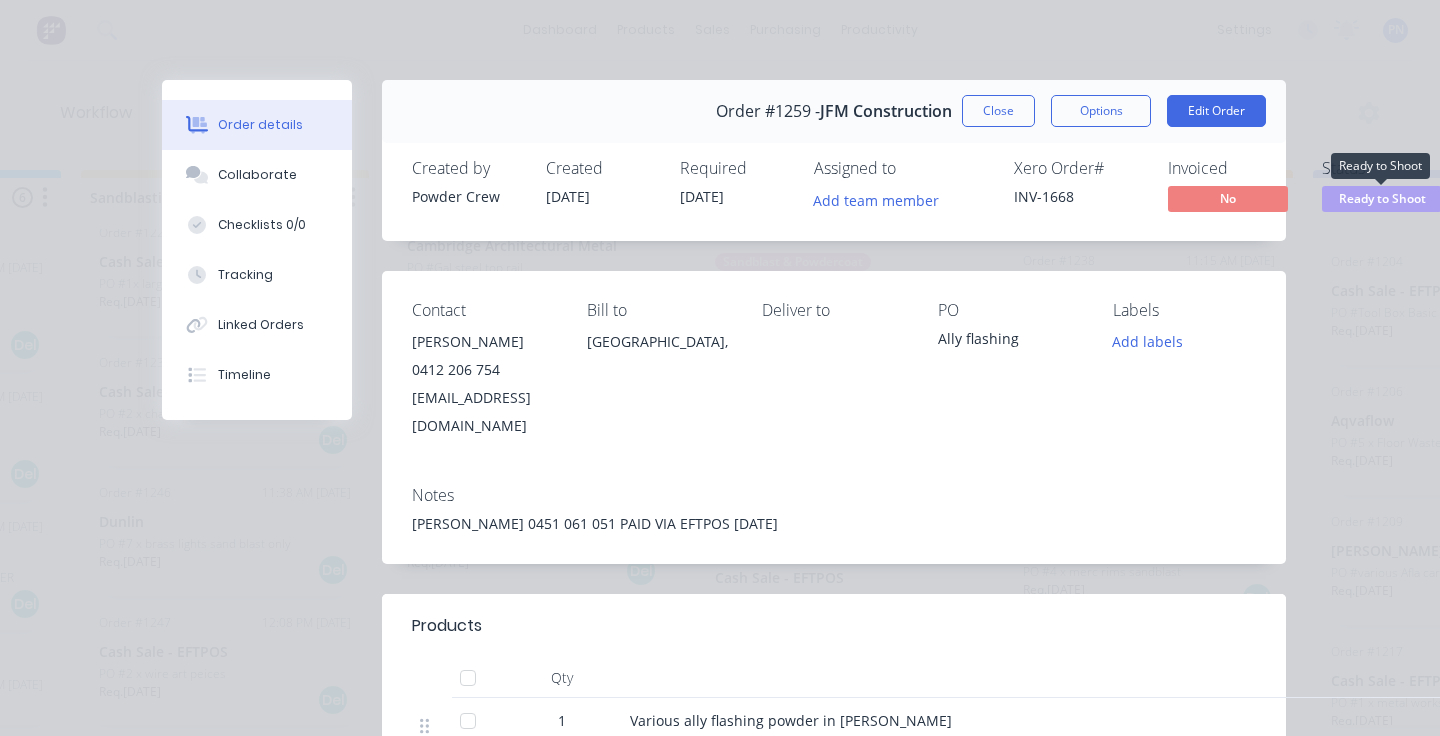 click on "Ready to Shoot" at bounding box center (1382, 198) 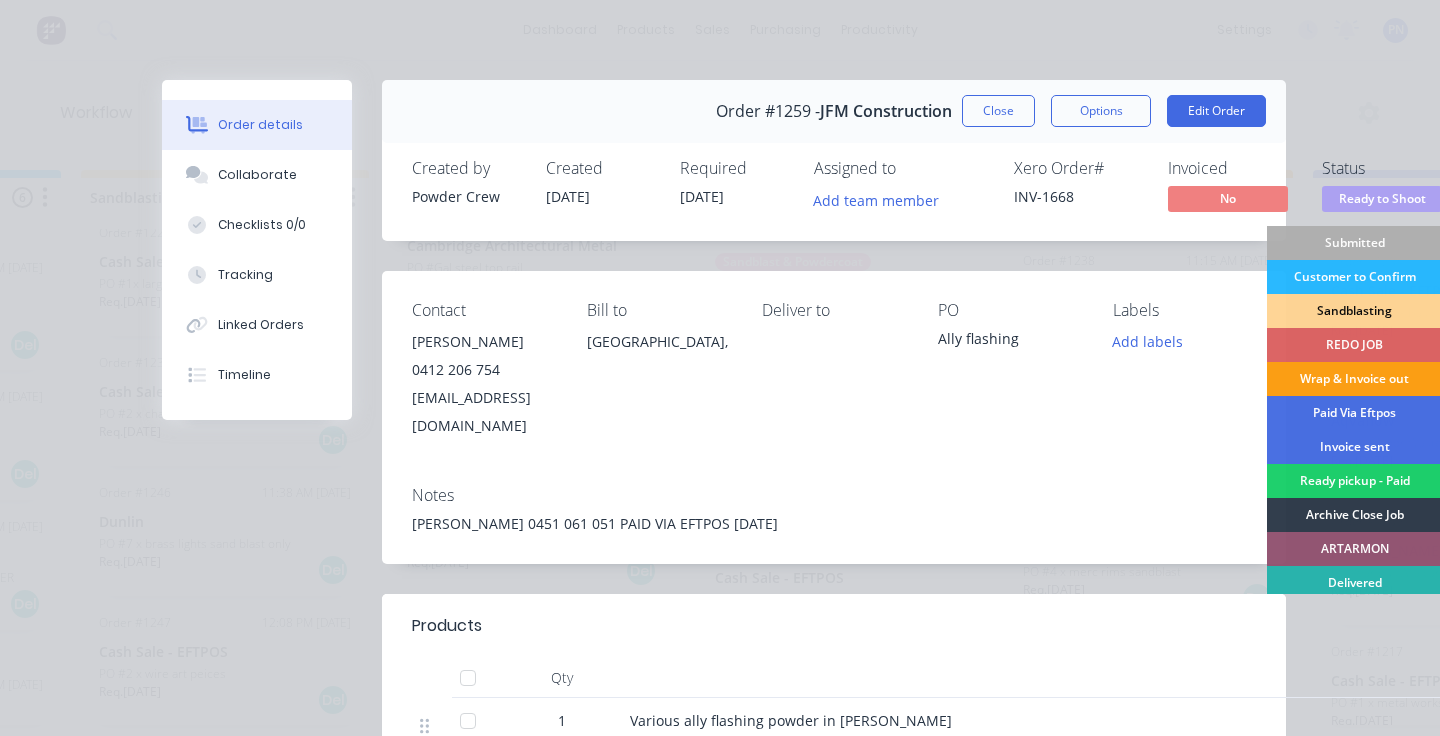 click on "Wrap & Invoice out" at bounding box center [1354, 379] 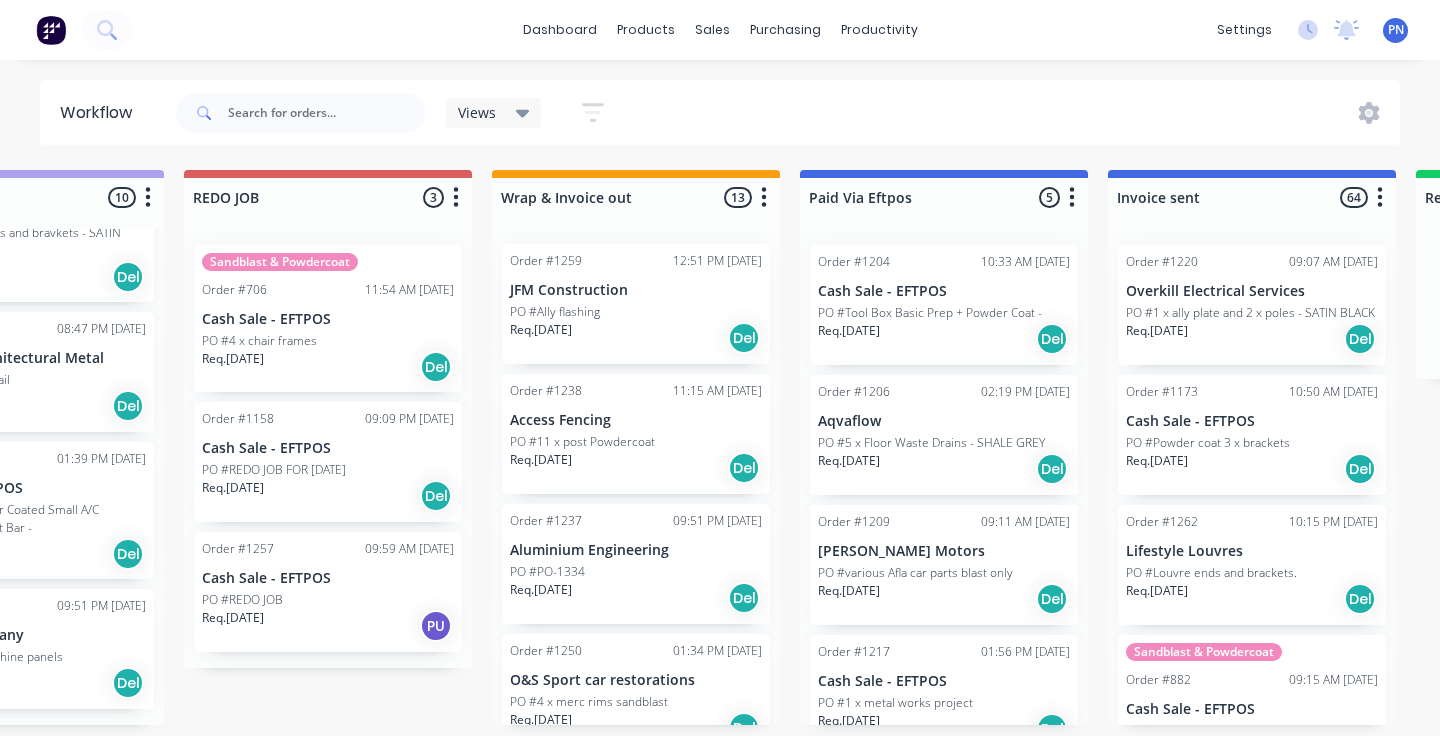 scroll, scrollTop: 0, scrollLeft: 1115, axis: horizontal 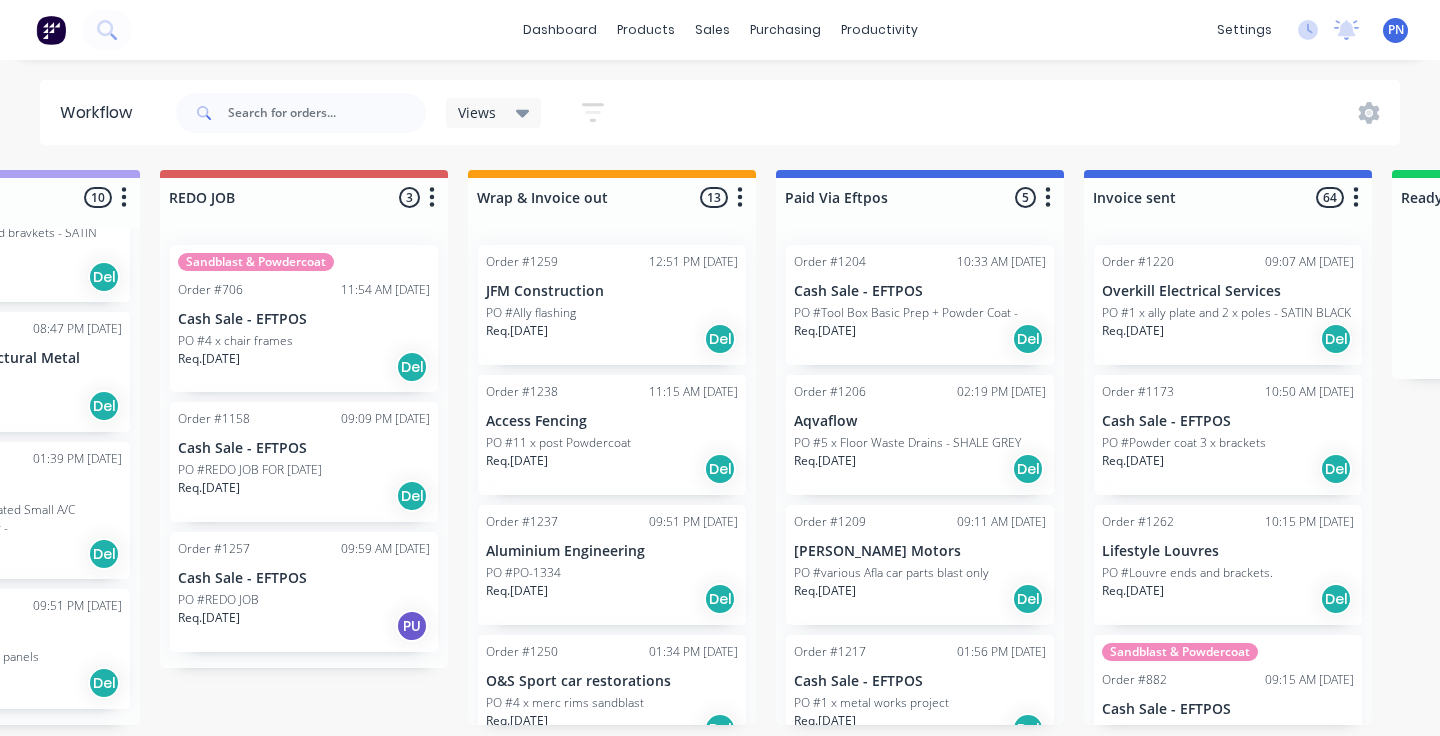 click on "Req. 22/07/25 Del" at bounding box center [612, 469] 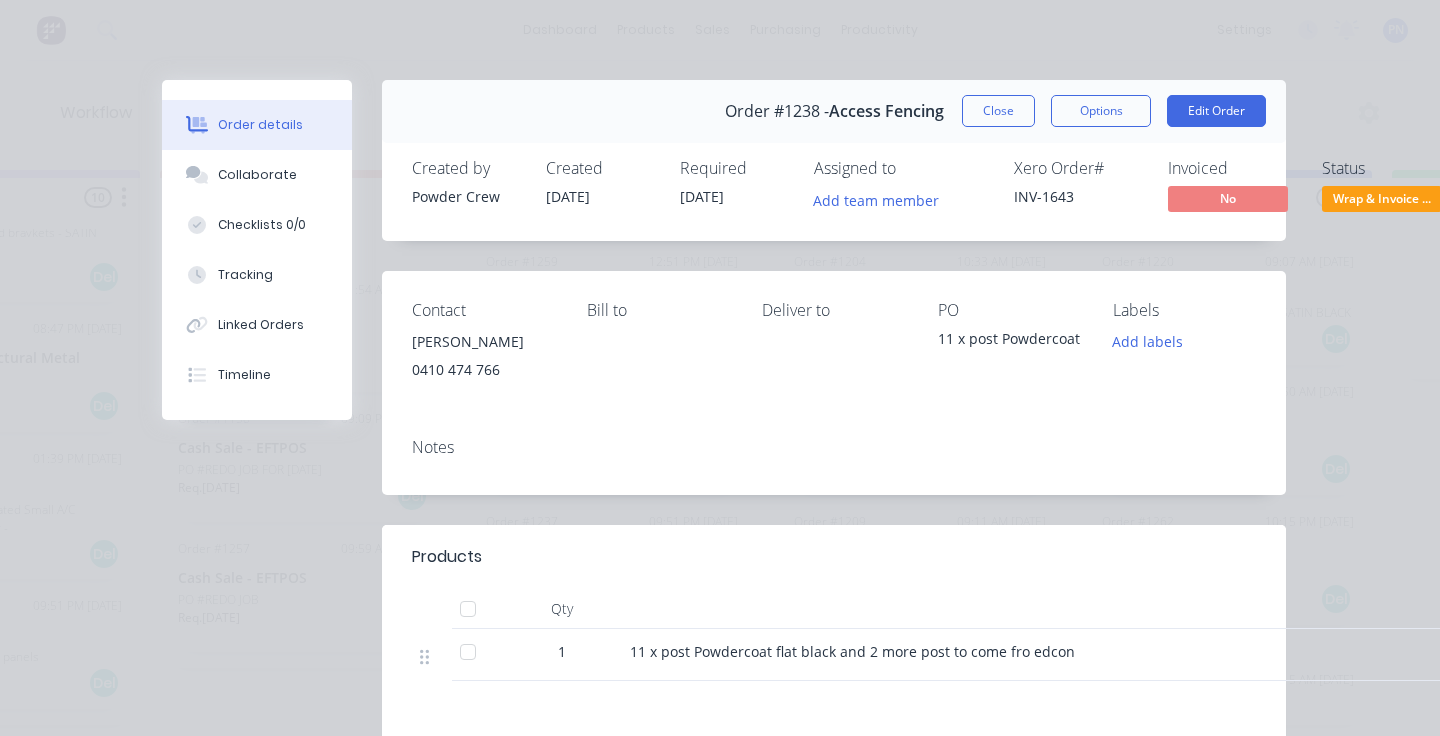 scroll, scrollTop: 0, scrollLeft: 0, axis: both 